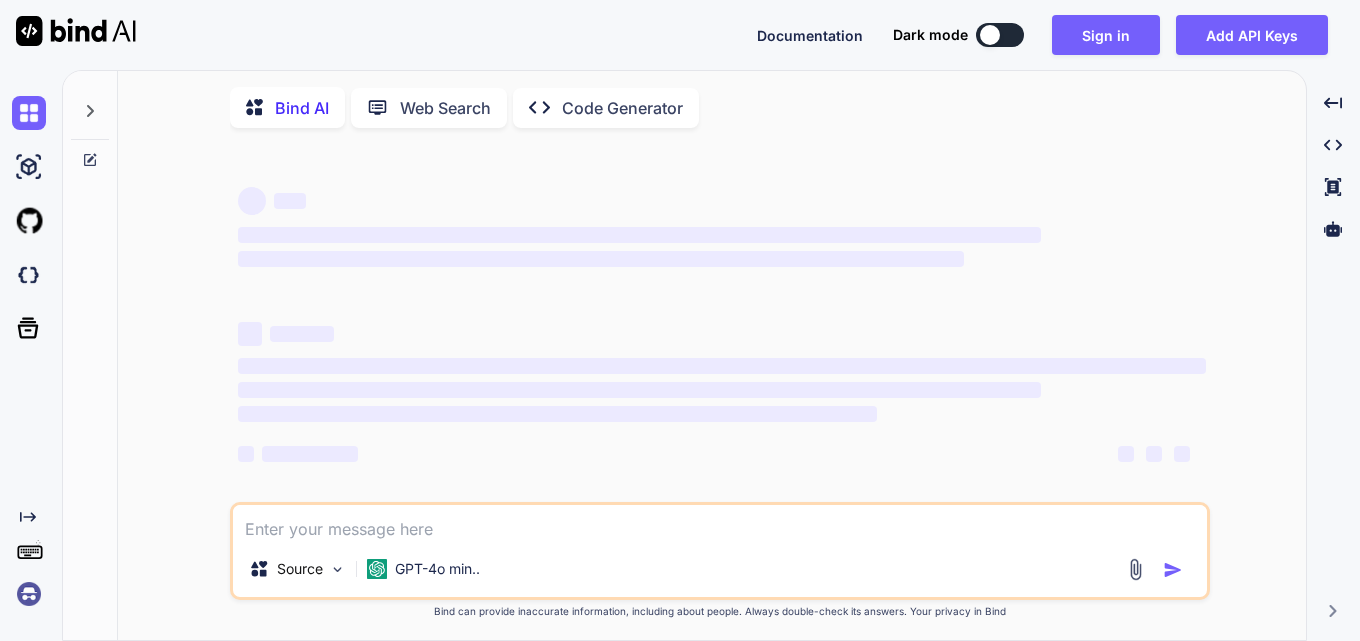 scroll, scrollTop: 0, scrollLeft: 0, axis: both 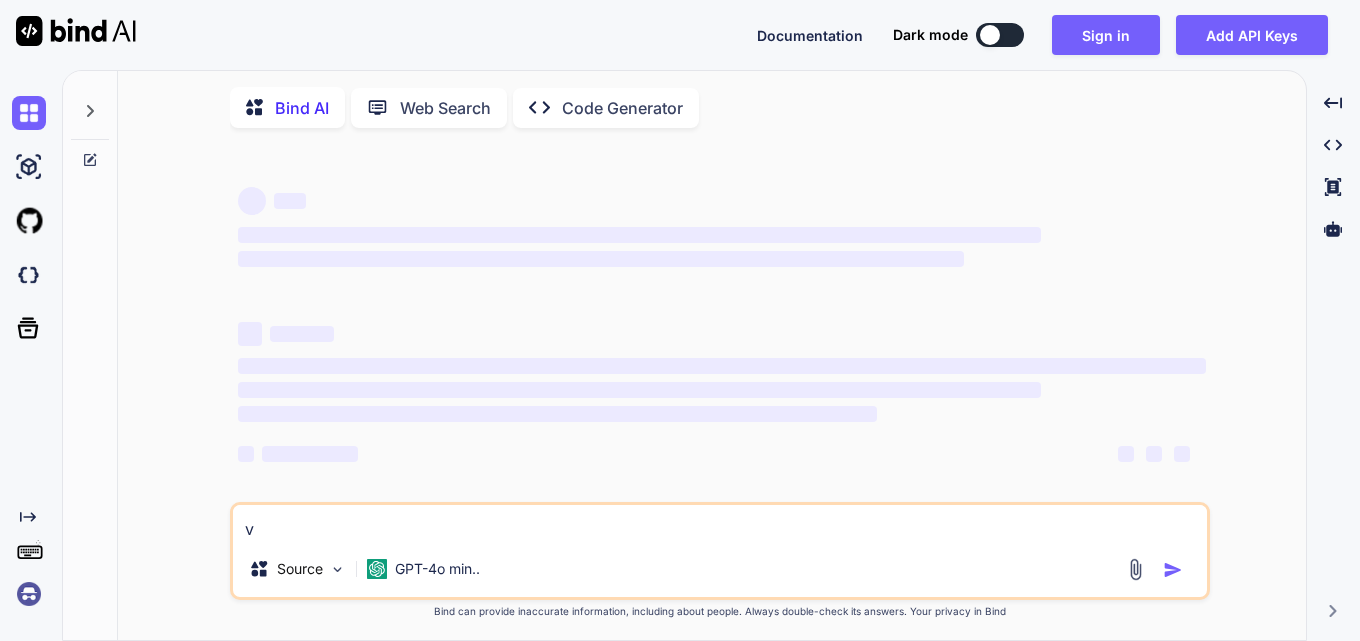 type on "vc" 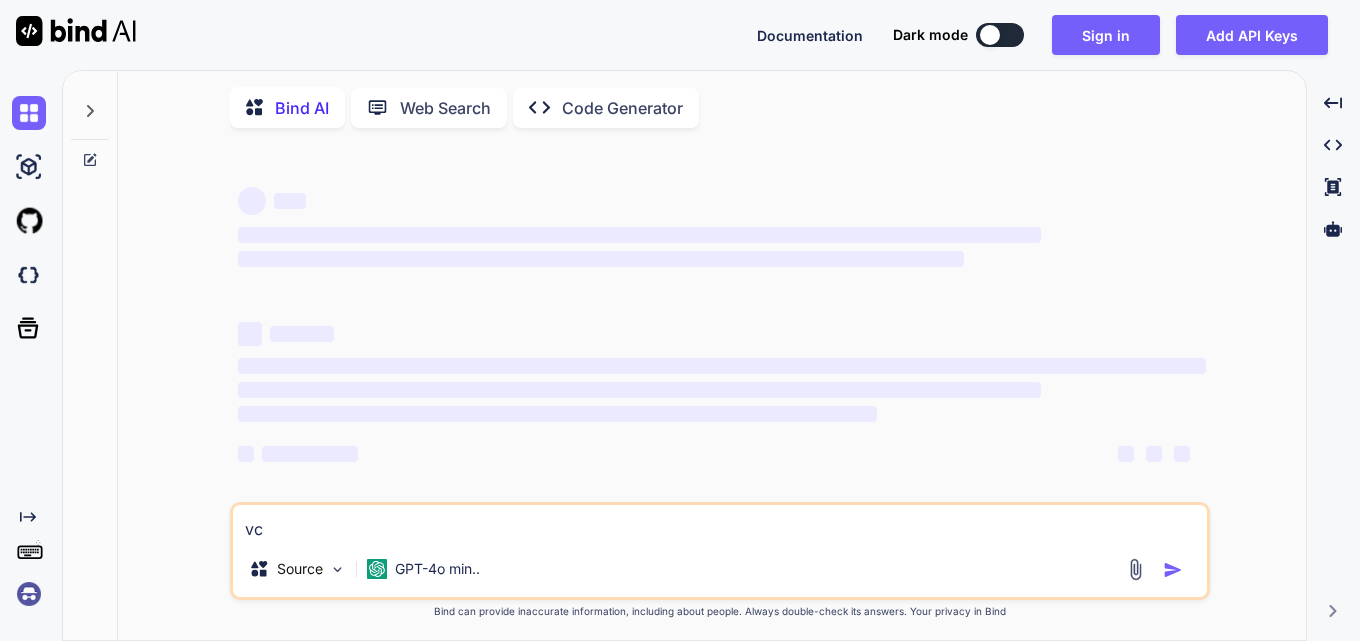type on "x" 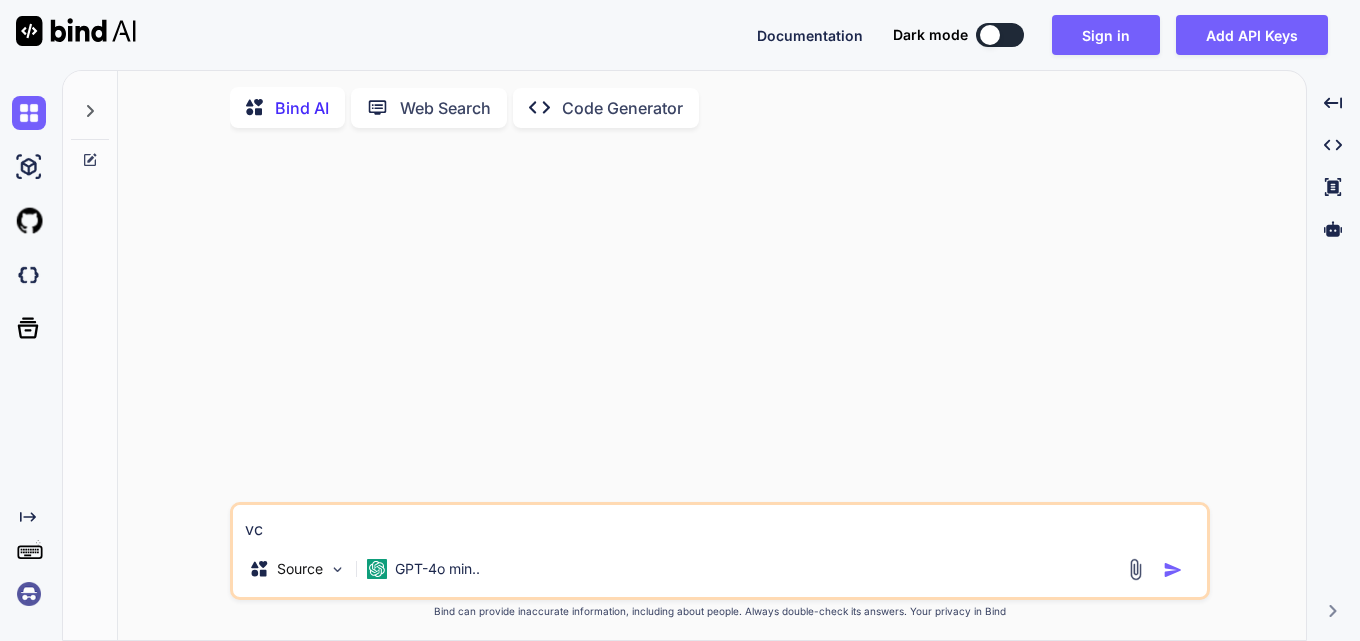 type on "v" 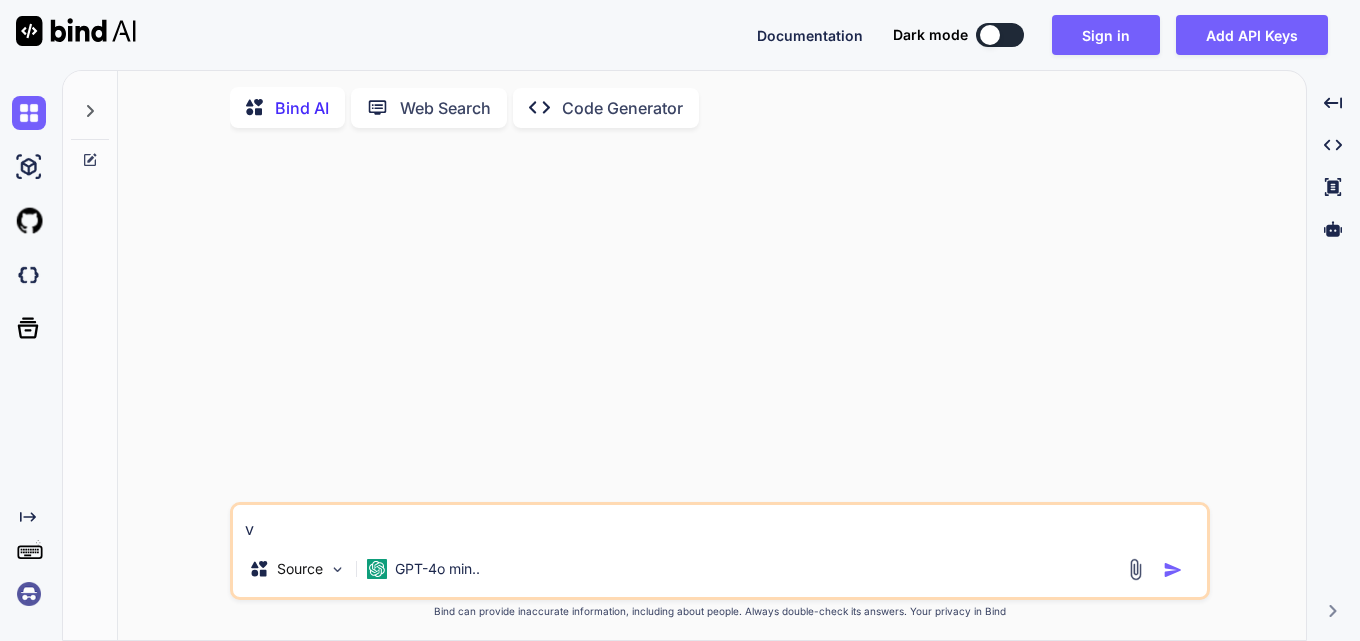 type 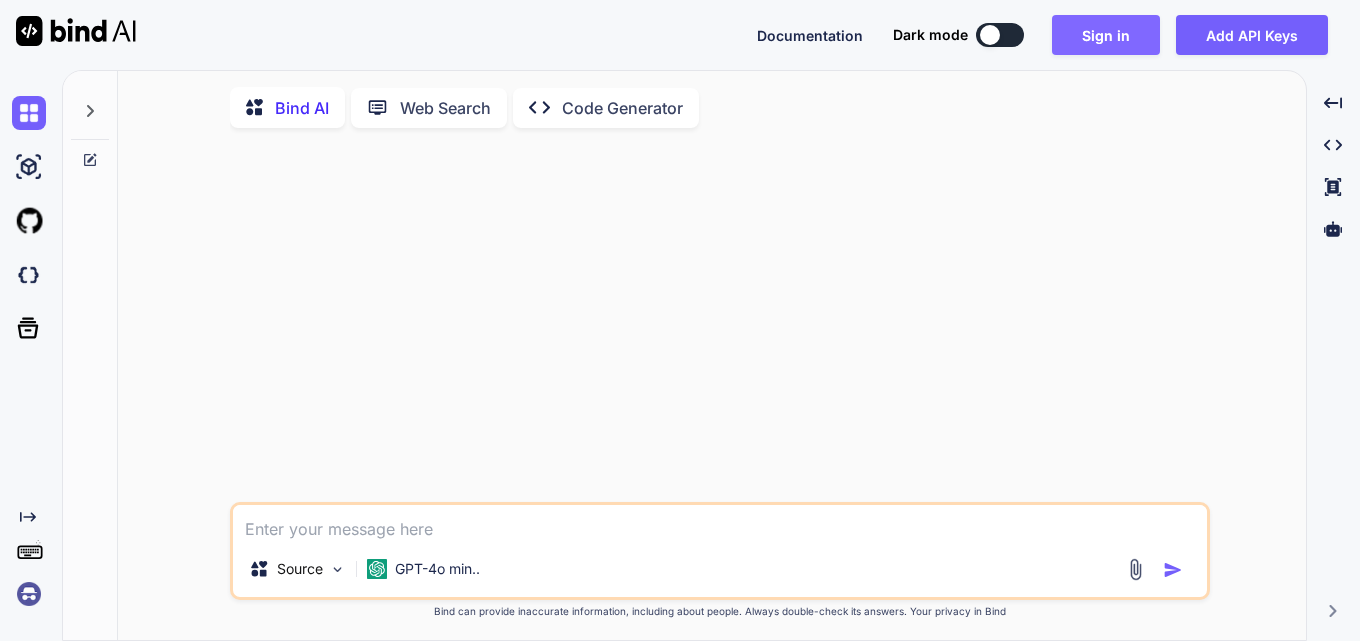 click on "Sign in" at bounding box center (1106, 35) 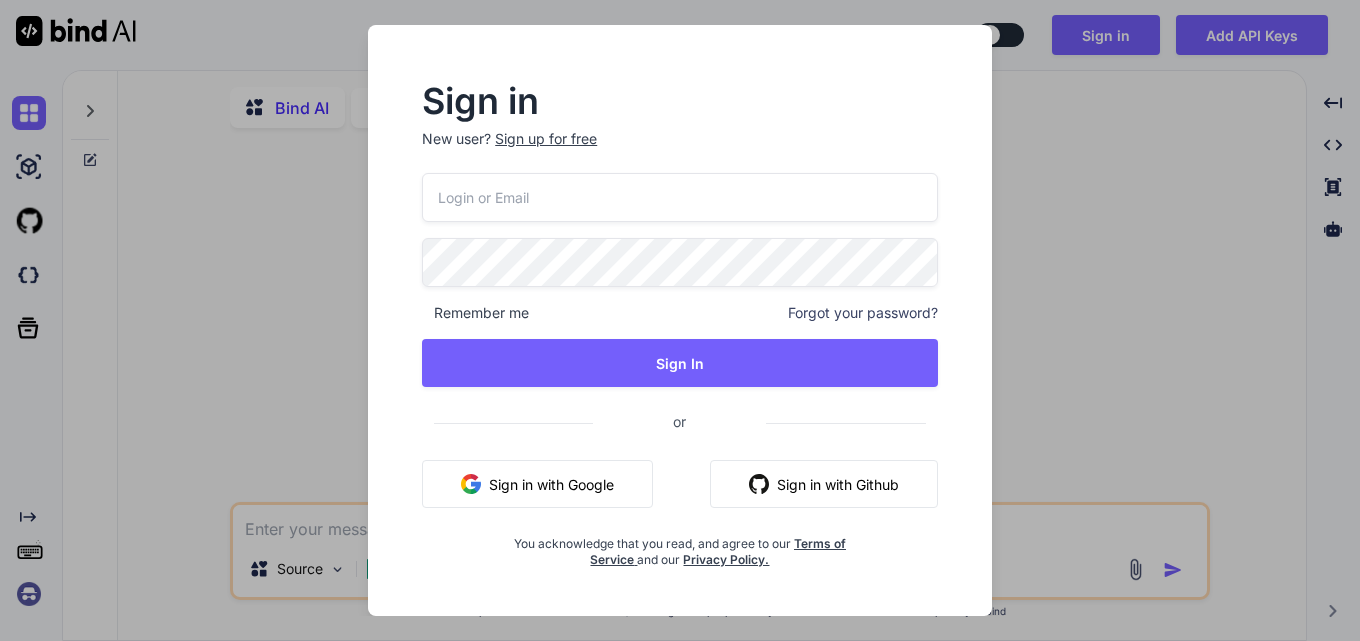 click on "Sign up for free" at bounding box center [546, 139] 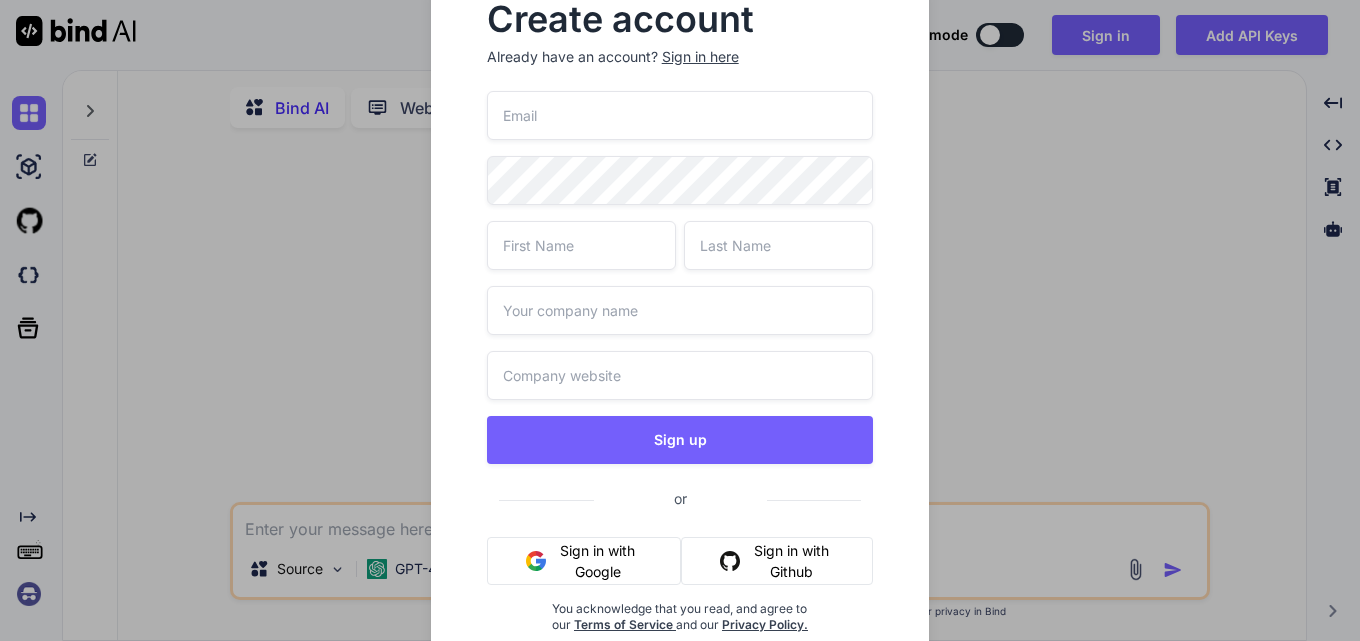 click at bounding box center [680, 115] 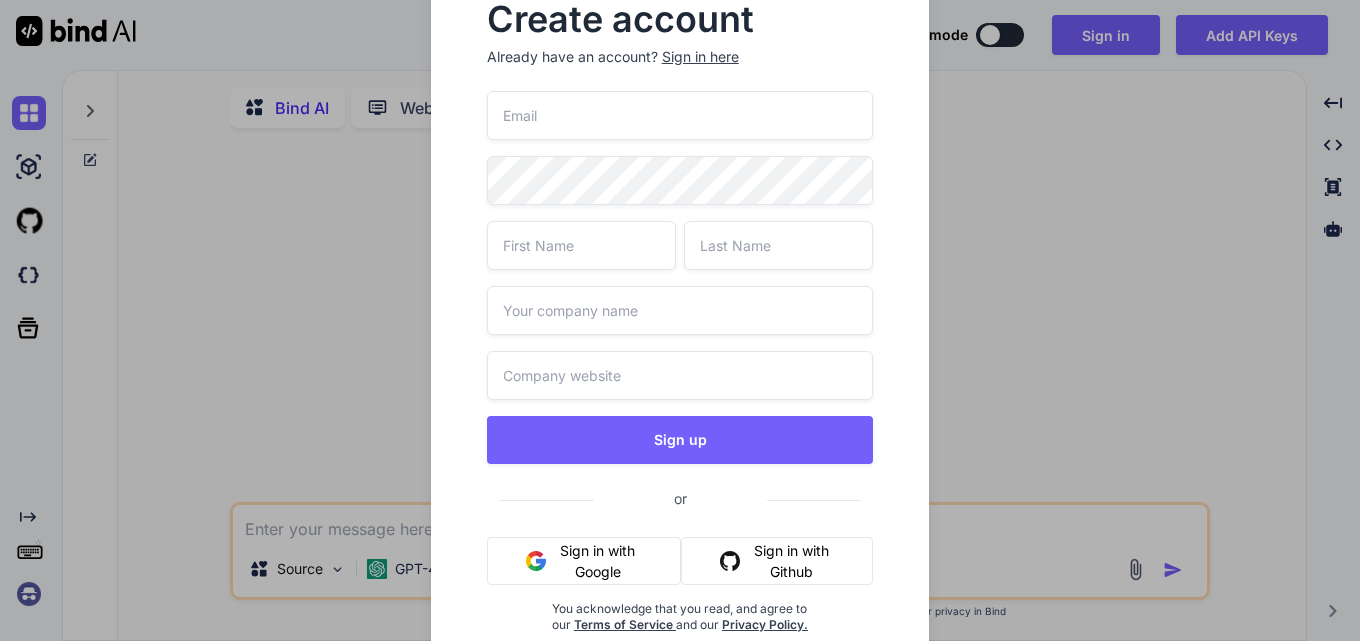 paste on "1njowg69ue@[EMAIL]" 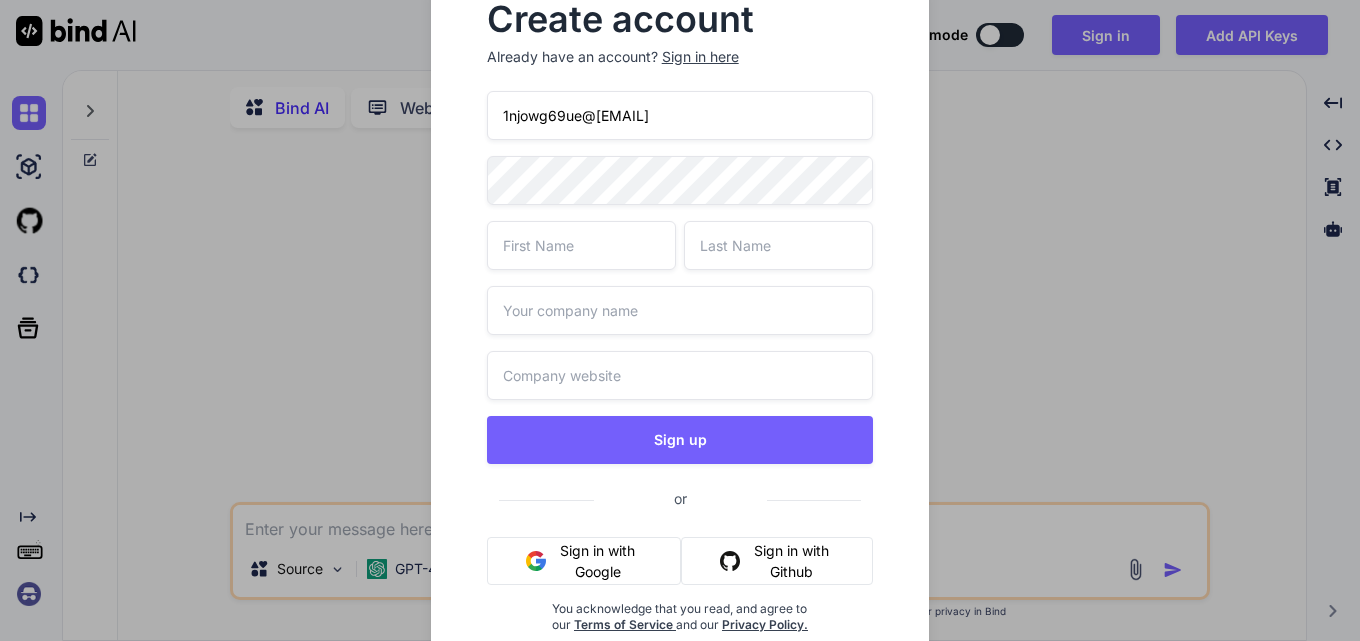 type on "1njowg69ue@[EMAIL]" 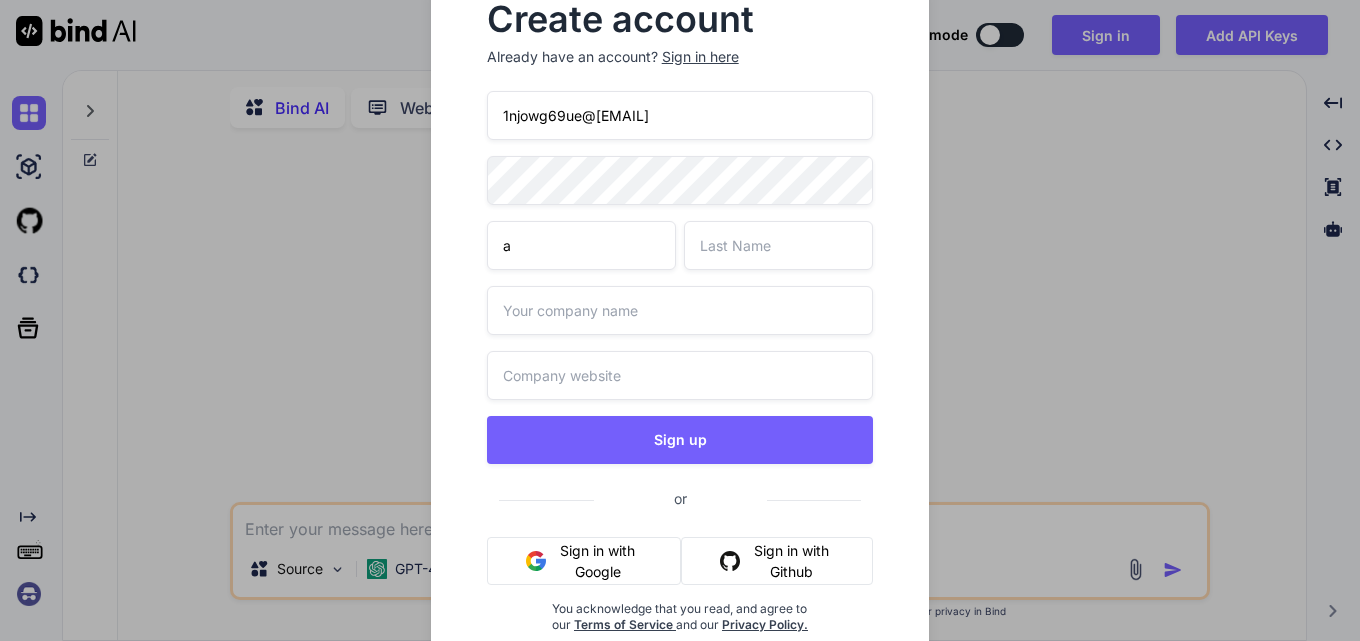 type on "a" 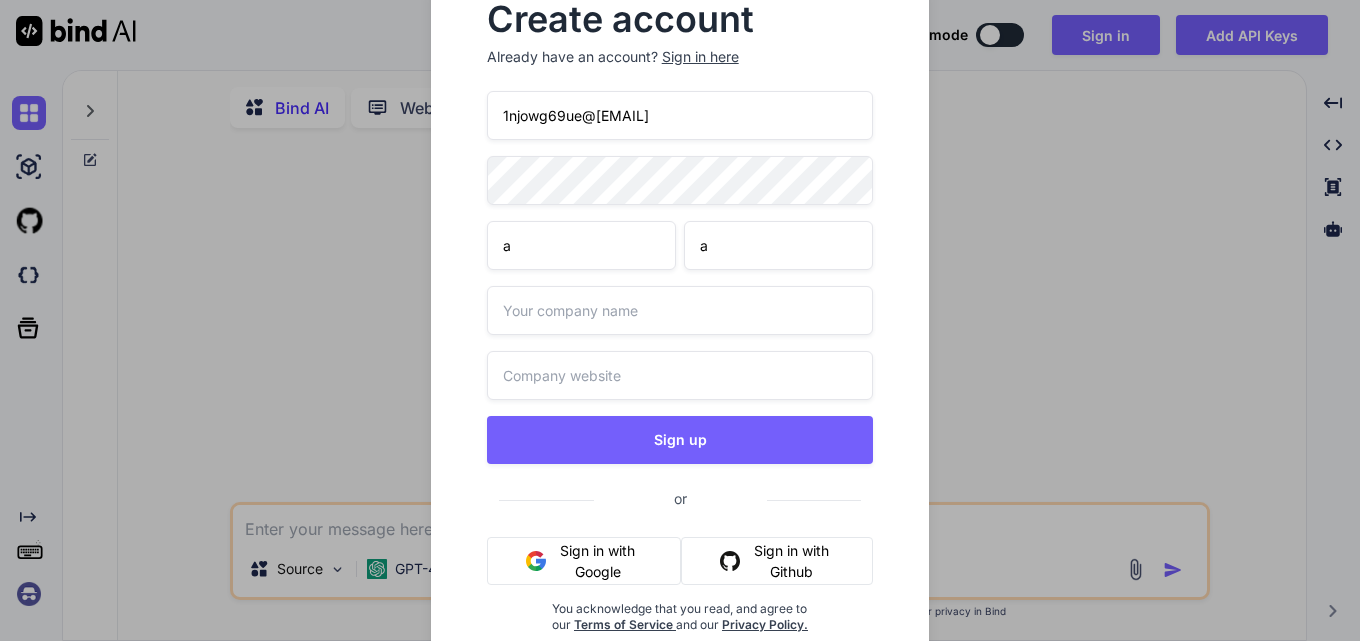 type on "a" 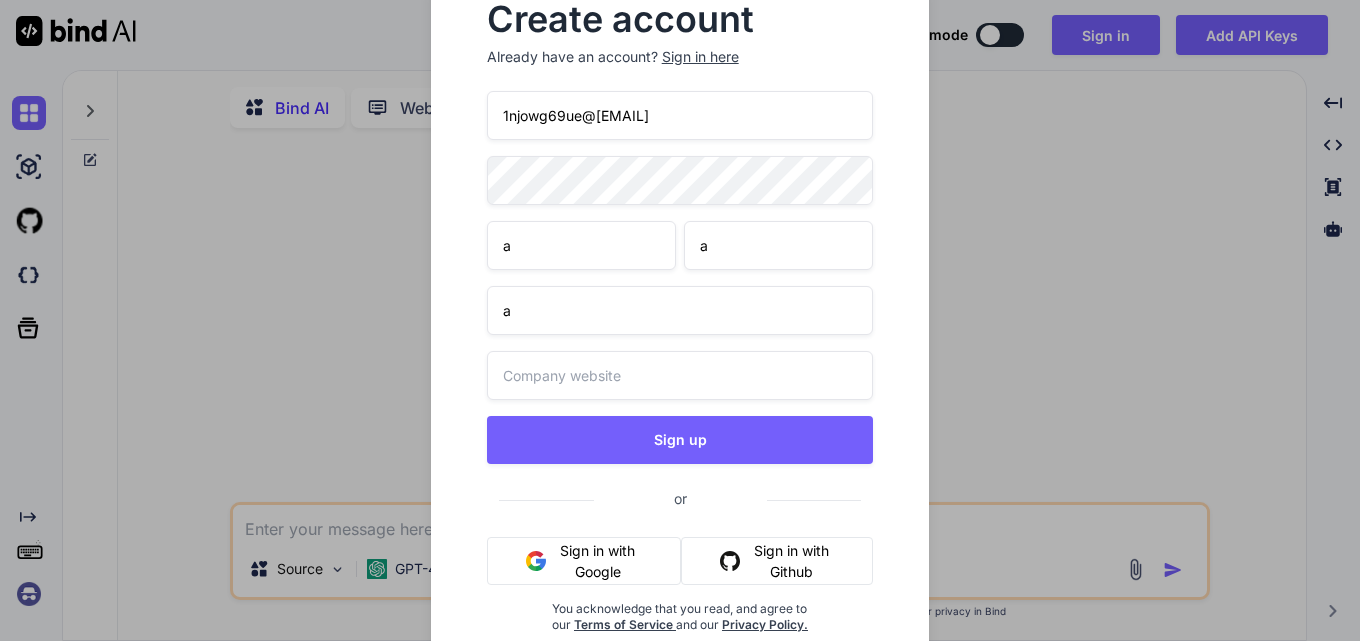 type on "a" 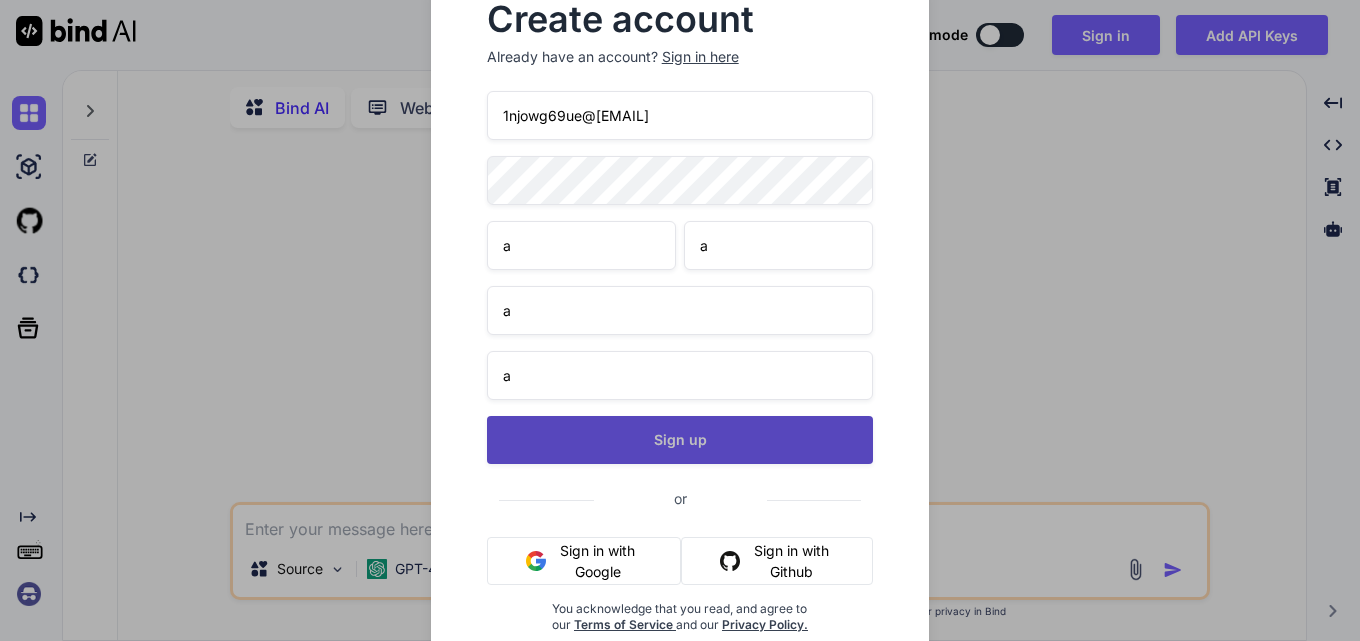 type on "a" 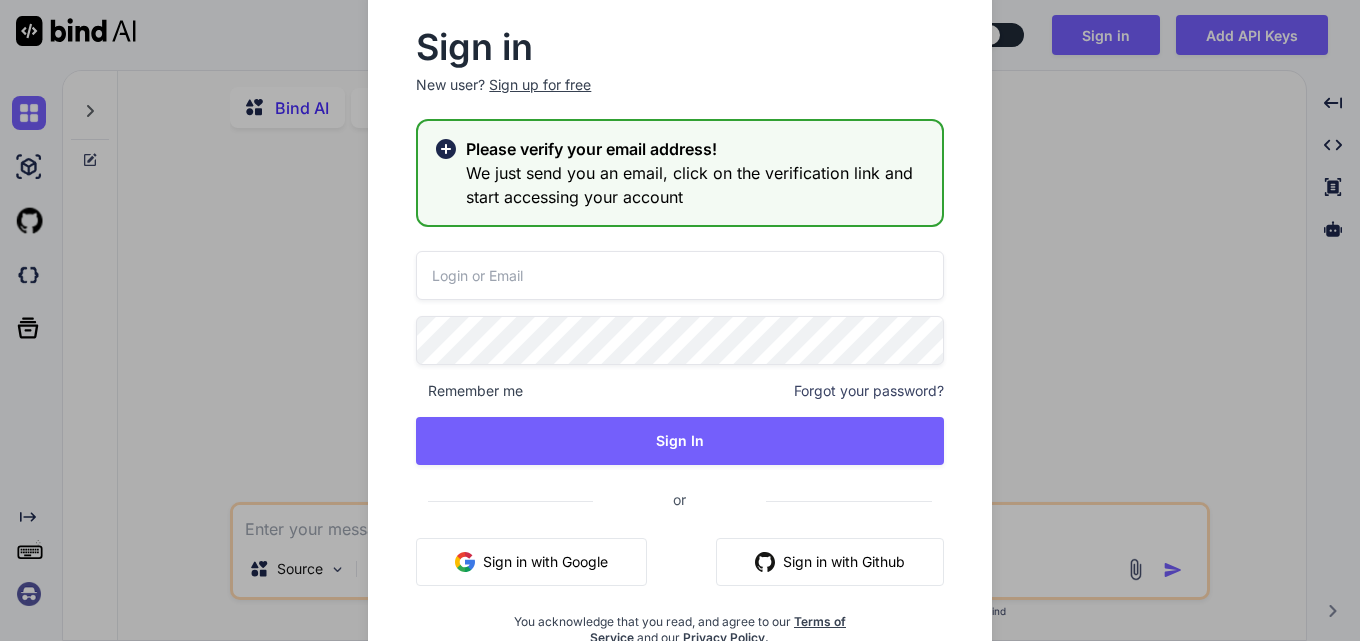 click at bounding box center [679, 275] 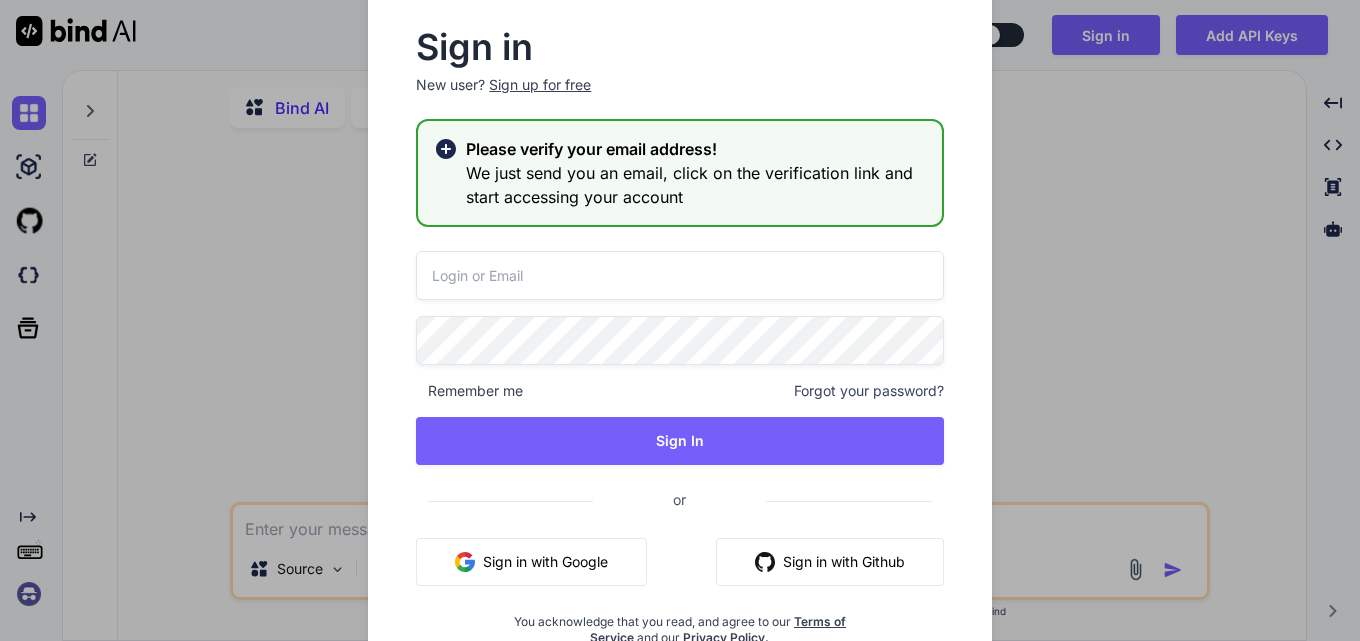 paste on "1njowg69ue@[EMAIL]" 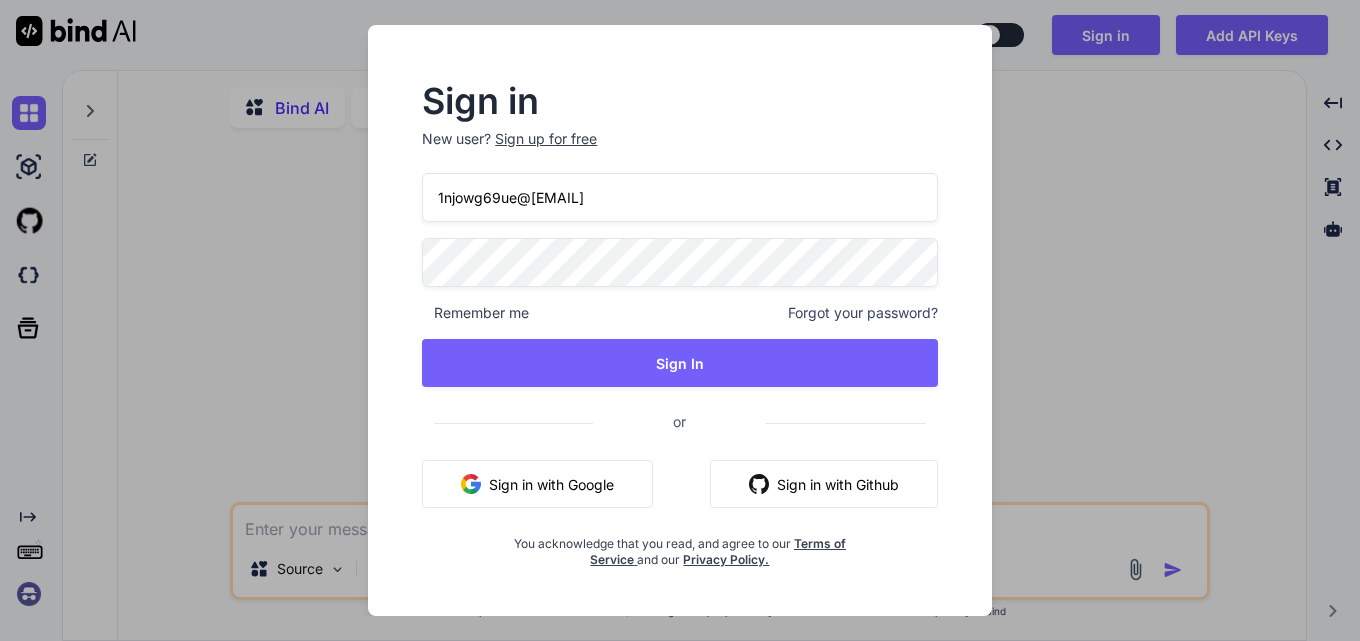 type on "1njowg69ue@[EMAIL]" 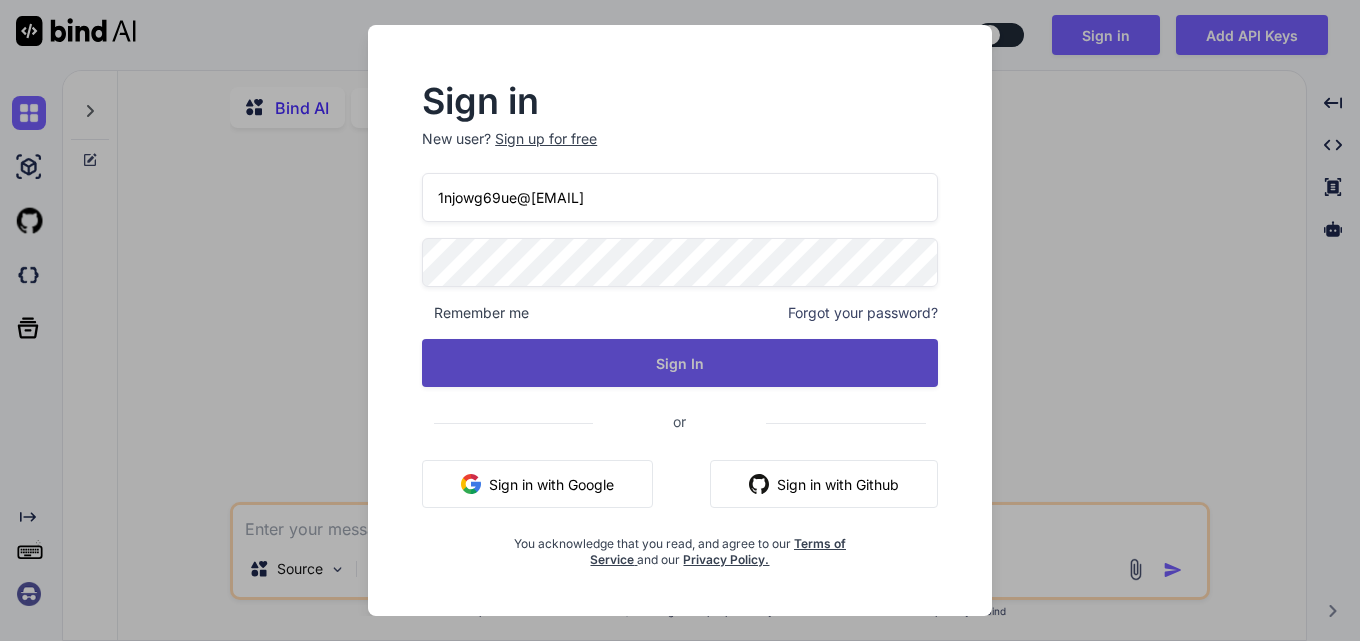 click on "Sign In" at bounding box center (680, 363) 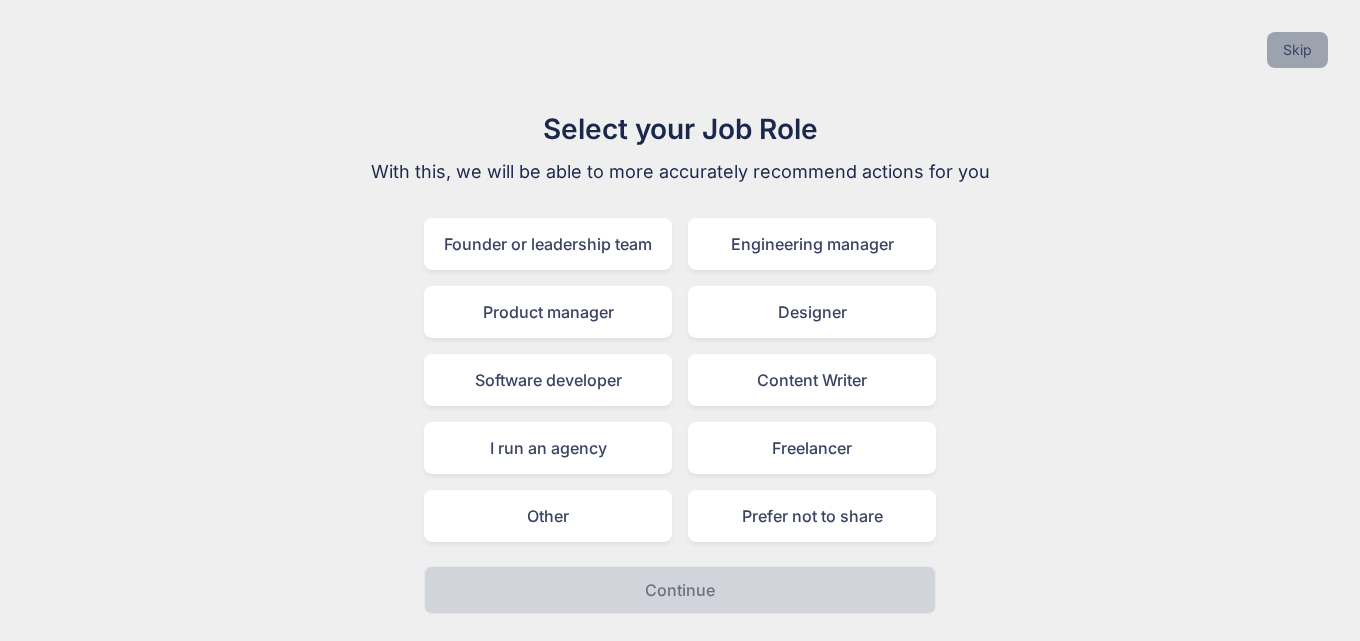 click on "Skip" at bounding box center (1297, 50) 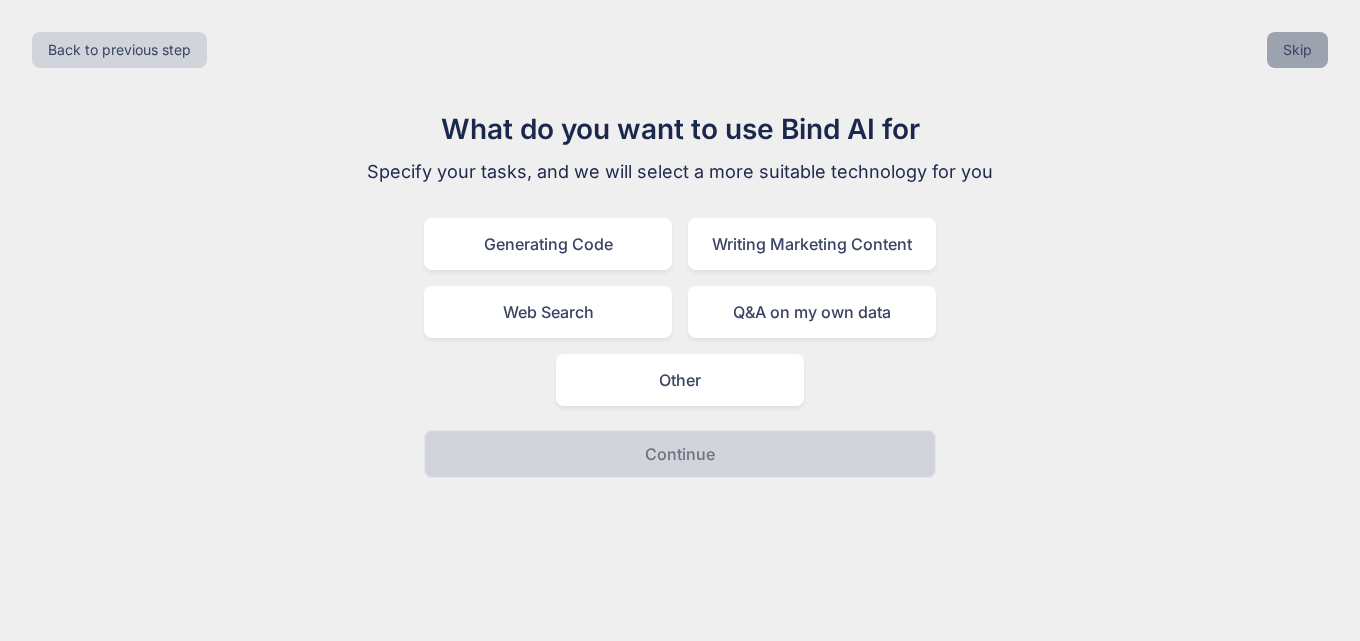 click on "Skip" at bounding box center [1297, 50] 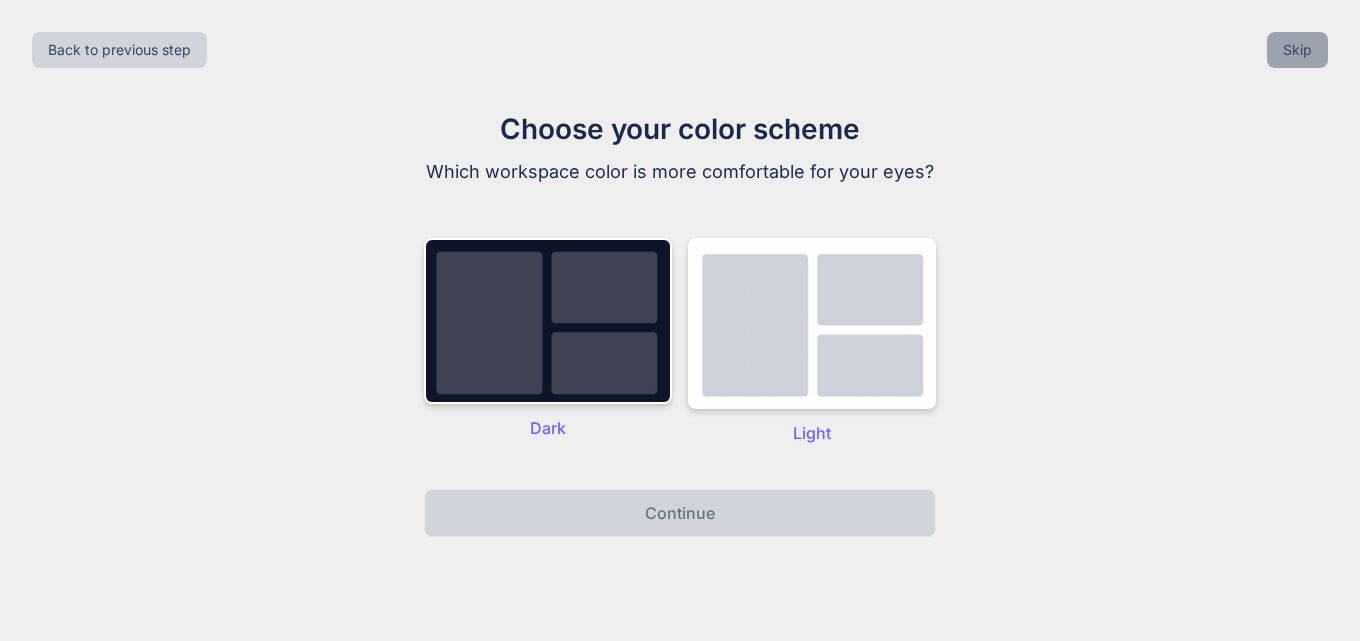 click on "Skip" at bounding box center [1297, 50] 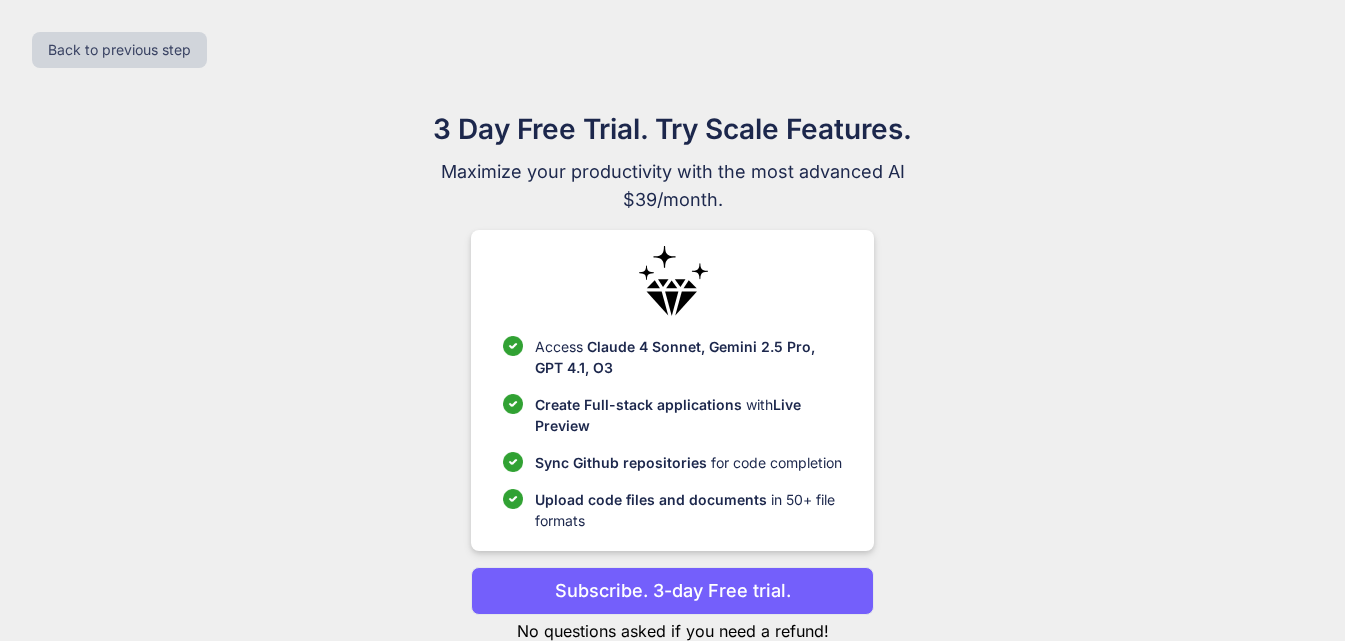 scroll, scrollTop: 58, scrollLeft: 0, axis: vertical 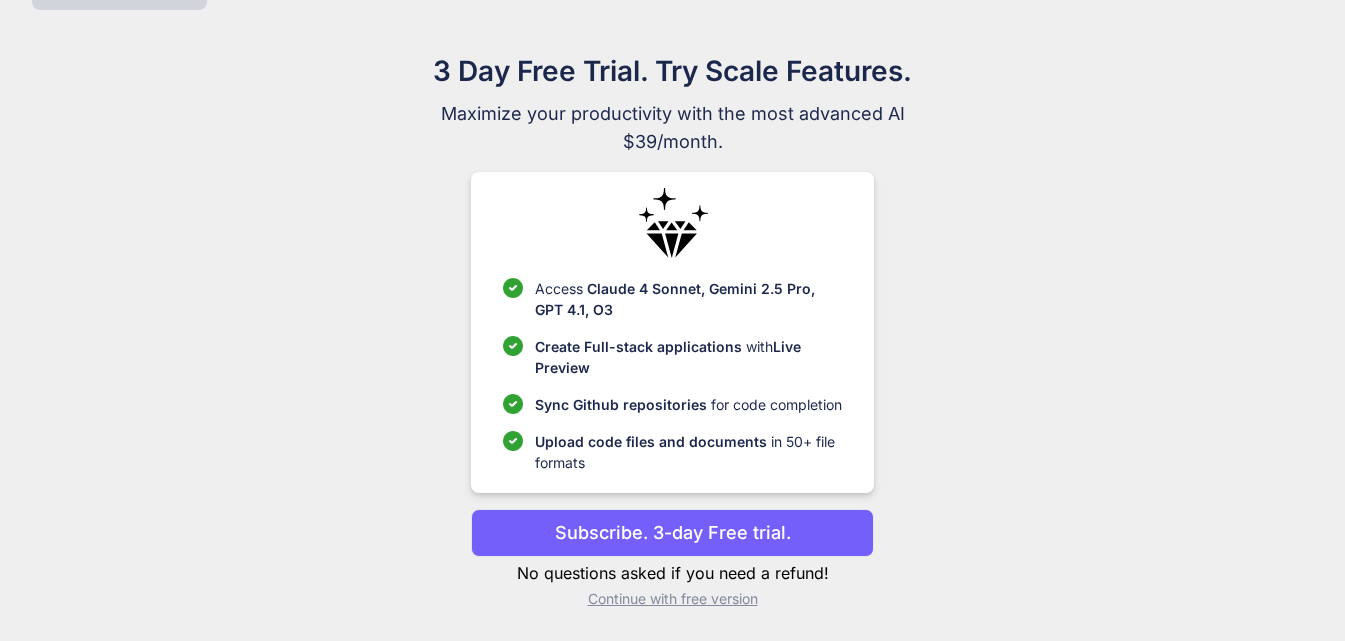 click on "Continue with free version" at bounding box center [672, 599] 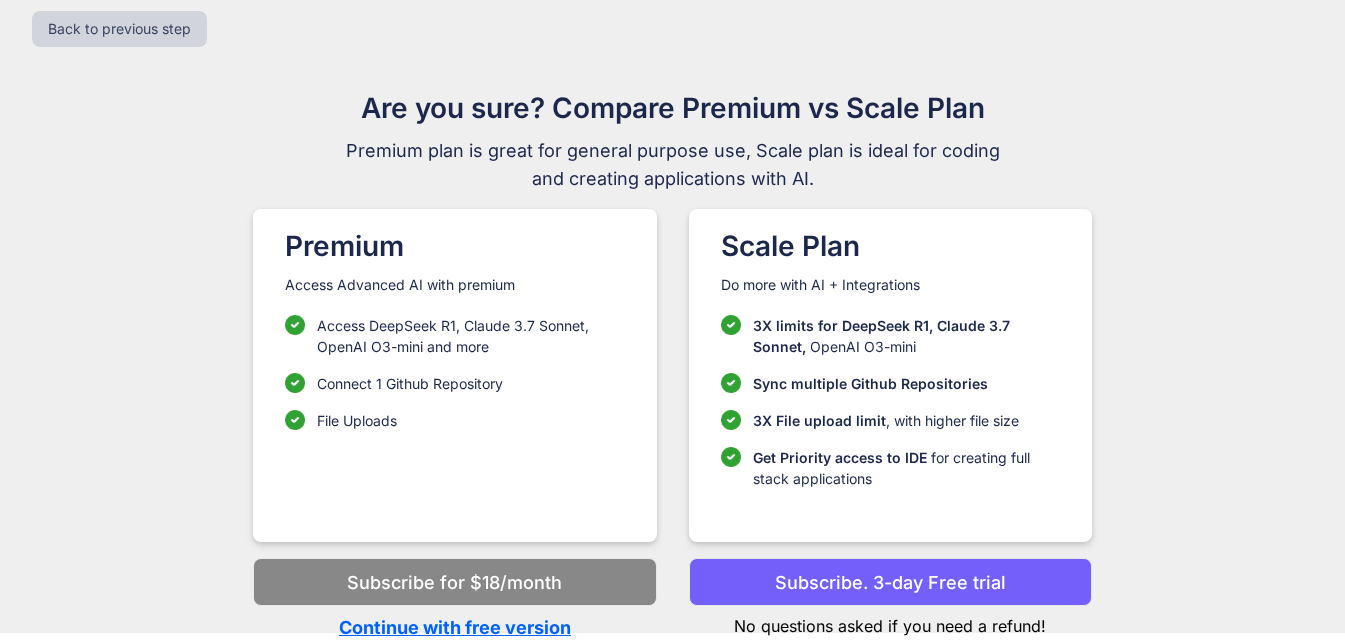 scroll, scrollTop: 21, scrollLeft: 0, axis: vertical 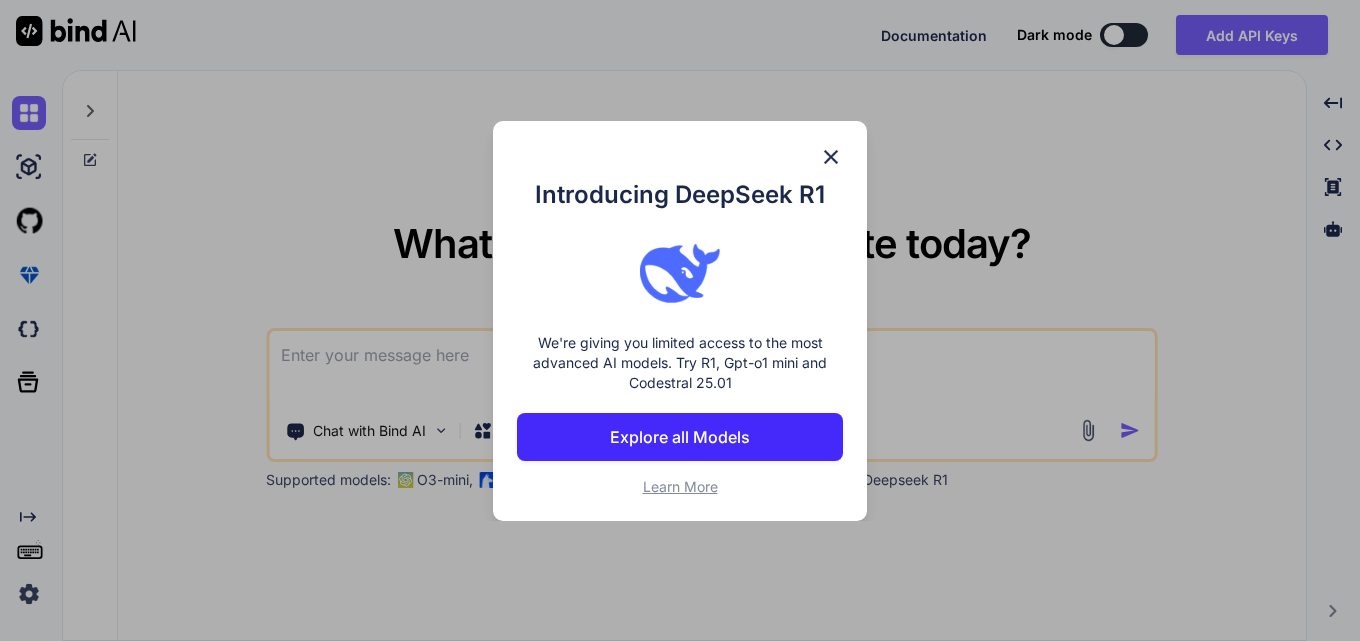 click at bounding box center (831, 157) 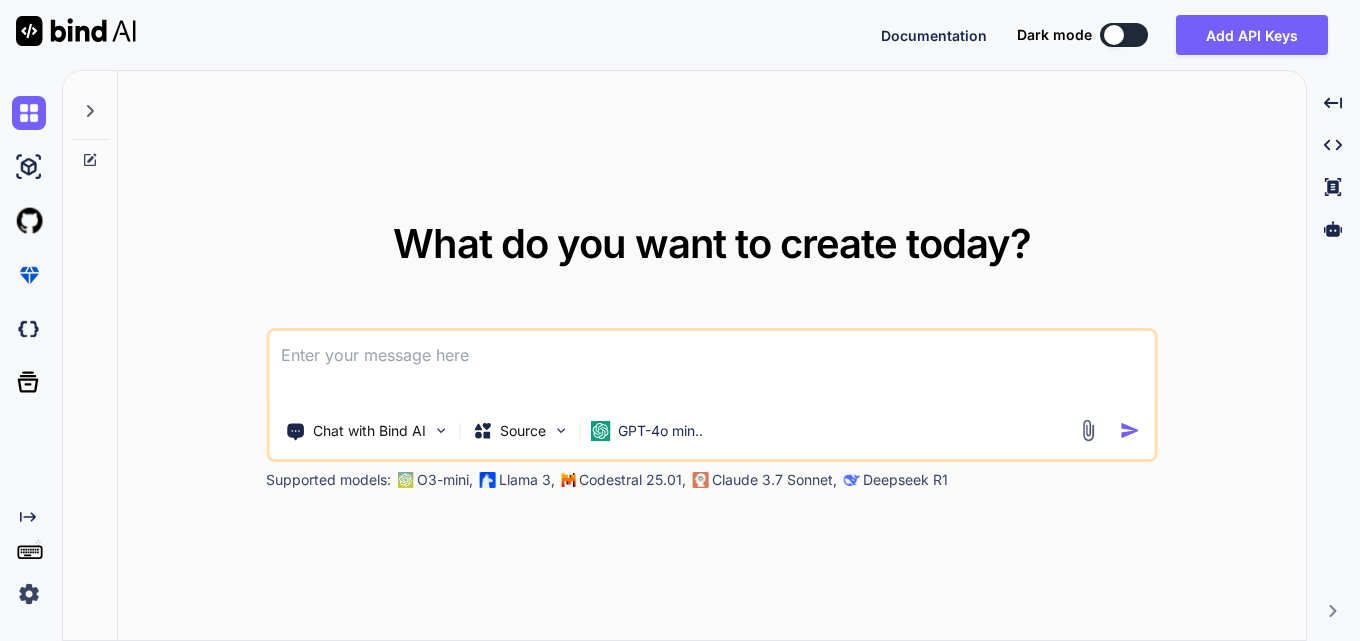 click at bounding box center (711, 368) 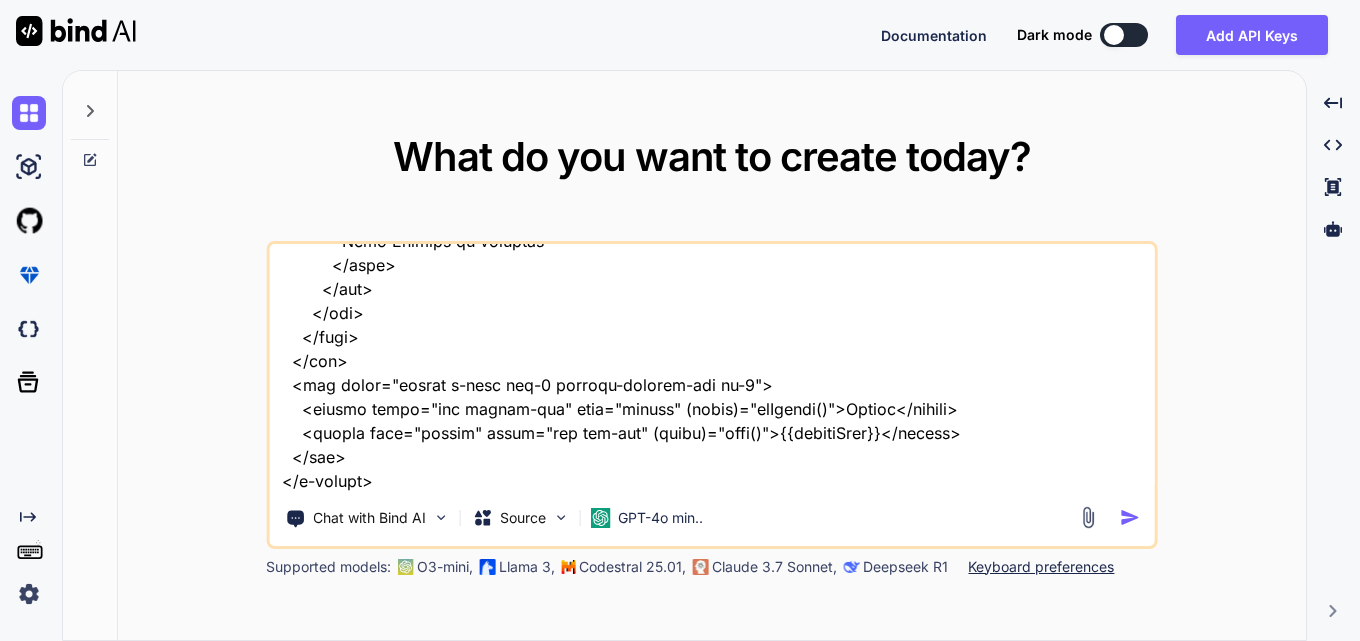 scroll, scrollTop: 3795, scrollLeft: 0, axis: vertical 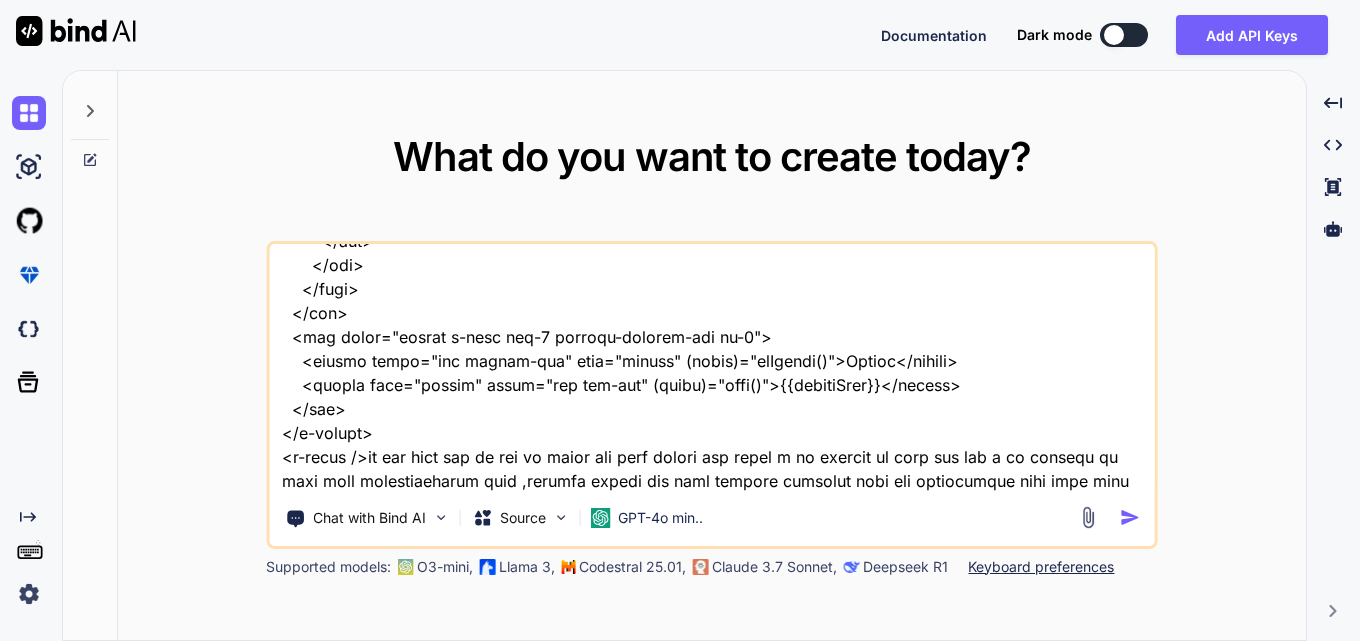 type on "<div class="cstm-table">
<p-table
[hidden]="!showData"
#dt
[value]="allIdentification"
[rows]="size"
[first]="(page - 1) * size"
[columns]="cols"
[paginator]="true"
[totalRecords]="totalRecords"
[sortMode]="'multiple'"
[rowsPerPageOptions]="[5,10,25,50,100]"
[globalFilterFields]="['identification_type', 'id_number', 'description', 'issuing_agency', 'issuing_date', 'expiration_date']"
[tableStyle]="{ 'min-width': '75rem' }"
[rowHover]="true"
[lazy]="true"
[dataKey]="'id'"
[showCurrentPageReport]="true"
currentPageReportTemplate="Showing {first} to {last} of {totalRecords} entries"
(onLazyLoad)="fetchAllIdentification($event)"
[scrollable]="true"
>
<ng-template #caption>
<div class="d-flex justify-content-end align-items-center mb-4" style="gap: 10px;">
<p-button label="Add" severity="info" (click)="addIdentification()"></p-button>
<p-iconfield>
<p-inputicon styleClass="pi pi-search"></p-inpu..." 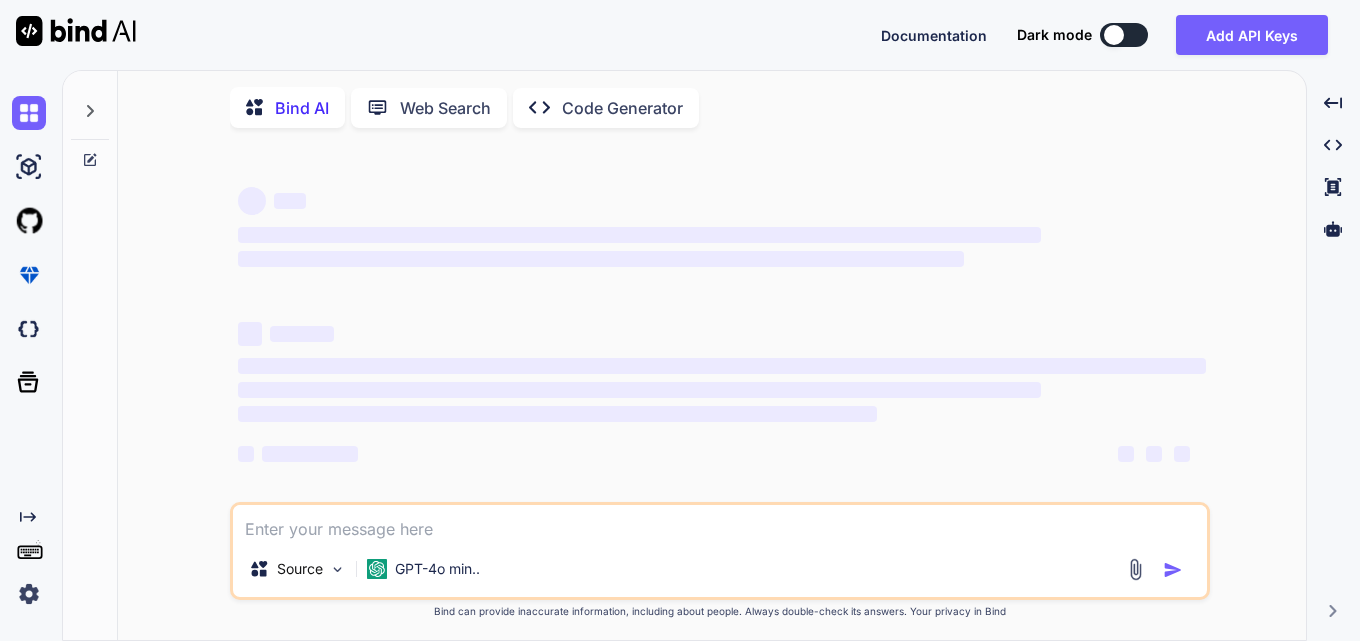 scroll, scrollTop: 8, scrollLeft: 0, axis: vertical 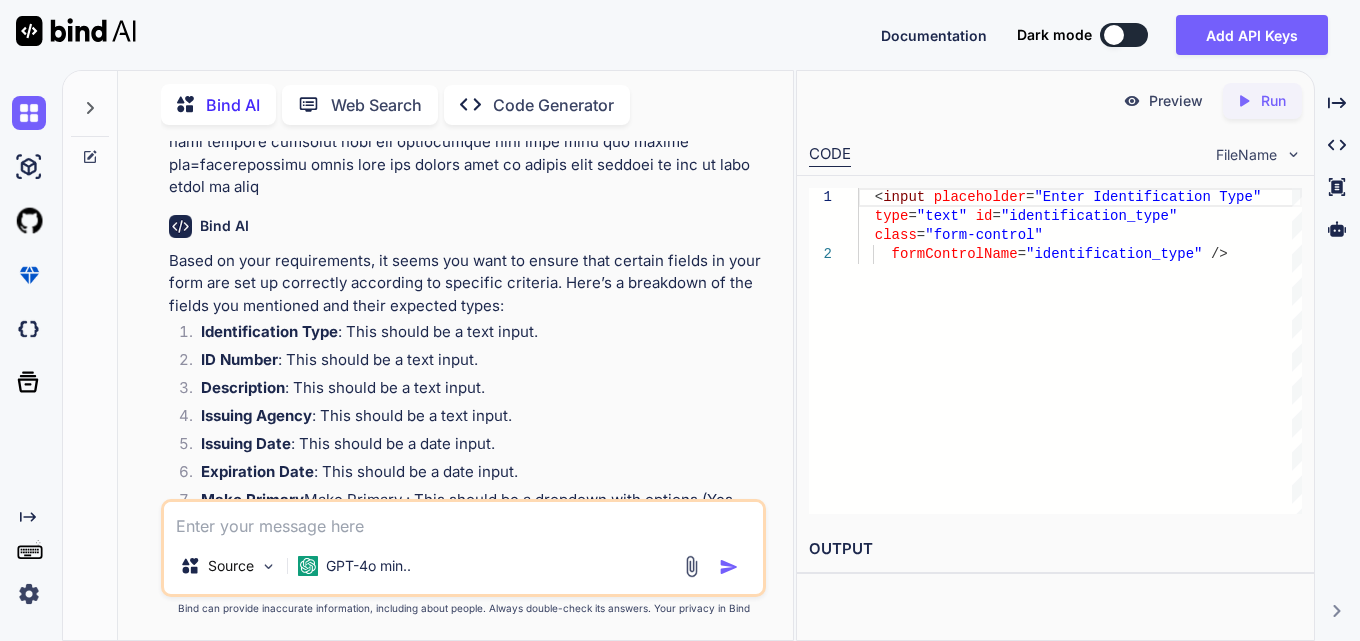 click on "Make Primary : This should be a dropdown with options (Yes, No)." at bounding box center (473, 511) 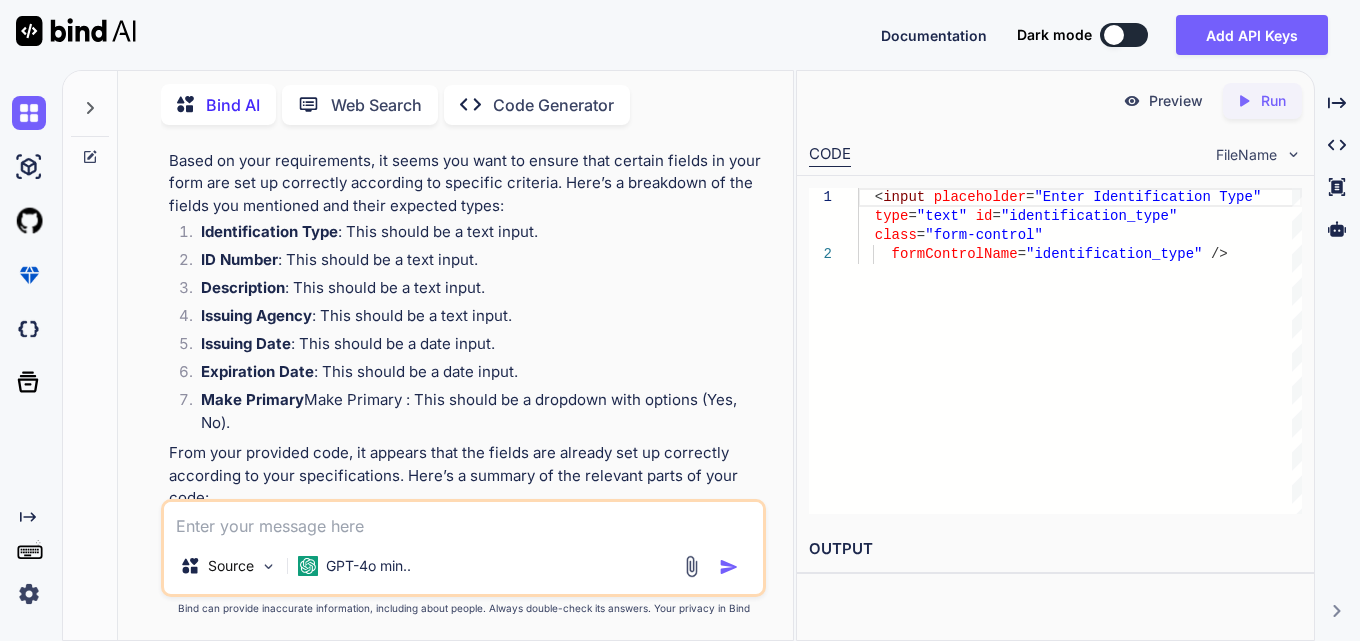 scroll, scrollTop: 2263, scrollLeft: 0, axis: vertical 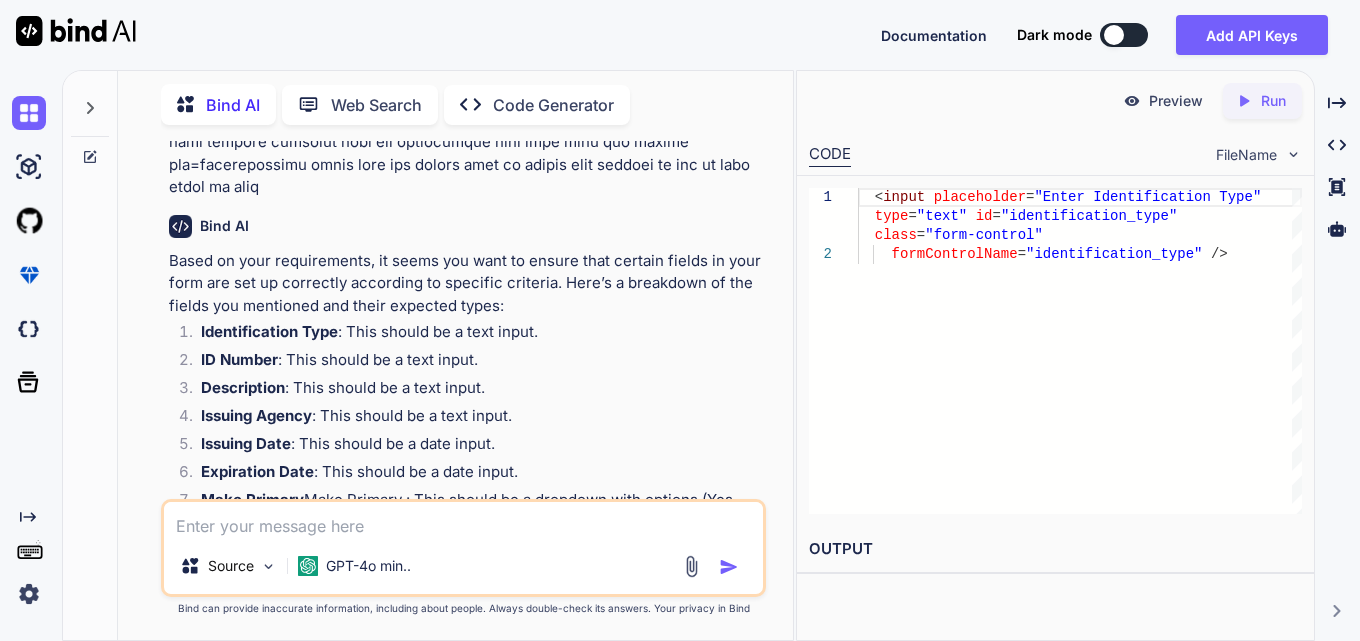 click on "Make Primary" at bounding box center [252, 499] 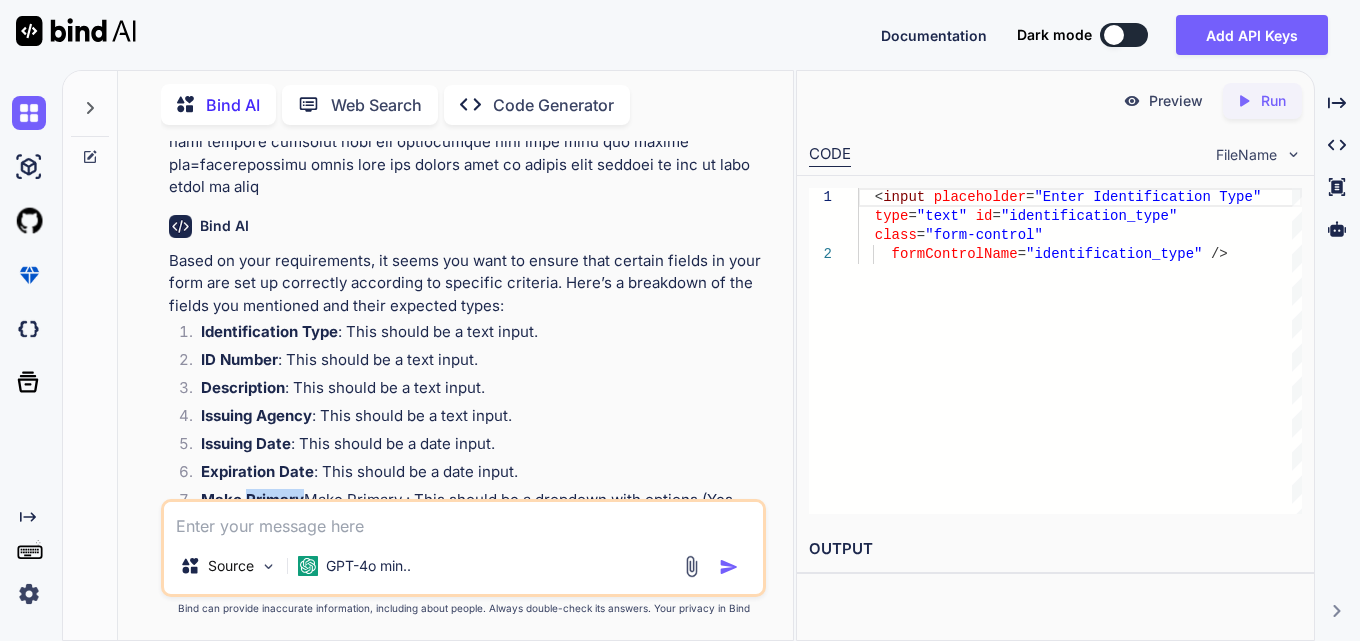 click on "Make Primary" at bounding box center (252, 499) 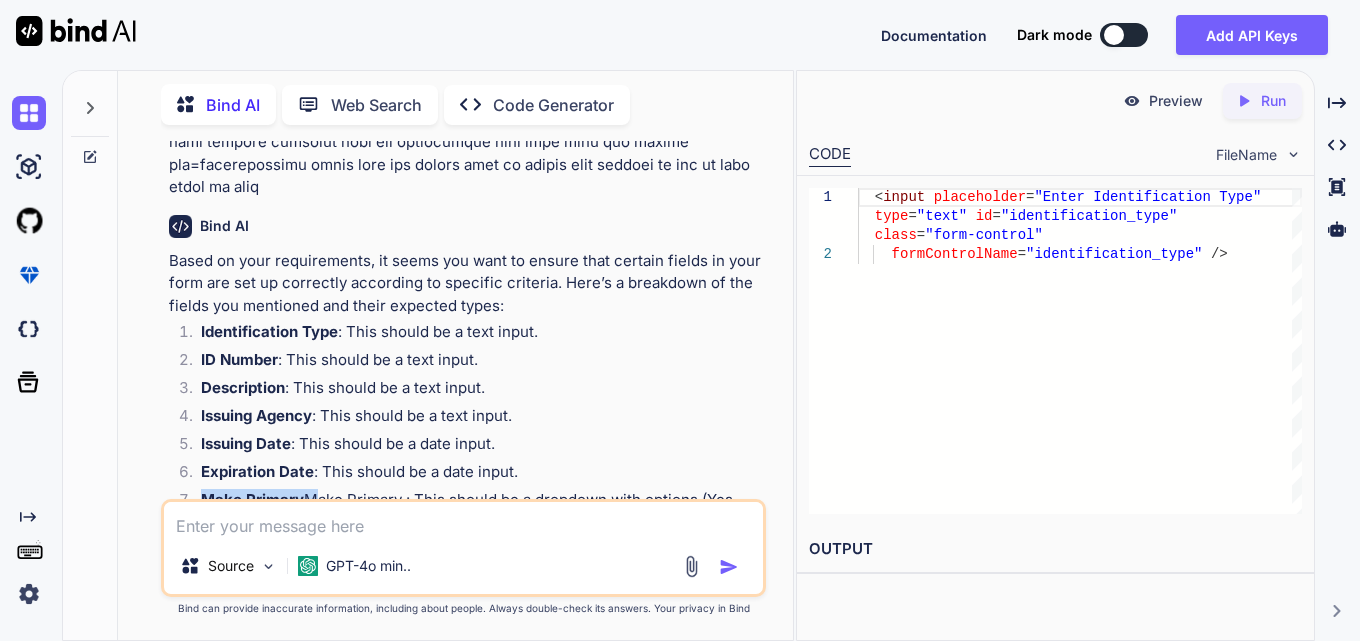 drag, startPoint x: 307, startPoint y: 368, endPoint x: 188, endPoint y: 363, distance: 119.104996 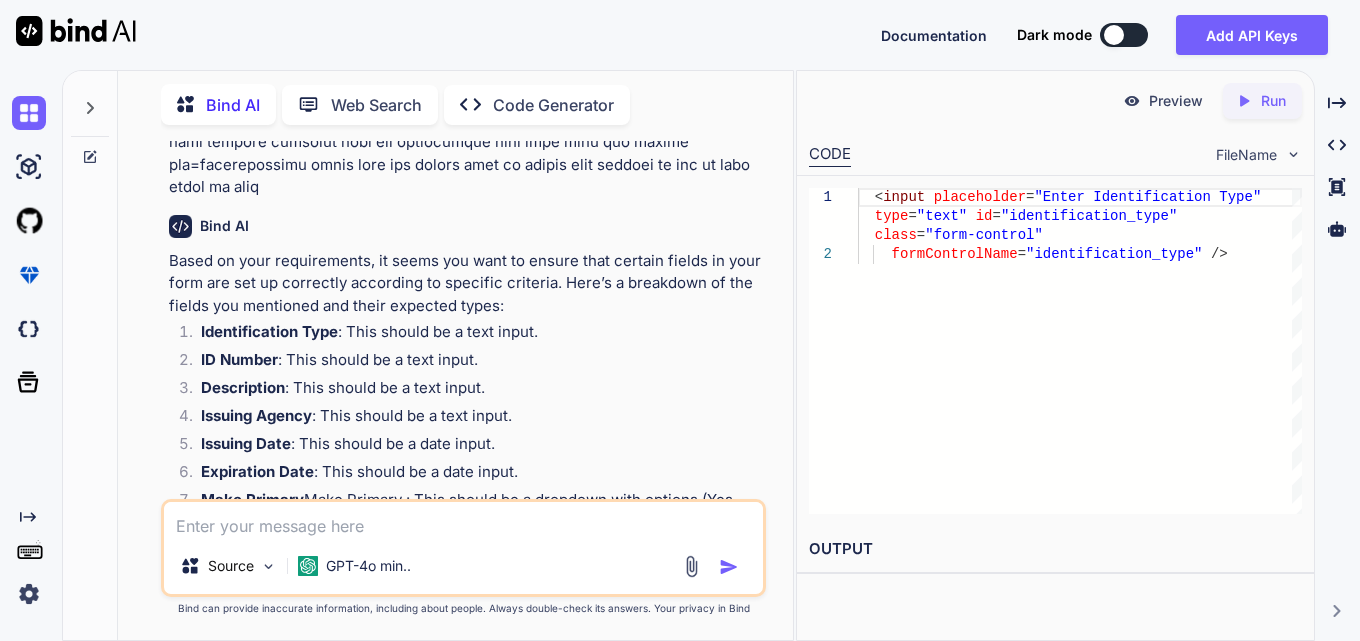 click at bounding box center (463, 520) 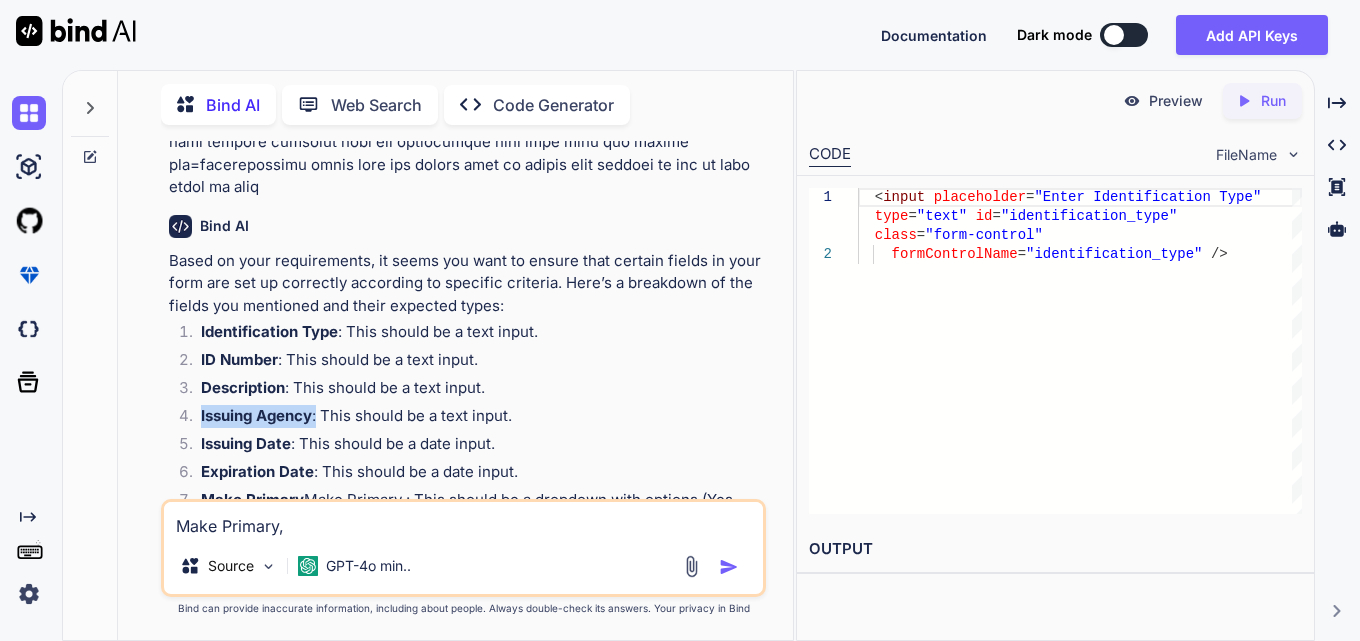 drag, startPoint x: 318, startPoint y: 276, endPoint x: 202, endPoint y: 282, distance: 116.15507 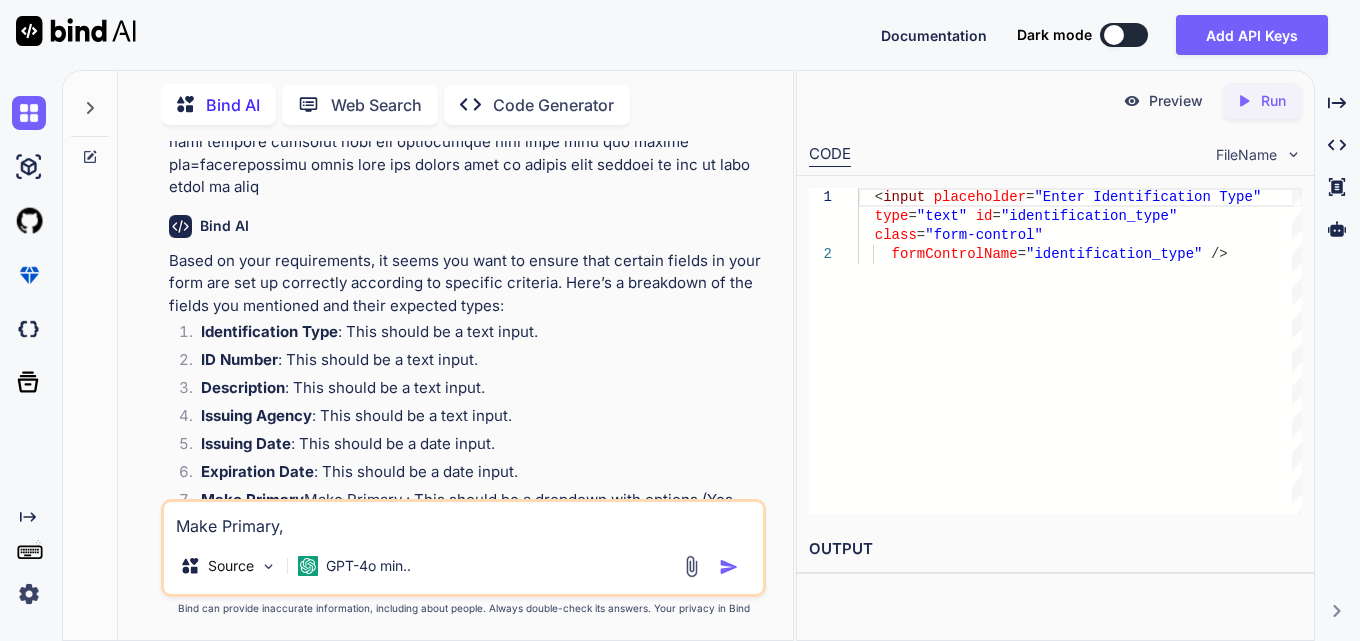 click on "Make Primary," at bounding box center [463, 520] 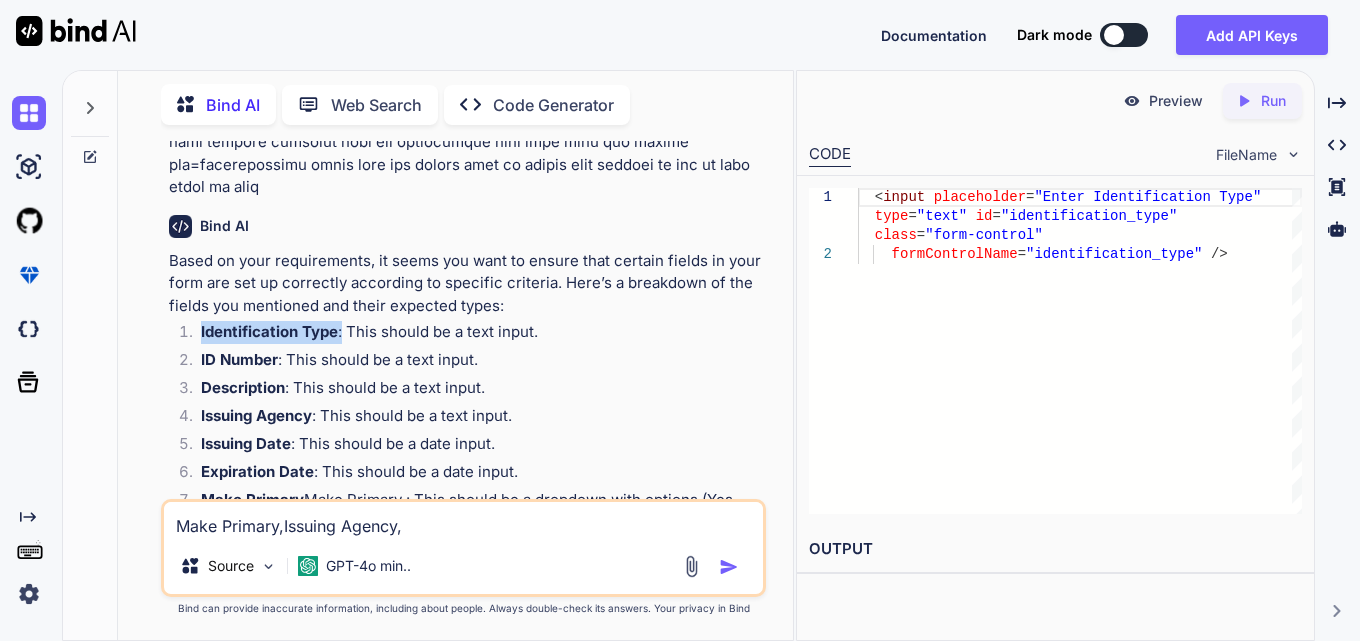 drag, startPoint x: 343, startPoint y: 195, endPoint x: 200, endPoint y: 210, distance: 143.78456 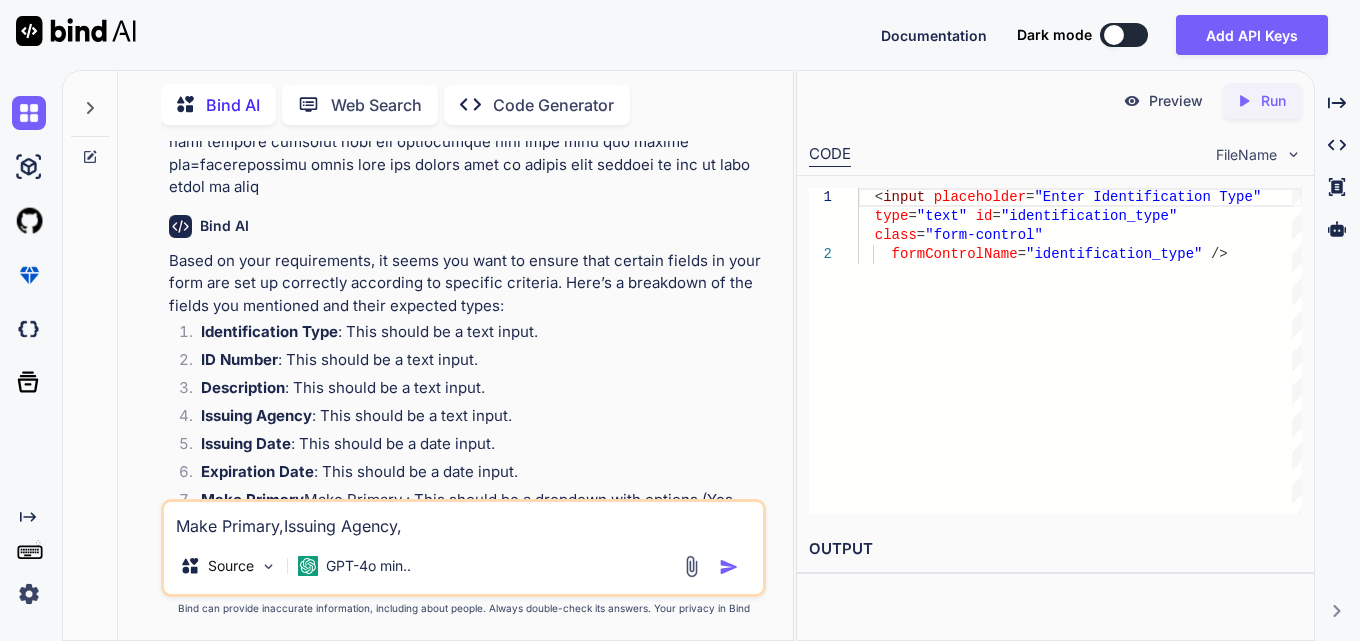 click on "Identification Type : This should be a text input." at bounding box center [473, 335] 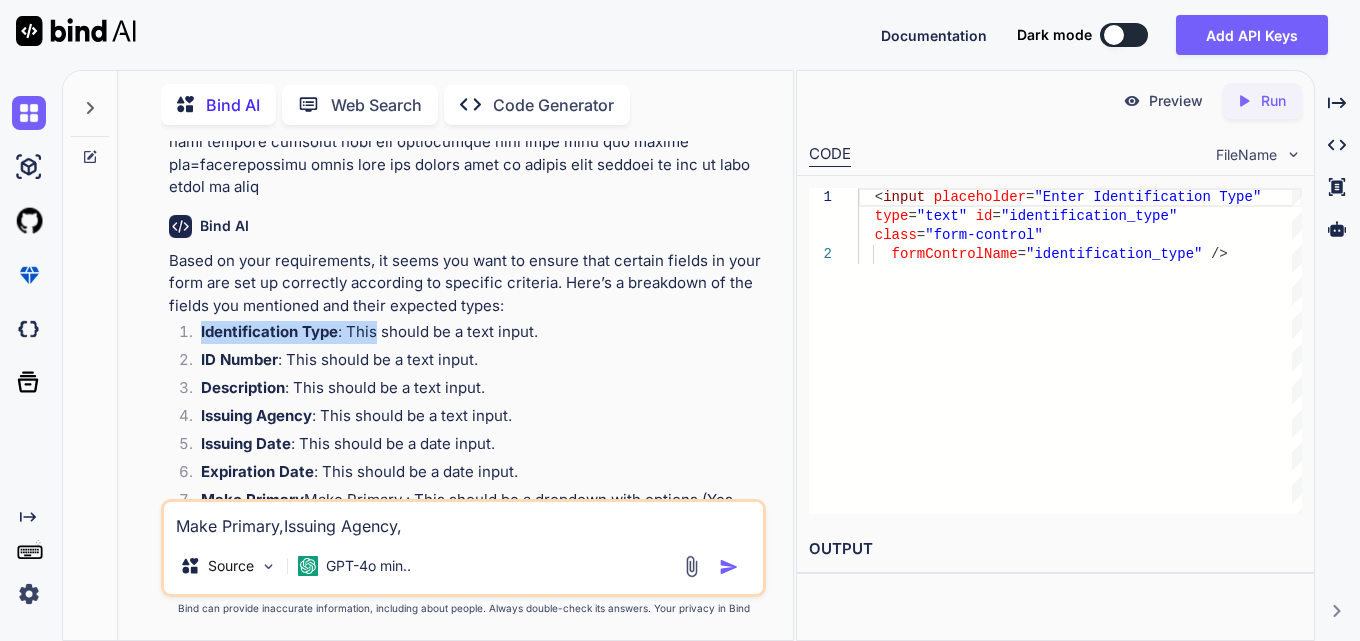 drag, startPoint x: 347, startPoint y: 195, endPoint x: 189, endPoint y: 203, distance: 158.20241 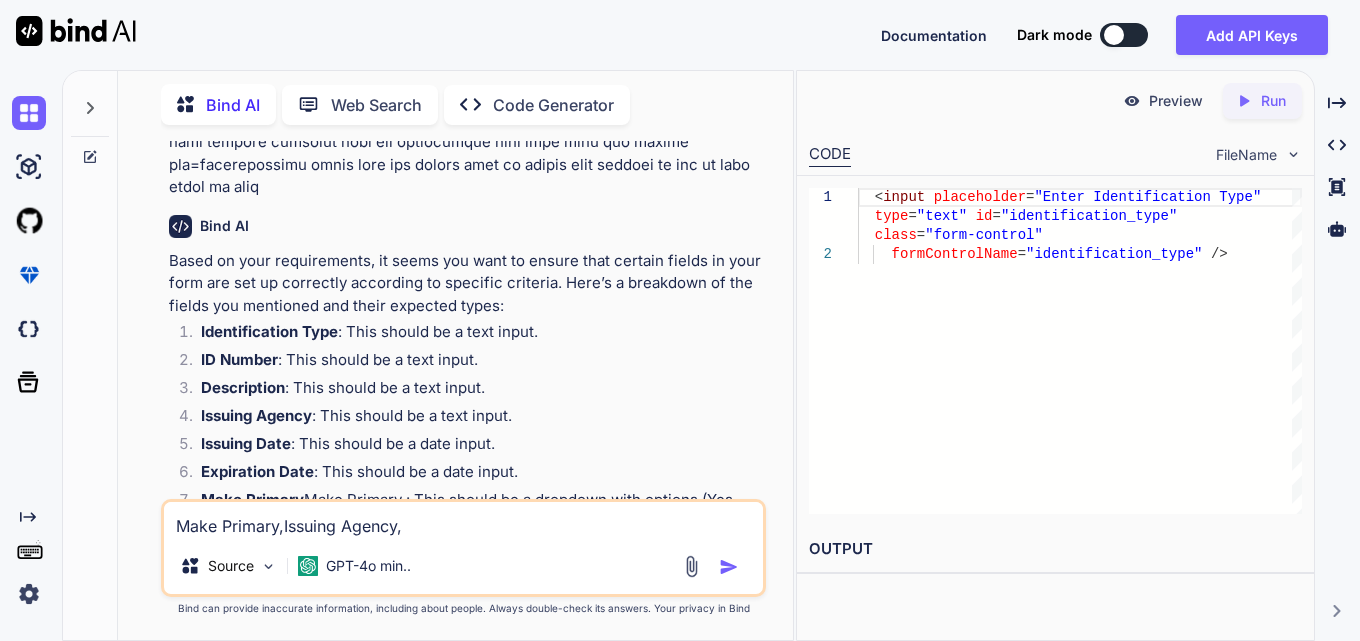 click on "Identification Type : This should be a text input." at bounding box center (473, 335) 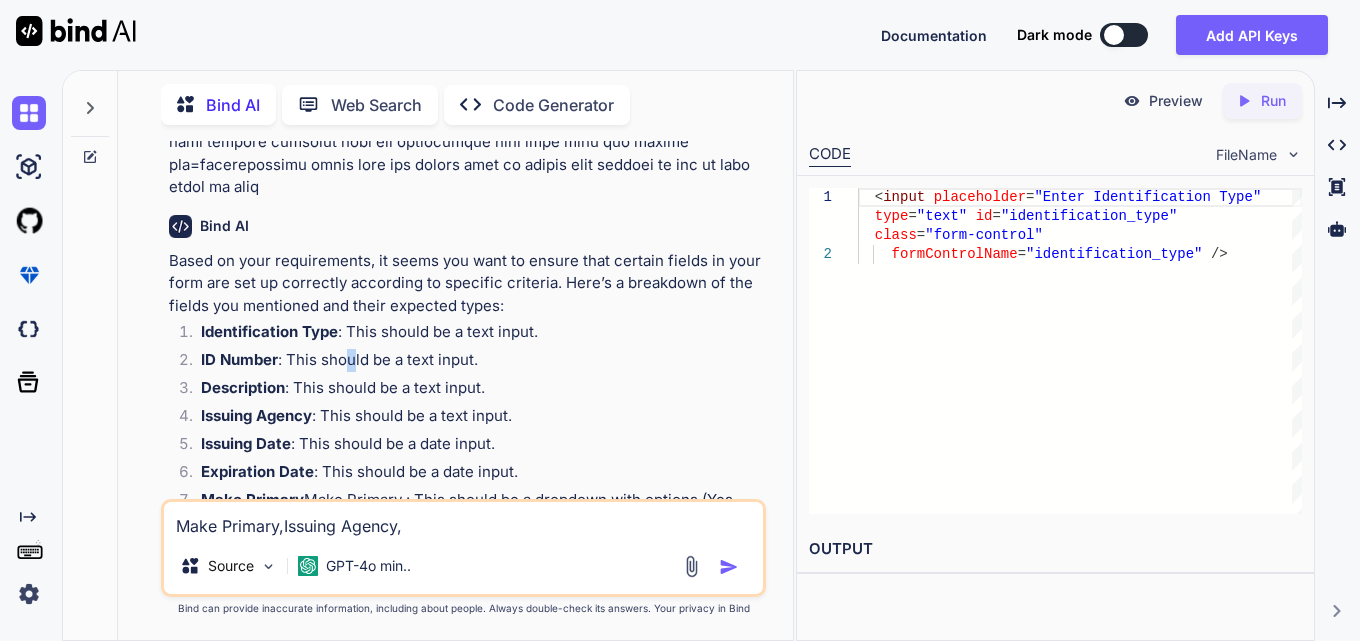 click on "ID Number : This should be a text input." at bounding box center (473, 363) 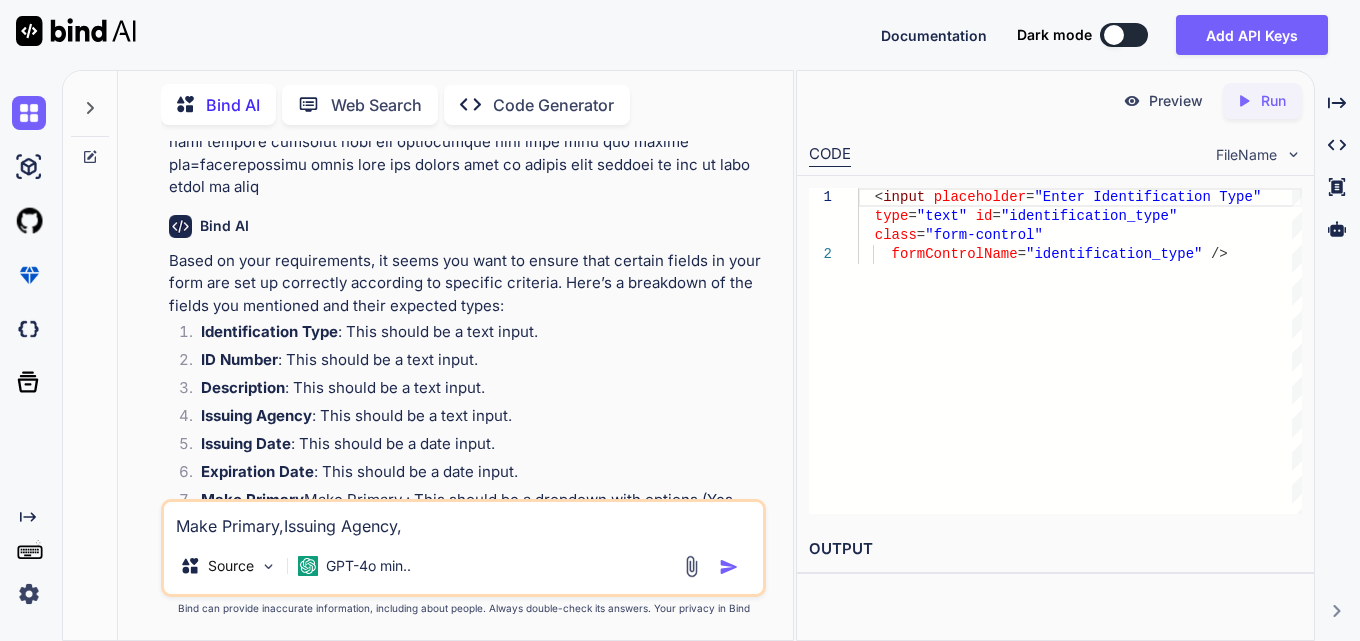 click on "Issuing Date : This should be a date input." at bounding box center (473, 447) 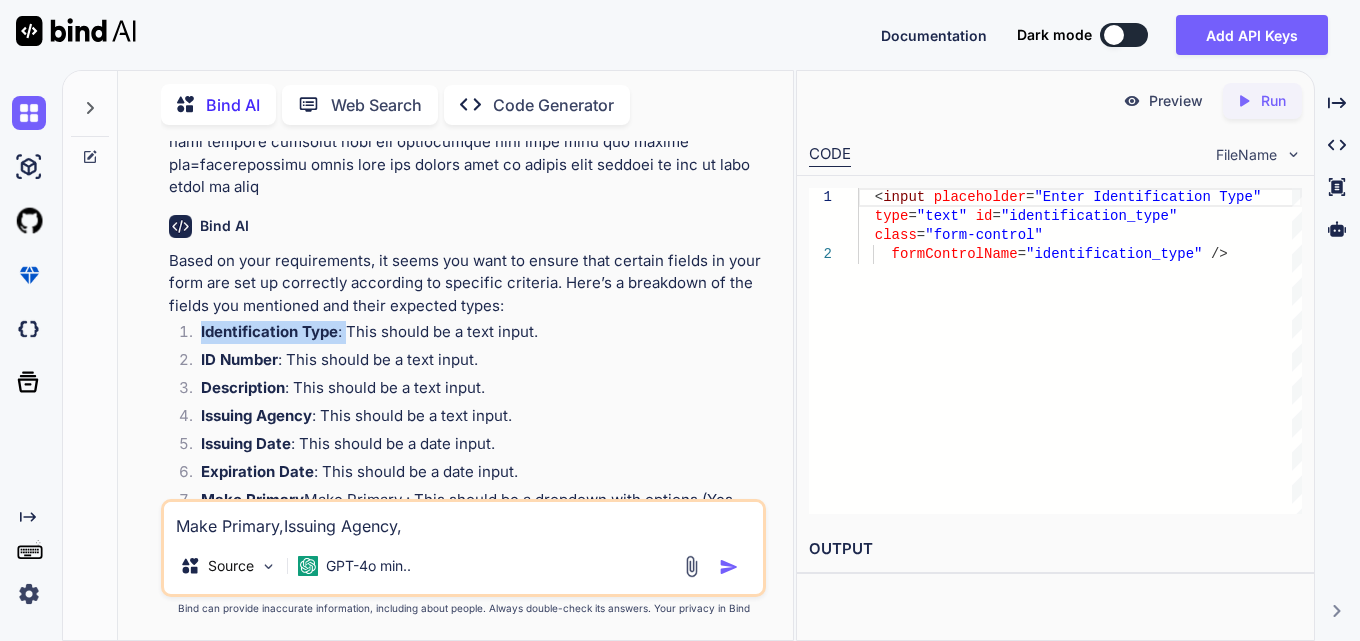drag, startPoint x: 346, startPoint y: 193, endPoint x: 180, endPoint y: 184, distance: 166.24379 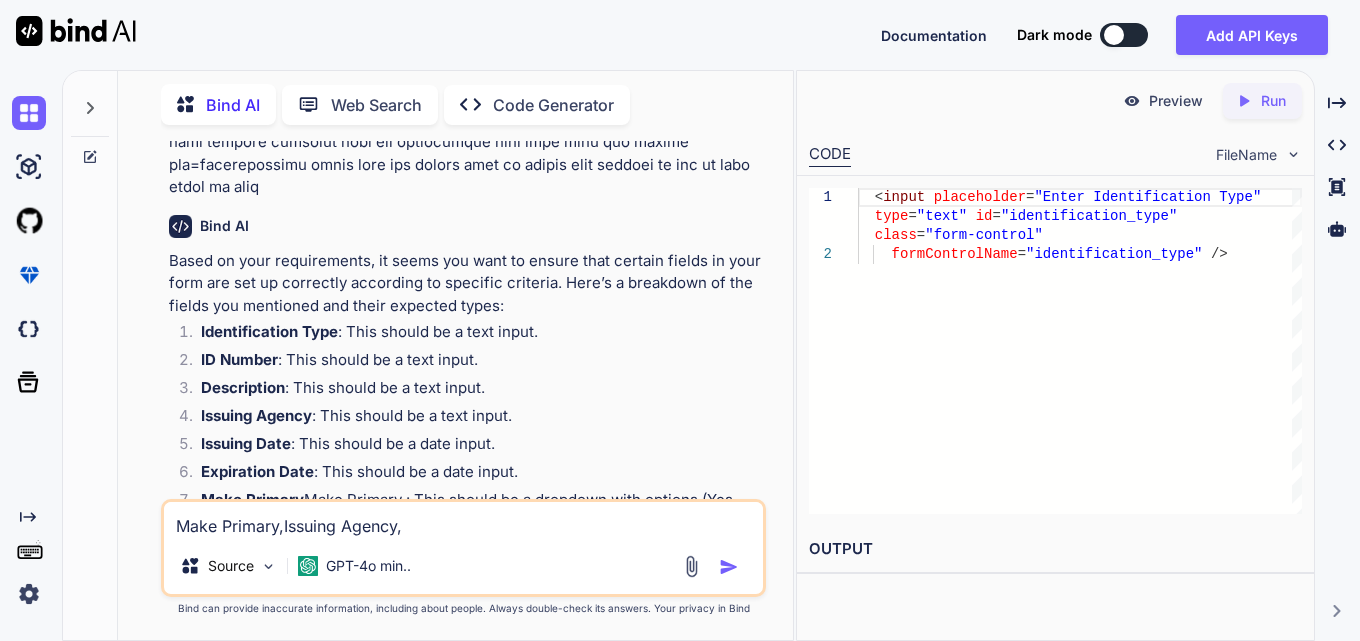 click on "Description : This should be a text input." at bounding box center [473, 391] 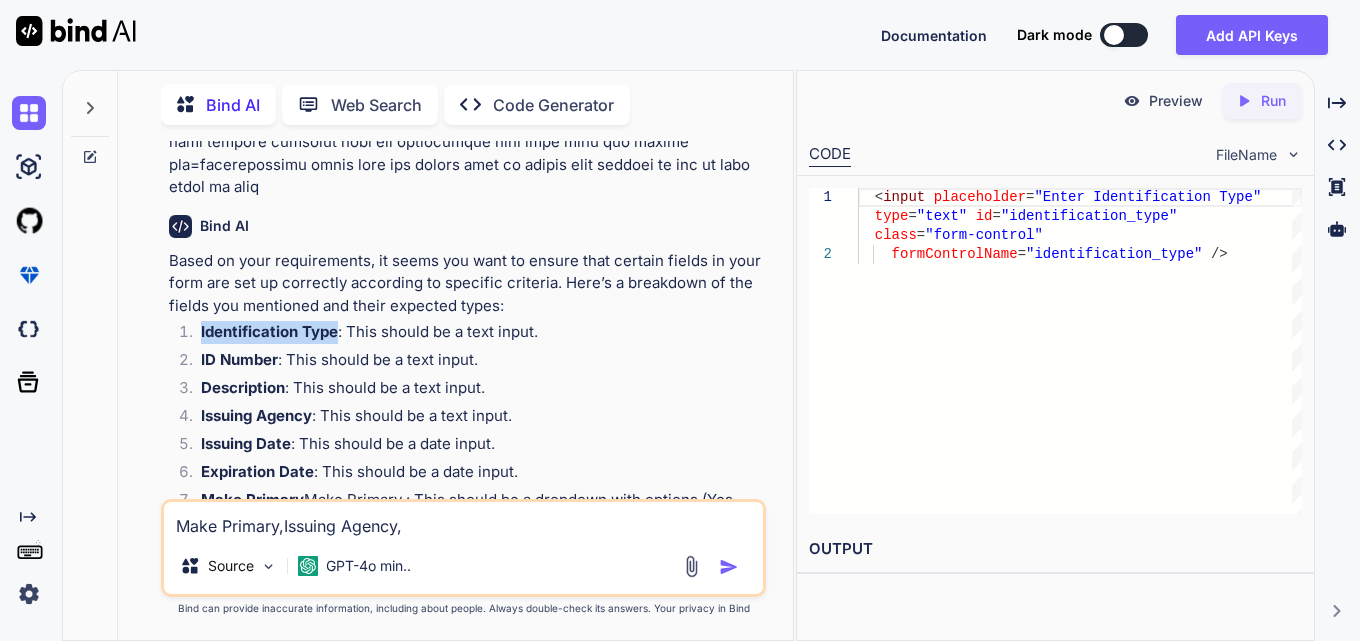 drag, startPoint x: 341, startPoint y: 197, endPoint x: 197, endPoint y: 191, distance: 144.12494 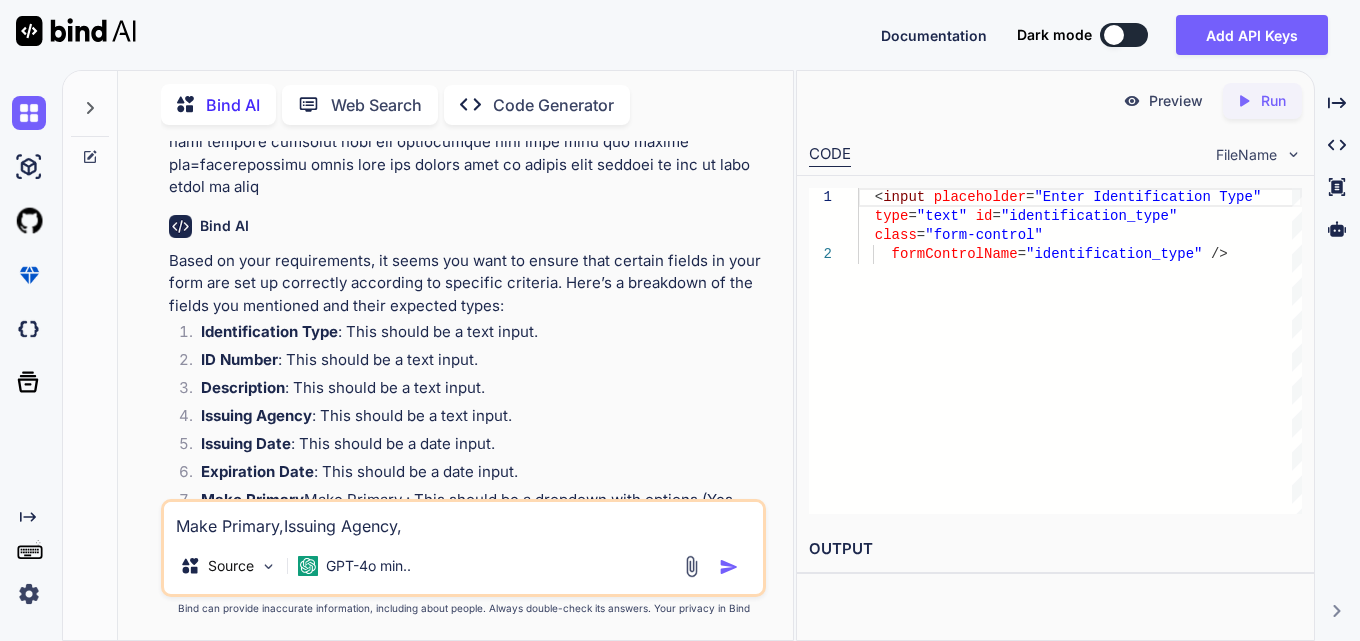 click on "Description" at bounding box center [243, 387] 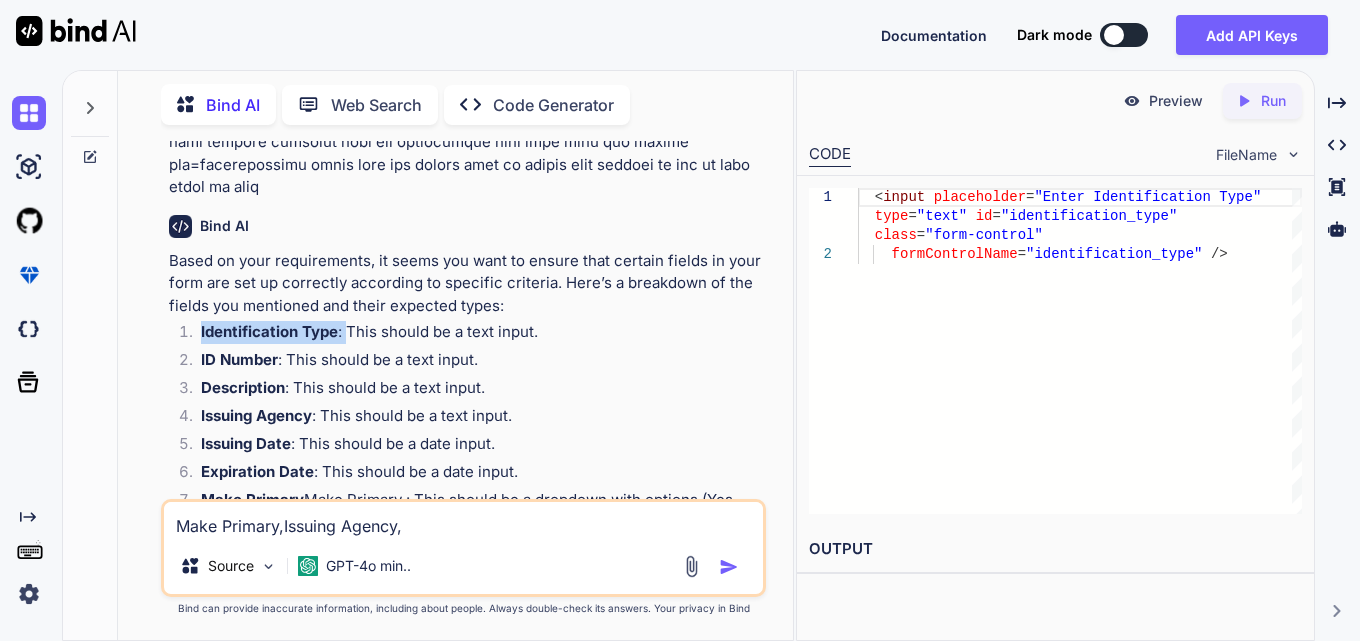 drag, startPoint x: 346, startPoint y: 192, endPoint x: 186, endPoint y: 199, distance: 160.15305 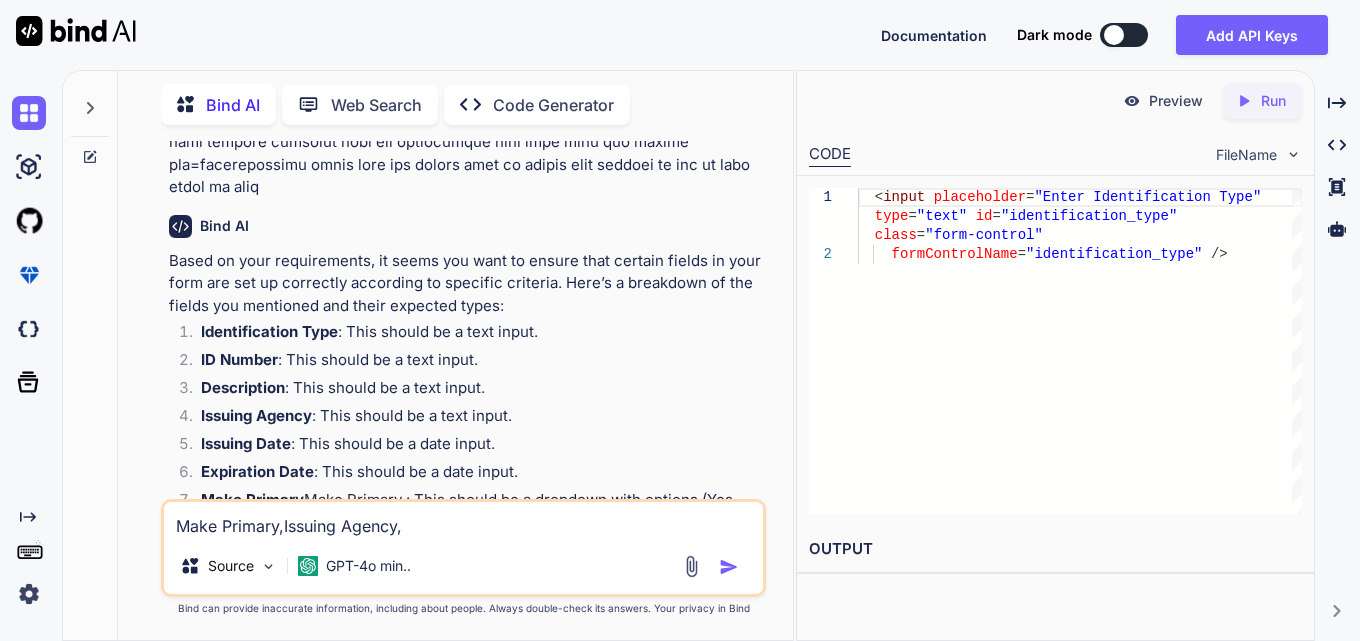 drag, startPoint x: 368, startPoint y: 313, endPoint x: 309, endPoint y: 236, distance: 97.00516 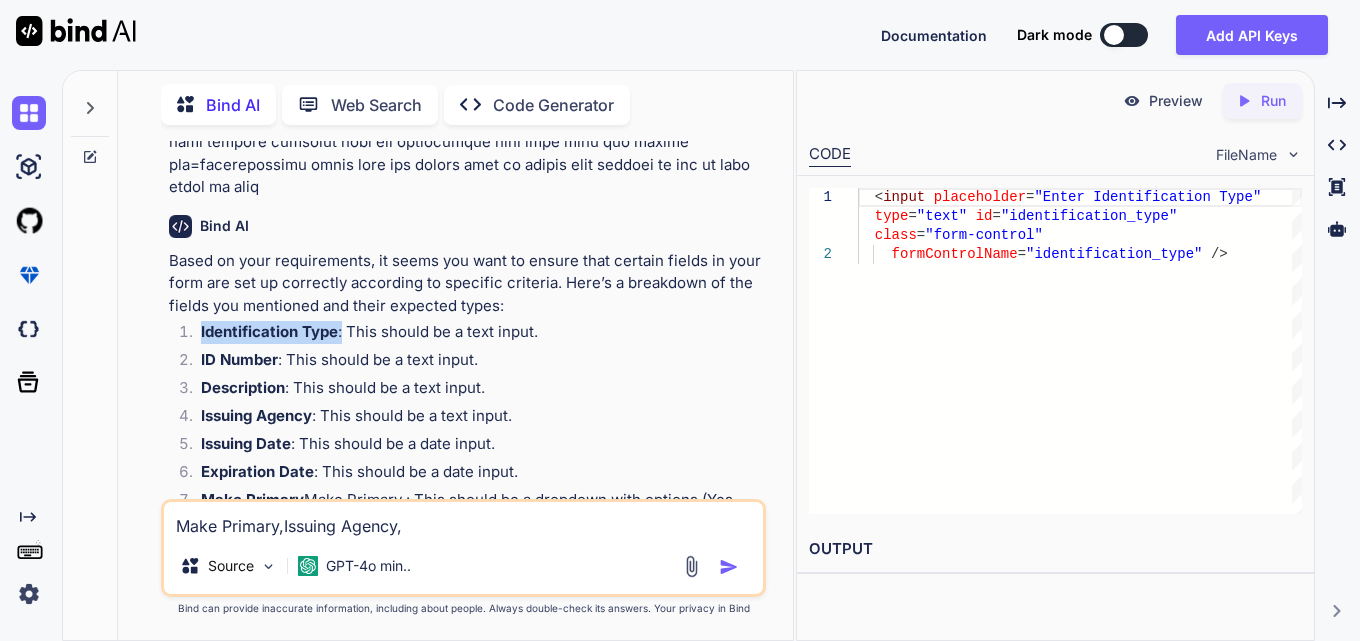 drag, startPoint x: 345, startPoint y: 197, endPoint x: 197, endPoint y: 201, distance: 148.05405 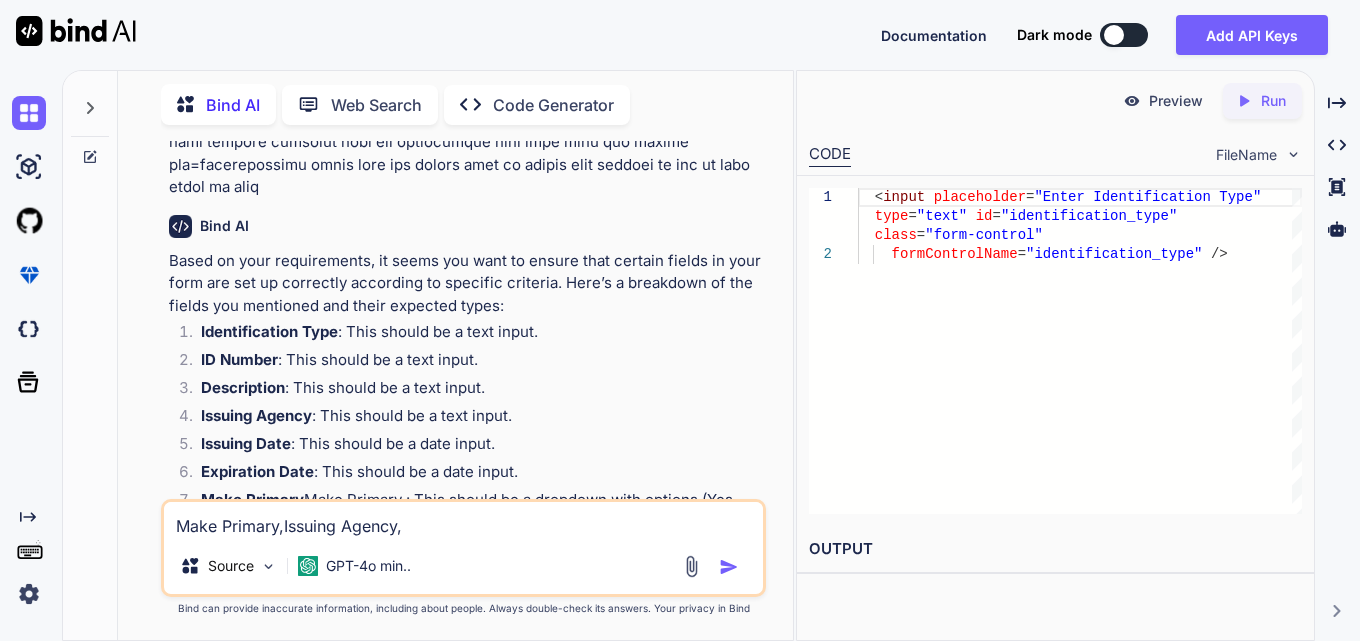 click on "Issuing Agency" at bounding box center [256, 415] 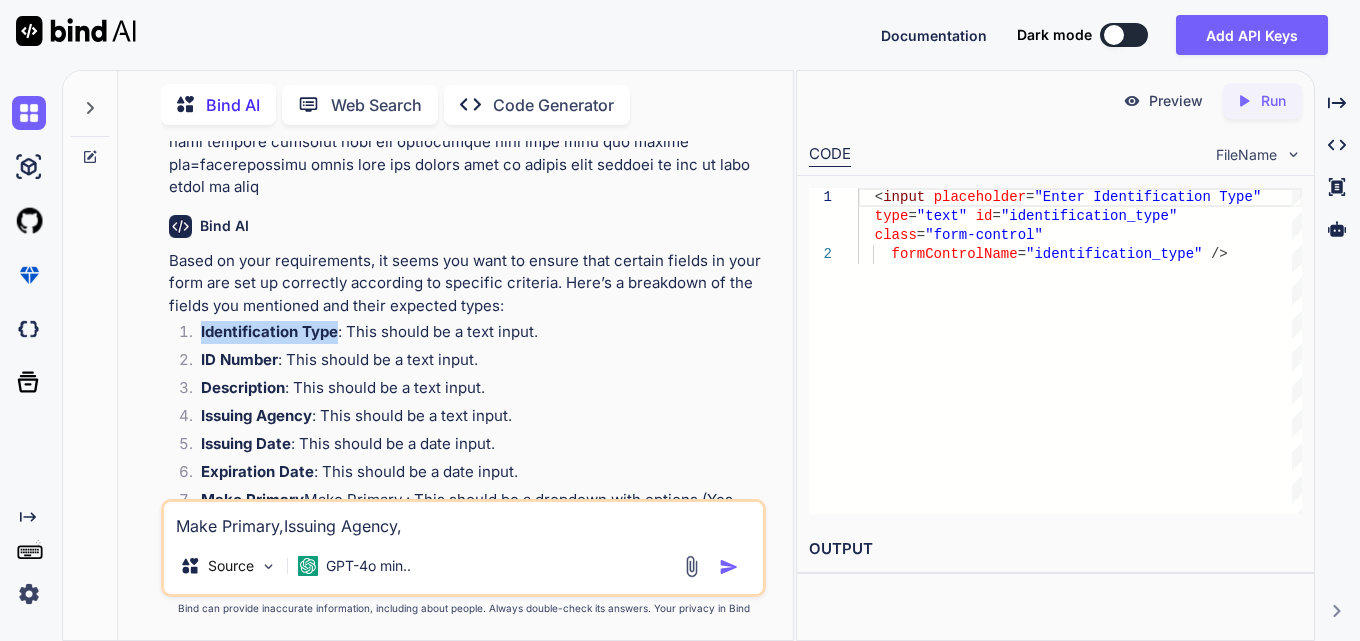 drag, startPoint x: 341, startPoint y: 194, endPoint x: 189, endPoint y: 186, distance: 152.21039 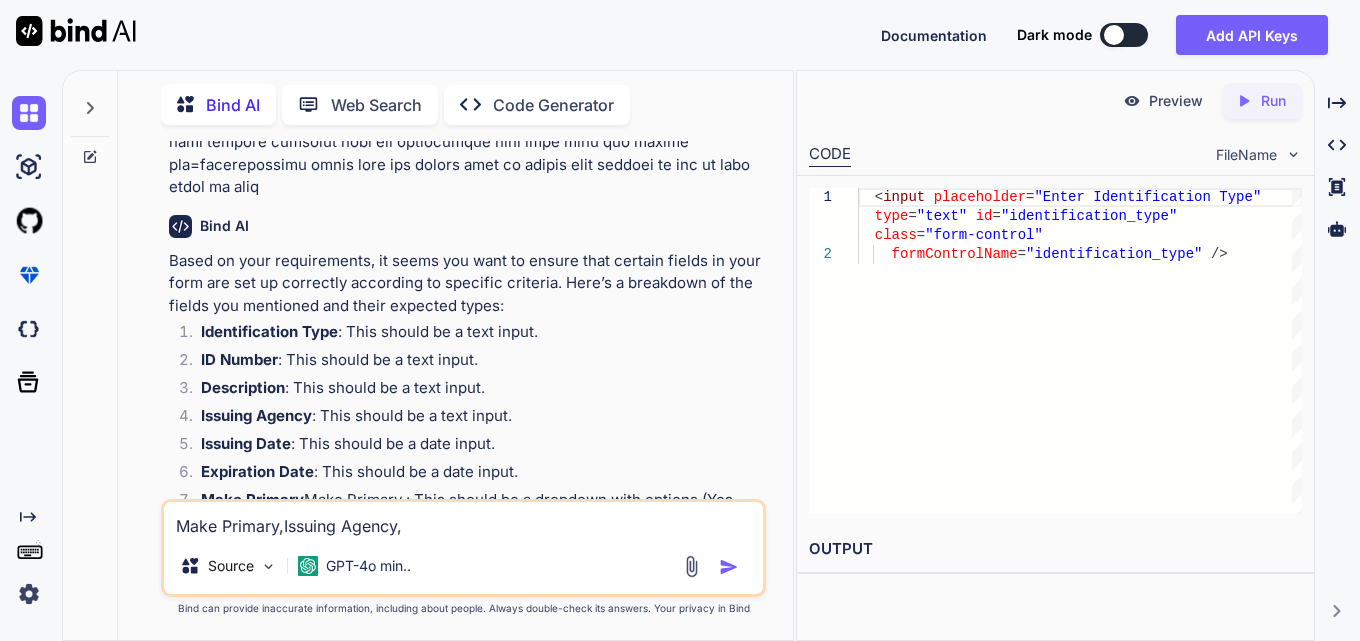 click on "Issuing Agency" at bounding box center (256, 415) 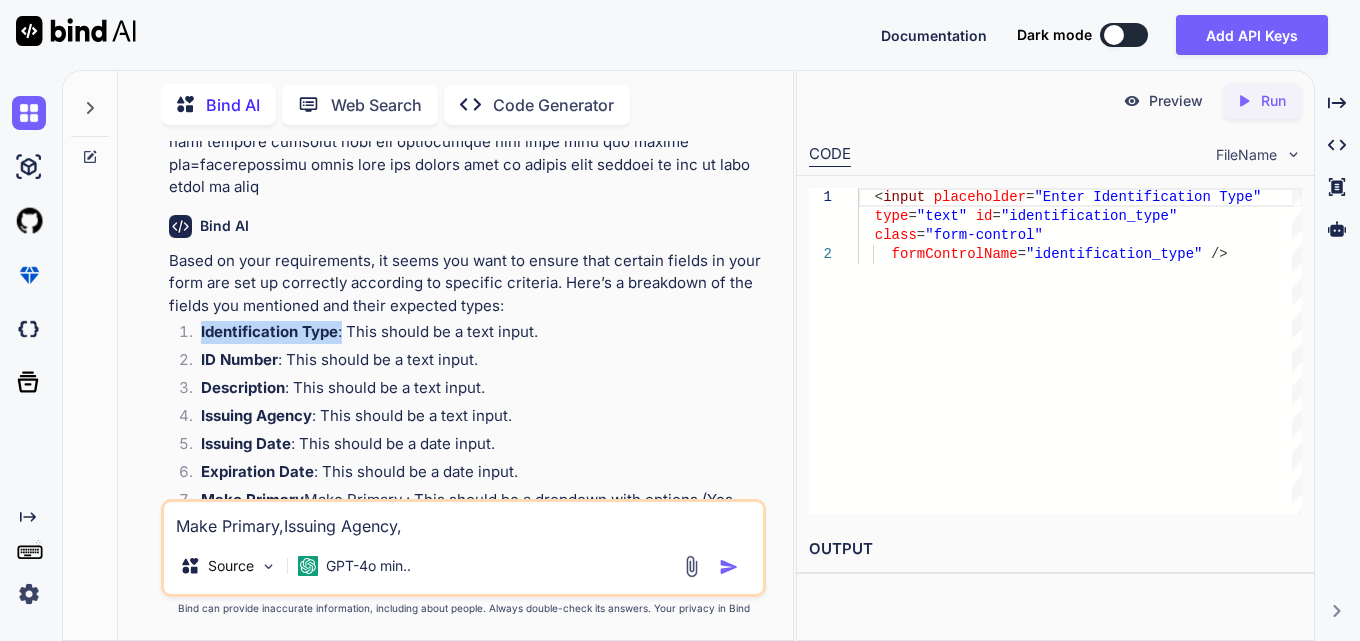 drag, startPoint x: 343, startPoint y: 198, endPoint x: 184, endPoint y: 192, distance: 159.11317 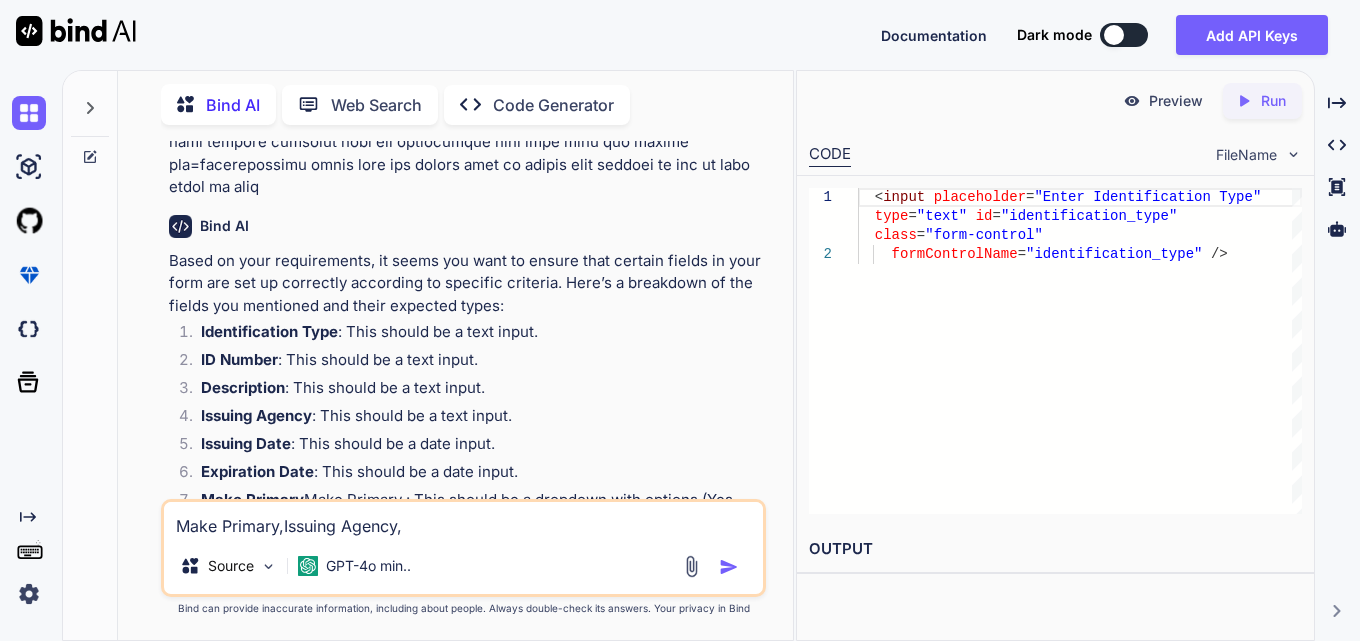 click on "Description" at bounding box center (243, 387) 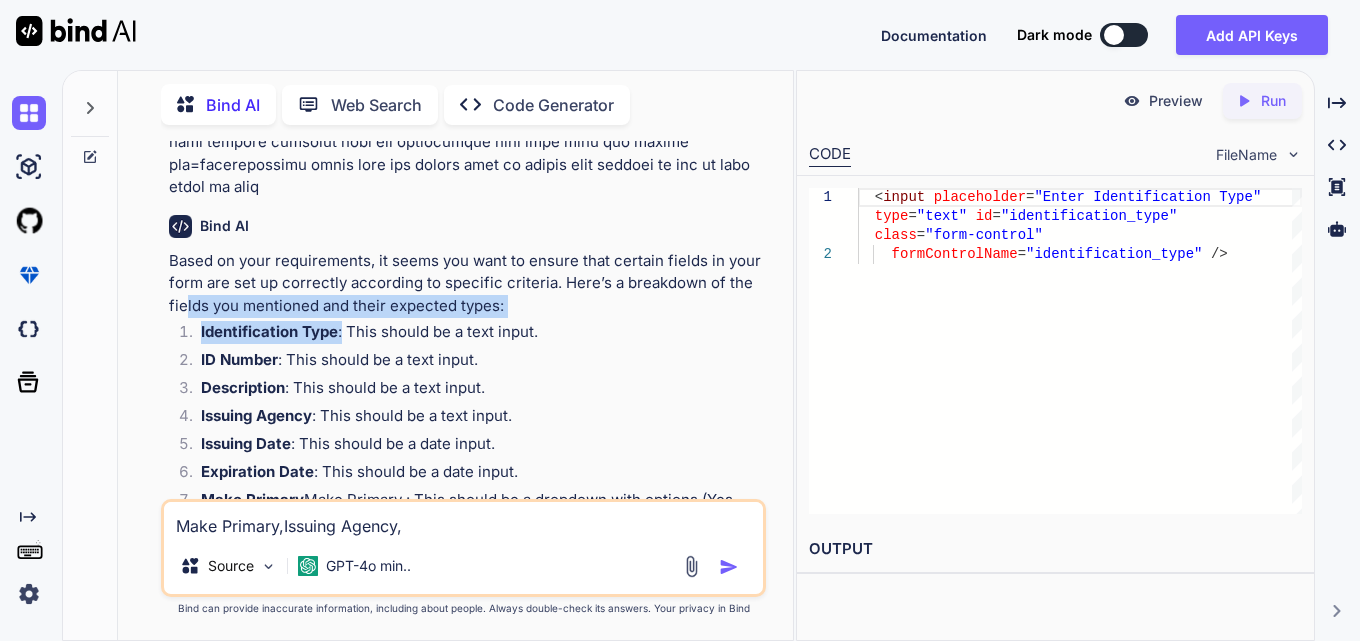 drag, startPoint x: 342, startPoint y: 195, endPoint x: 189, endPoint y: 180, distance: 153.73354 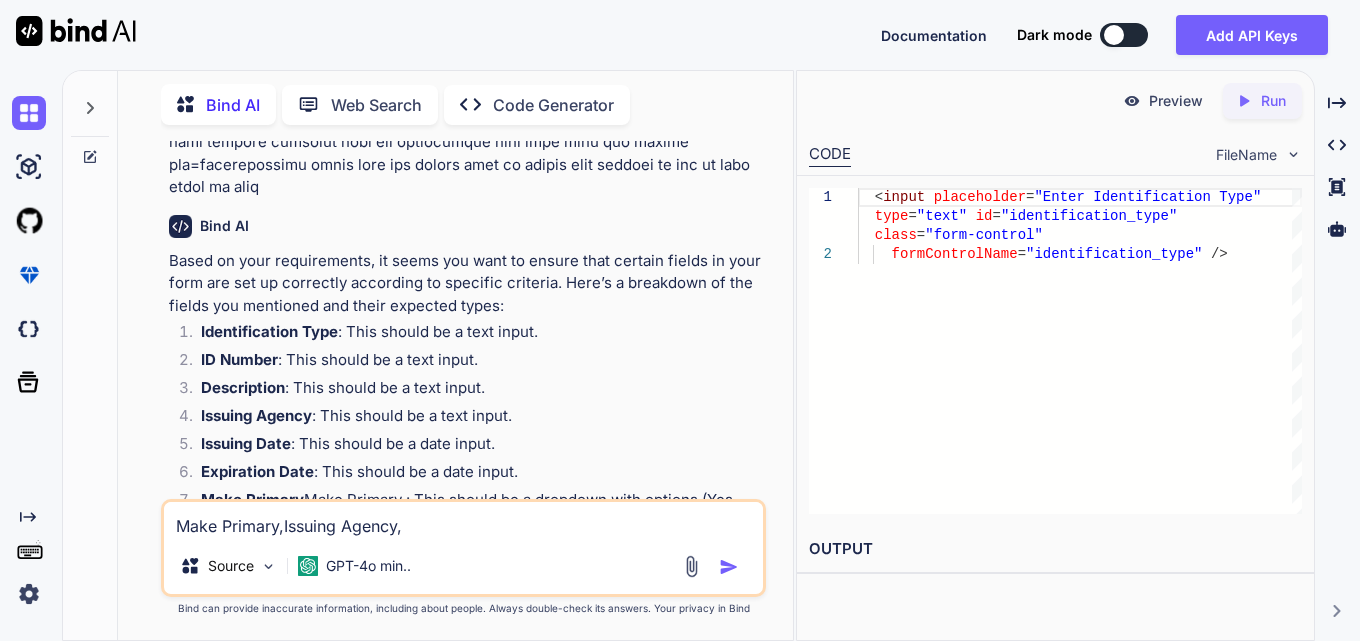 click on "Description : This should be a text input." at bounding box center (473, 391) 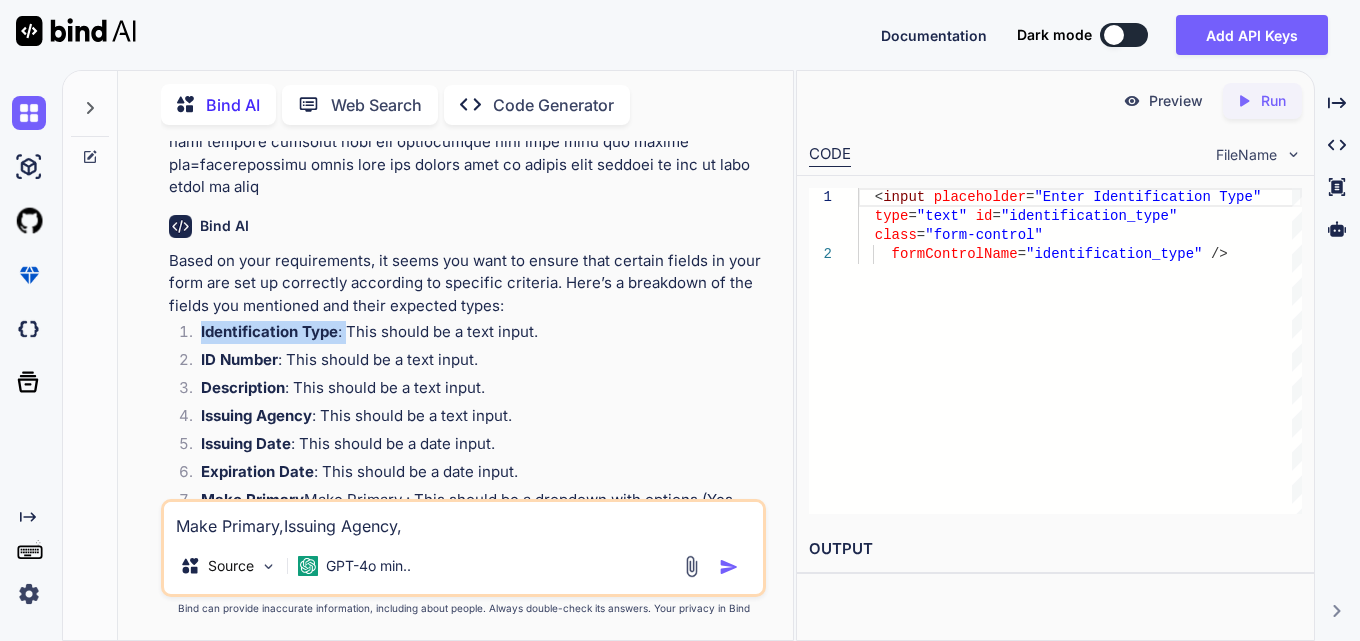 drag, startPoint x: 346, startPoint y: 202, endPoint x: 197, endPoint y: 205, distance: 149.0302 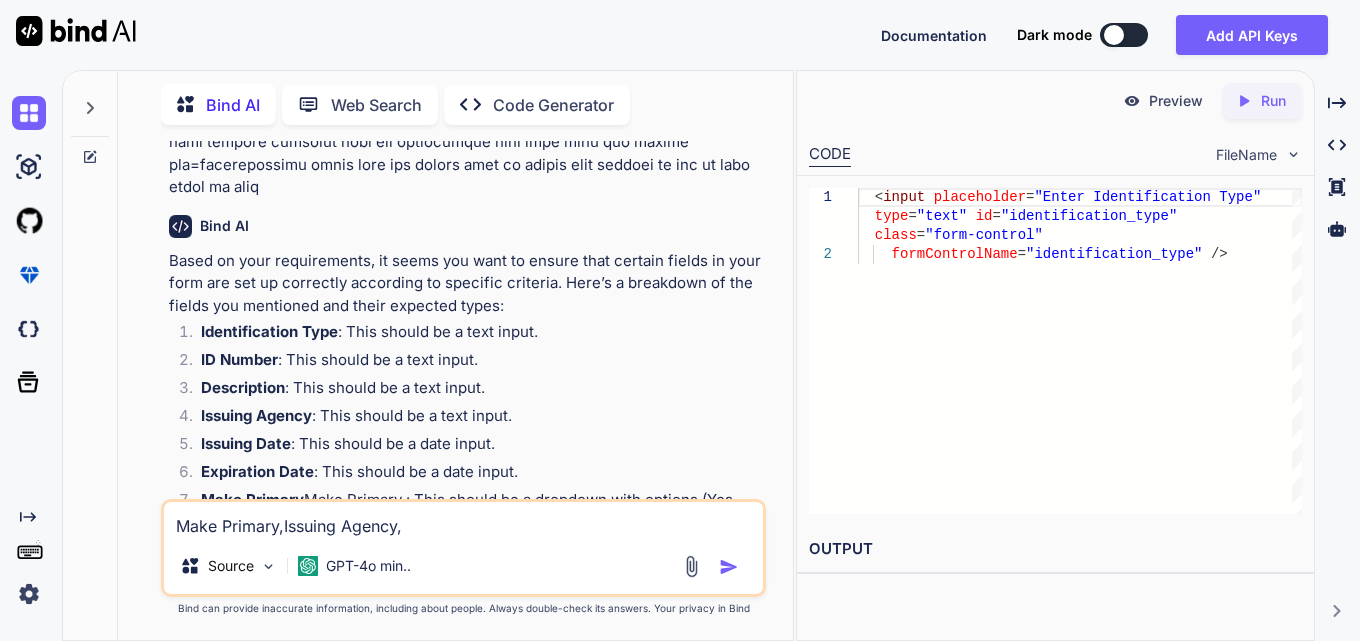 click on "Issuing Date" at bounding box center (246, 443) 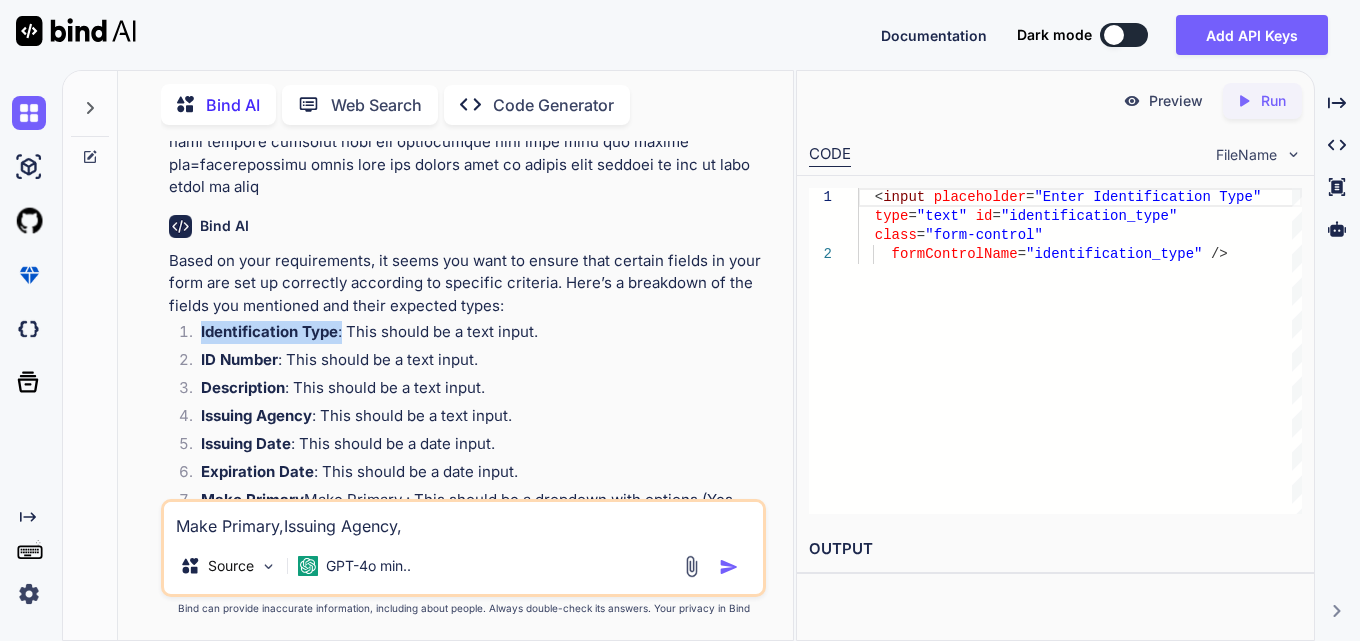 drag, startPoint x: 345, startPoint y: 194, endPoint x: 190, endPoint y: 207, distance: 155.5442 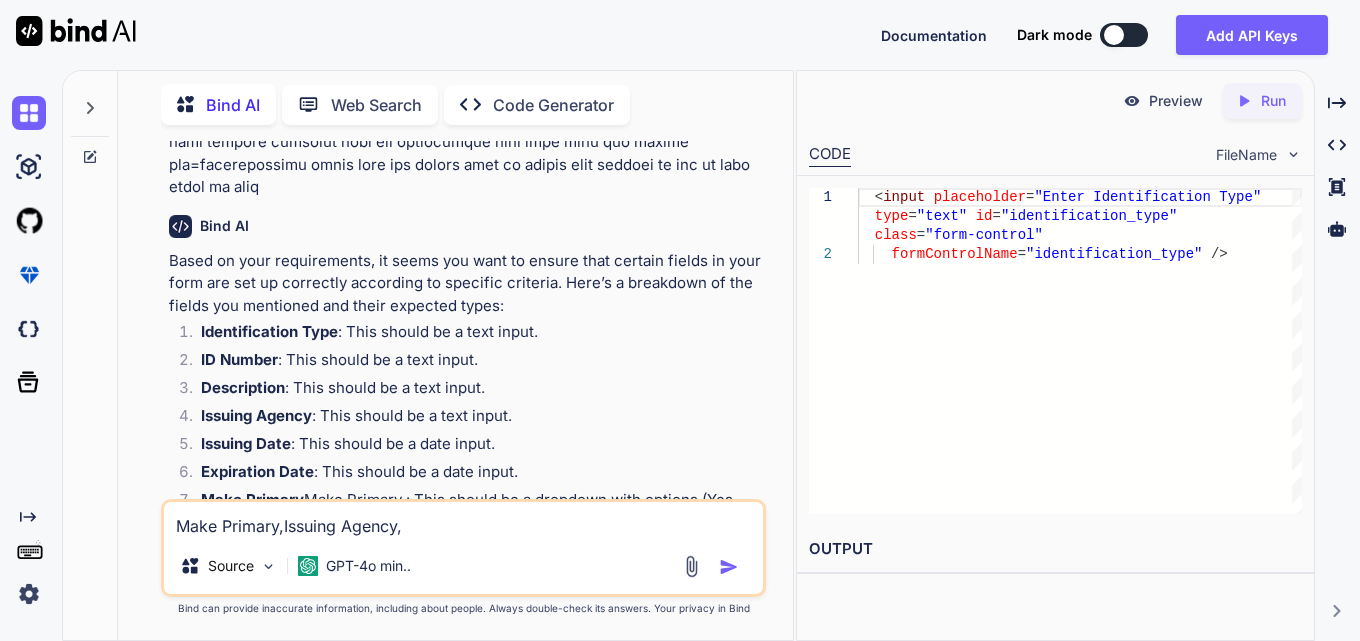 drag, startPoint x: 249, startPoint y: 308, endPoint x: 256, endPoint y: 297, distance: 13.038404 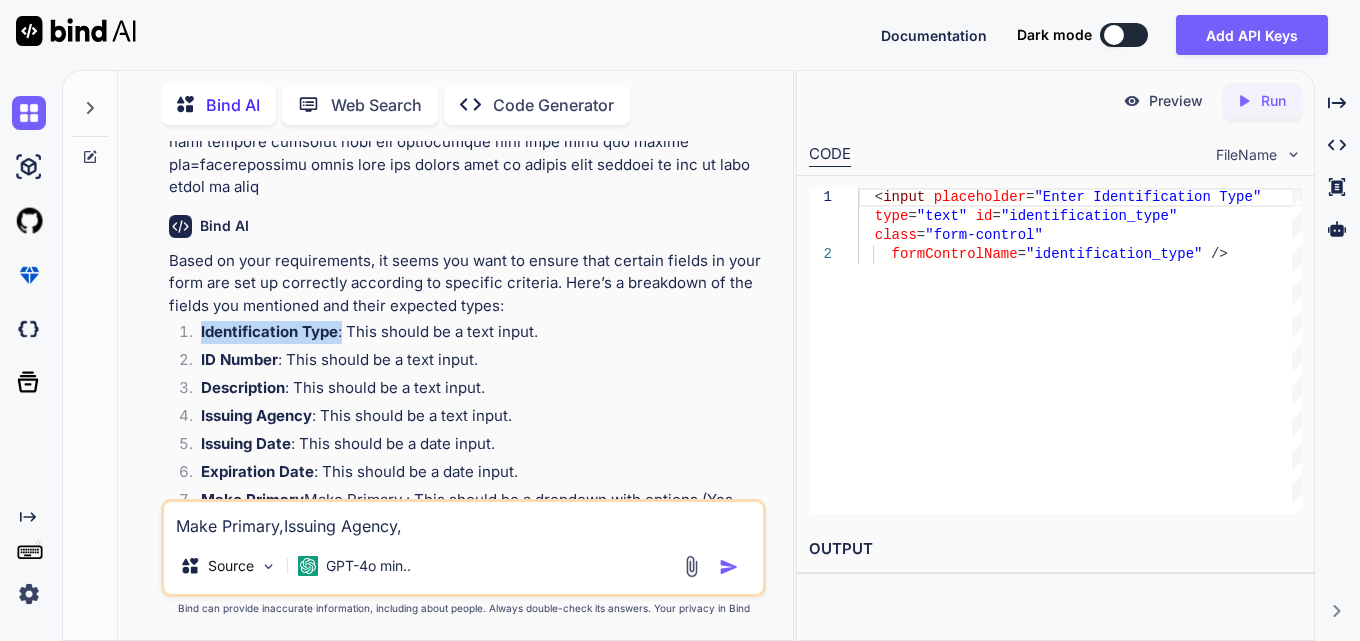 drag, startPoint x: 345, startPoint y: 193, endPoint x: 197, endPoint y: 205, distance: 148.48569 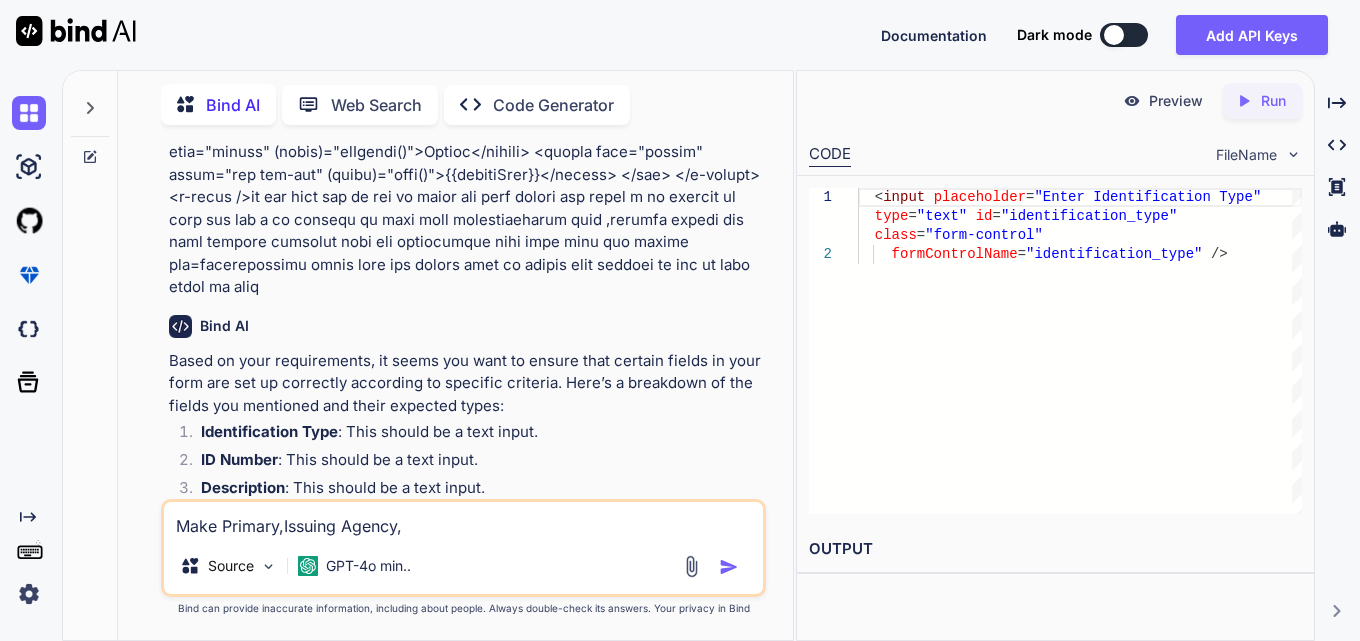 click on "Based on your requirements, it seems you want to ensure that certain fields in your form are set up correctly according to specific criteria. Here’s a breakdown of the fields you mentioned and their expected types:" at bounding box center [465, 384] 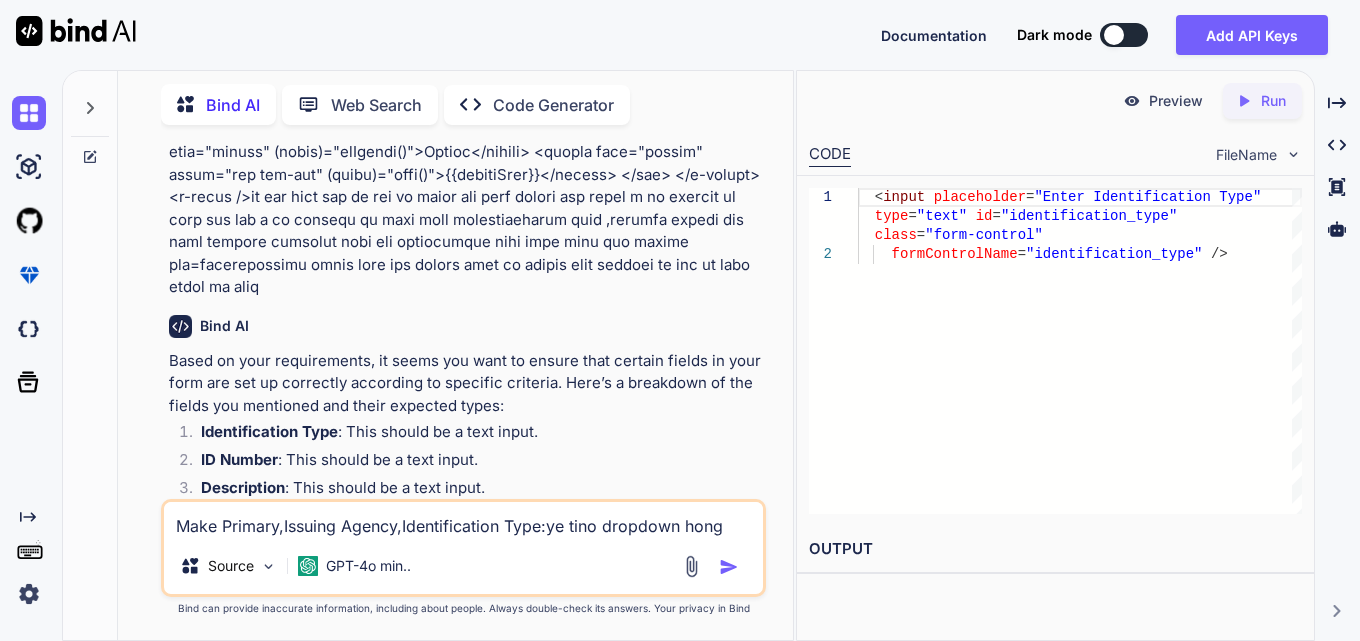 type on "Make Primary,Issuing Agency,Identification Type:ye tino dropdown honge" 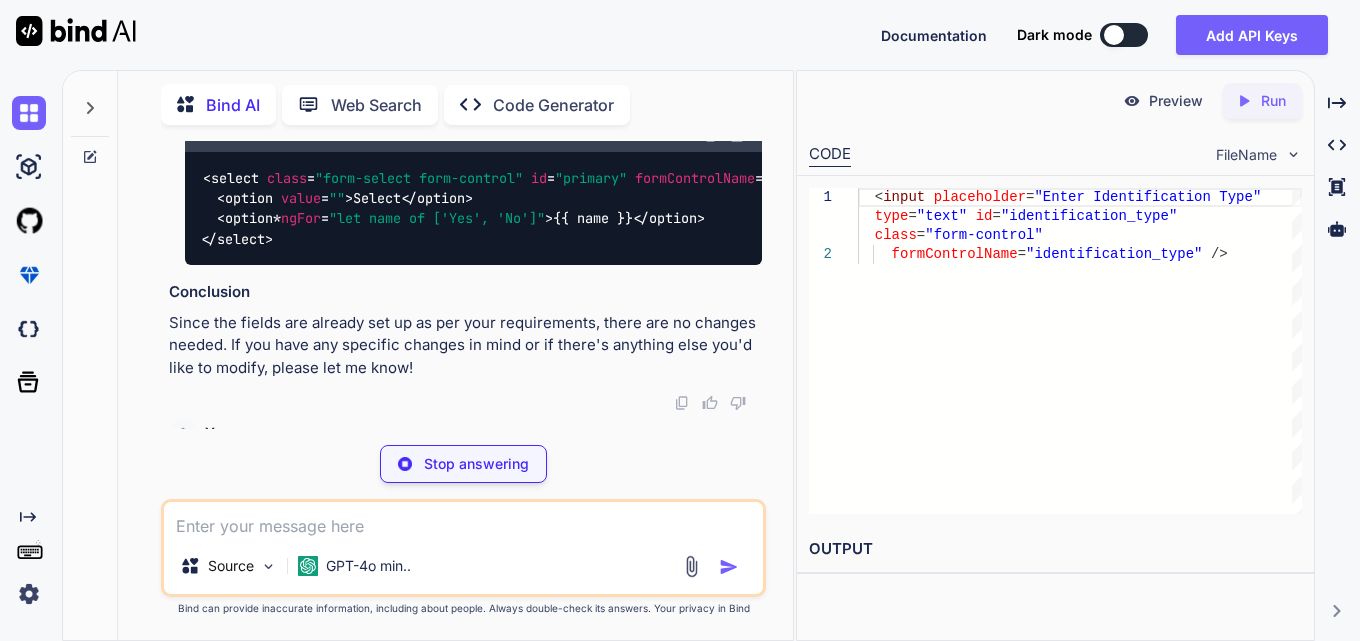 scroll, scrollTop: 3516, scrollLeft: 0, axis: vertical 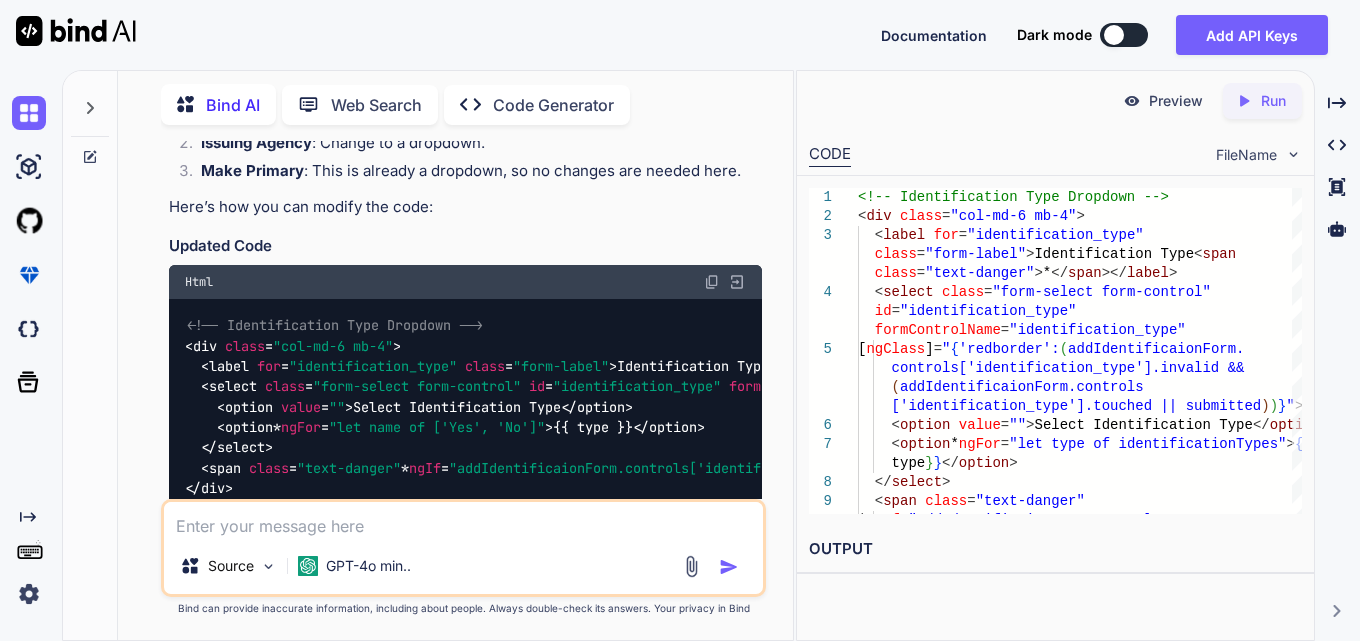 click at bounding box center (712, 282) 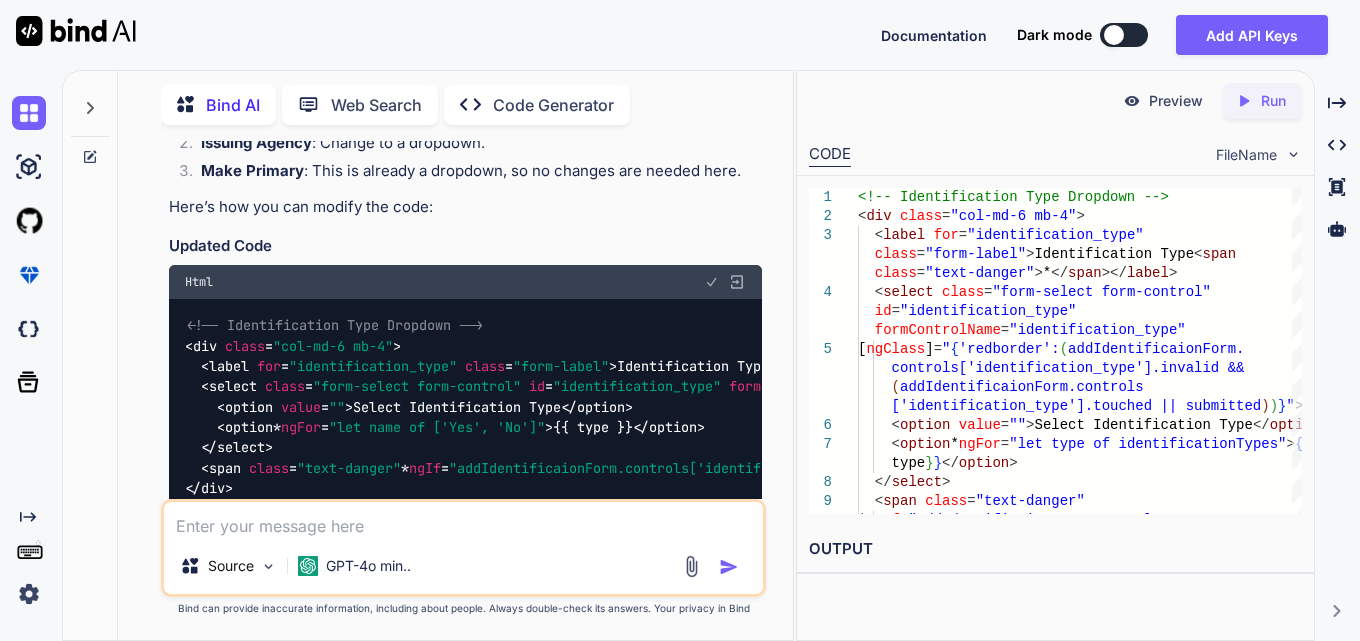 click at bounding box center [712, 282] 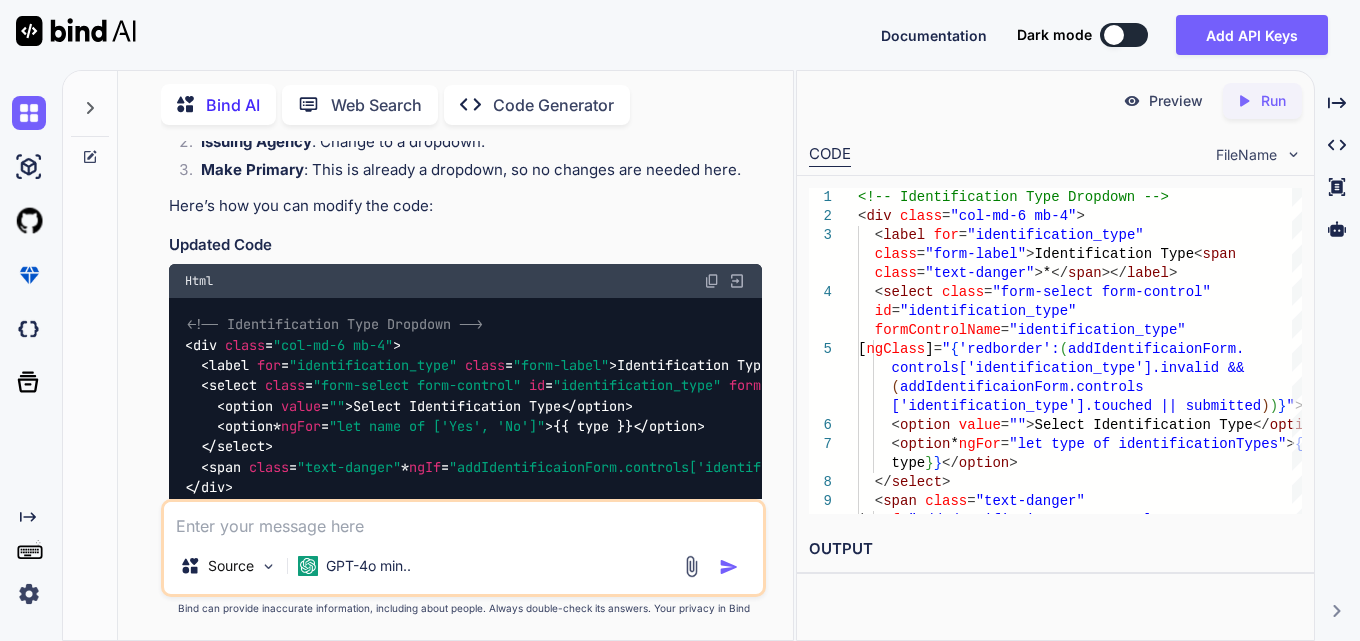 scroll, scrollTop: 4016, scrollLeft: 0, axis: vertical 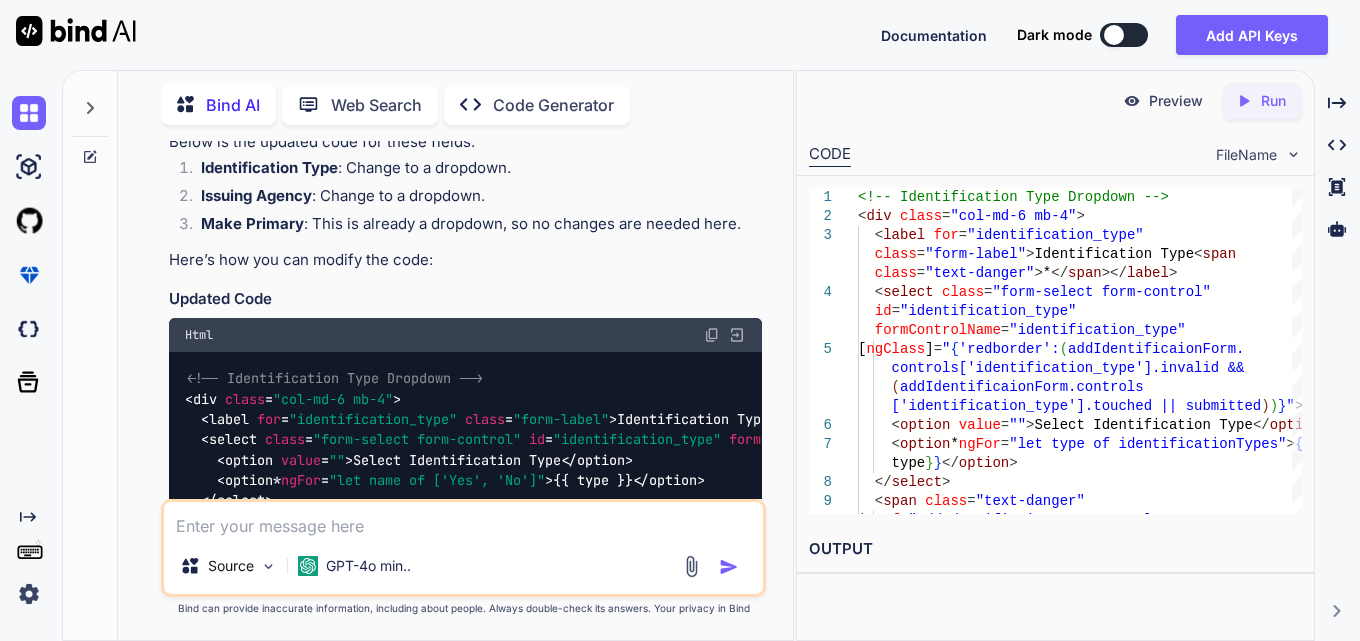 click at bounding box center [712, 335] 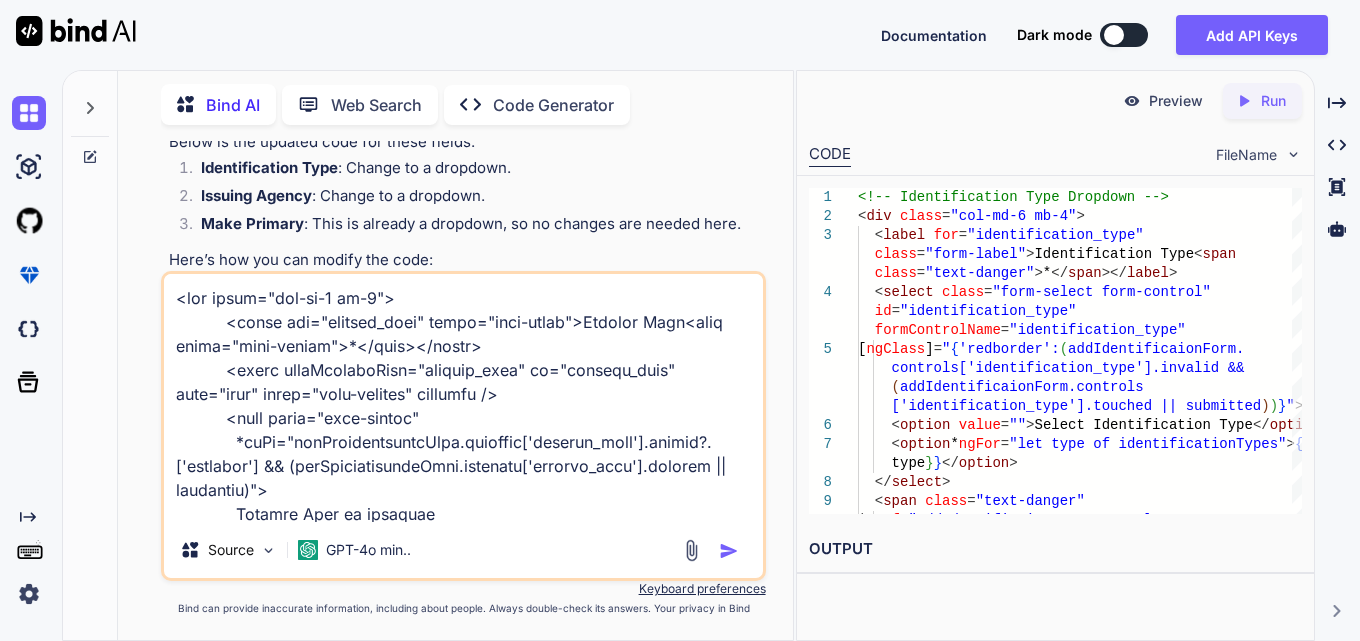 scroll, scrollTop: 482, scrollLeft: 0, axis: vertical 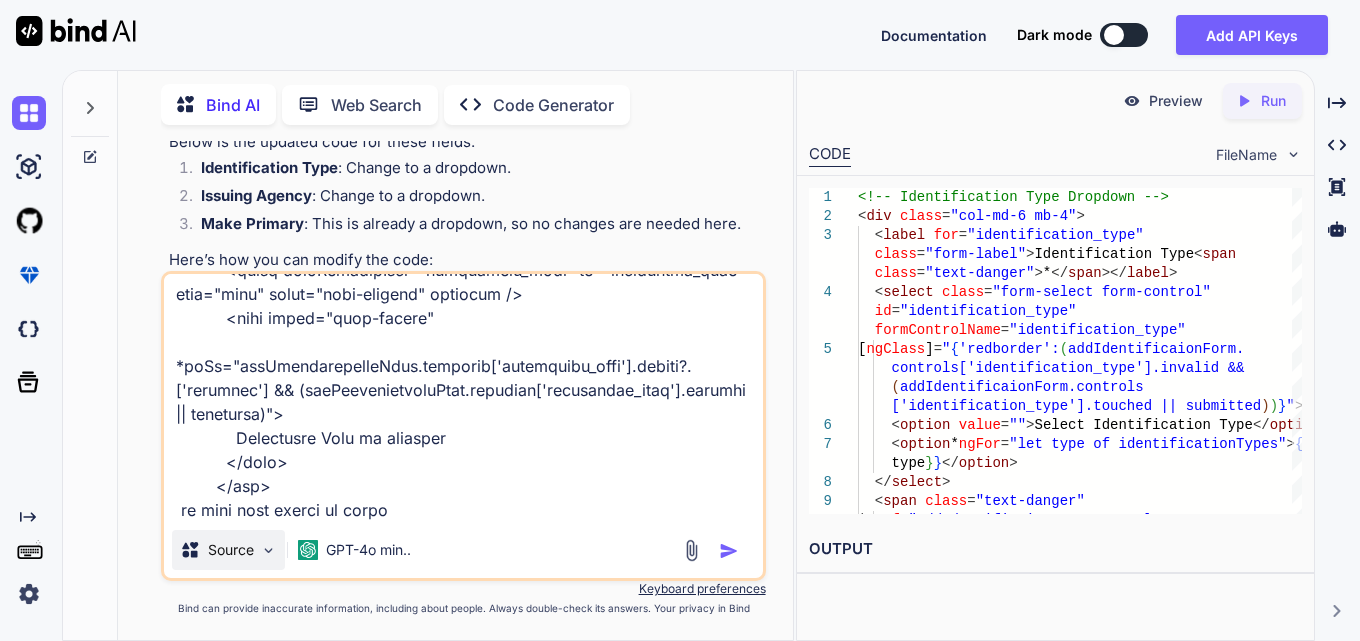 type on "<div class="col-md-6 mb-4">
<label for="issuing_date" class="form-label">Issuing Date<span class="text-danger">*</span></label>
<input formControlName="issuing_date" id="issuing_date" type="date" class="form-control" required />
<span class="text-danger"
*ngIf="addIdentificaionForm.controls['issuing_date'].errors?.['required'] && (addIdentificaionForm.controls['issuing_date'].touched || submitted)">
Issuing Date is required
</span>
</div>
<div class="col-md-6 mb-4">
<label for="expiration_date" class="form-label">Expiration Date<span class="text-danger">*</span></label>
<input formControlName="expiration_date" id="expiration_date" type="date" class="form-control" required />
<span class="text-danger"
*ngIf="addIdentificaionForm.controls['expiration_date'].errors?.['required'] && (addIdentificaionForm.controls['expiration_date'].touched || submitted)">
Expiration Date is required
</span>
</div>" 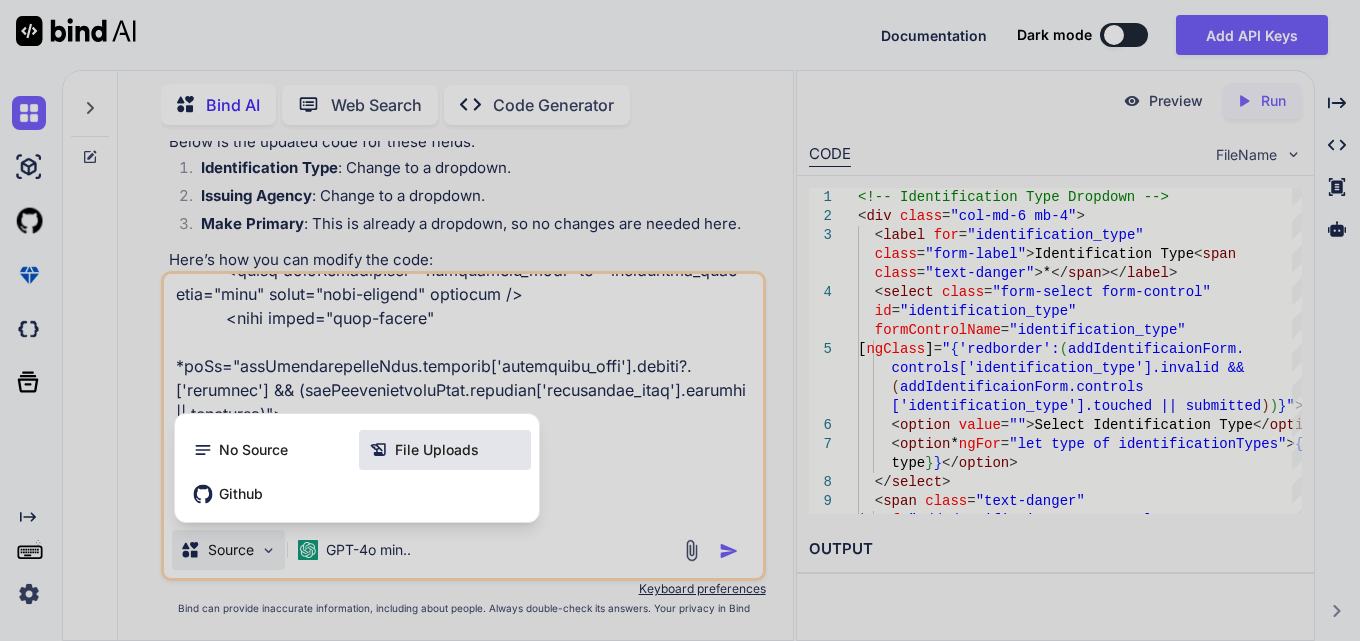 click on "File Uploads" at bounding box center [437, 450] 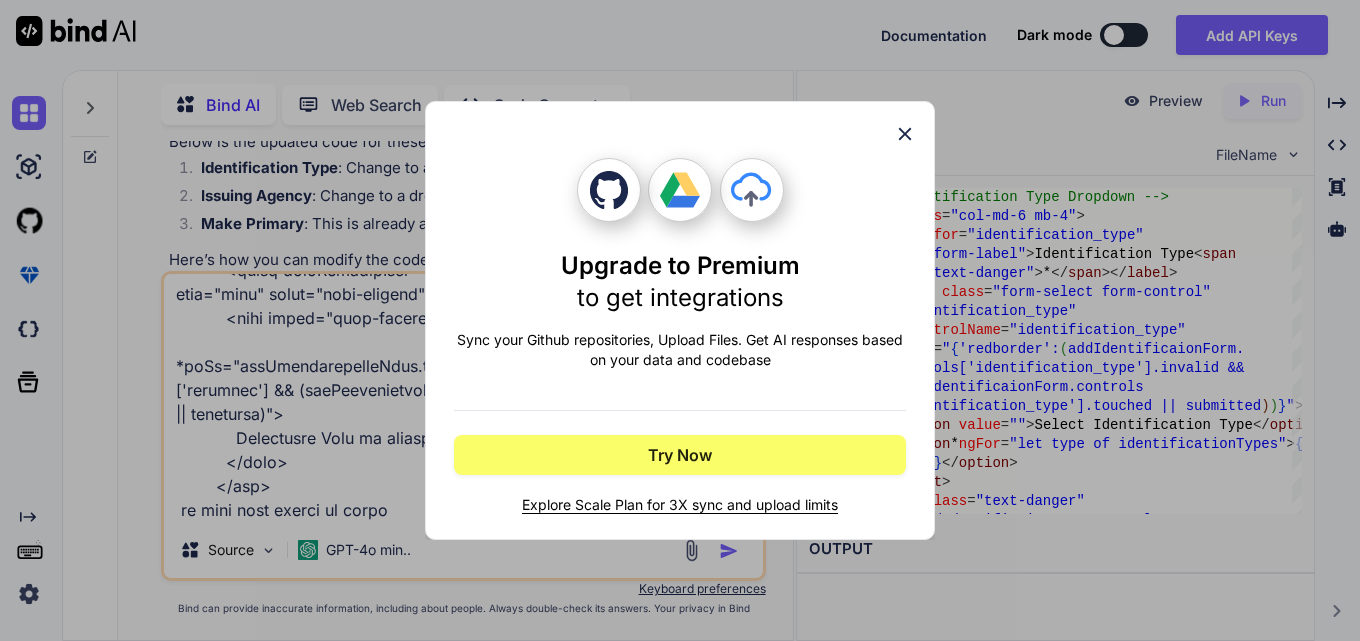 click 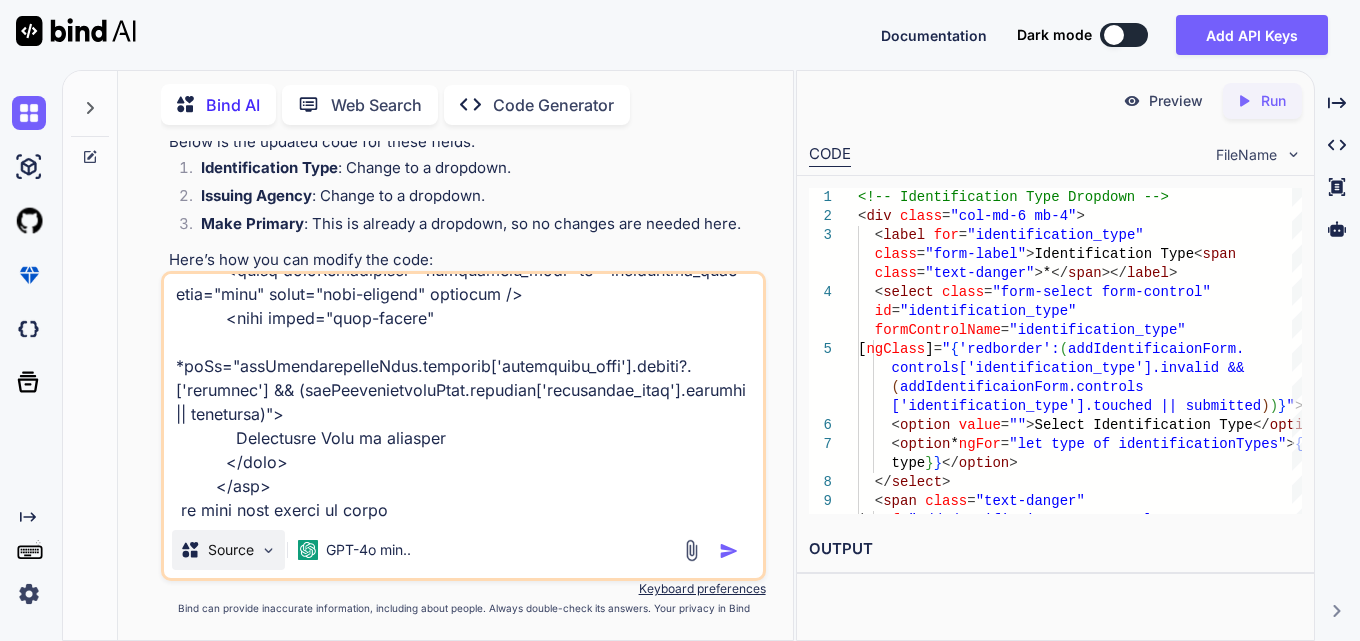 click on "Source" at bounding box center (231, 550) 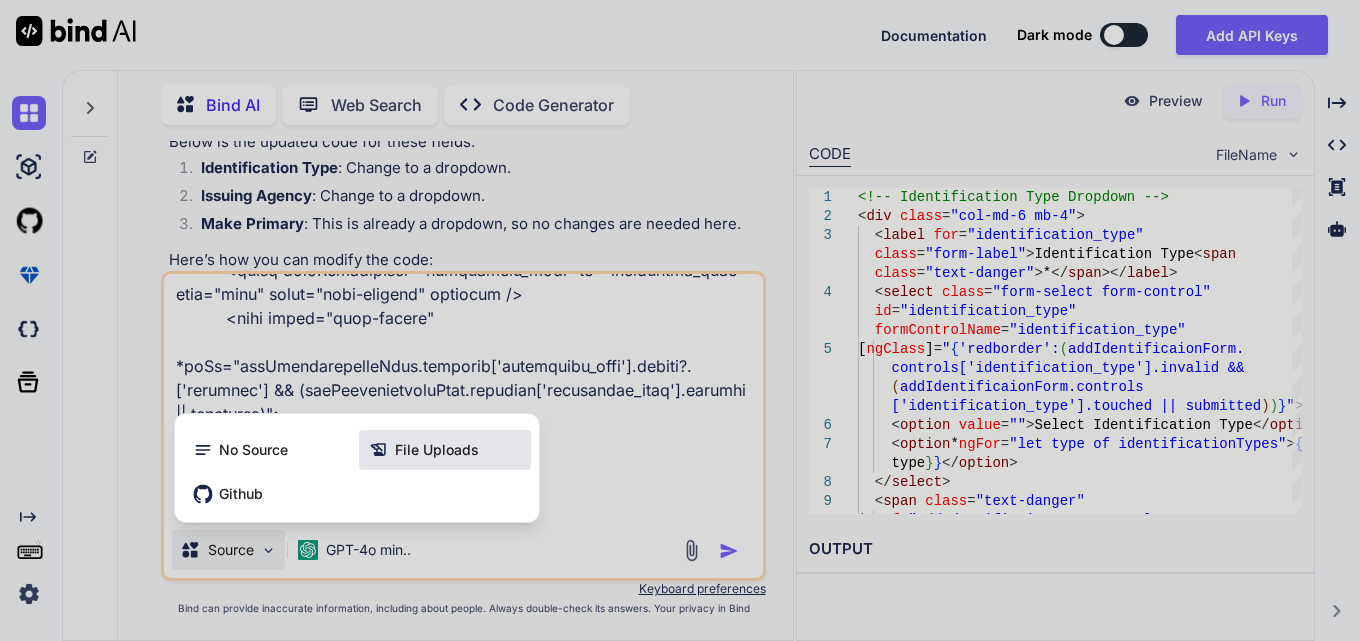 click on "File Uploads" at bounding box center [437, 450] 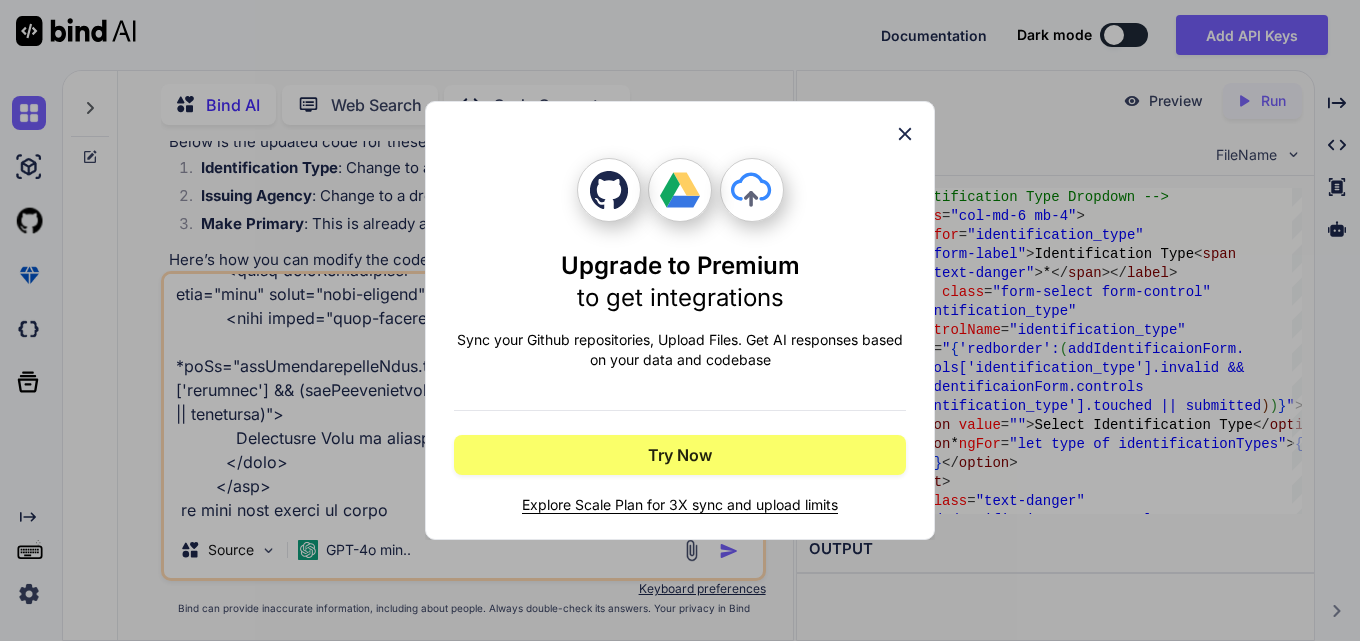 click 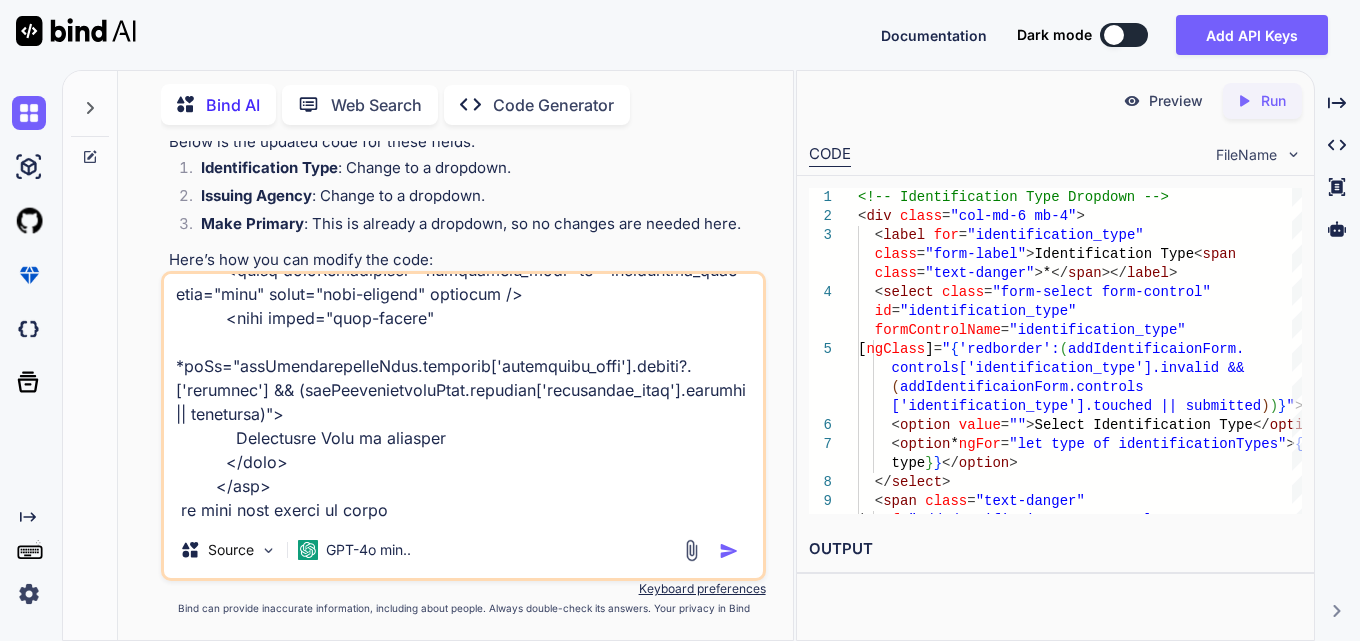 click at bounding box center (729, 551) 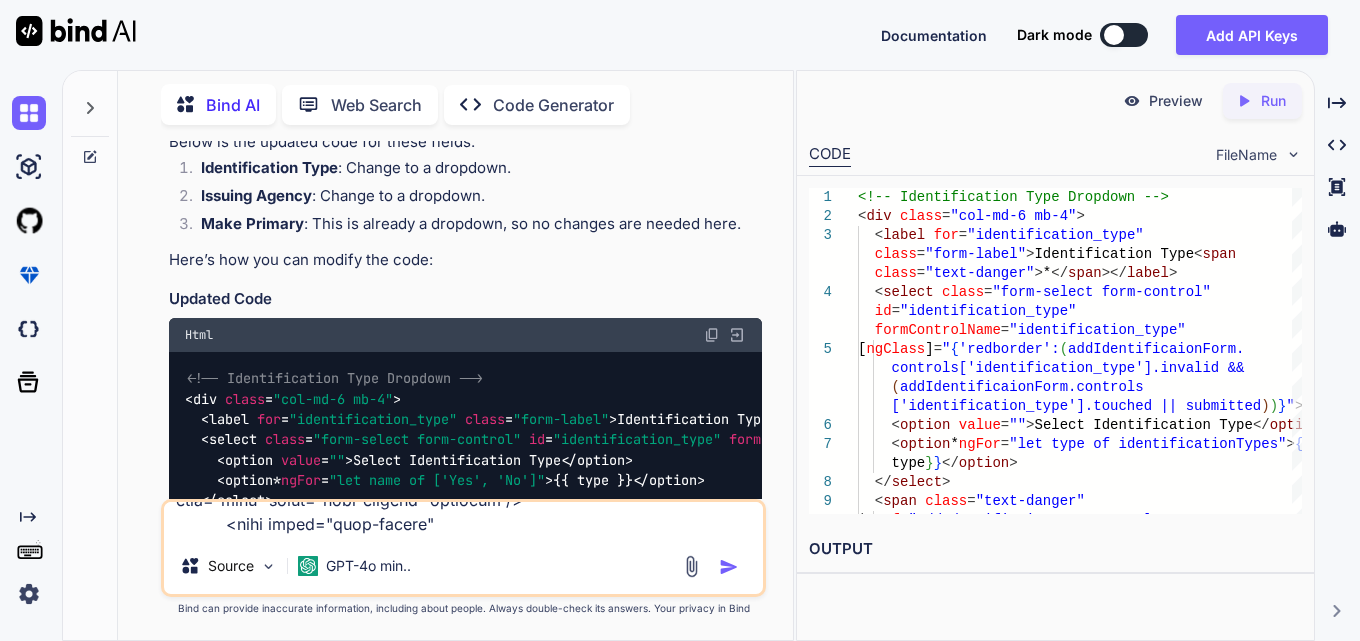 scroll, scrollTop: 0, scrollLeft: 0, axis: both 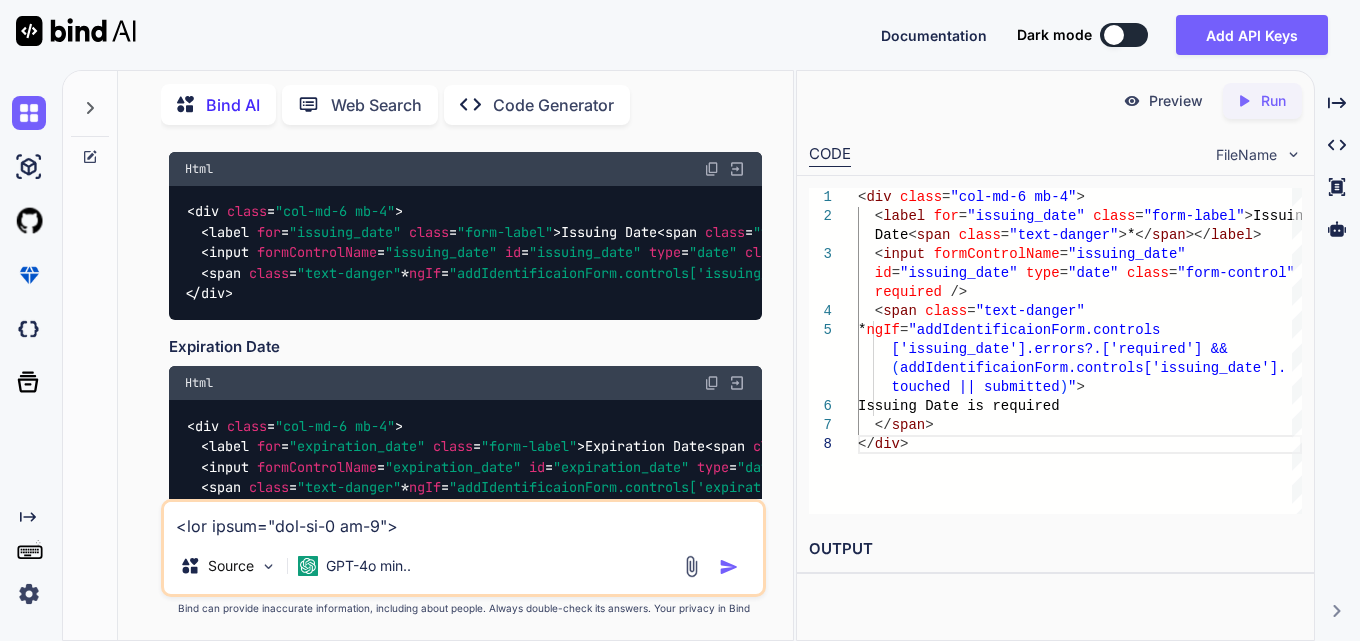 click at bounding box center [712, 169] 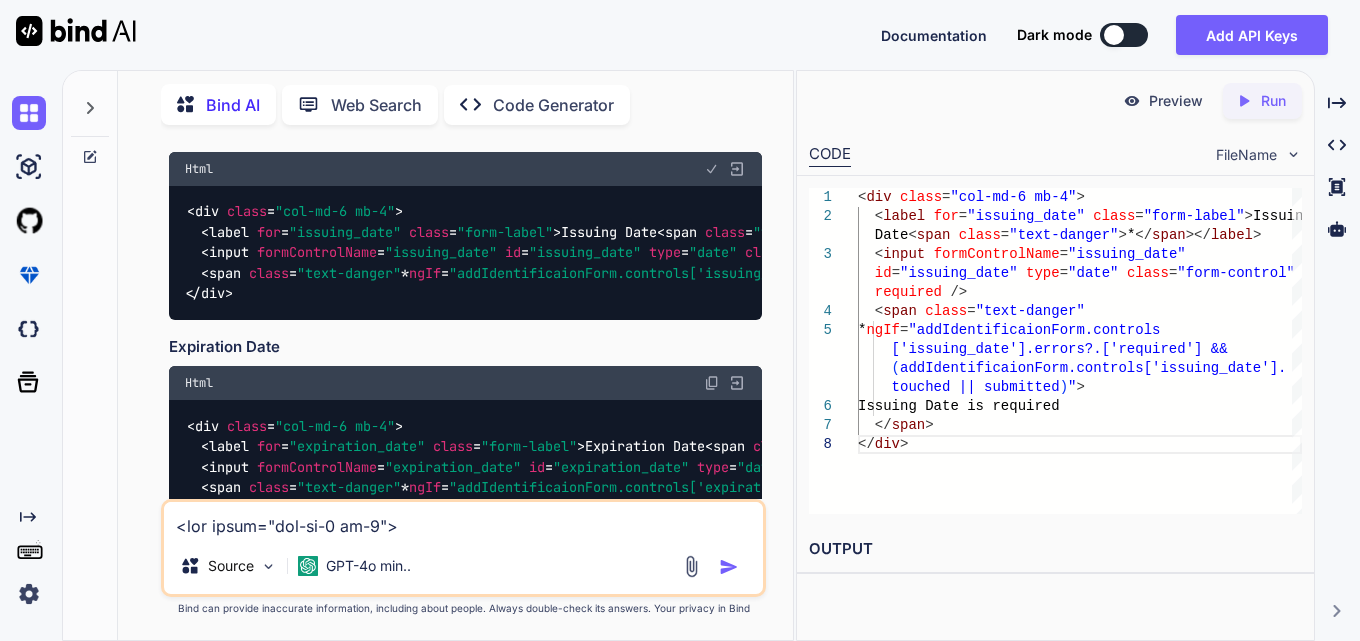 click at bounding box center [712, 169] 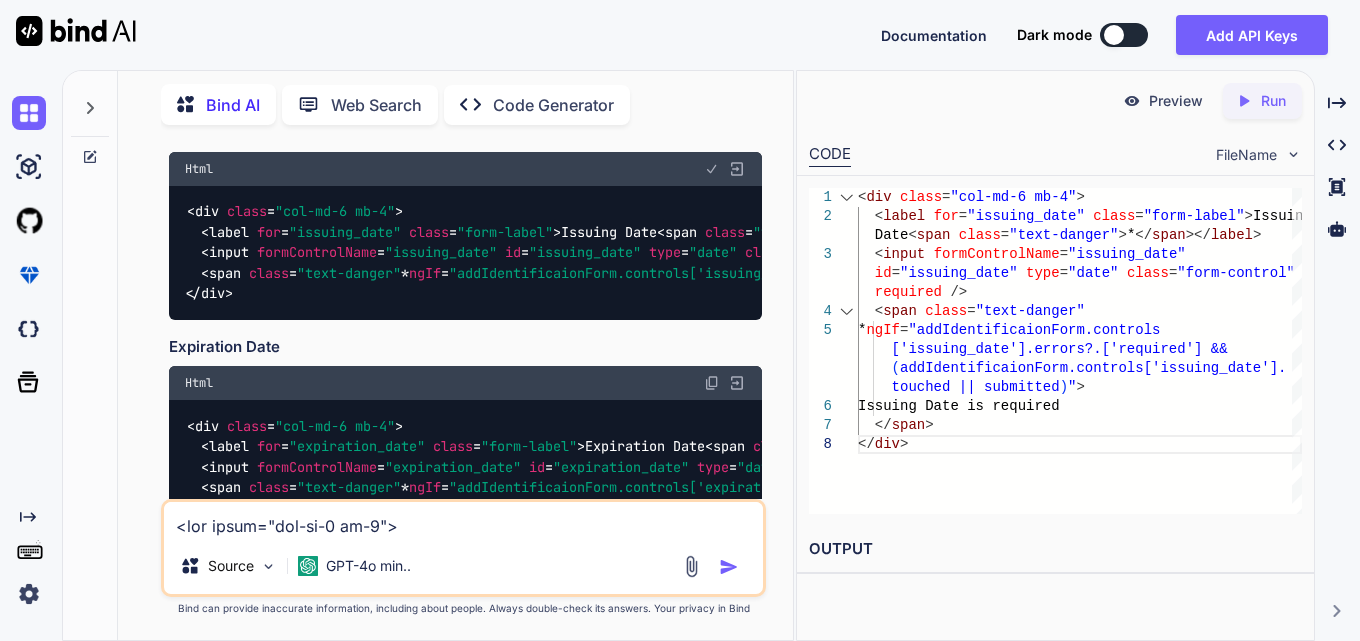 click on "< div   class = "col-md-6 mb-4" >    < label   for = "issuing_date"   class = "form-label" > Issuing     < input   formControlName = "issuing_date"      id = "issuing_date"   type = "date"   class = "form-control"      required   />    < span   class = "text-danger"     * ngIf = "addIdentificaionForm.controls      ['issuing_date'].errors?.['required'] &&       ( addIdentificaionForm.controls['issuing_date'].      touched || submitted ) " >     Issuing Date is required    </ span > </ div >    Date < span   class = "text-danger" > * </ span ></ label >" at bounding box center (1080, 351) 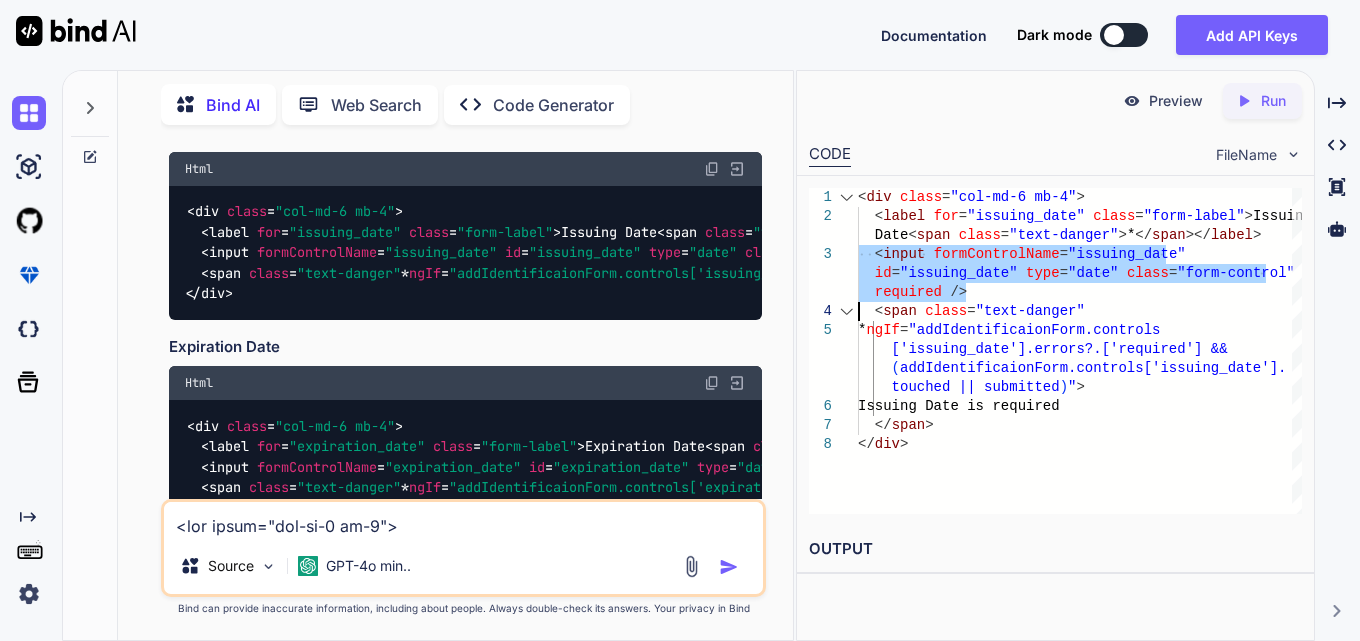 scroll, scrollTop: 0, scrollLeft: 0, axis: both 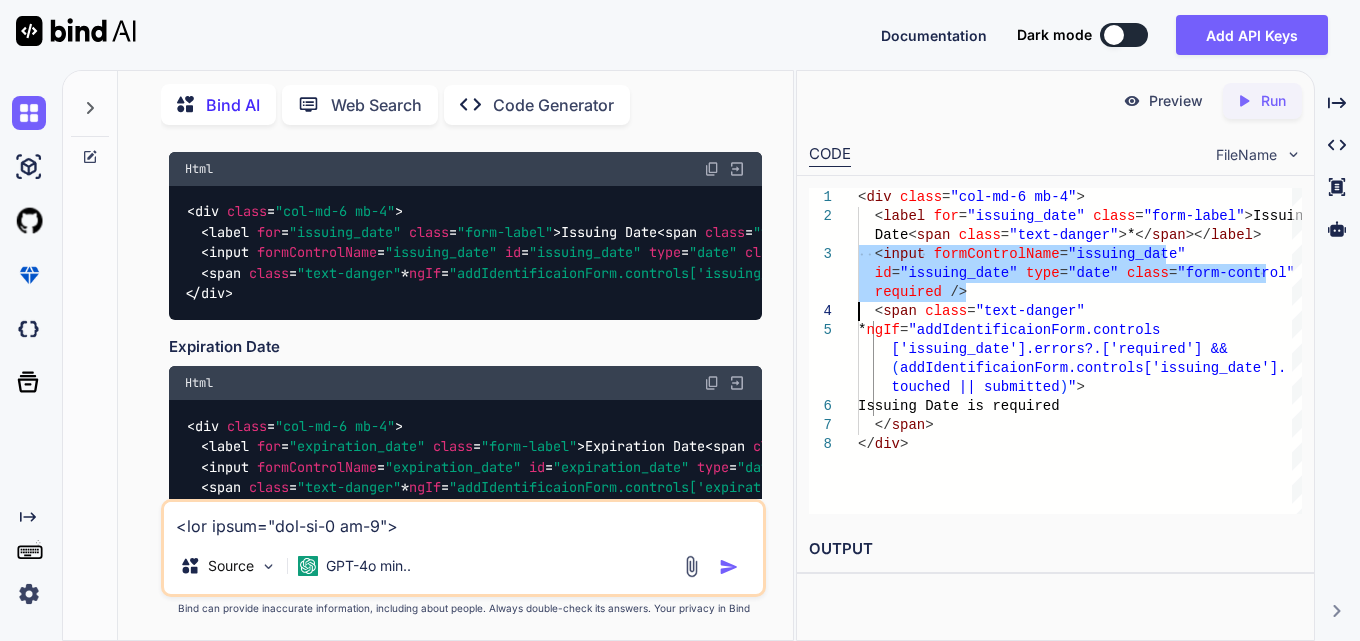 click on "< div   class = "col-md-6 mb-4" >    < label   for = "issuing_date"   class = "form-label" > Issuing     < input   formControlName = "issuing_date"      id = "issuing_date"   type = "date"   class = "form-control"      required   />    < span   class = "text-danger"     * ngIf = "addIdentificaionForm.controls      ['issuing_date'].errors?.['required'] &&       ( addIdentificaionForm.controls['issuing_date'].      touched || submitted ) " >     Issuing Date is required    </ span > </ div >    Date < span   class = "text-danger" > * </ span ></ label >" at bounding box center [1080, 351] 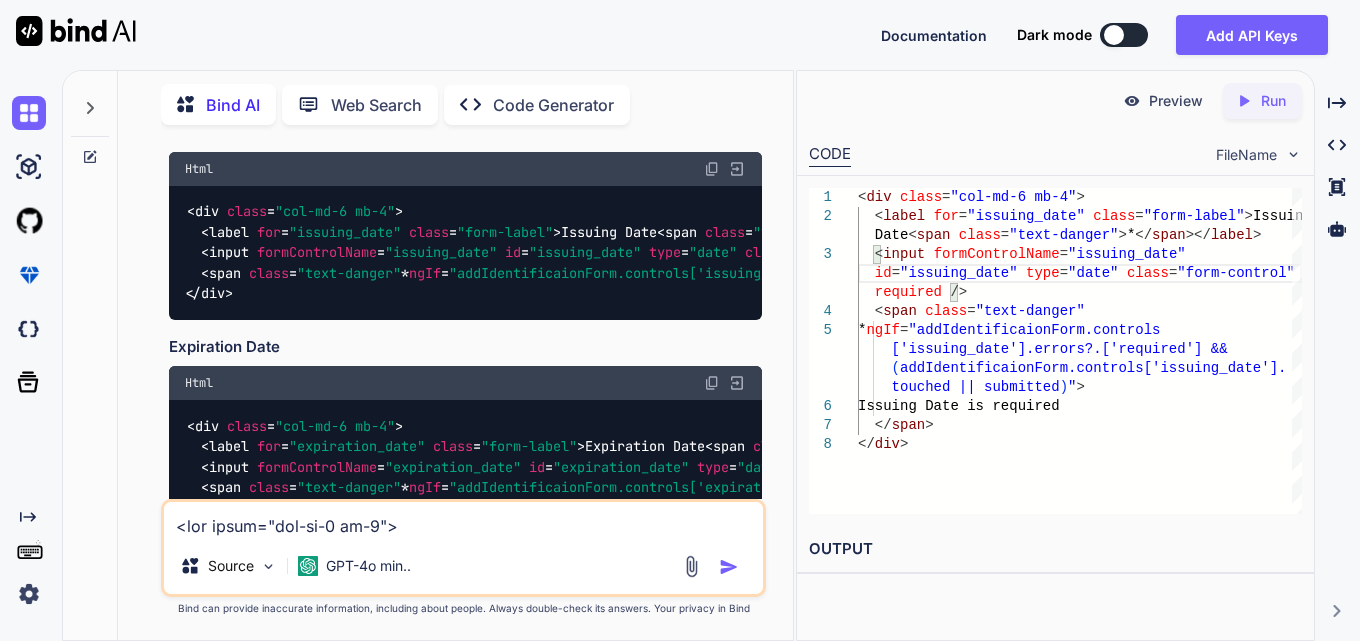 click at bounding box center (712, 169) 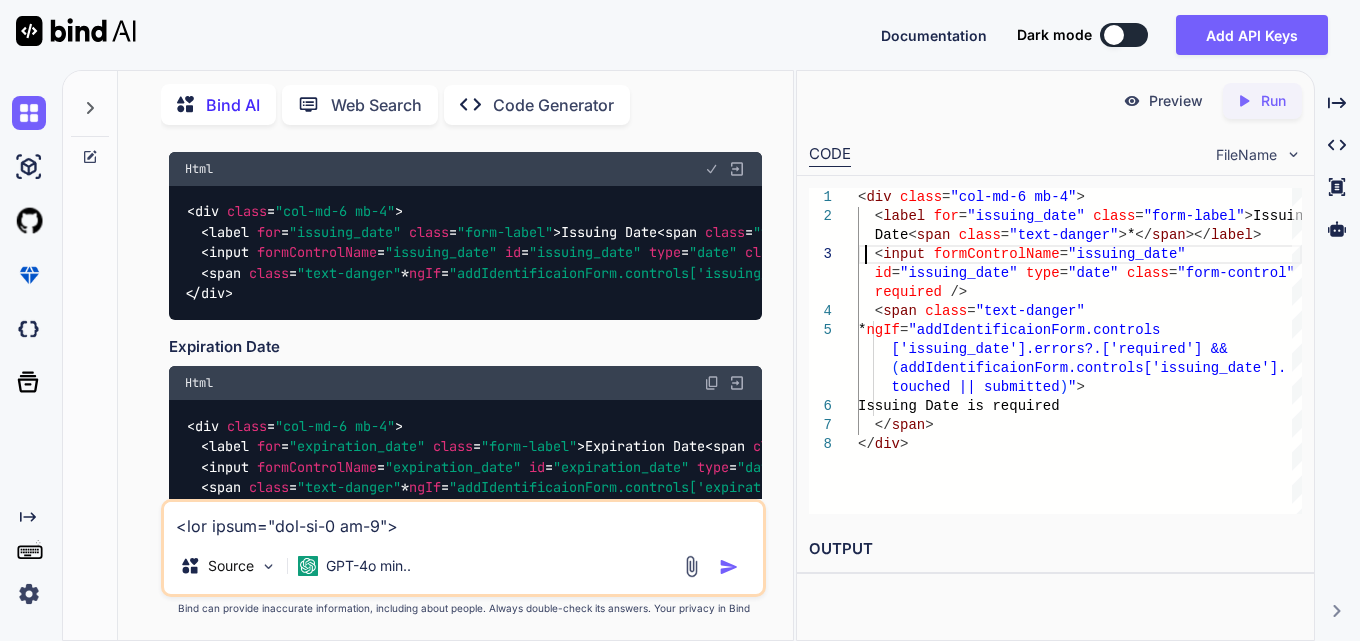click on "< div   class = "col-md-6 mb-4" >    < label   for = "issuing_date"   class = "form-label" > Issuing     < input   formControlName = "issuing_date"      id = "issuing_date"   type = "date"   class = "form-control"      required   />    < span   class = "text-danger"     * ngIf = "addIdentificaionForm.controls      ['issuing_date'].errors?.['required'] &&       ( addIdentificaionForm.controls['issuing_date'].      touched || submitted ) " >     Issuing Date is required    </ span > </ div >    Date < span   class = "text-danger" > * </ span ></ label >" at bounding box center [1080, 351] 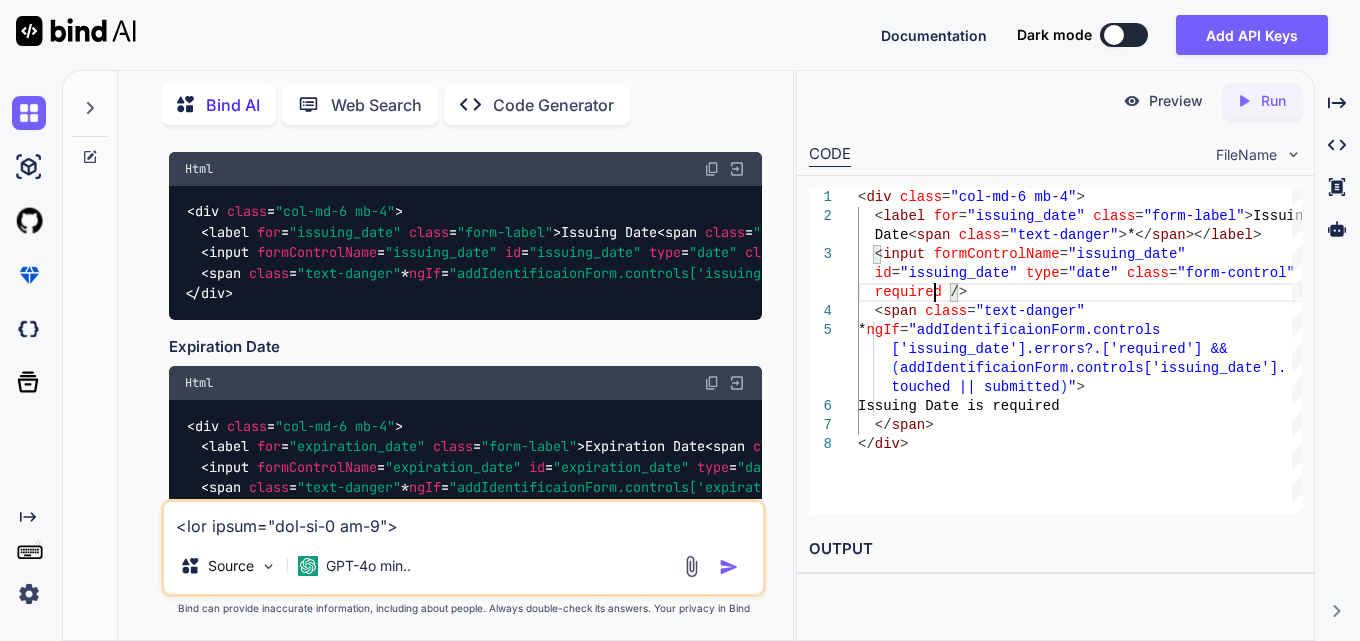 click on "< div   class = "col-md-6 mb-4" >    < label   for = "issuing_date"   class = "form-label" > Issuing     < input   formControlName = "issuing_date"      id = "issuing_date"   type = "date"   class = "form-control"      required   />    < span   class = "text-danger"     * ngIf = "addIdentificaionForm.controls      ['issuing_date'].errors?.['required'] &&       ( addIdentificaionForm.controls['issuing_date'].      touched || submitted ) " >     Issuing Date is required    </ span > </ div >    Date < span   class = "text-danger" > * </ span ></ label >" at bounding box center (1080, 351) 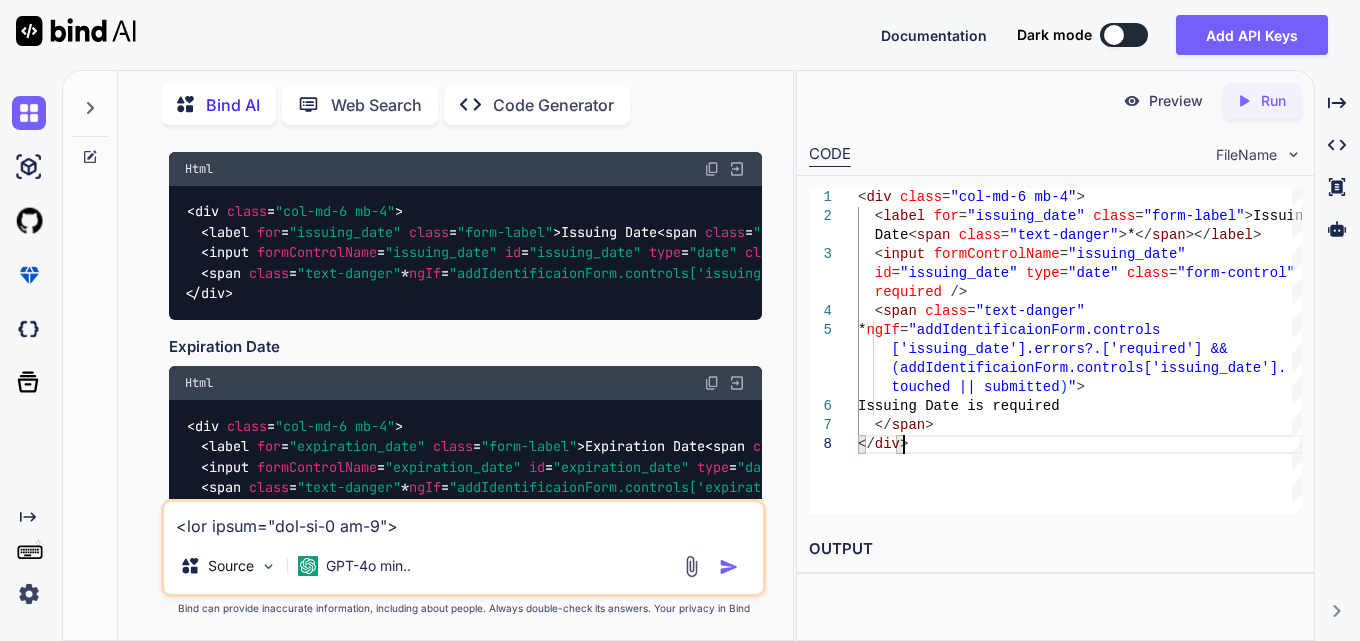 click at bounding box center (712, 169) 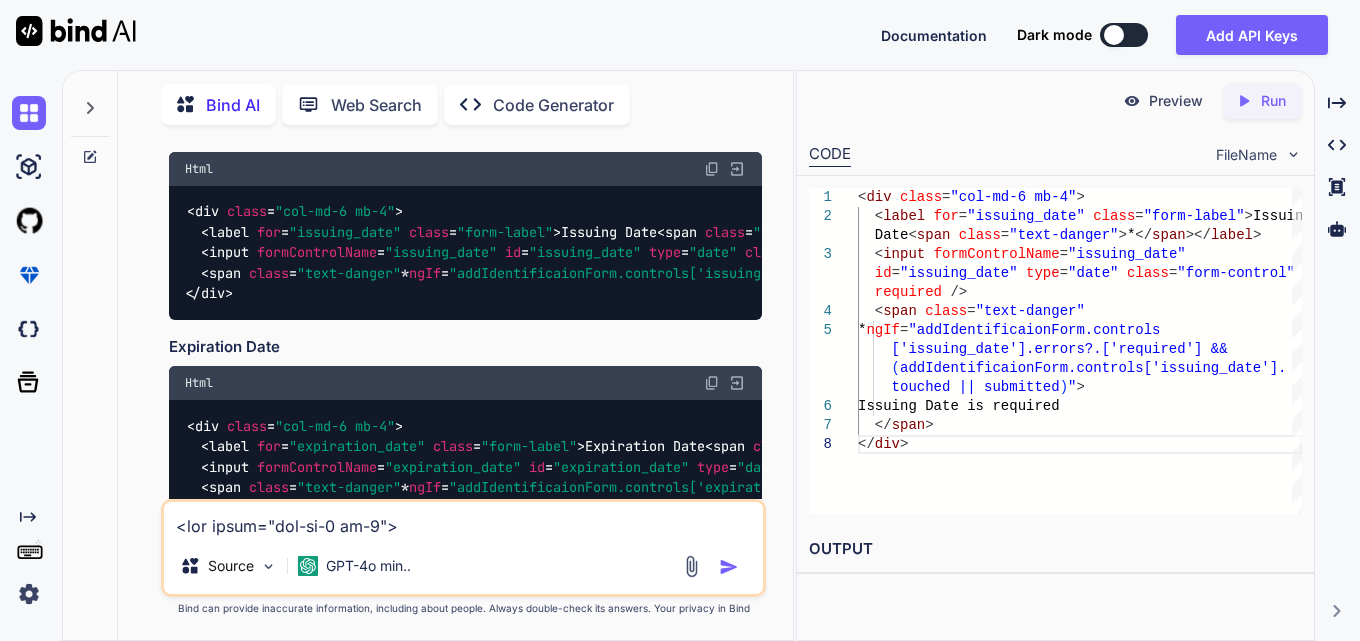 click at bounding box center (712, 169) 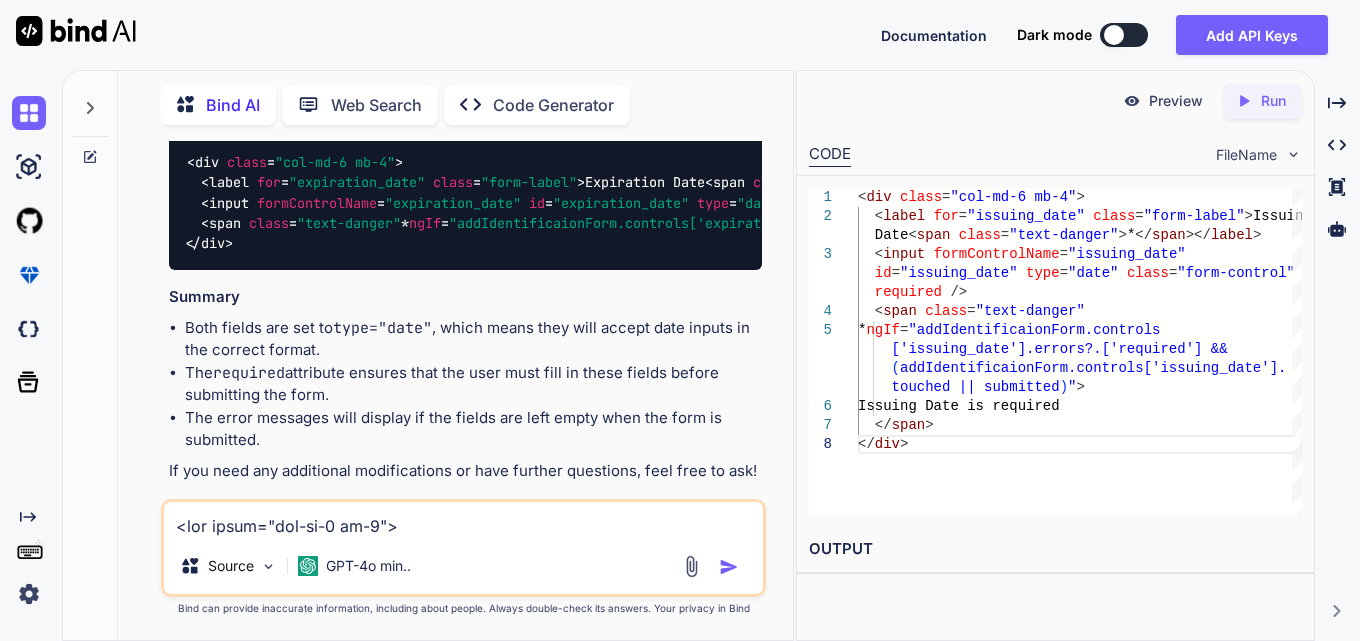 scroll, scrollTop: 5867, scrollLeft: 0, axis: vertical 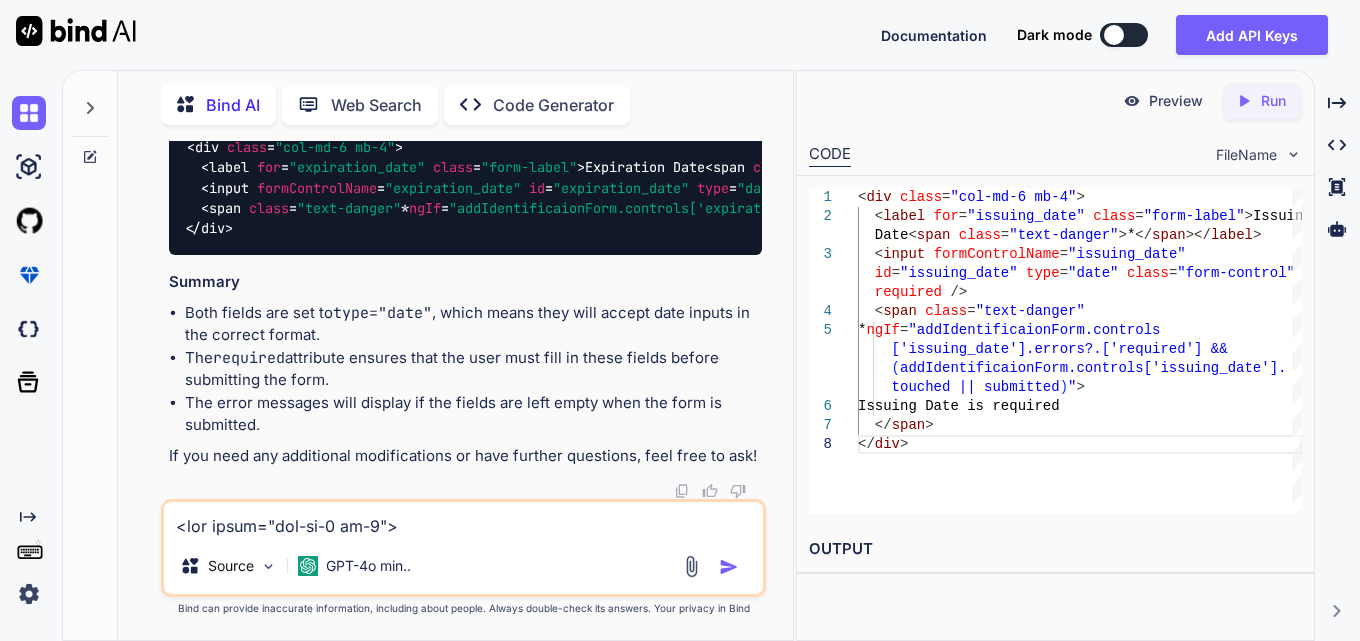 click at bounding box center (712, 104) 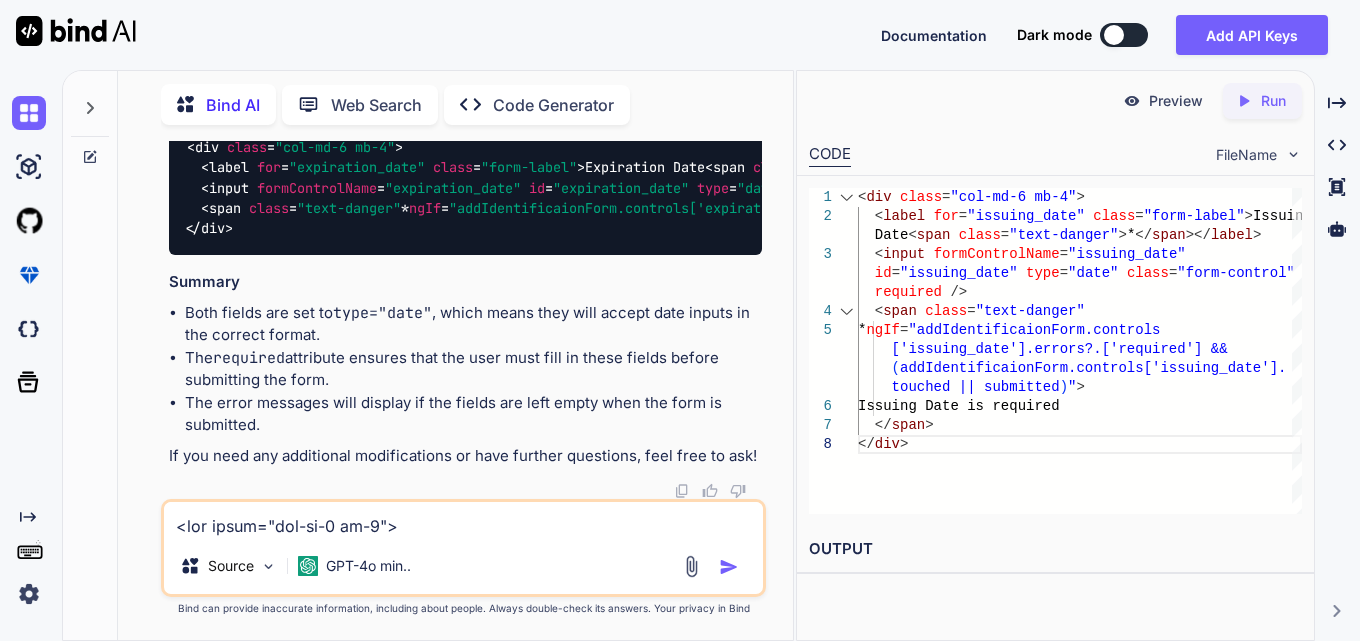 click on "< div   class = "col-md-6 mb-4" >    < label   for = "issuing_date"   class = "form-label" > Issuing     < input   formControlName = "issuing_date"      id = "issuing_date"   type = "date"   class = "form-control"      required   />    < span   class = "text-danger"     * ngIf = "addIdentificaionForm.controls      ['issuing_date'].errors?.['required'] &&       ( addIdentificaionForm.controls['issuing_date'].      touched || submitted ) " >     Issuing Date is required    </ span > </ div >    Date < span   class = "text-danger" > * </ span ></ label >" at bounding box center (1080, 351) 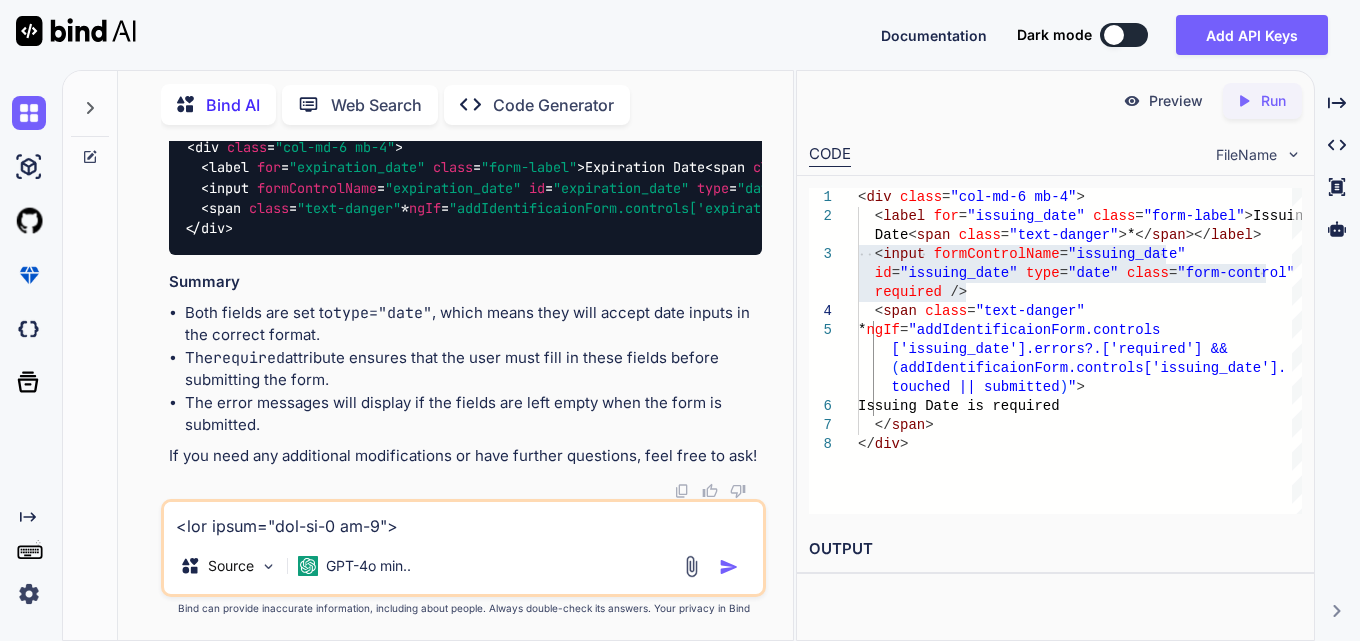 click at bounding box center (712, 104) 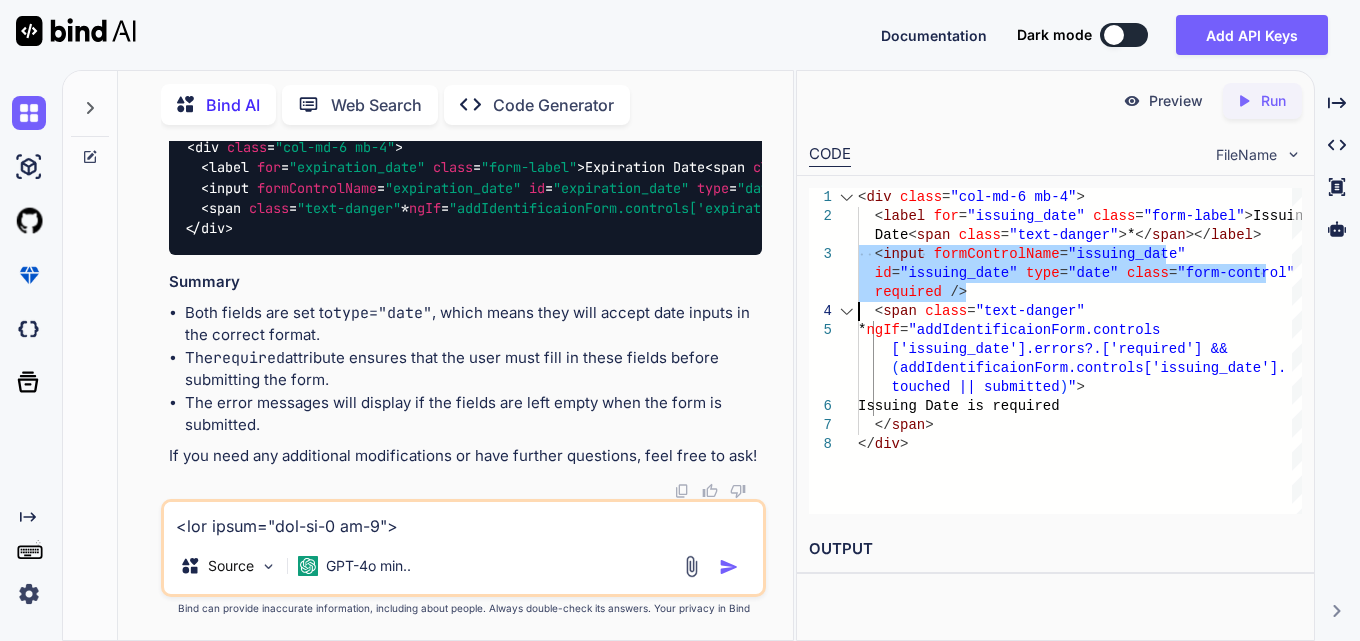 click on "< div   class = "col-md-6 mb-4" >    < label   for = "issuing_date"   class = "form-label" > Issuing     < input   formControlName = "issuing_date"      id = "issuing_date"   type = "date"   class = "form-control"      required   />    < span   class = "text-danger"     * ngIf = "addIdentificaionForm.controls      ['issuing_date'].errors?.['required'] &&       ( addIdentificaionForm.controls['issuing_date'].      touched || submitted ) " >     Issuing Date is required    </ span > </ div >    Date < span   class = "text-danger" > * </ span ></ label >" at bounding box center [1080, 351] 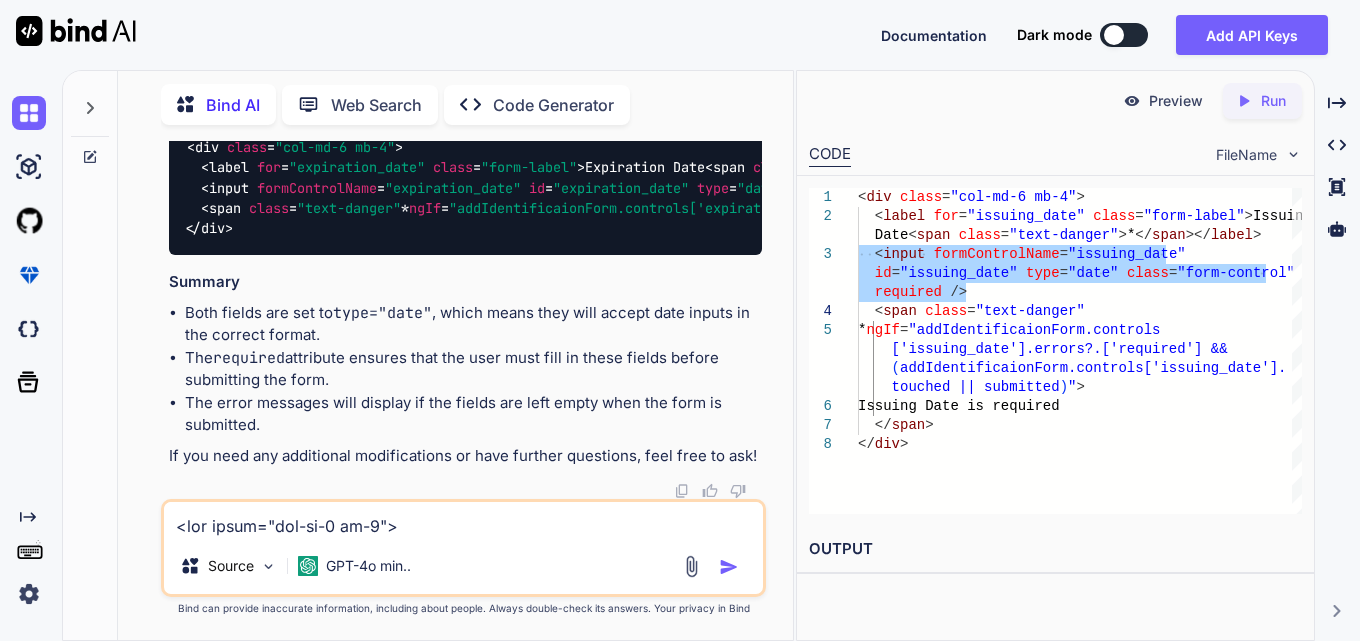 click at bounding box center [712, 104] 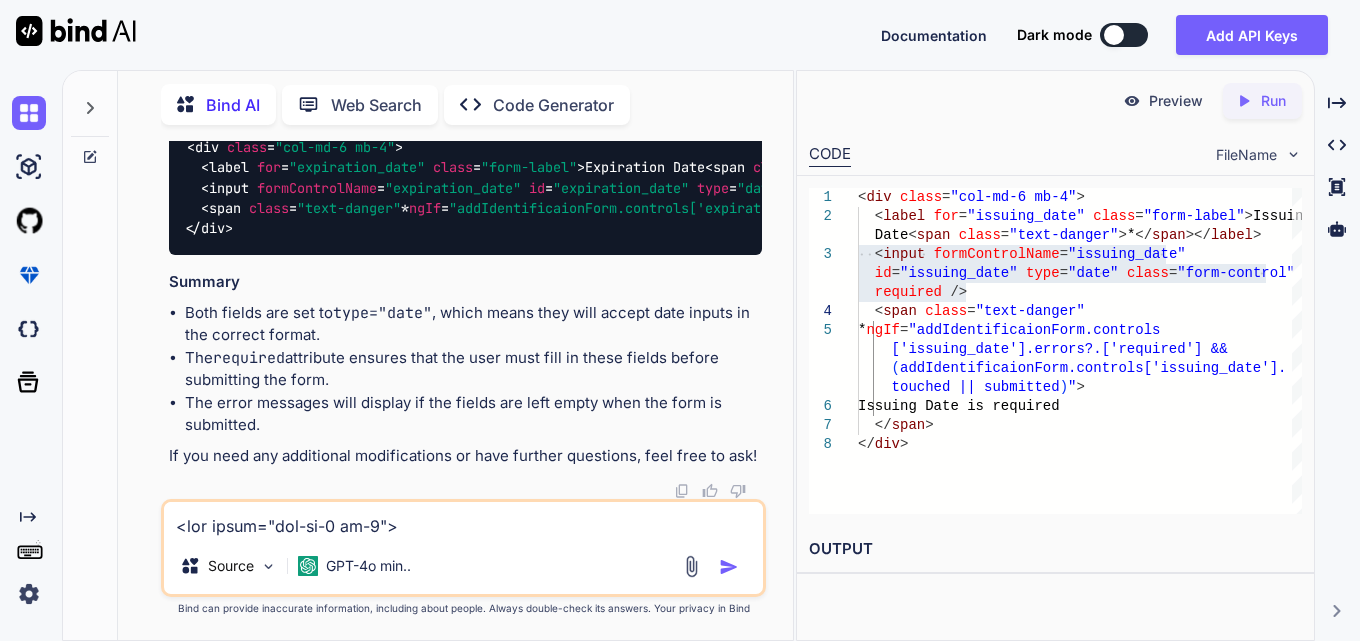 scroll, scrollTop: 6101, scrollLeft: 0, axis: vertical 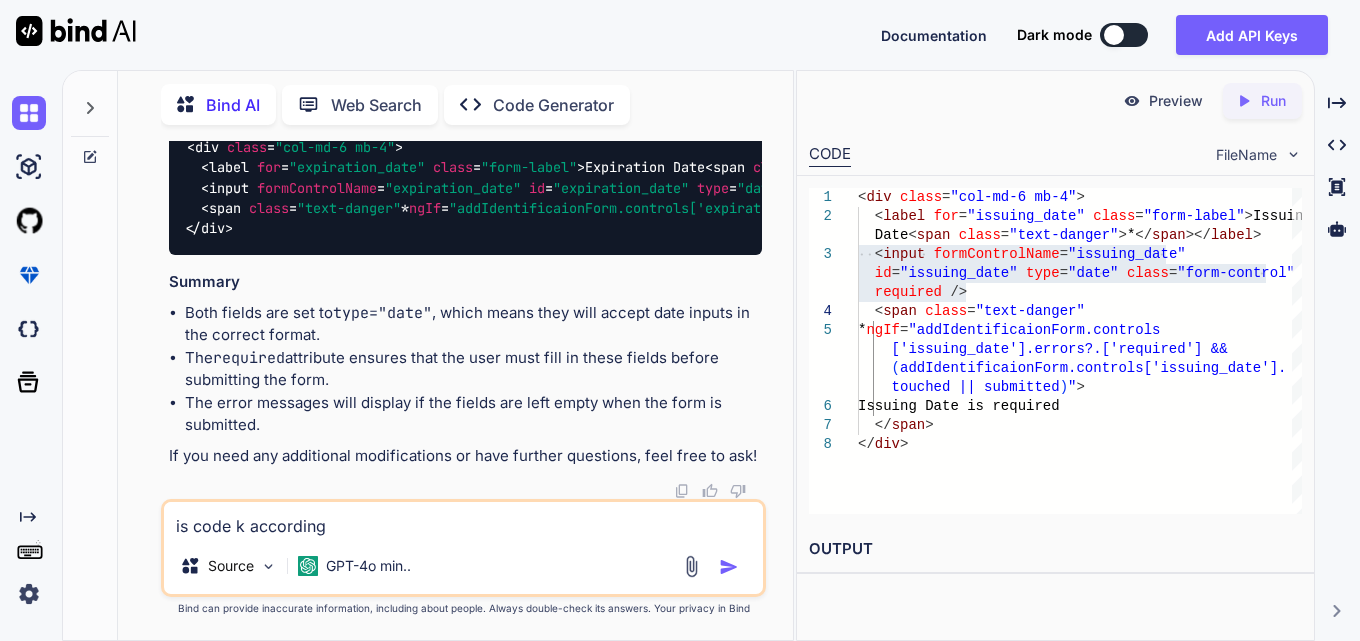 paste on "<div class="cstm-table">
<p-table [hidden]="!showData" #dt [value]="allIdentification" [rows]="size" [first]="(page - 1) * size"
[columns]="cols" [paginator]="true" [totalRecords]="totalRecords" [sortMode]="'multiple'"
[rowsPerPageOptions]="[5, 10, 25, 50, 100]" [globalFilterFields]="[
'identification_type',
'id_number',
'description',
'issuing_agency',
'issuing_date',
'expiration_date'
]" [tableStyle]="{ 'min-width': '75rem' }" [rowHover]="true" [lazy]="true" [dataKey]="'id'"
[showCurrentPageReport]="true" currentPageReportTemplate="Showing {first} to {last} of {totalRecords} entries"
(onLazyLoad)="fetchAllIdentification($event)" [scrollable]="true">
<ng-template #caption>
<div class="d-flex justify-content-end align-items-center mb-4" style="gap: 10px">
<p-button label="Add" severity="info" (click)="addIdentification()"></p-button>
<p-iconfield>
<p-inputicon styleClass="pi pi-search"></p-inputicon>
<in..." 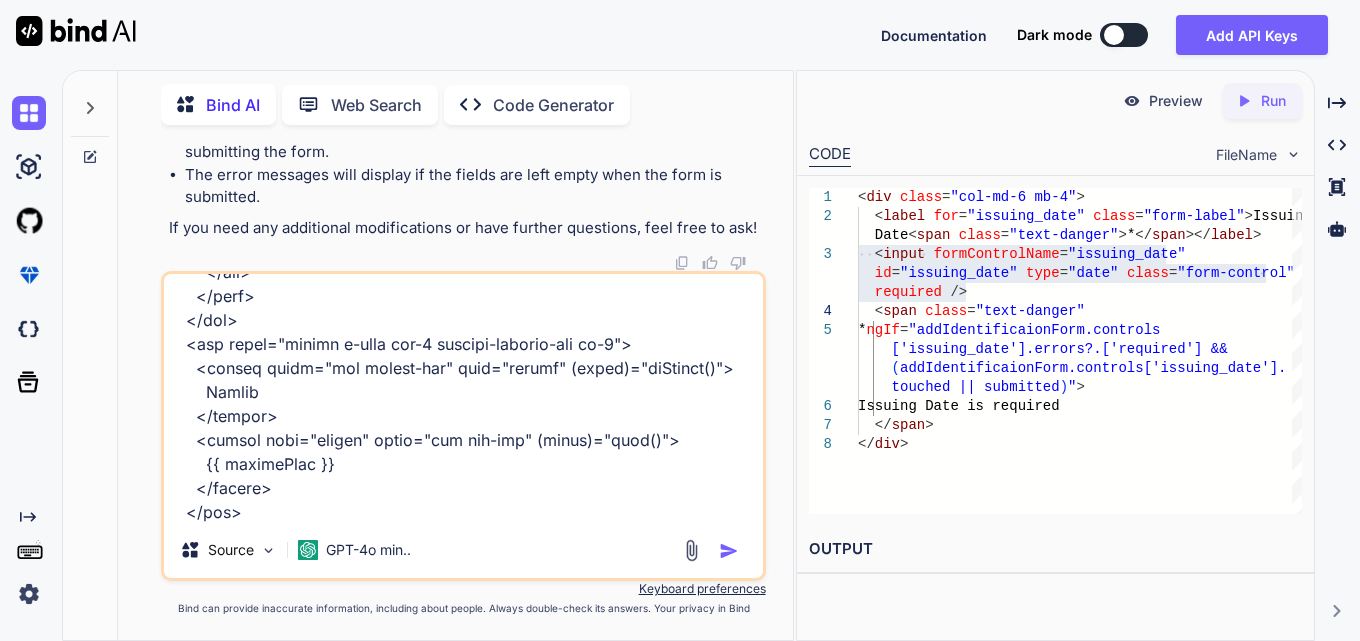 scroll, scrollTop: 5090, scrollLeft: 0, axis: vertical 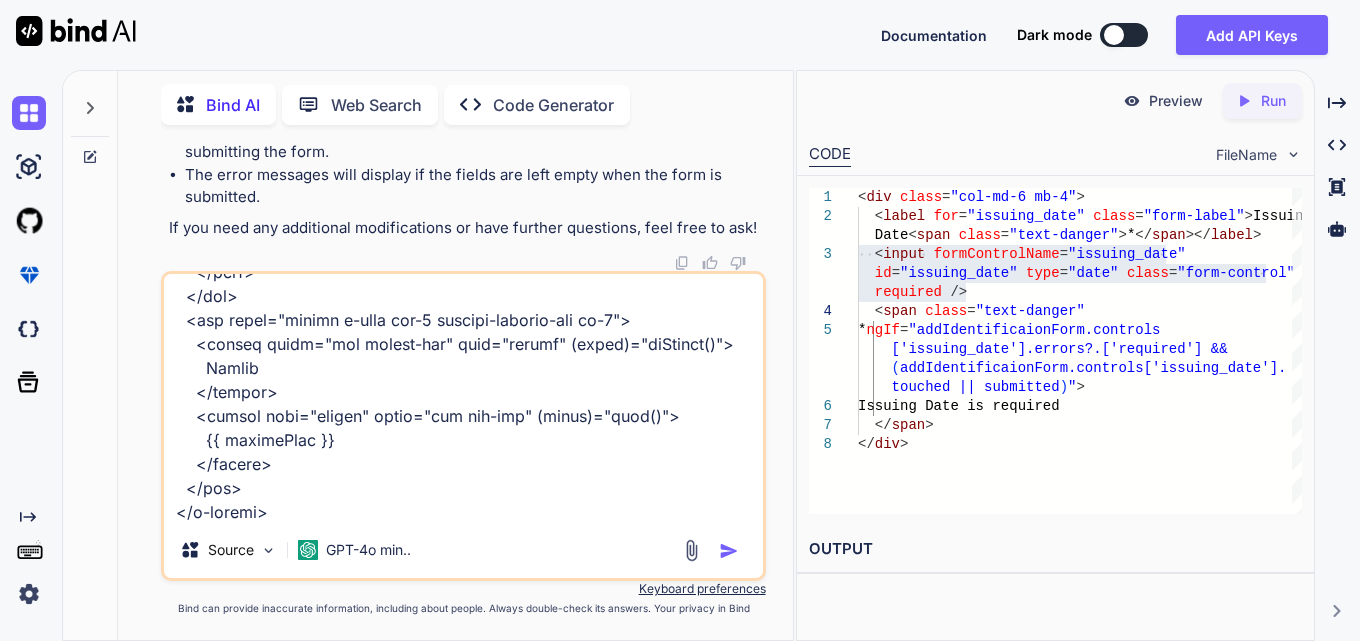 click at bounding box center [463, 398] 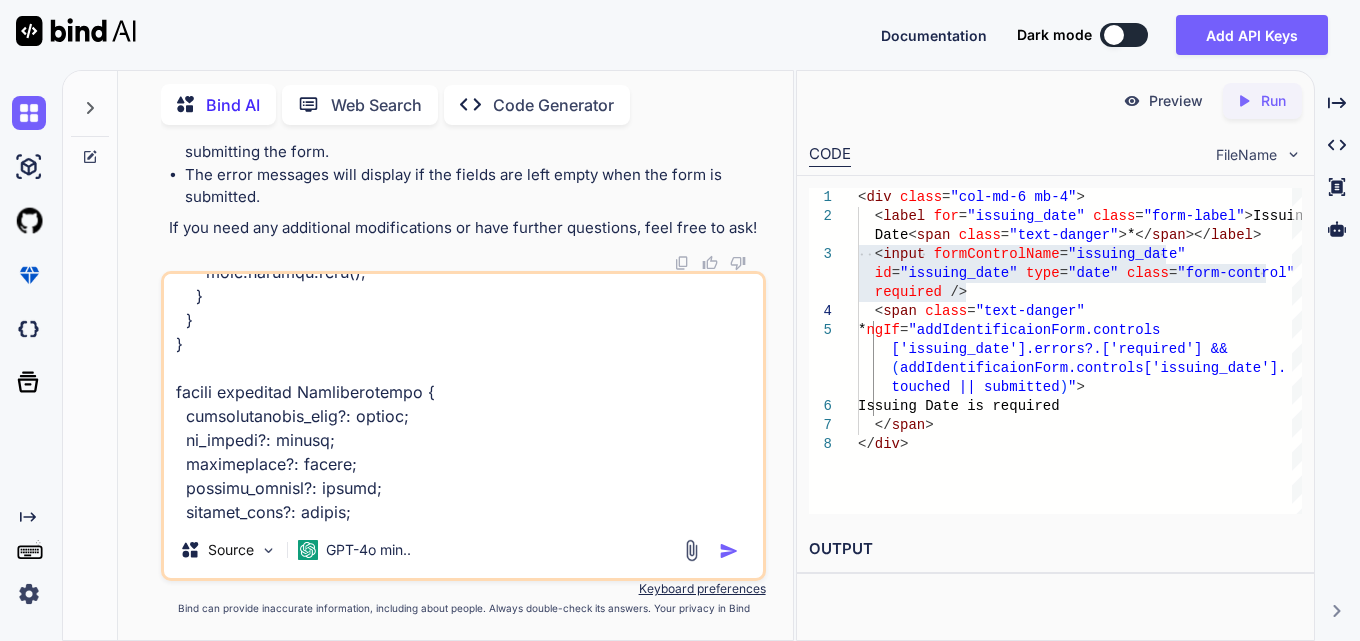 scroll, scrollTop: 0, scrollLeft: 0, axis: both 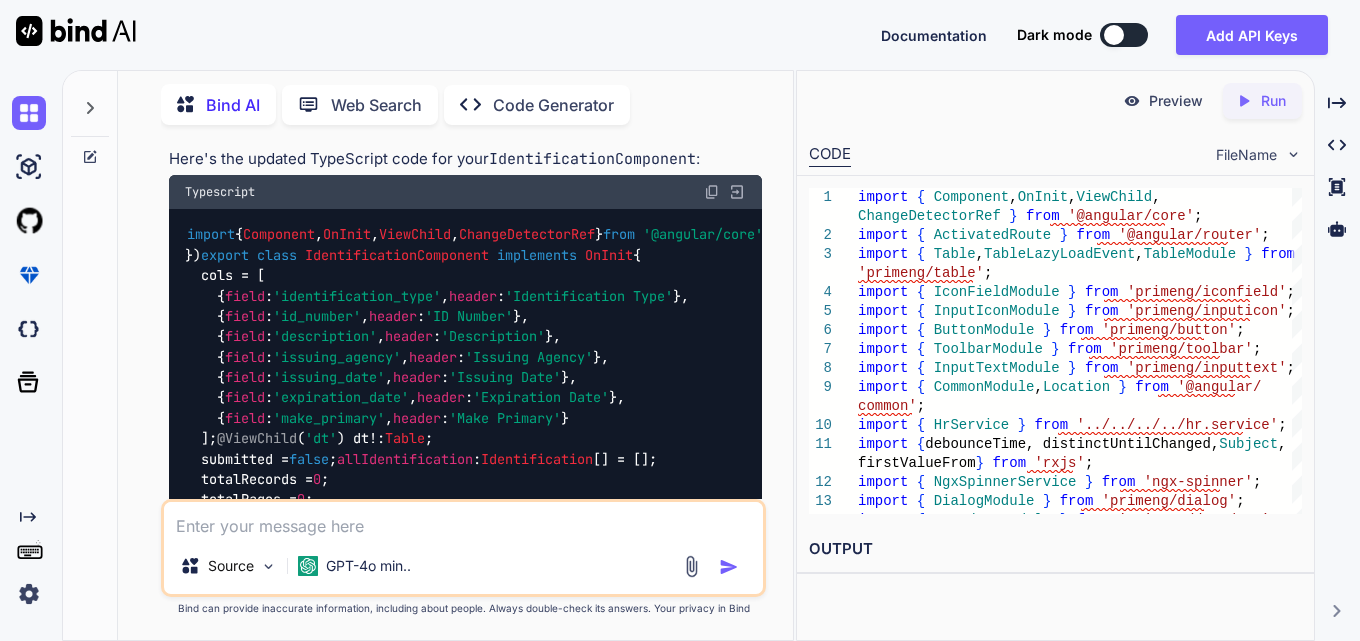 type 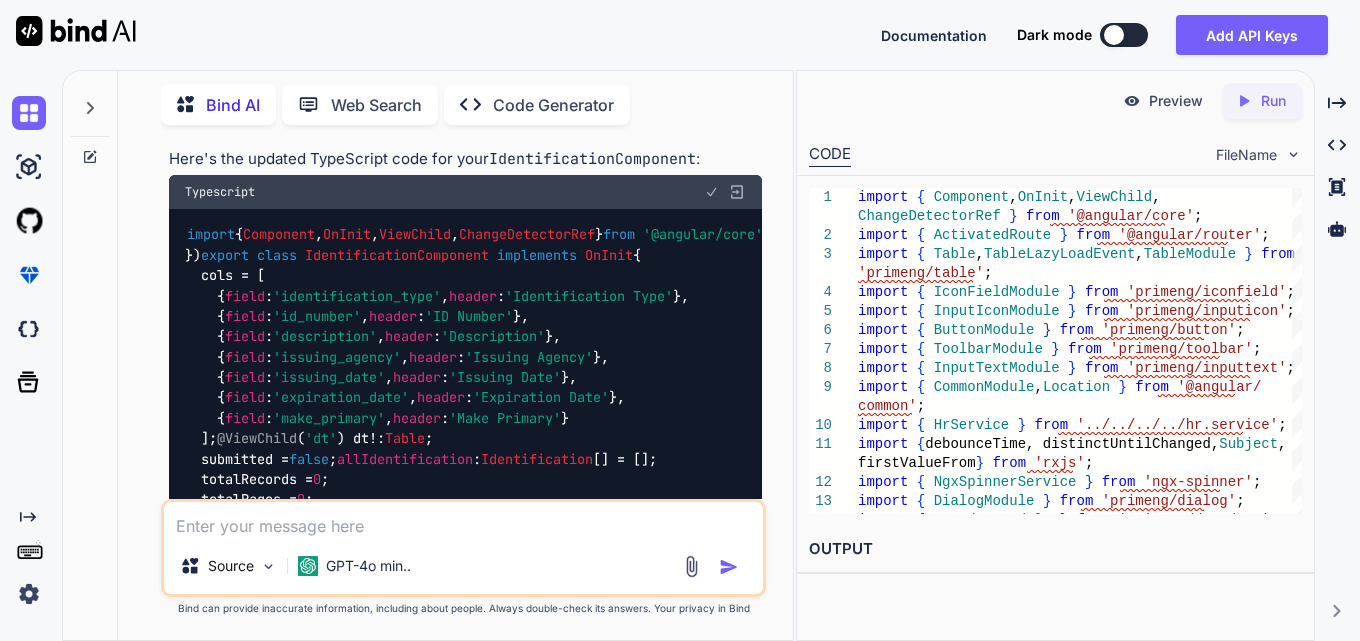 click on "Here's the updated TypeScript code for your  IdentificationComponent :" at bounding box center (465, 159) 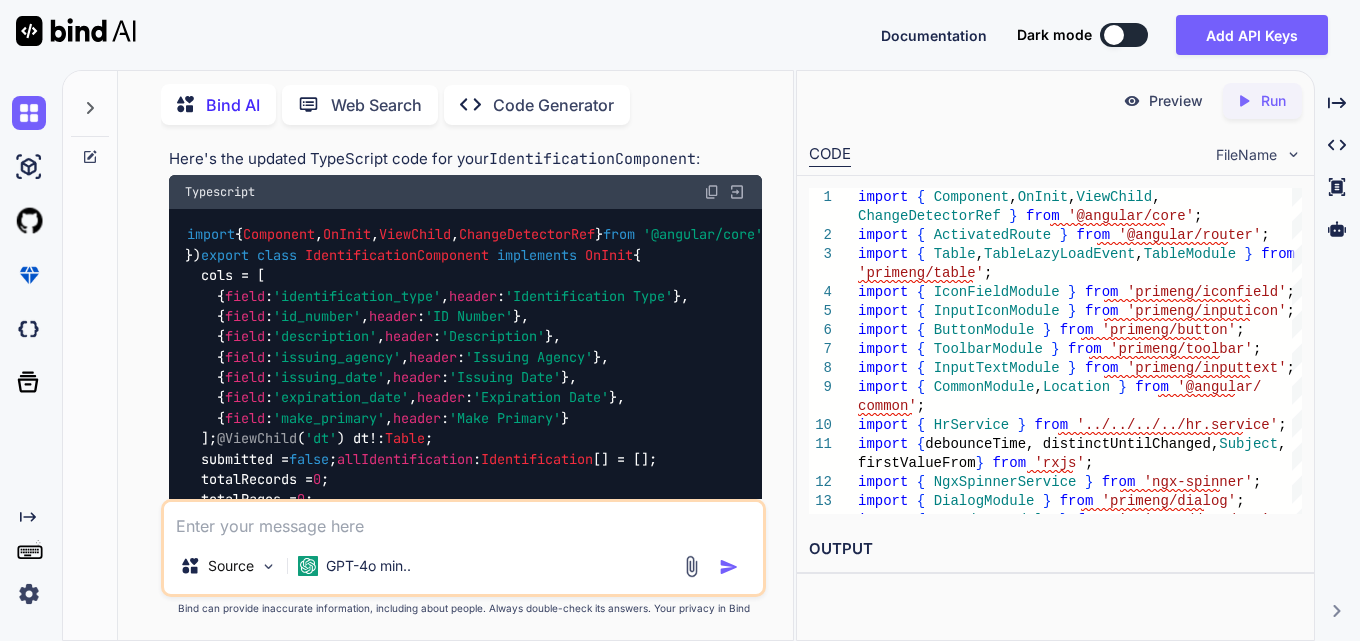 click at bounding box center [712, 192] 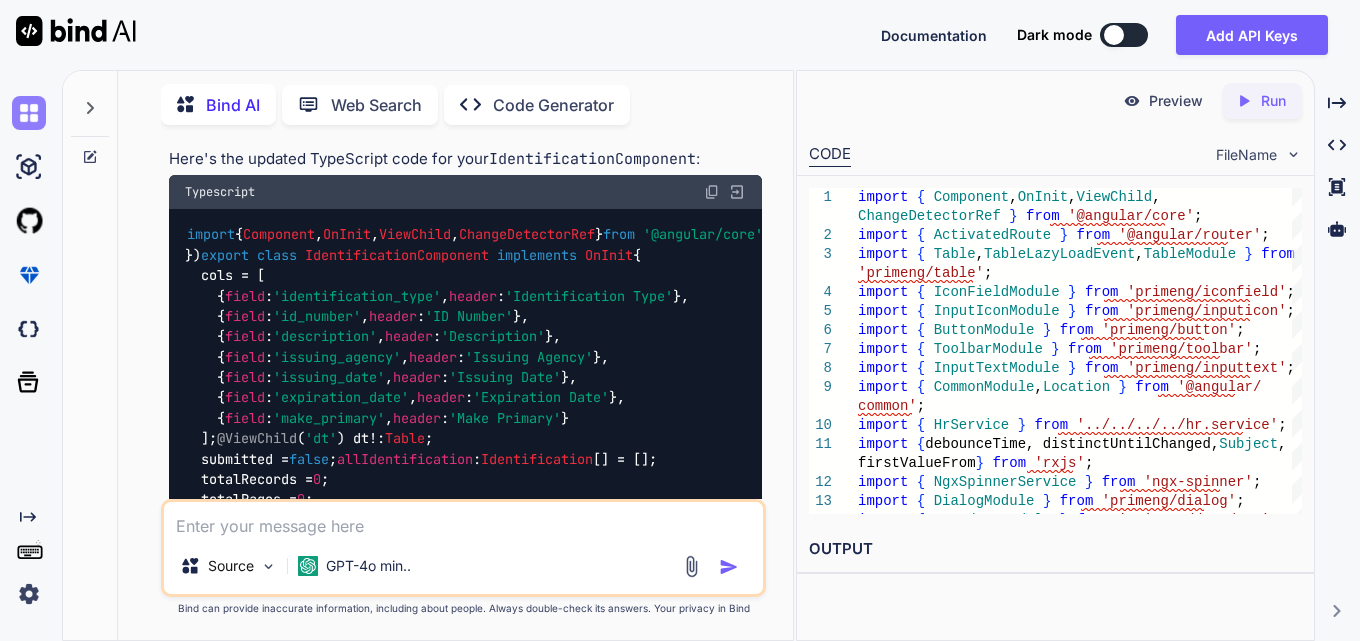 click at bounding box center [29, 113] 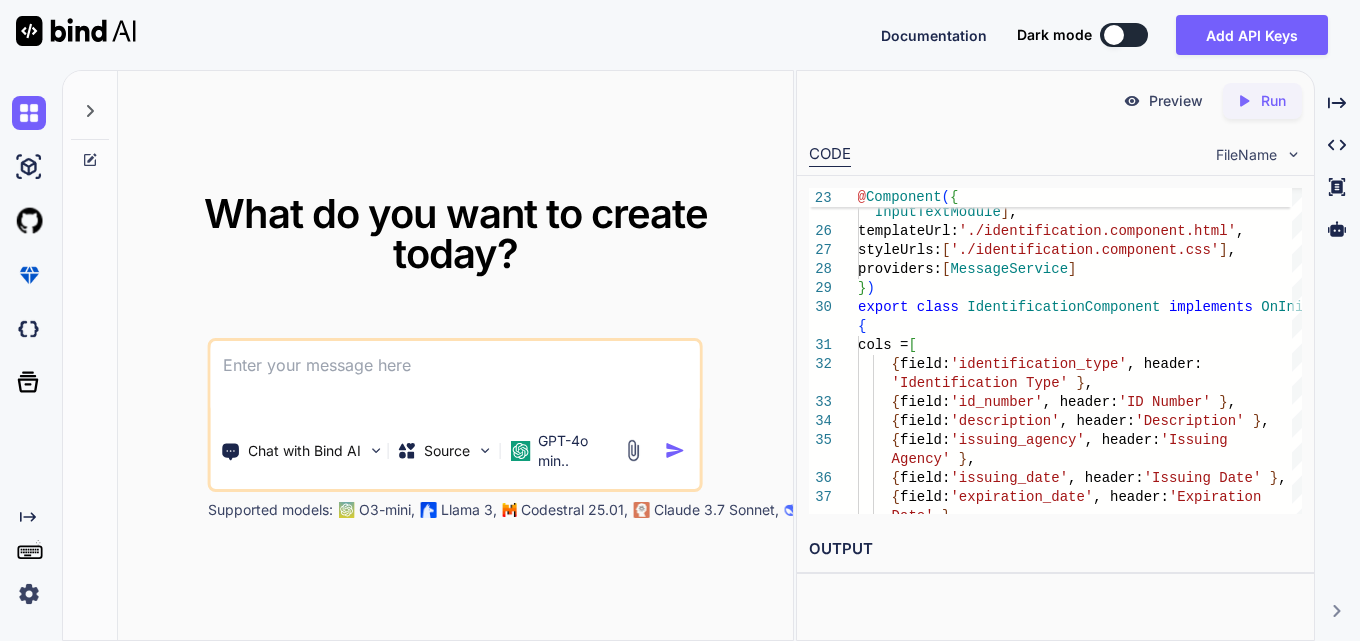 click 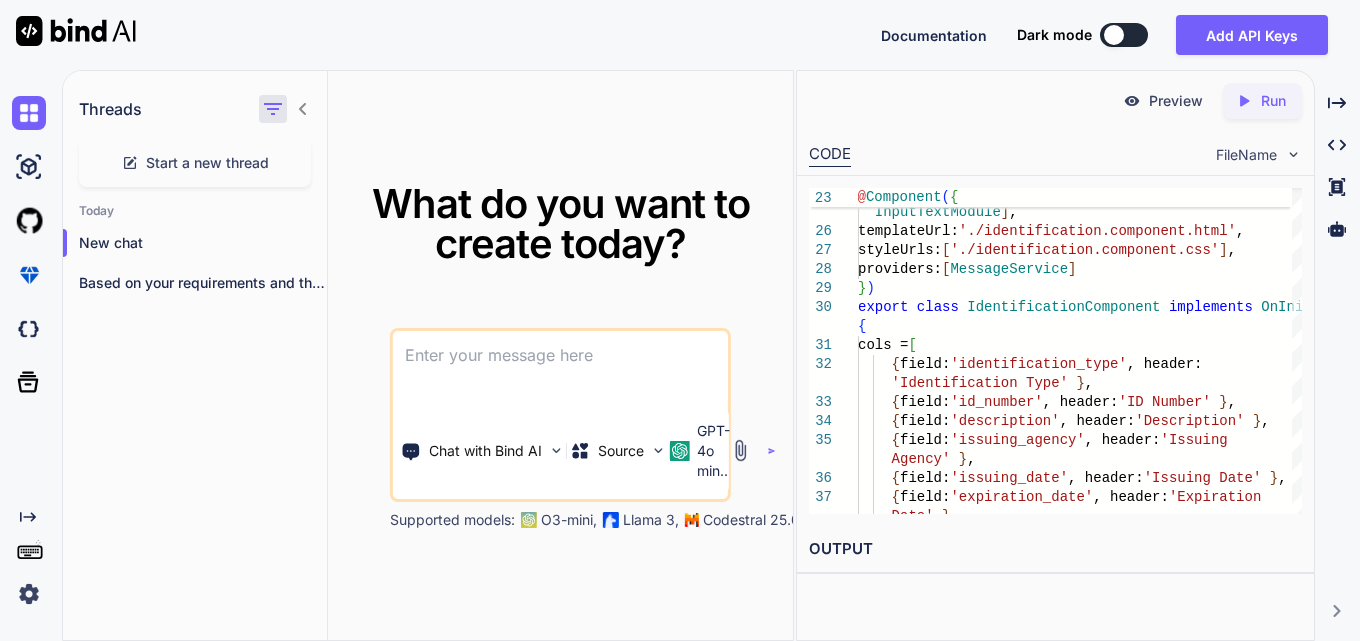 click at bounding box center [273, 109] 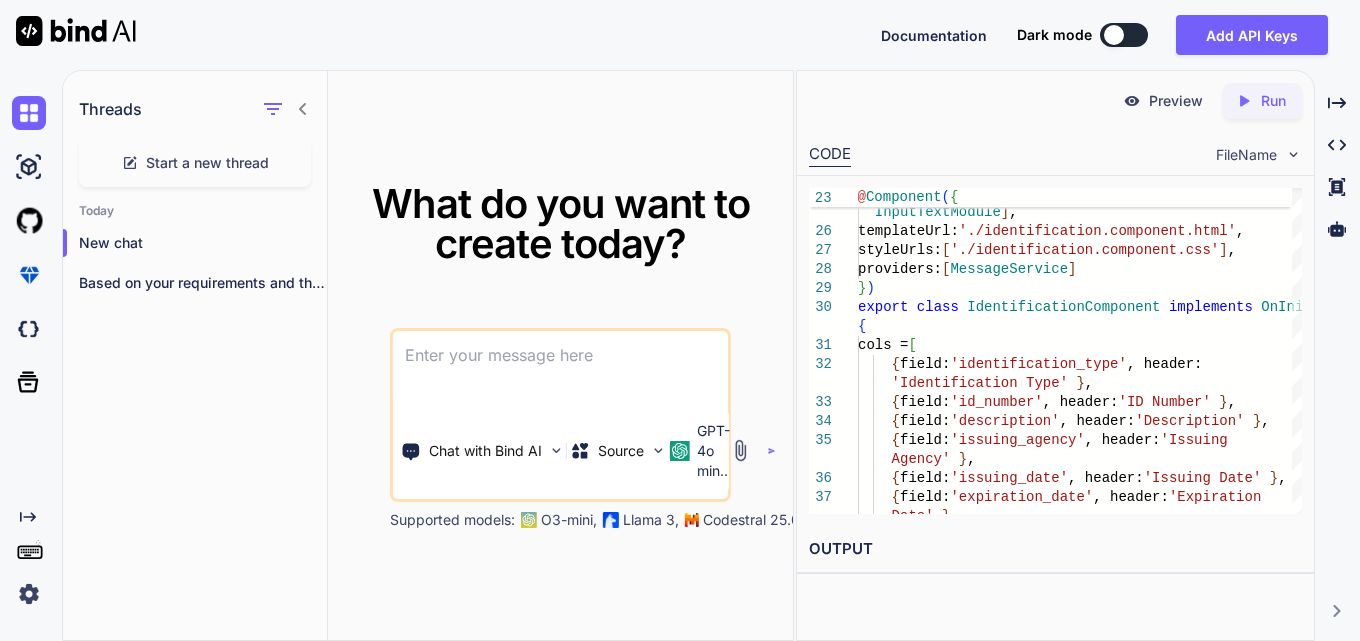 click at bounding box center [285, 109] 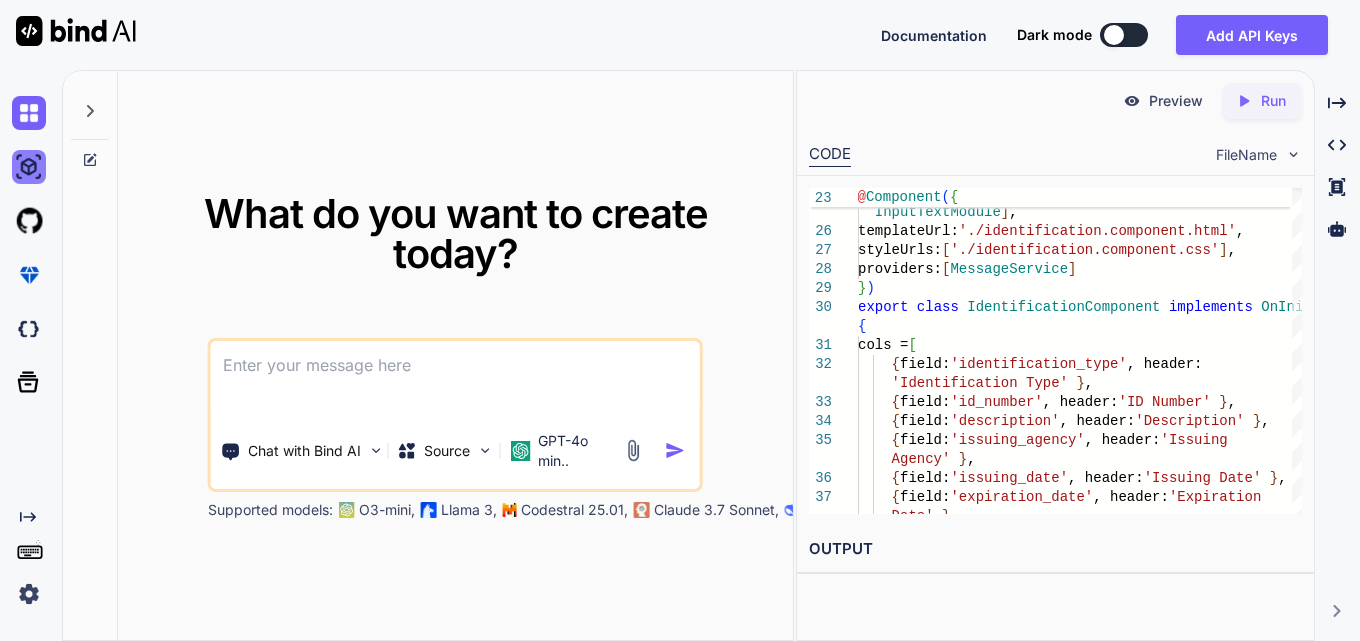 click at bounding box center (29, 167) 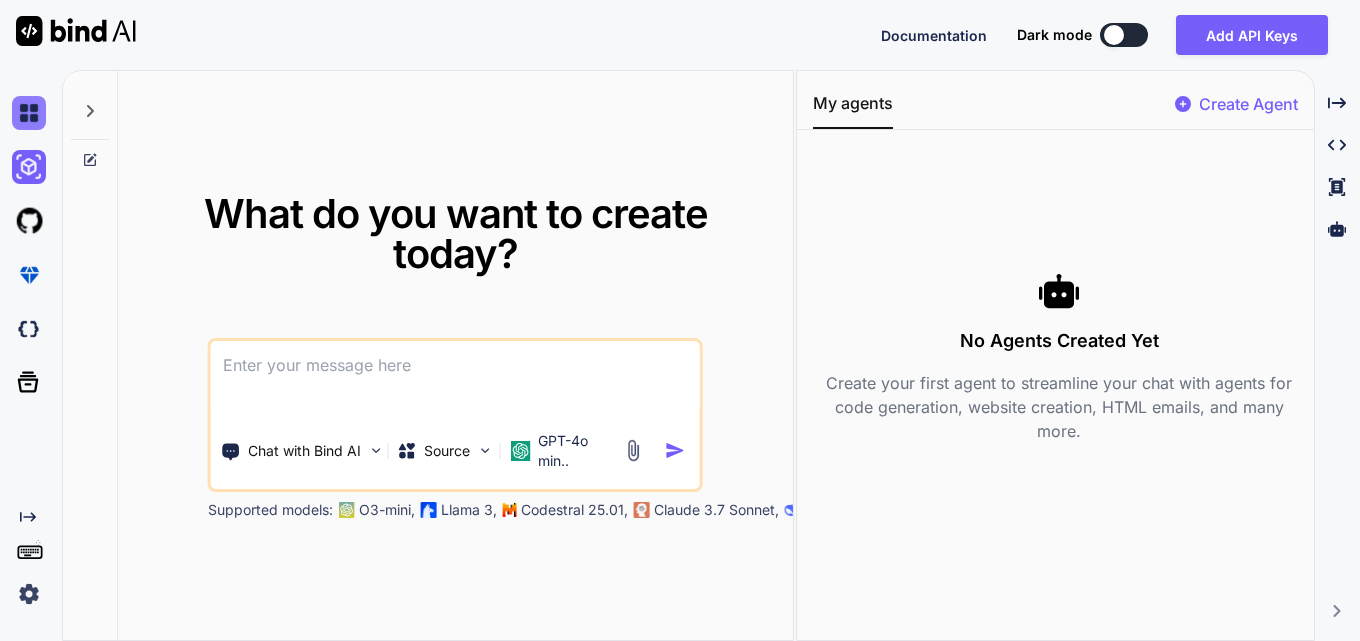 click at bounding box center (29, 113) 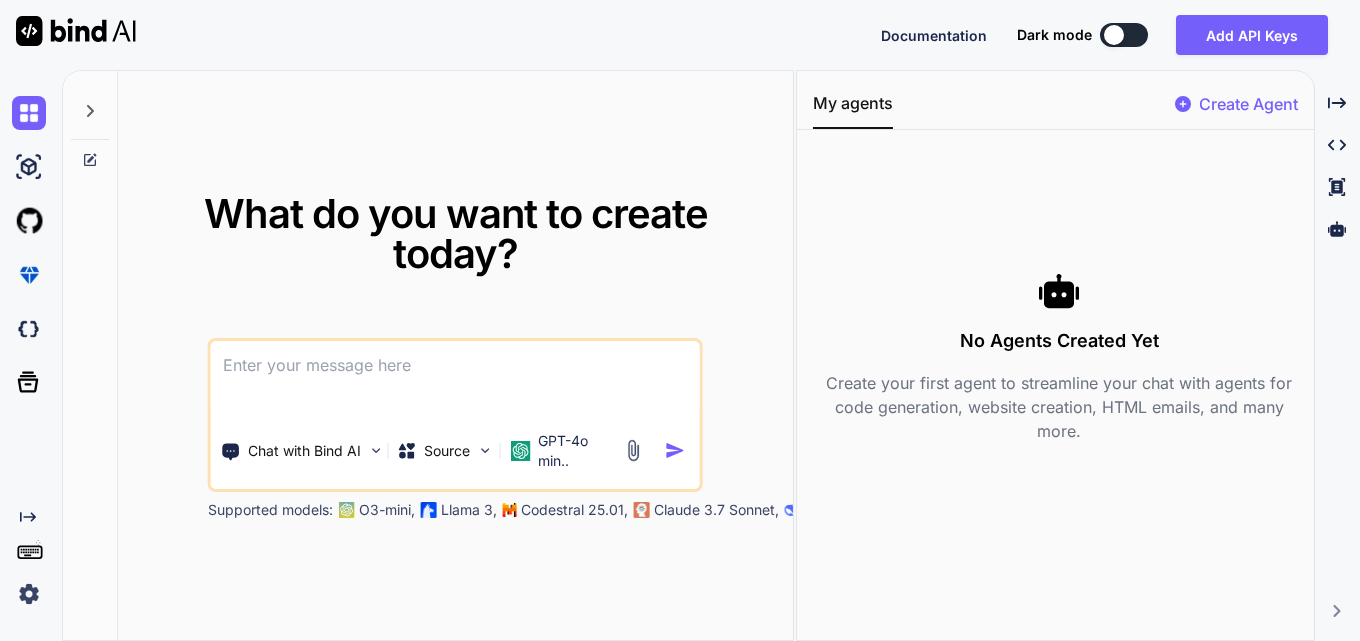 click at bounding box center [455, 378] 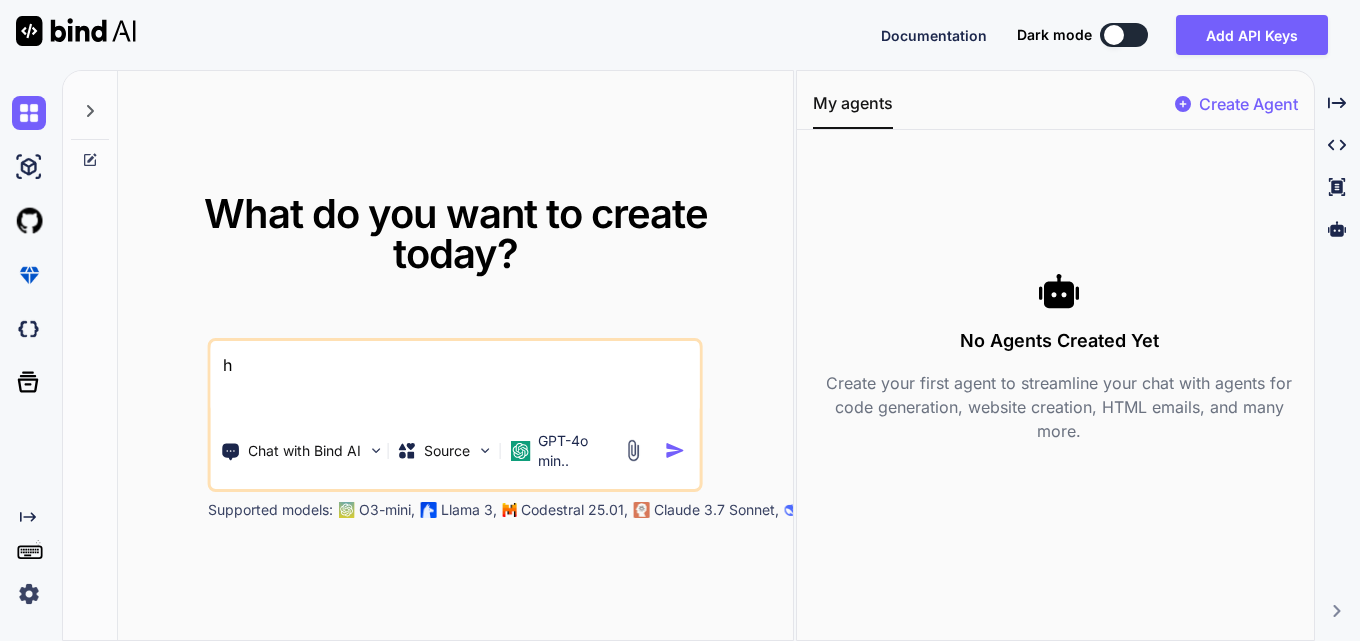 type on "hi" 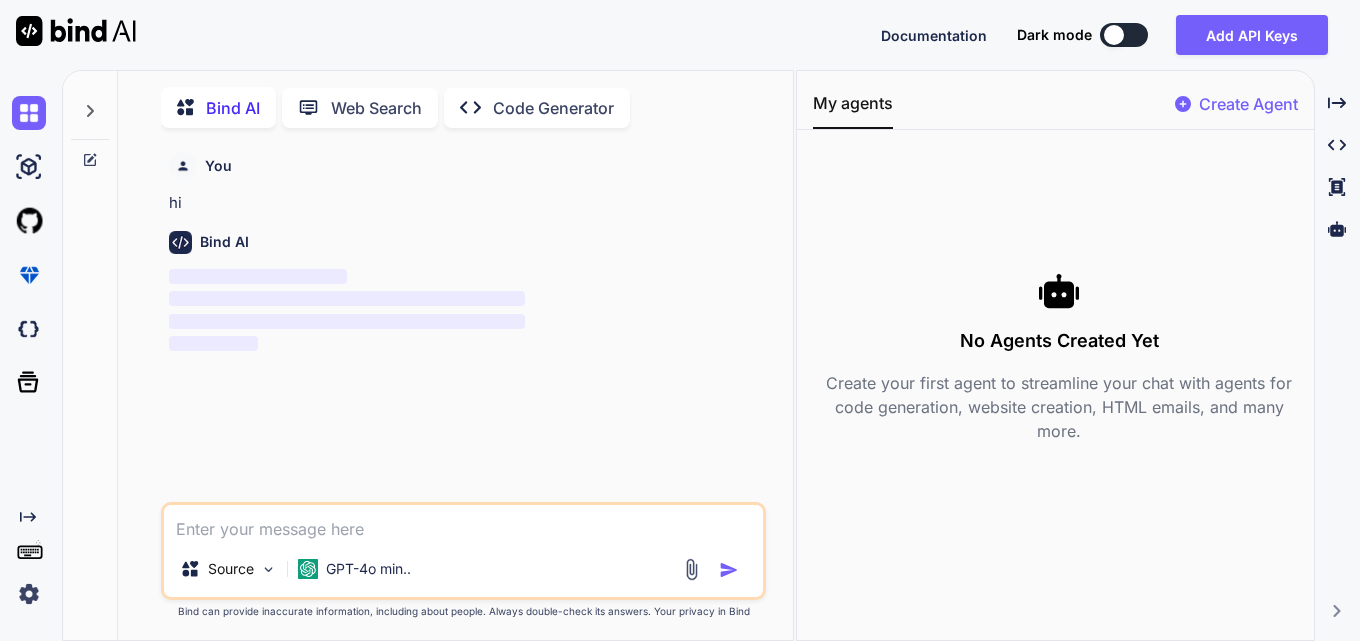 scroll, scrollTop: 8, scrollLeft: 0, axis: vertical 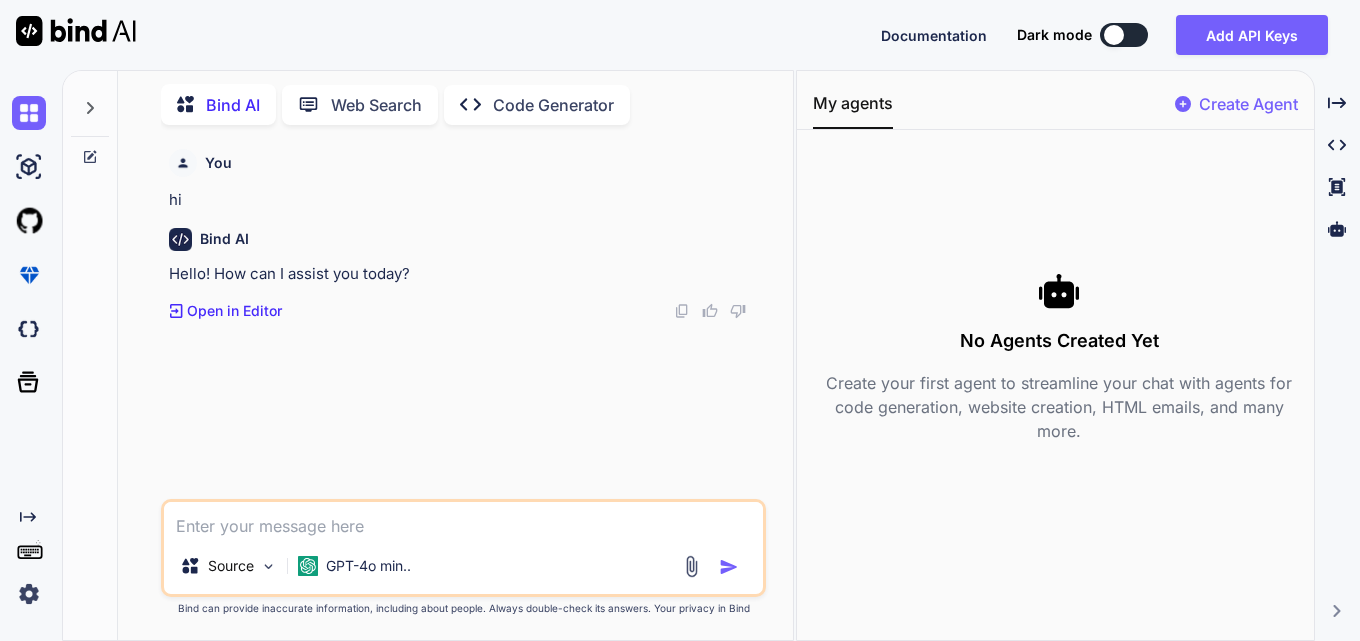 click at bounding box center [463, 520] 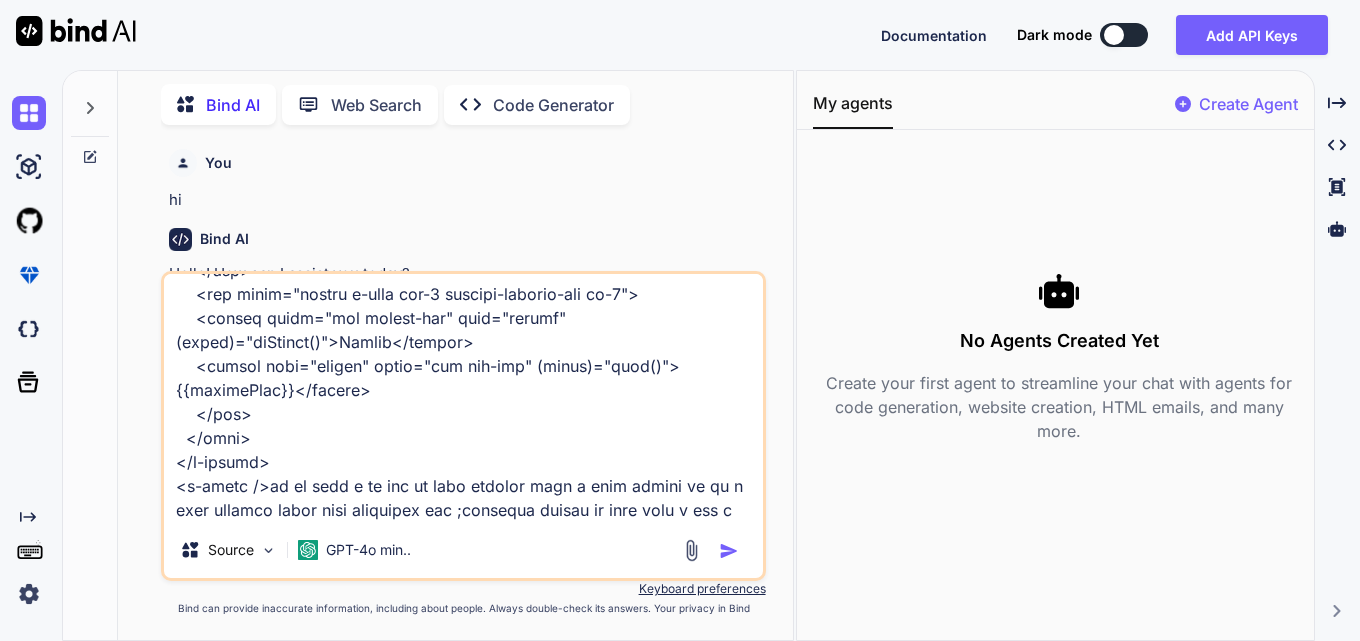 scroll, scrollTop: 5066, scrollLeft: 0, axis: vertical 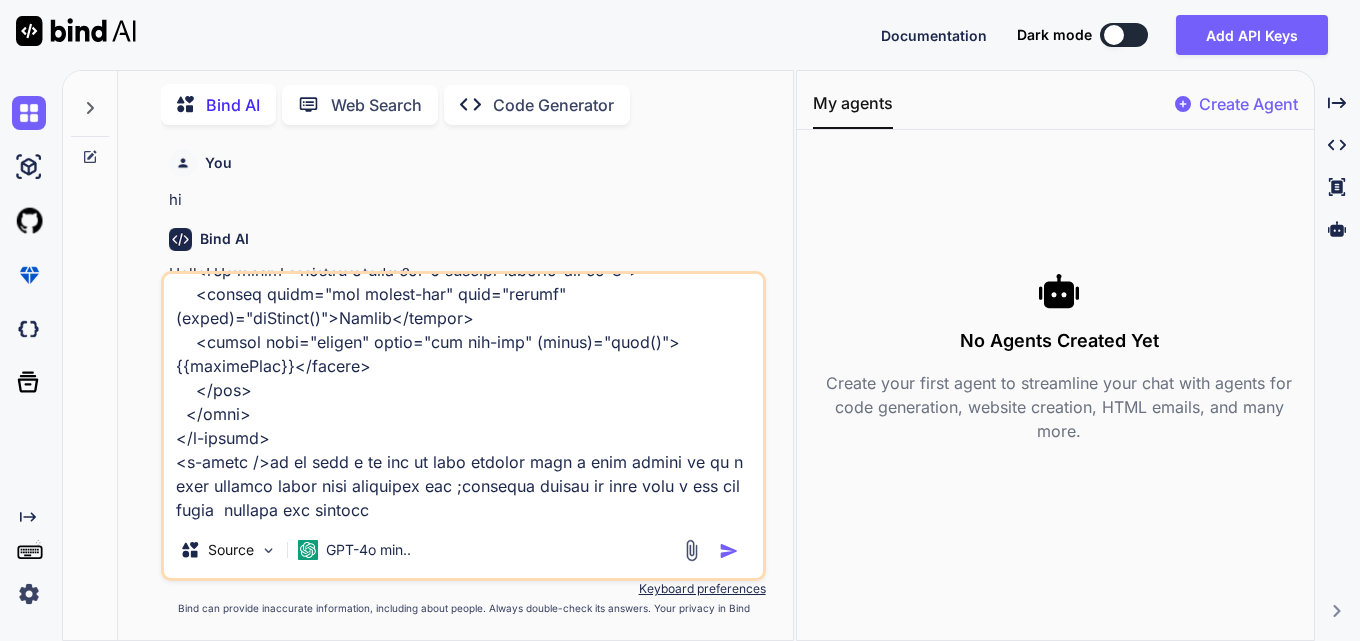 click at bounding box center [463, 398] 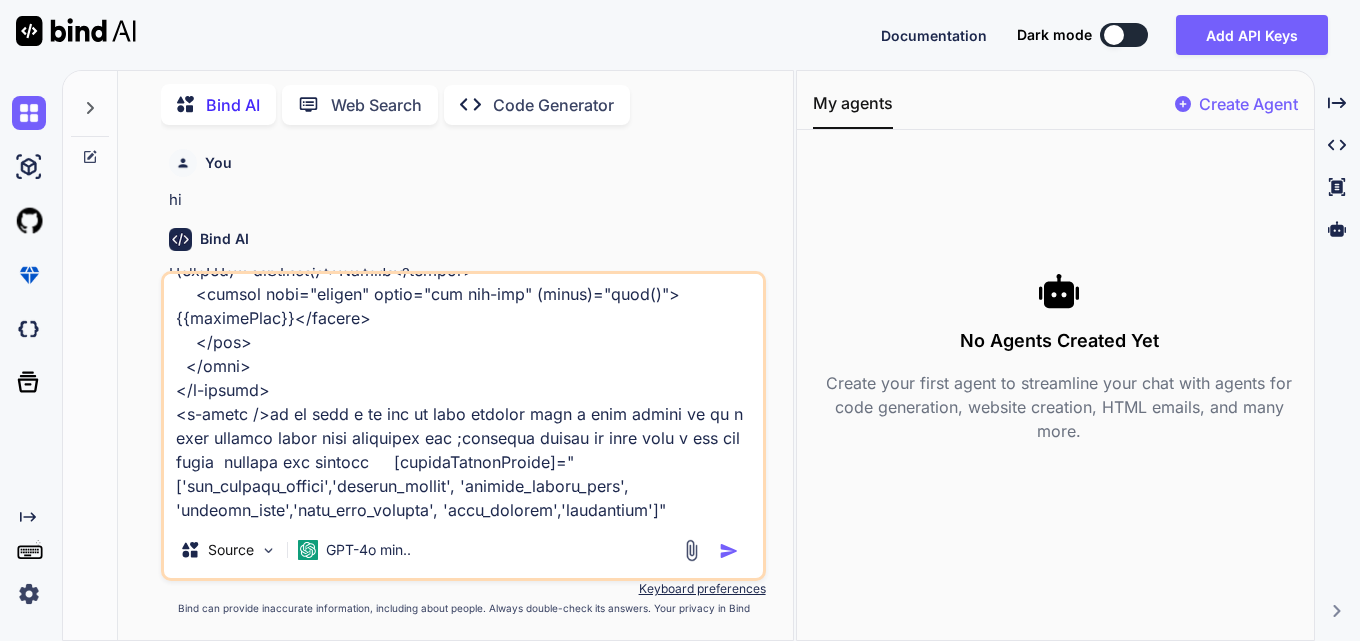 scroll, scrollTop: 5114, scrollLeft: 0, axis: vertical 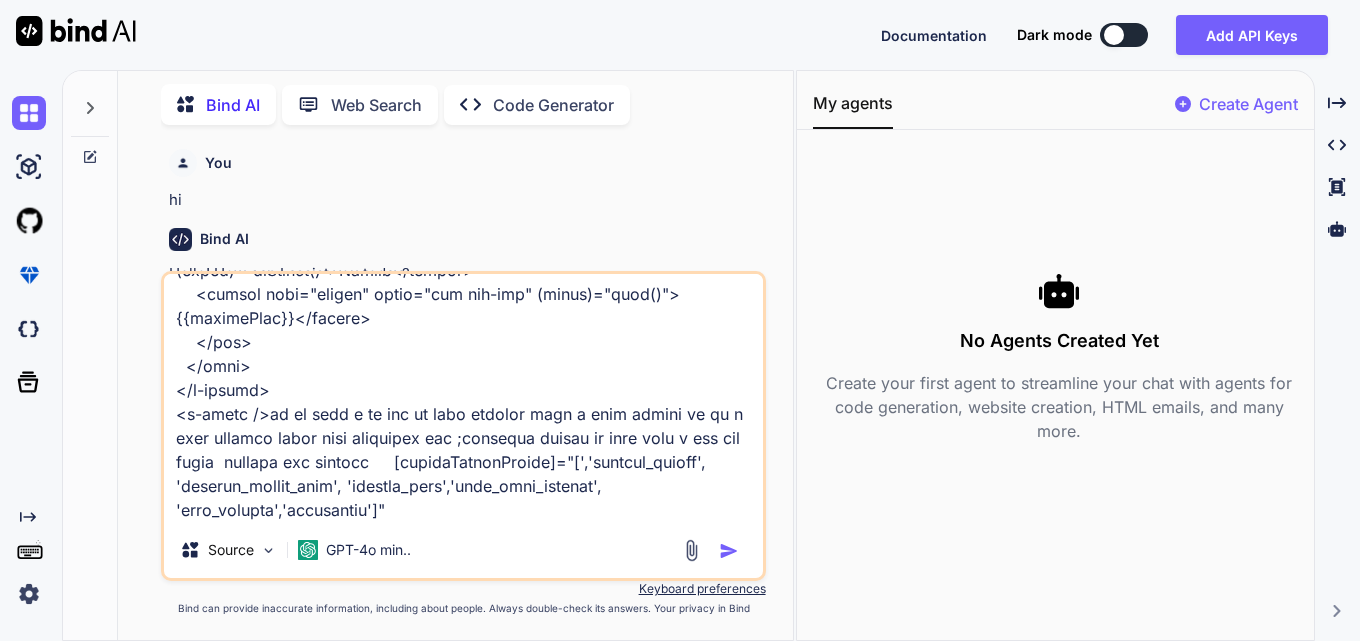 type on "<div class="cstm-table">
<p-table
[hidden]="!showData"
#dt
[value]="allBankDetails"
[rows]="size"
[first]="(page - 1) * size"
[columns]="cols"
[paginator]="true"
[totalRecords]="totalRecords"
[sortMode]="'multiple'"
[rowsPerPageOptions]="[5,10,25,50,100]"
[globalFilterFields]="['aba_routing_number','account_number', 'account_holder_name', 'account_type','bank_name_address', 'make_primary','attachment']"
[tableStyle]="{ 'min-width': '75rem' }"
[rowHover]="true"
[lazy]="true"
[dataKey]="'id'"
[showCurrentPageReport]="true"
currentPageReportTemplate="Showing {first} to {last} of {totalRecords} entries"
(onLazyLoad)="fetchAllBankingDetails($event)"
[scrollable]="true"
>
<ng-template #caption>
<div class="d-flex justify-content-end align-items-center mb-4" style="gap: 10px;">
<p-button  label="Add"  severity="info" (click)="addBankingDetails()">
</p-button>
<p-iconfield>
<p-inputicon styleCla..." 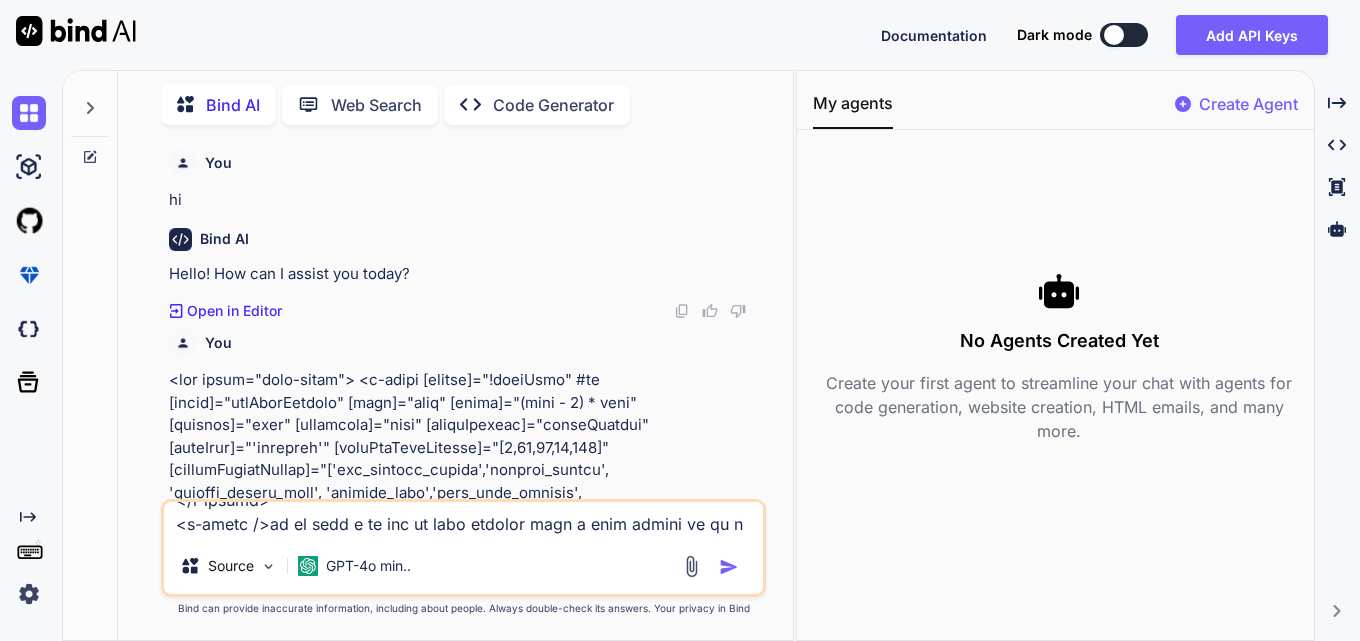 scroll, scrollTop: 0, scrollLeft: 0, axis: both 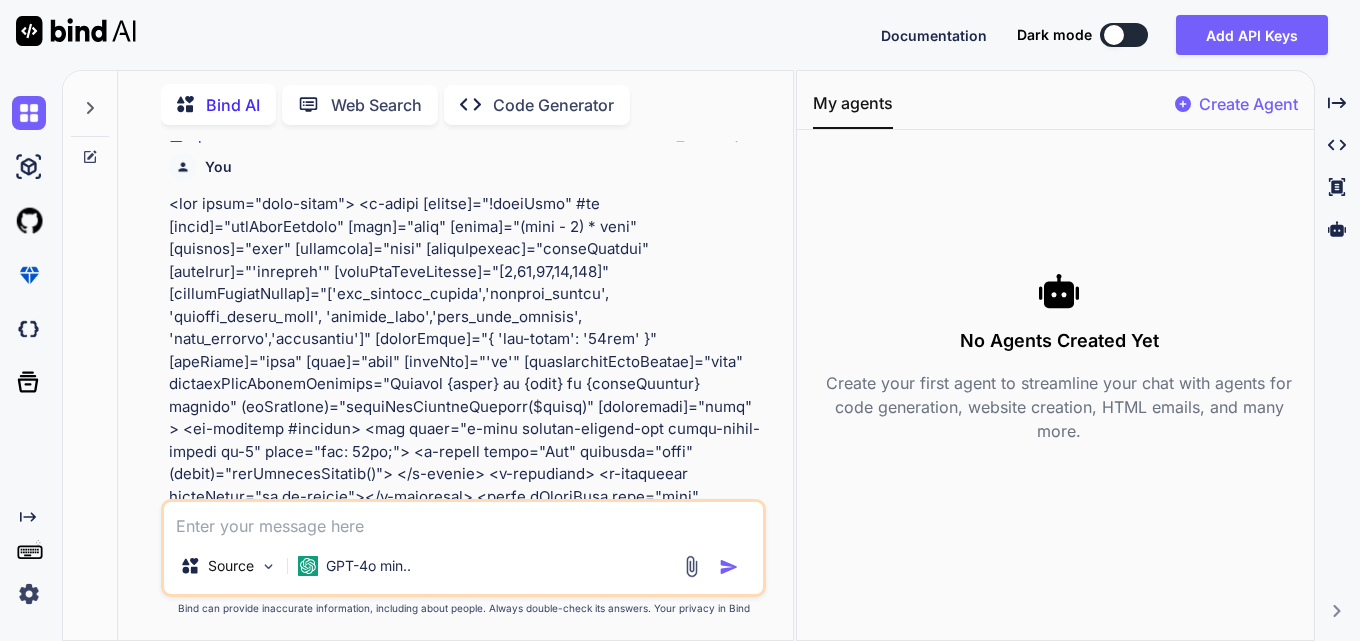 type on "[" 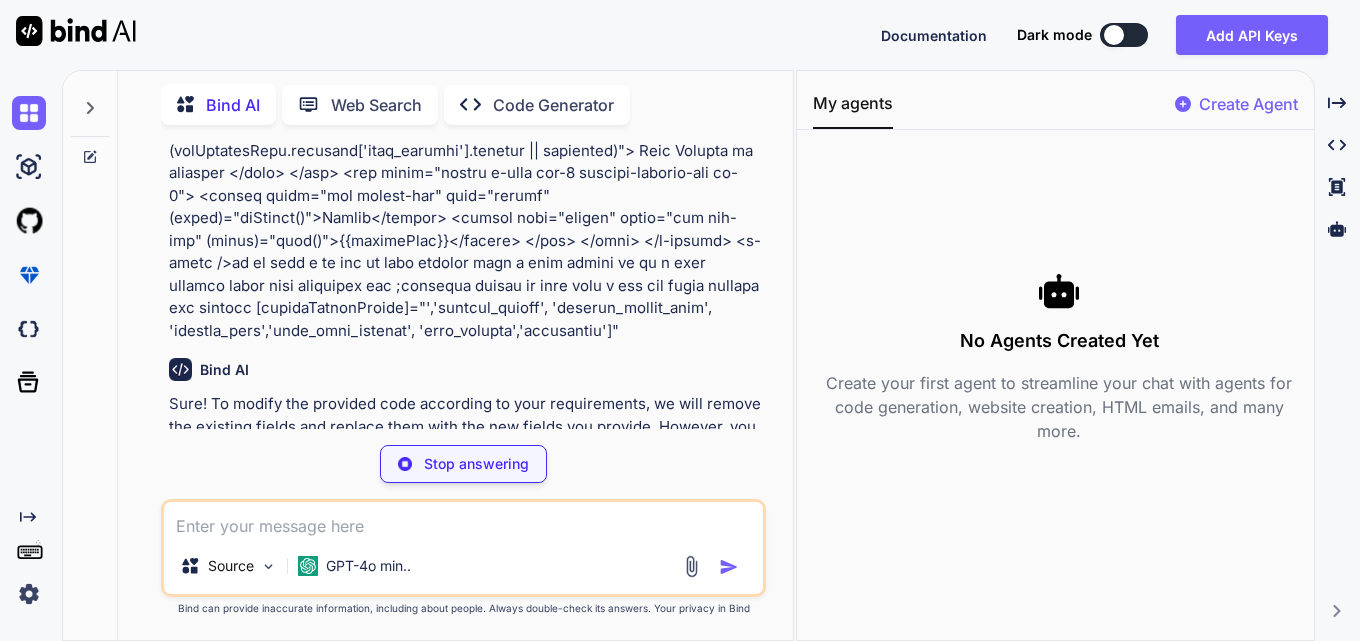 scroll, scrollTop: 2342, scrollLeft: 0, axis: vertical 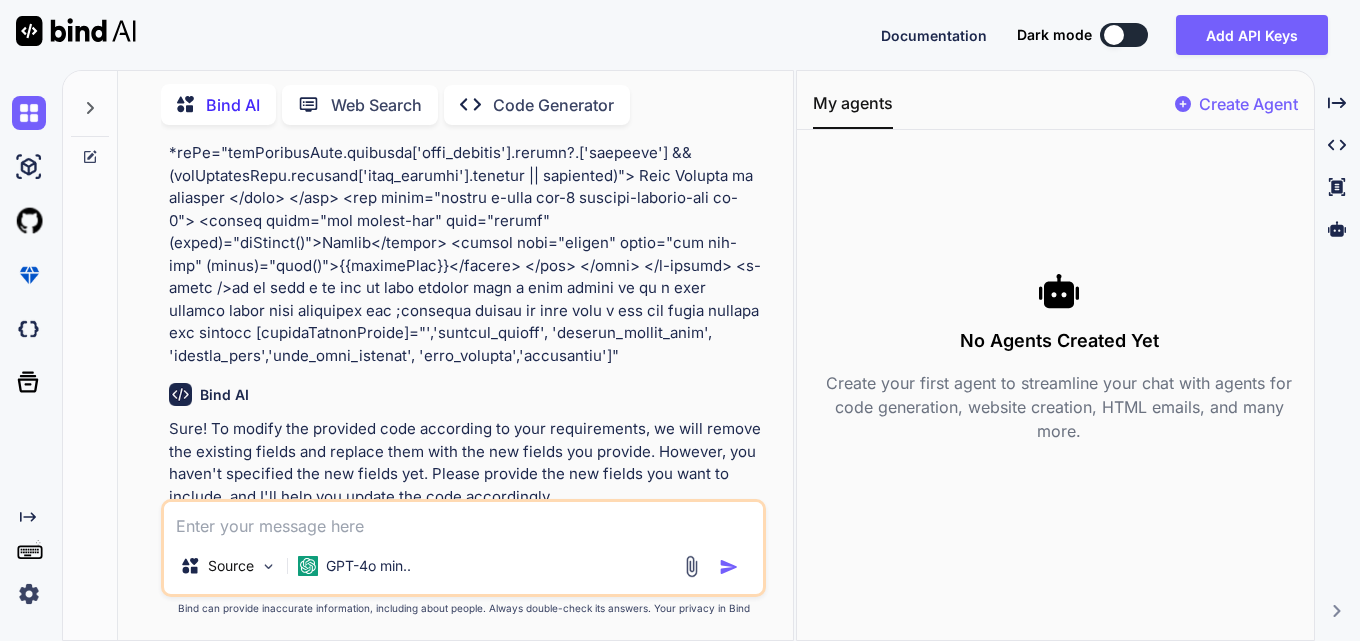 click on "Bind AI Sure! To modify the provided code according to your requirements, we will remove the existing fields and replace them with the new fields you provide. However, you haven't specified the new fields yet. Please provide the new fields you want to include, and I'll help you update the code accordingly. Created with Pixso. Open in Editor" at bounding box center [465, 455] 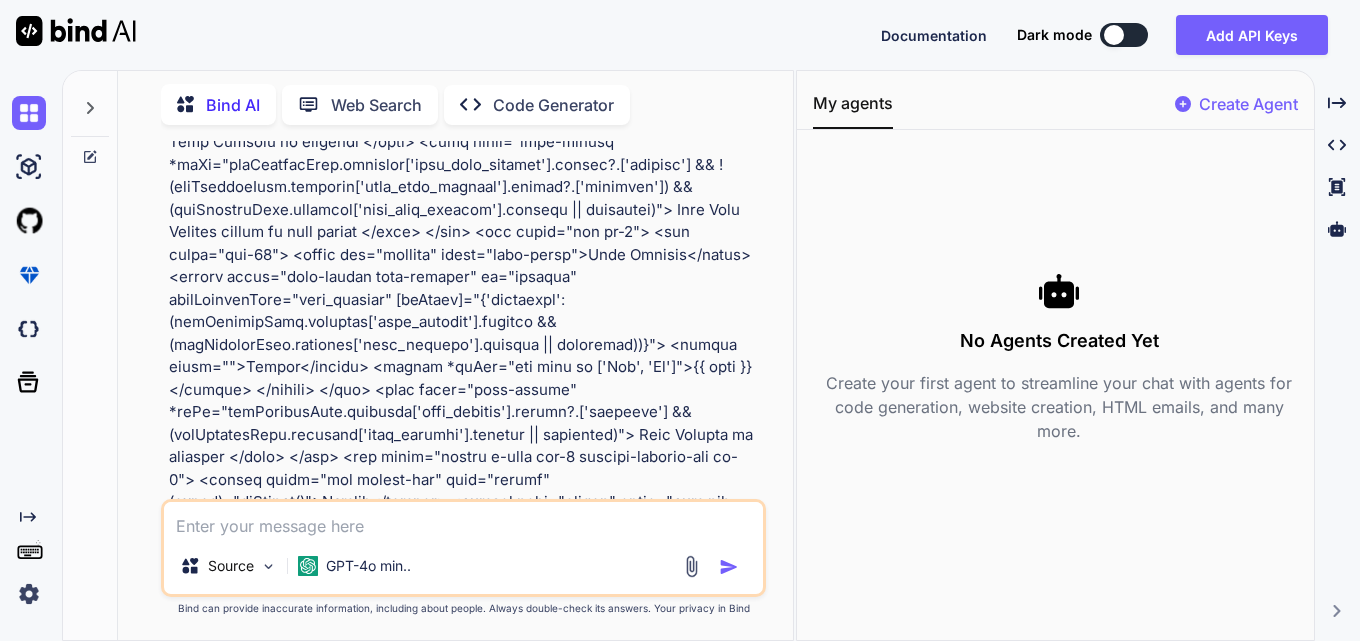 scroll, scrollTop: 2342, scrollLeft: 0, axis: vertical 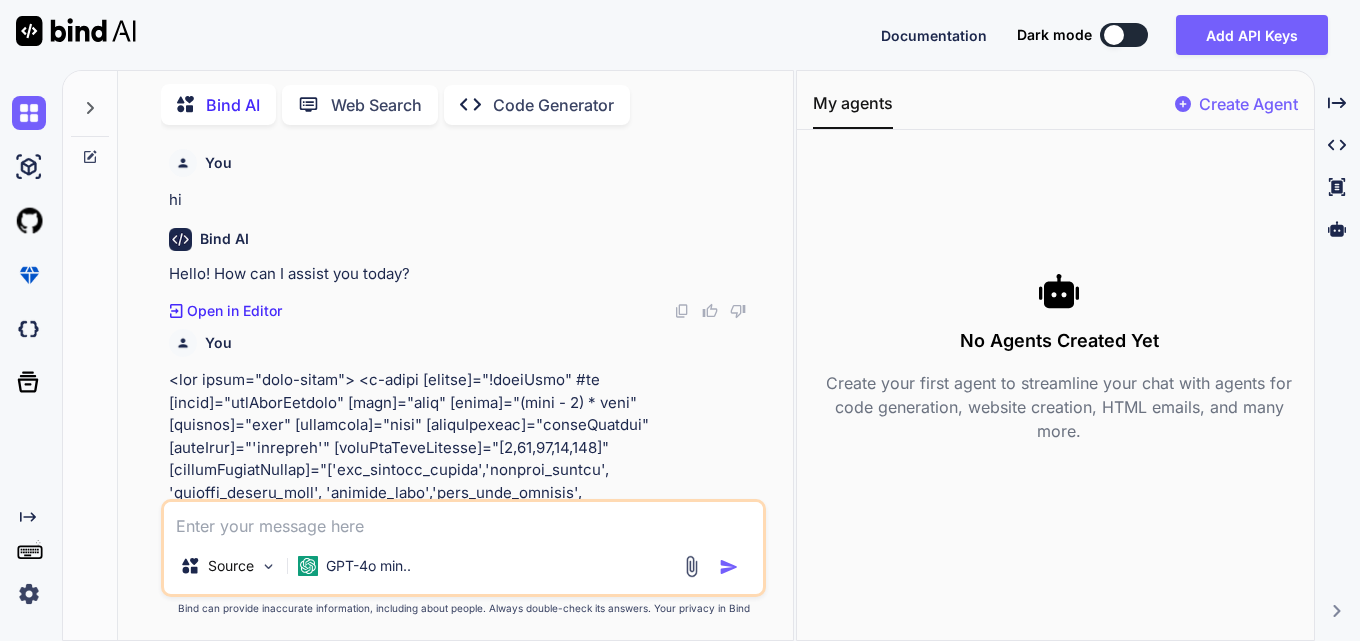 drag, startPoint x: 657, startPoint y: 316, endPoint x: 165, endPoint y: 373, distance: 495.29083 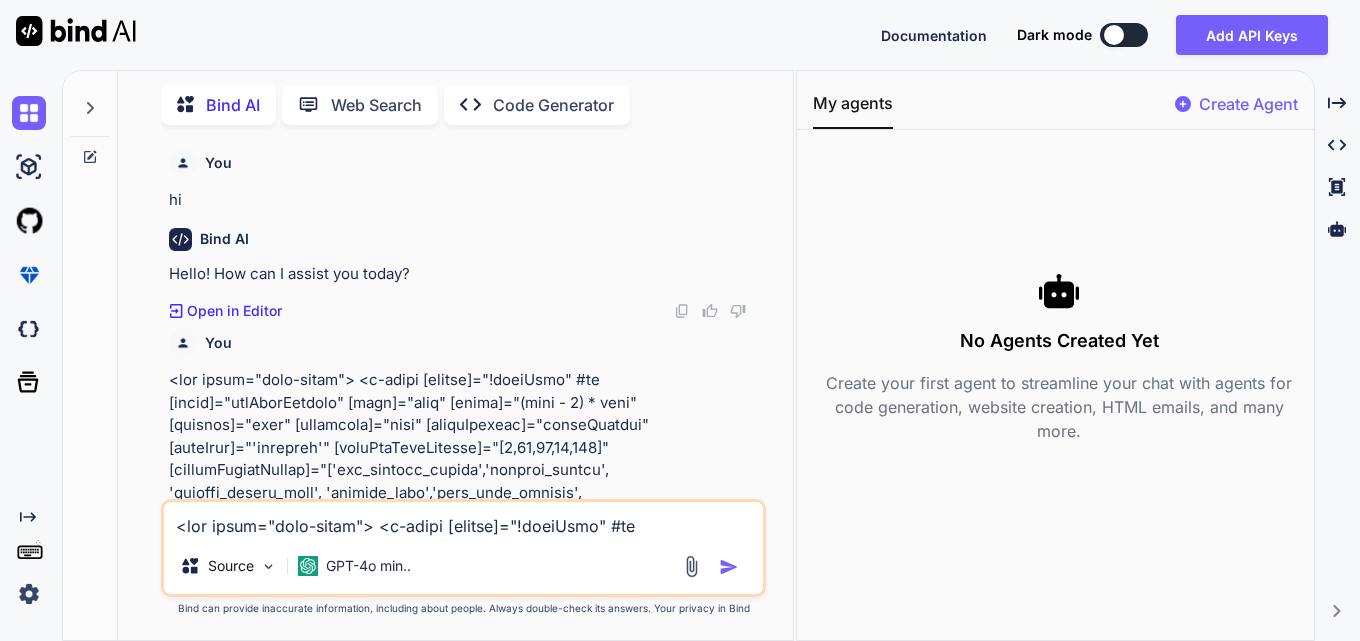 scroll, scrollTop: 2546, scrollLeft: 0, axis: vertical 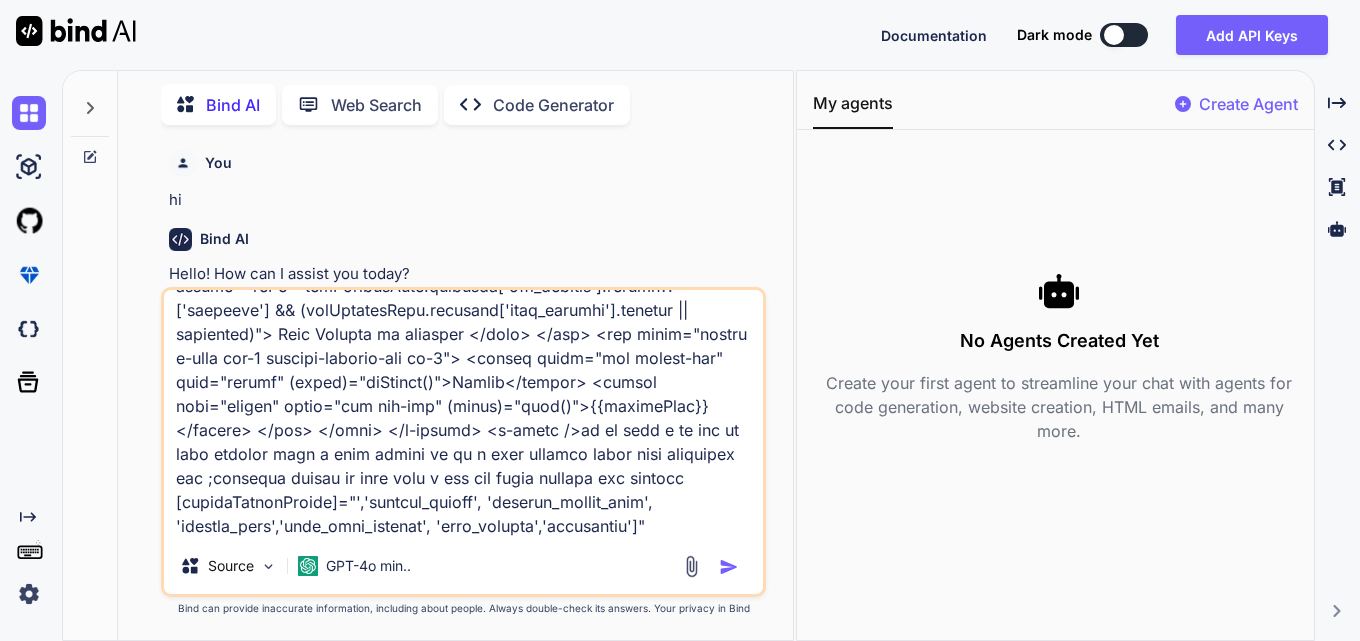 click at bounding box center (463, 414) 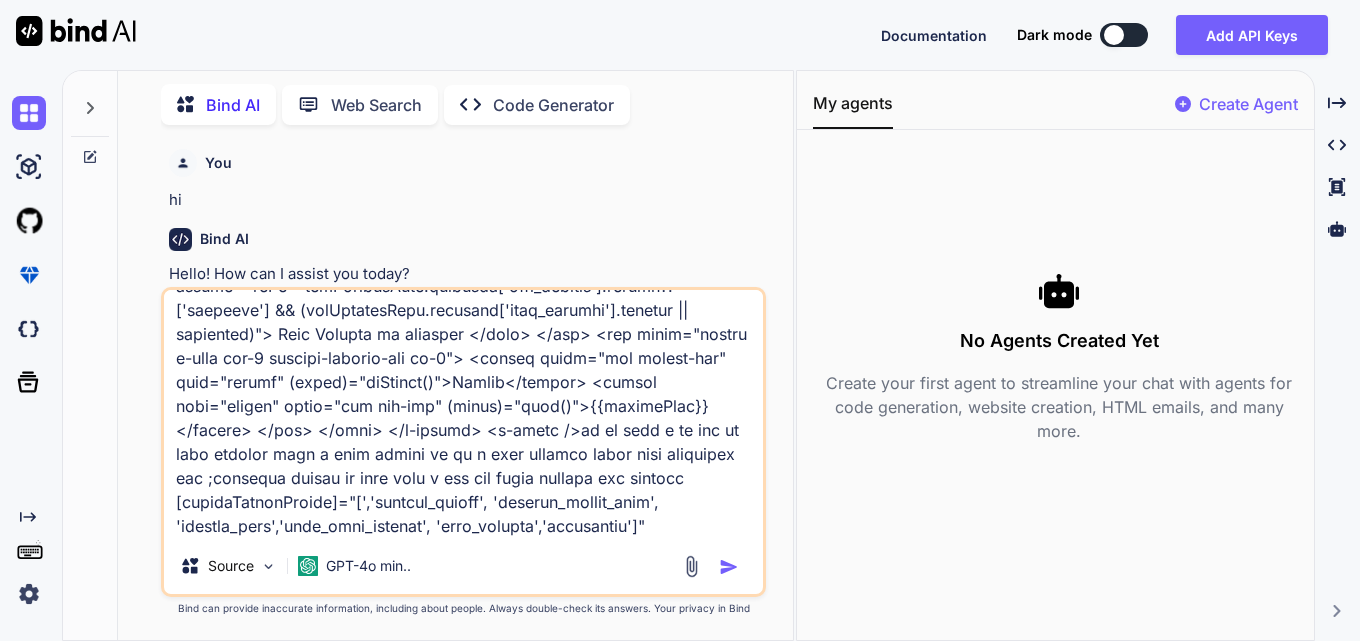 click at bounding box center (463, 414) 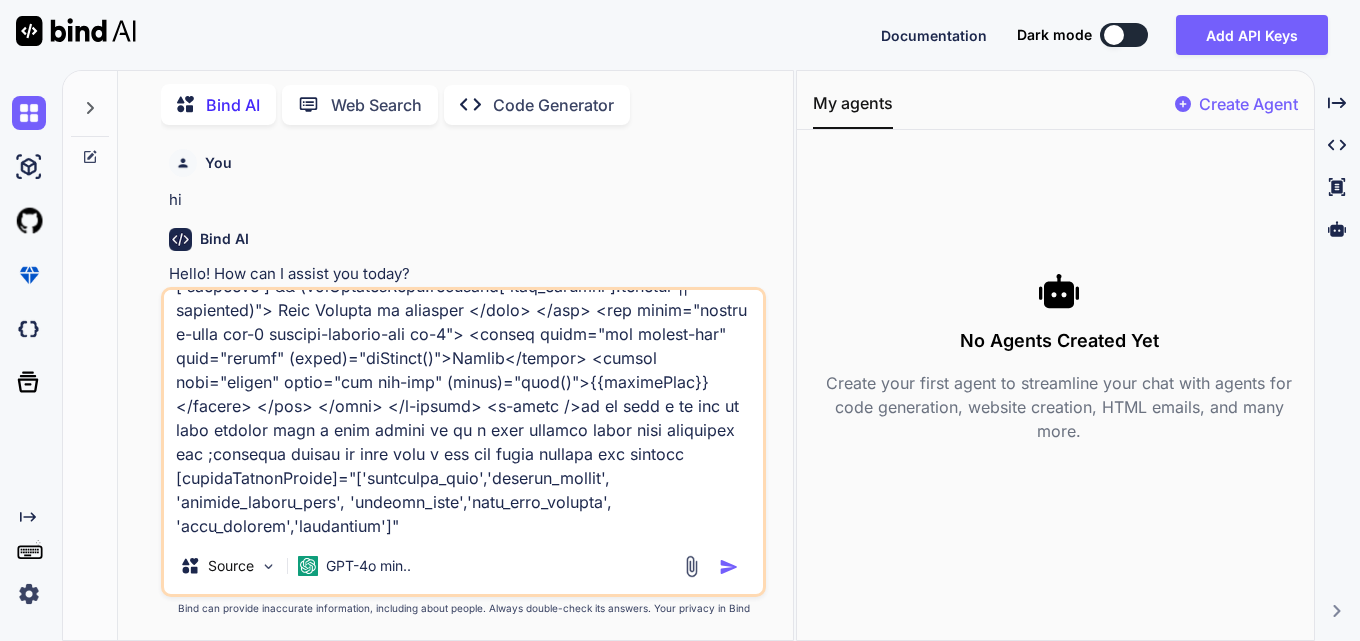 click at bounding box center [463, 414] 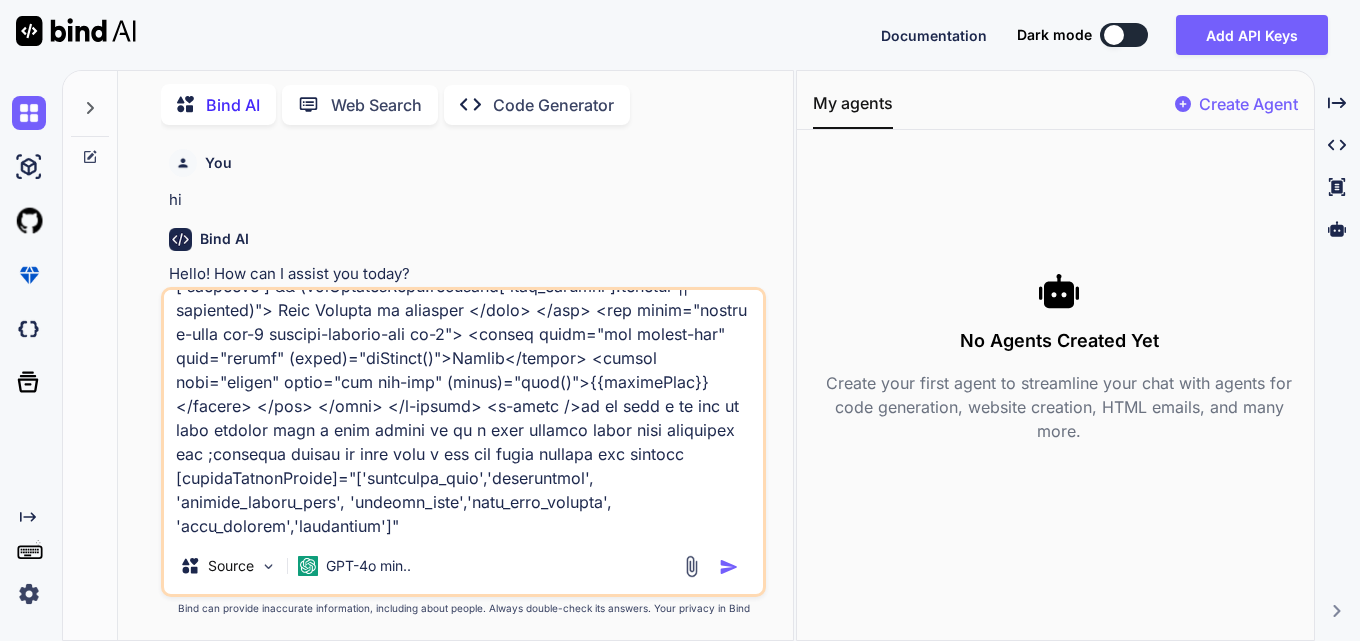 click at bounding box center [463, 414] 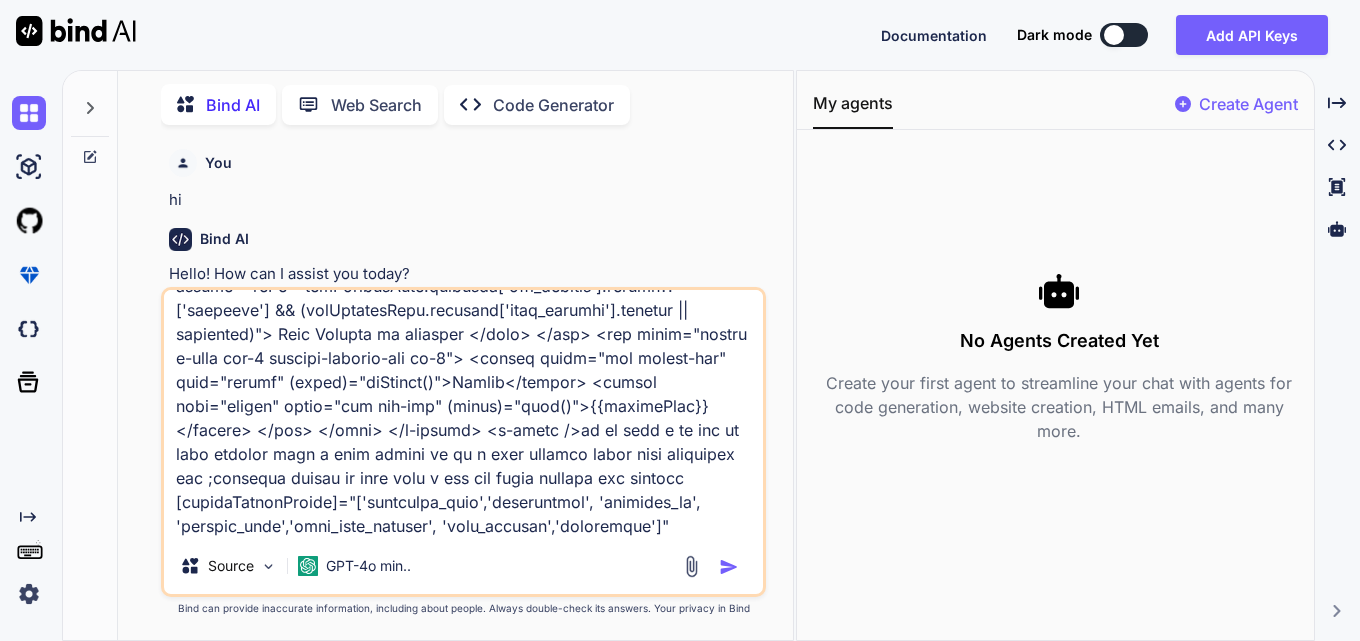 click at bounding box center [463, 414] 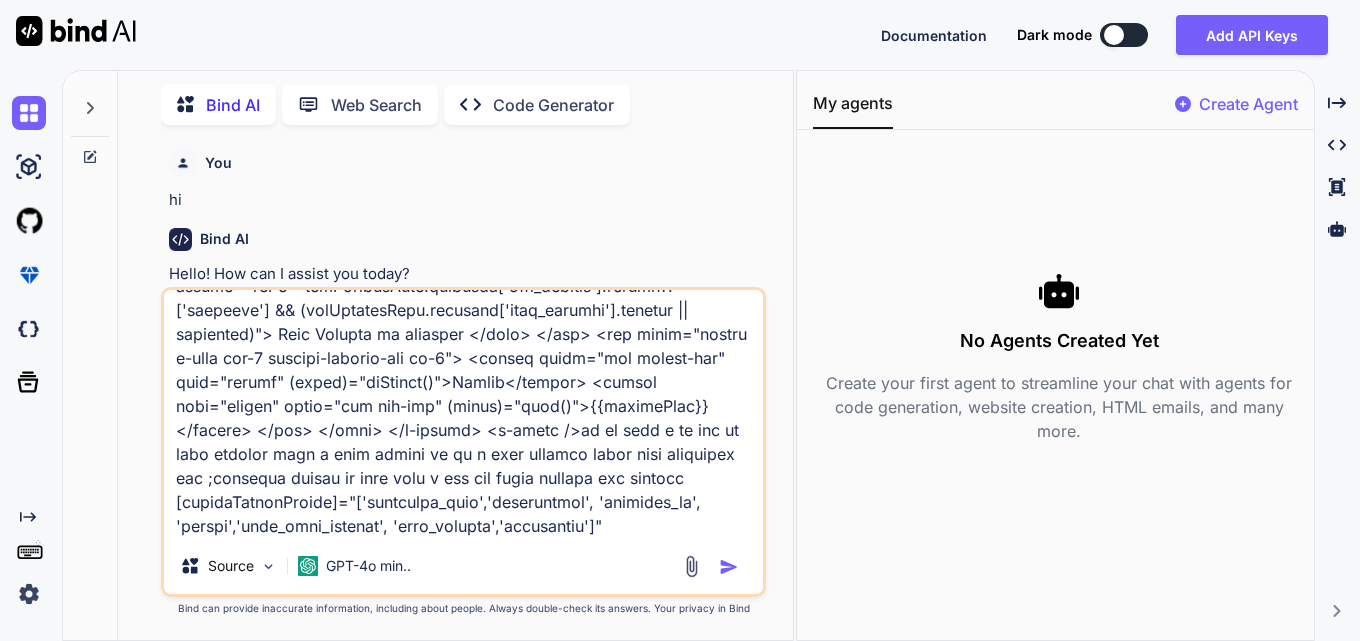 click at bounding box center [463, 414] 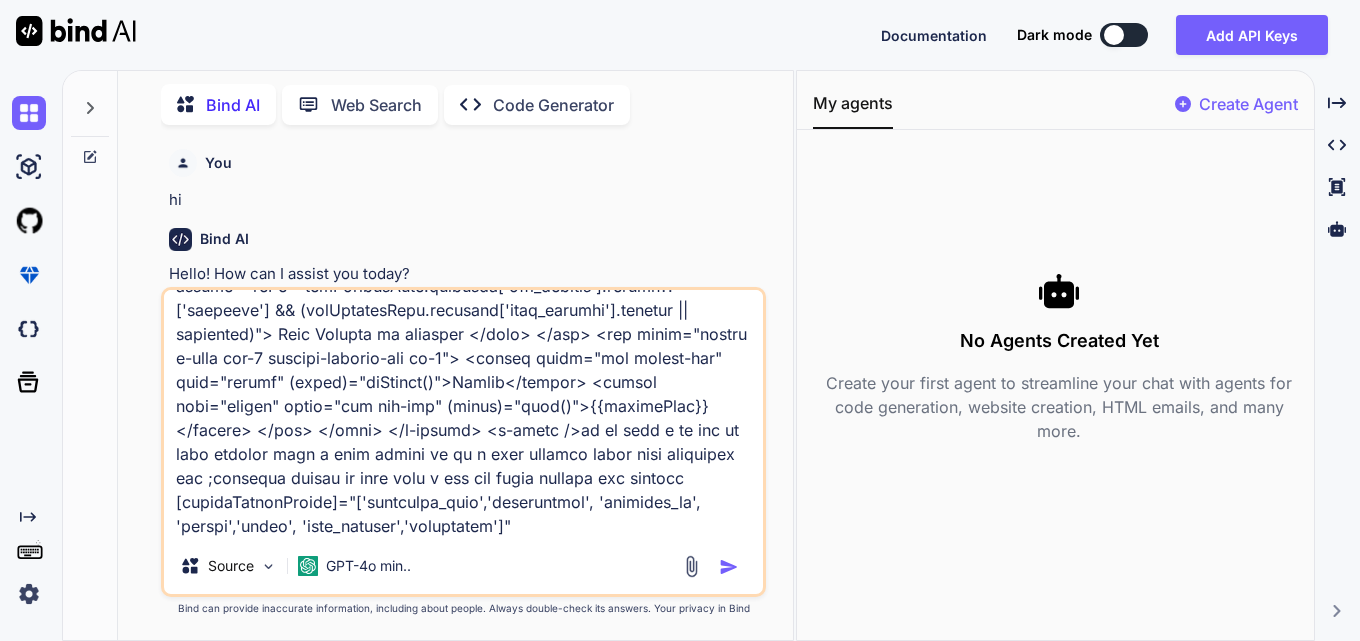 click at bounding box center [463, 414] 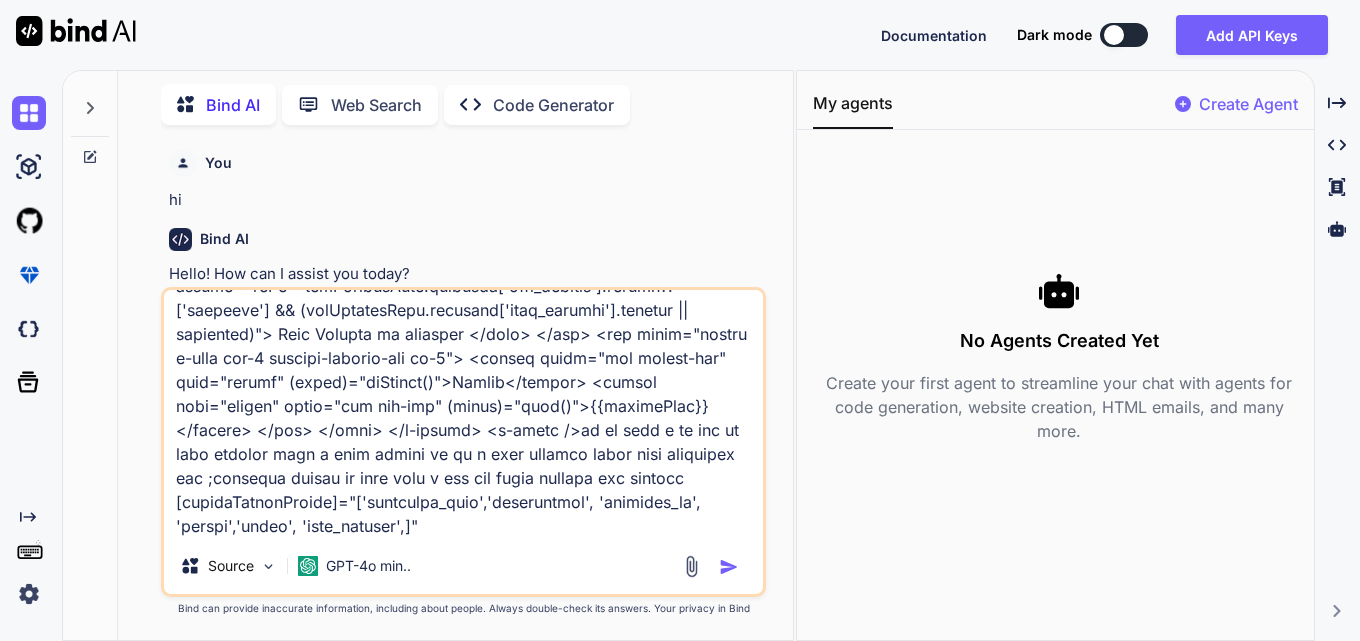click at bounding box center [463, 414] 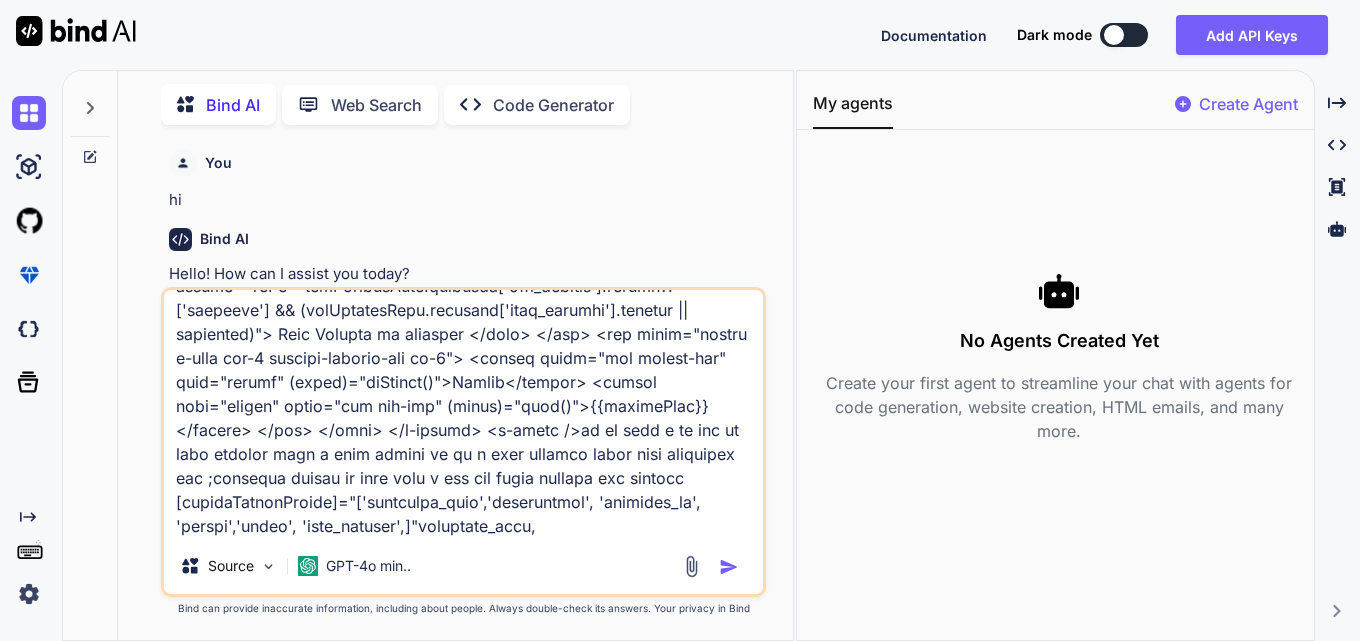 click at bounding box center (463, 414) 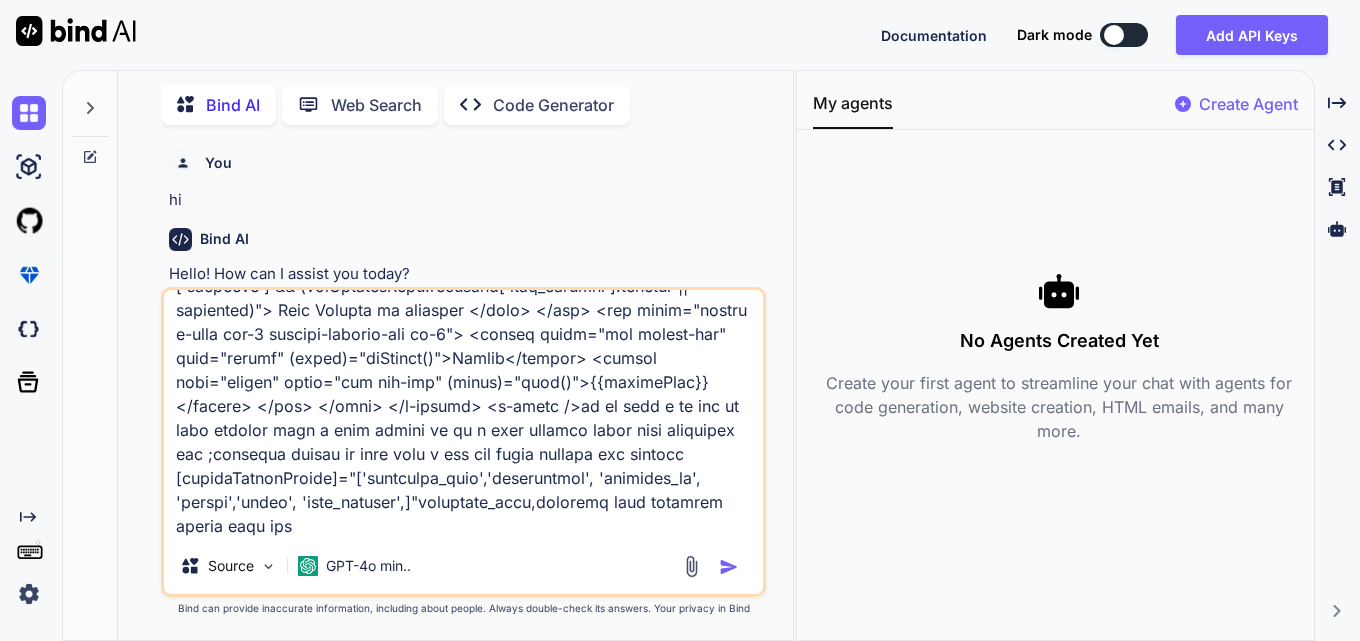 scroll, scrollTop: 2570, scrollLeft: 0, axis: vertical 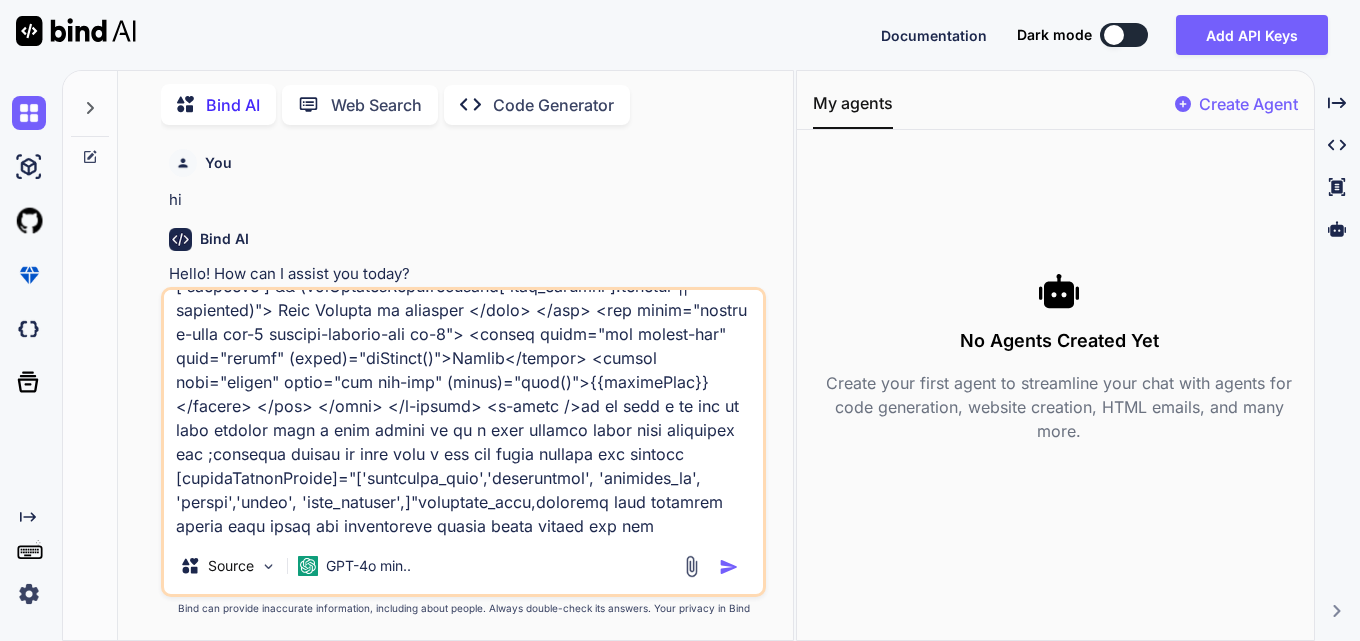 type on "<div class="cstm-table"> <p-table [hidden]="!showData" #dt [value]="allBankDetails" [rows]="size" [first]="(page - 1) * size" [columns]="cols" [paginator]="true" [totalRecords]="totalRecords" [sortMode]="'multiple'" [rowsPerPageOptions]="[5,10,25,50,100]" [globalFilterFields]="['aba_routing_number','account_number', 'account_holder_name', 'account_type','bank_name_address', 'make_primary','attachment']" [tableStyle]="{ 'min-width': '75rem' }" [rowHover]="true" [lazy]="true" [dataKey]="'id'" [showCurrentPageReport]="true" currentPageReportTemplate="Showing {first} to {last} of {totalRecords} entries" (onLazyLoad)="fetchAllBankingDetails($event)" [scrollable]="true" > <ng-template #caption> <div class="d-flex justify-content-end align-items-center mb-4" style="gap: 10px;"> <p-button label="Add" severity="info" (click)="addBankingDetails()"> </p-button> <p-iconfield> <p-inputicon styleClass="pi pi-search"></p-inputicon> <input pInputText type="text" (input)="applyGlobalFilter($event)" placeholder="Search..." ..." 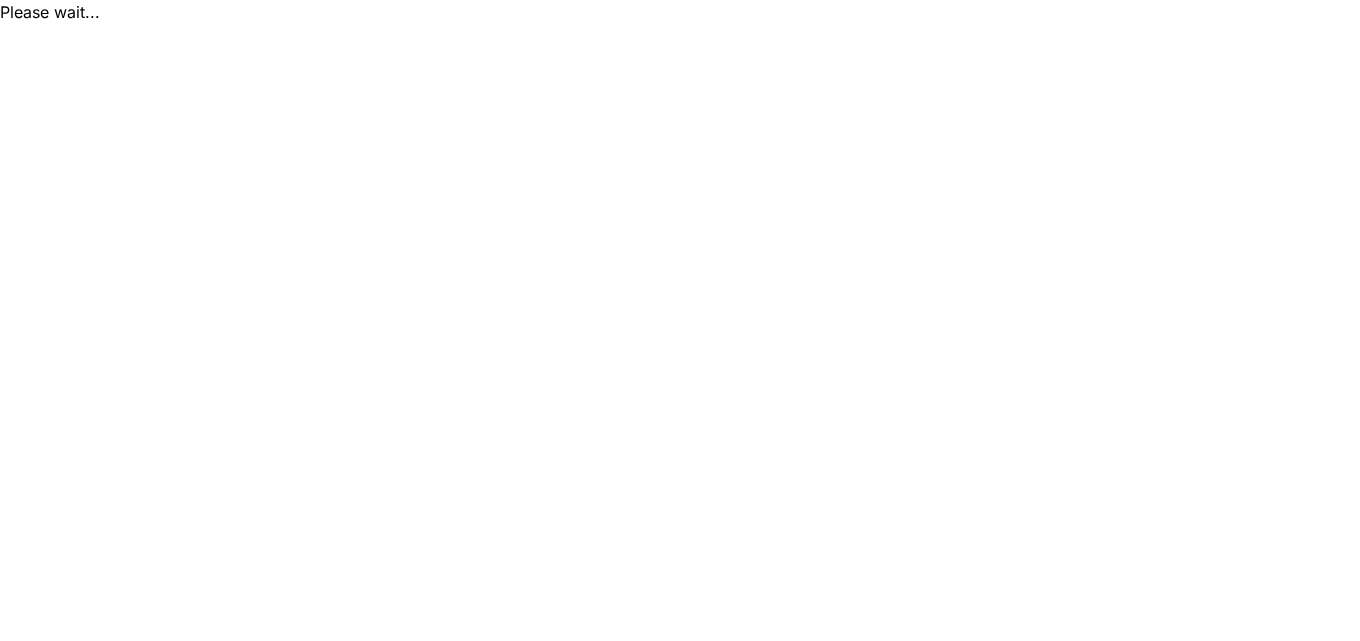 scroll, scrollTop: 0, scrollLeft: 0, axis: both 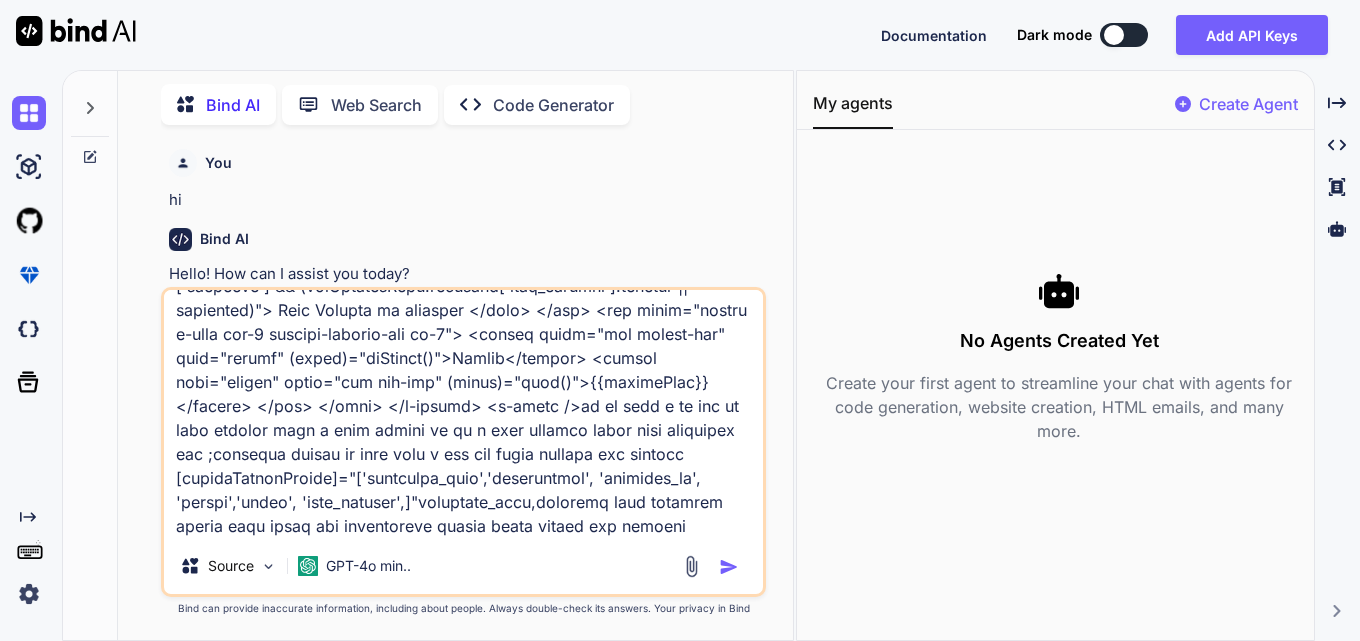 type on "x" 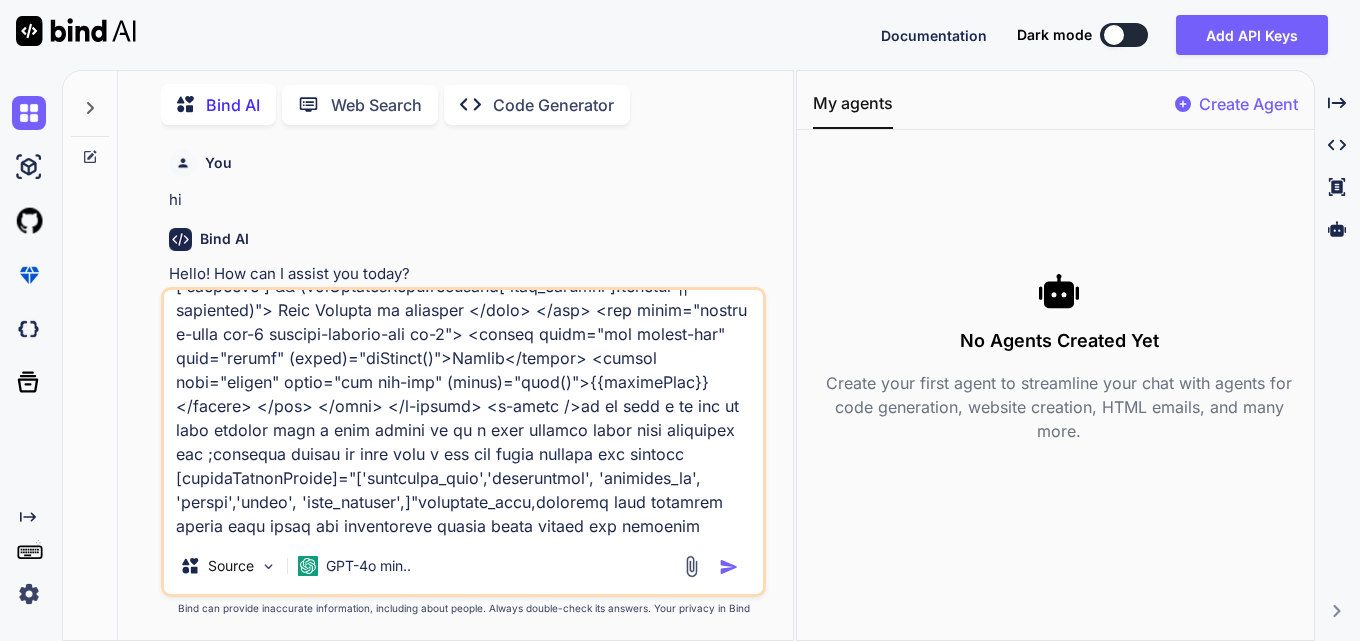 type on "x" 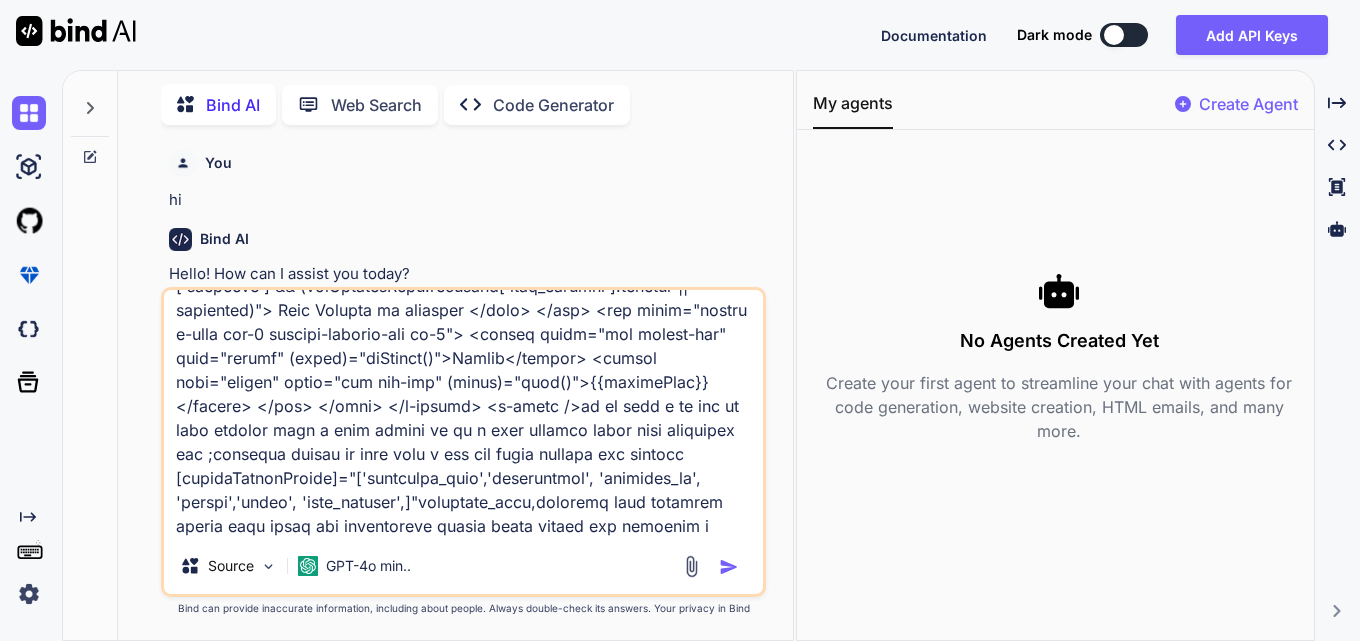 type on "x" 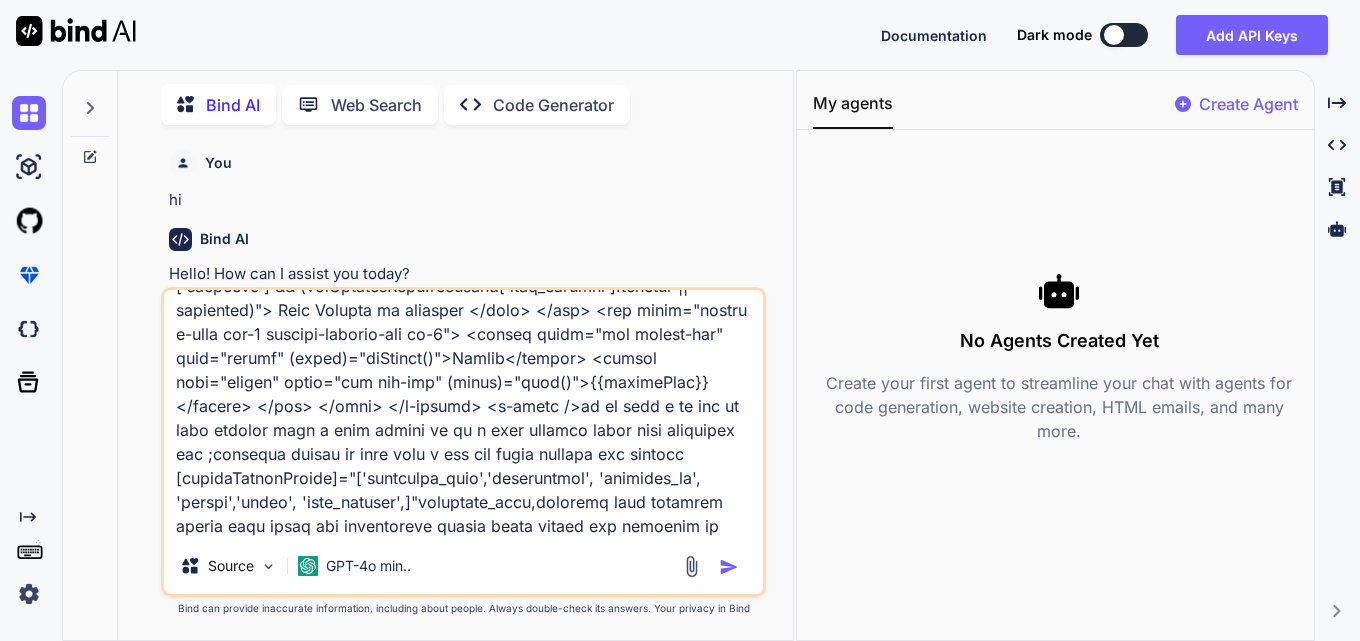 type on "x" 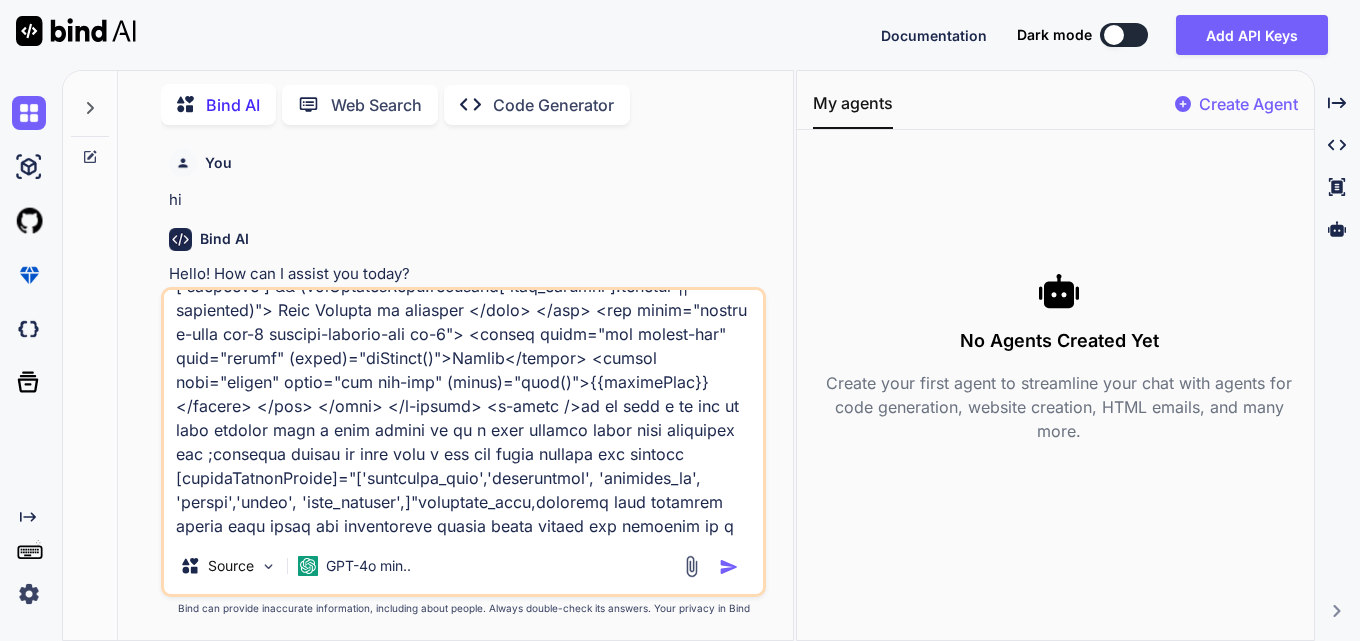 type on "<div class="cstm-table"> <p-table [hidden]="!showData" #dt [value]="allBankDetails" [rows]="size" [first]="(page - 1) * size" [columns]="cols" [paginator]="true" [totalRecords]="totalRecords" [sortMode]="'multiple'" [rowsPerPageOptions]="[5,10,25,50,100]" [globalFilterFields]="['aba_routing_number','account_number', 'account_holder_name', 'account_type','bank_name_address', 'make_primary','attachment']" [tableStyle]="{ 'min-width': '75rem' }" [rowHover]="true" [lazy]="true" [dataKey]="'id'" [showCurrentPageReport]="true" currentPageReportTemplate="Showing {first} to {last} of {totalRecords} entries" (onLazyLoad)="fetchAllBankingDetails($event)" [scrollable]="true" > <ng-template #caption> <div class="d-flex justify-content-end align-items-center mb-4" style="gap: 10px;"> <p-button label="Add" severity="info" (click)="addBankingDetails()"> </p-button> <p-iconfield> <p-inputicon styleClass="pi pi-search"></p-inputicon> <input pInputText type="text" (input)="applyGlobalFilter($event)" placeholder="Search..." ..." 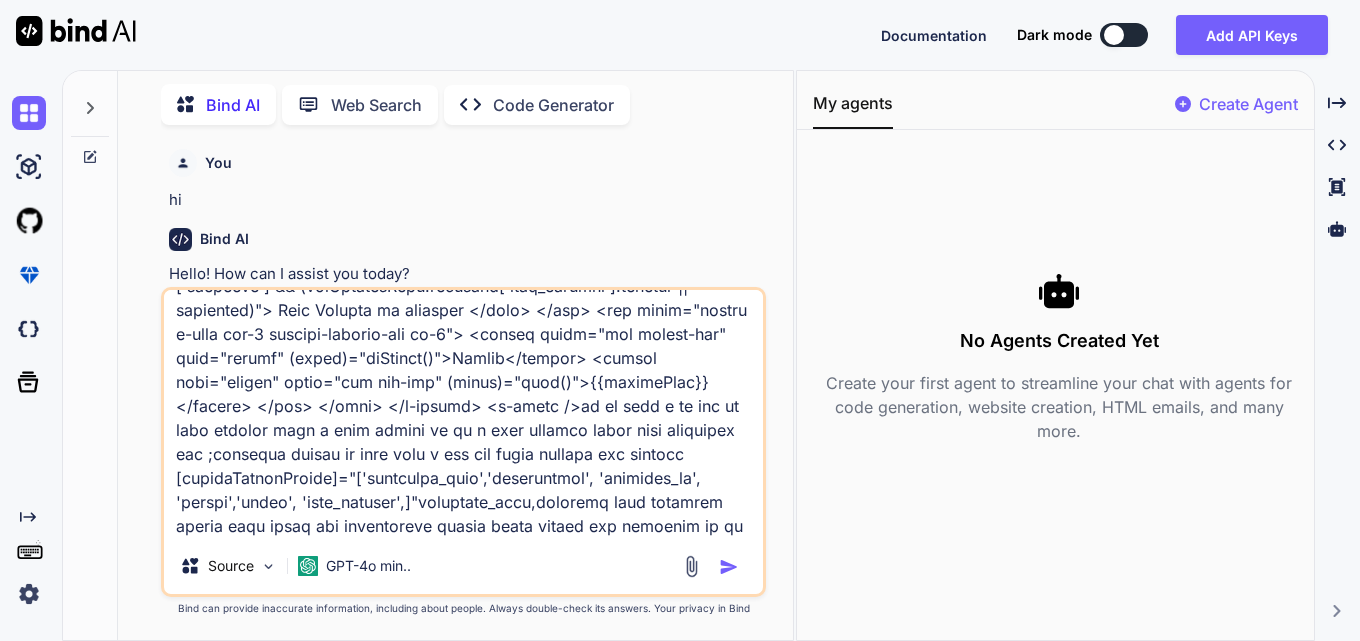 type on "x" 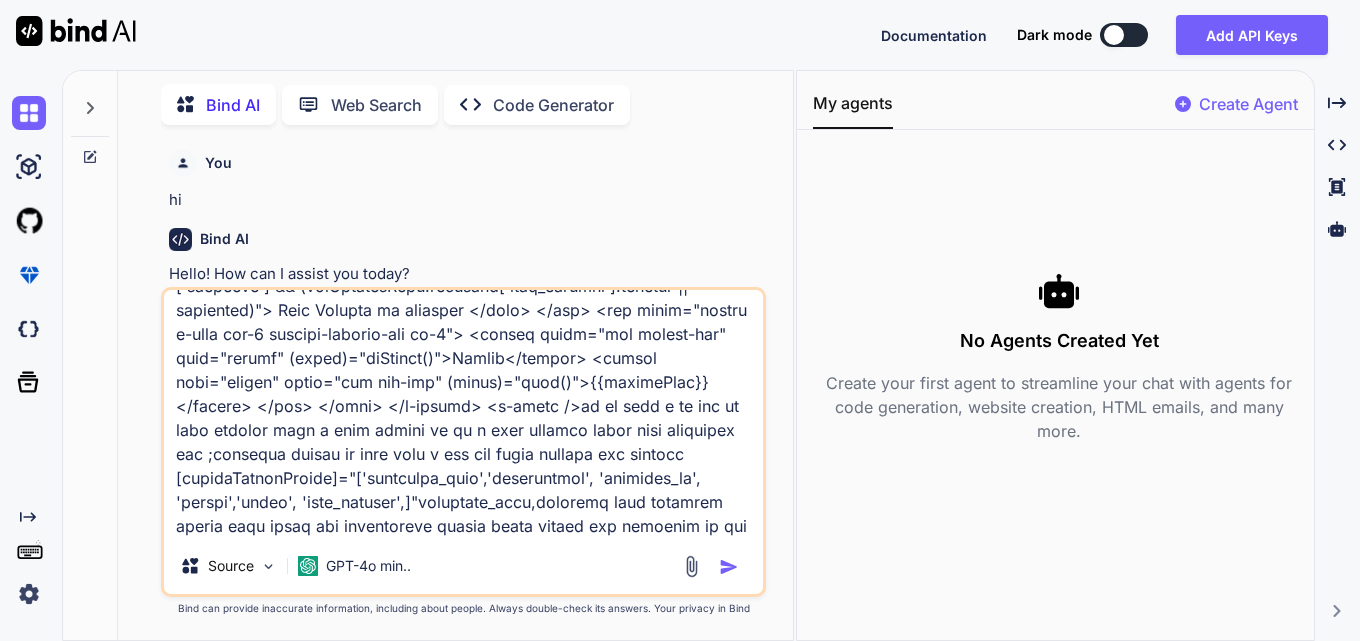 type on "x" 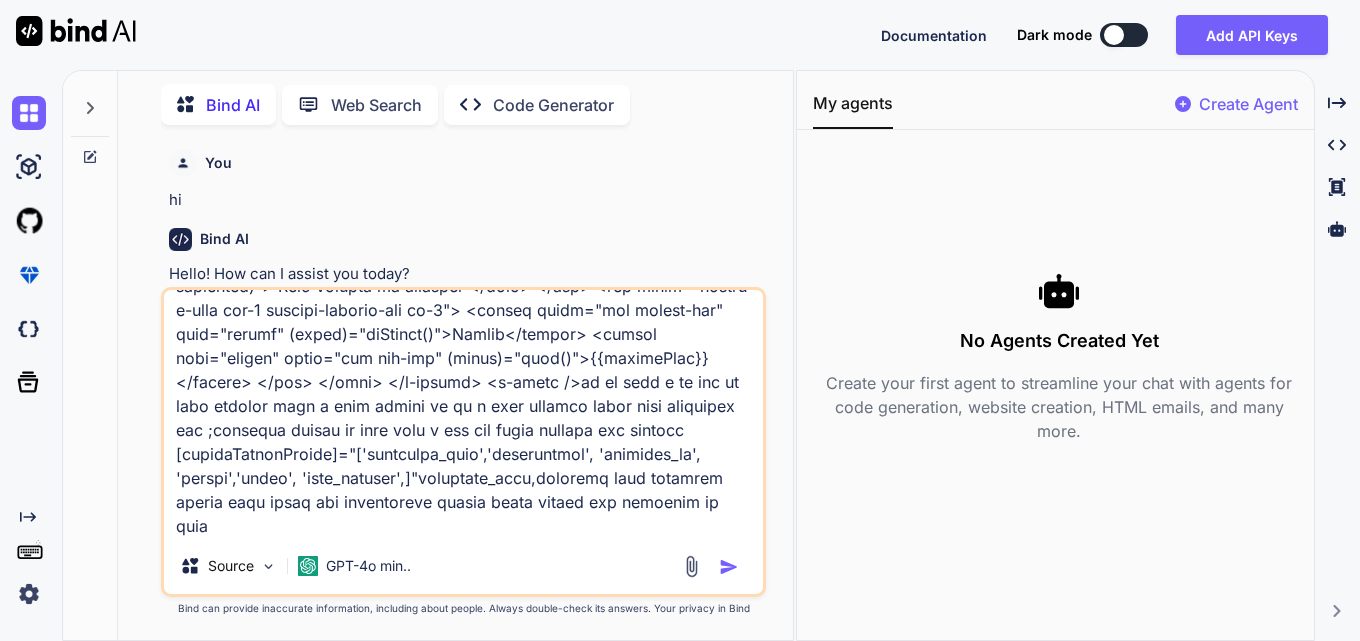 type on "x" 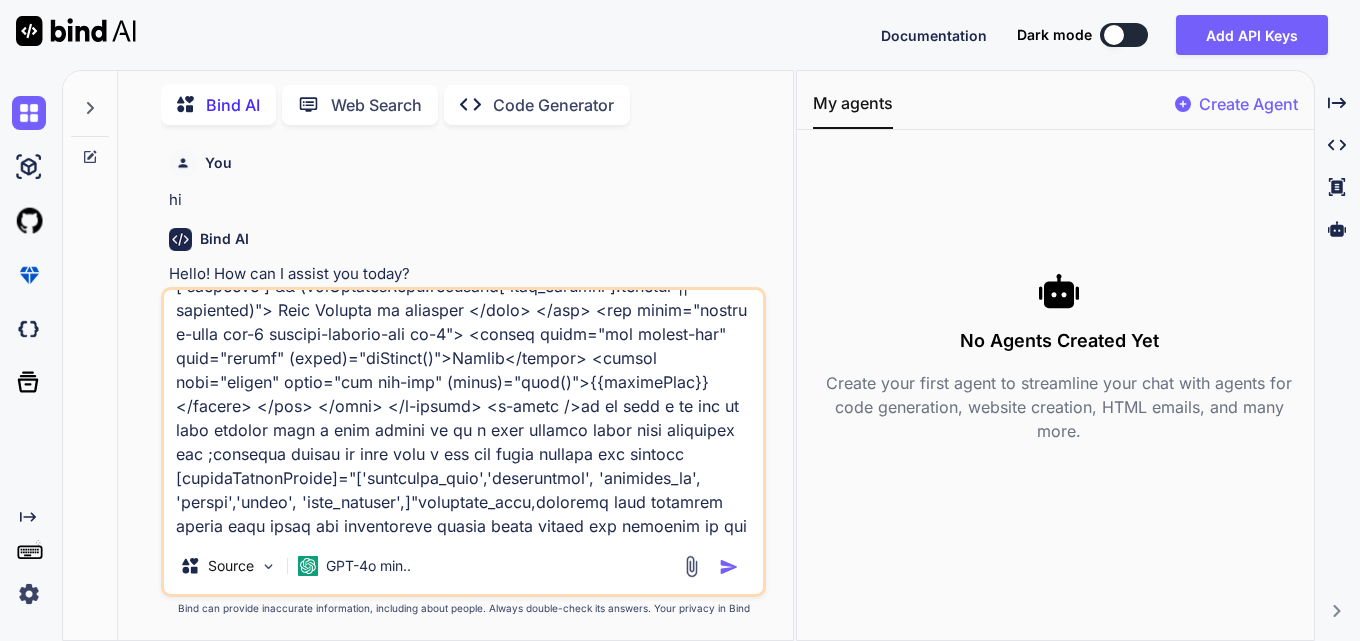 type on "x" 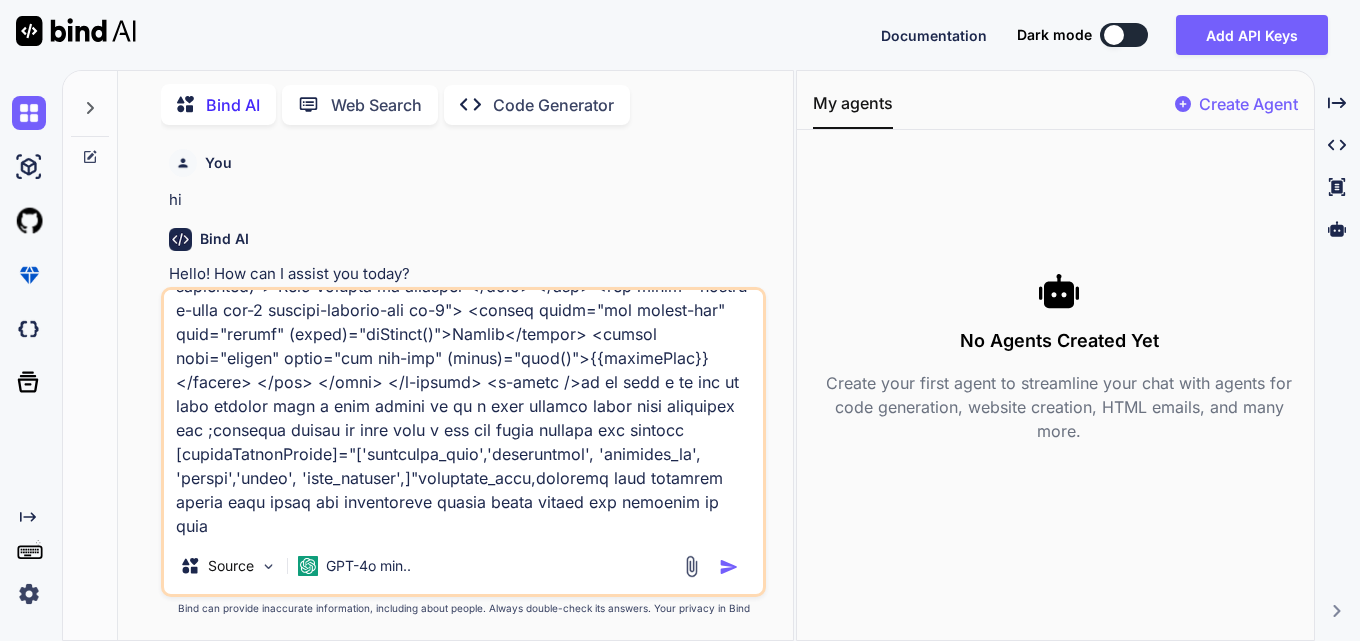 type on "x" 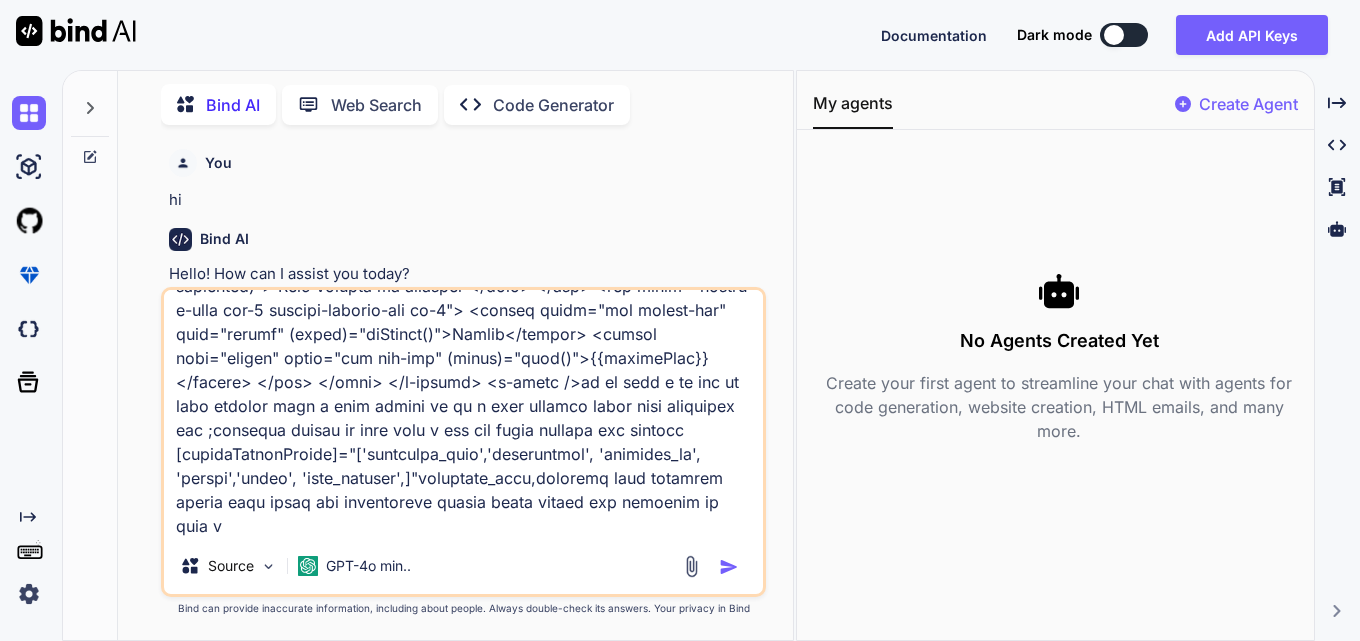 type on "x" 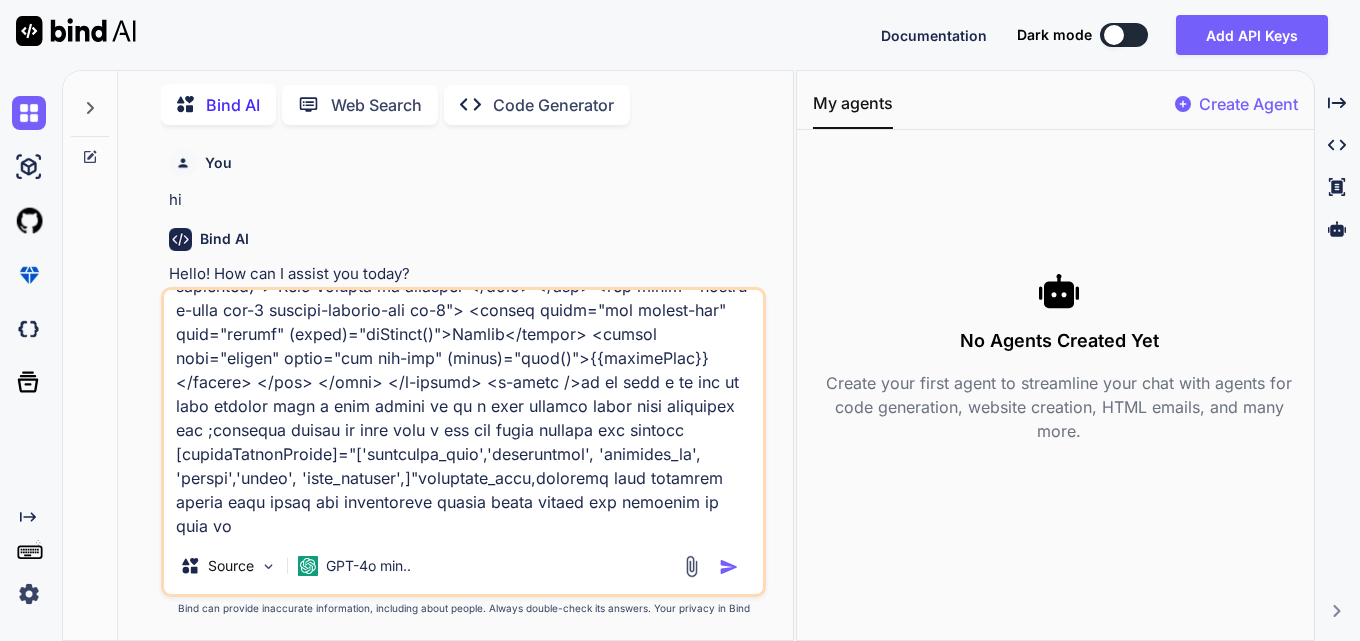 type on "x" 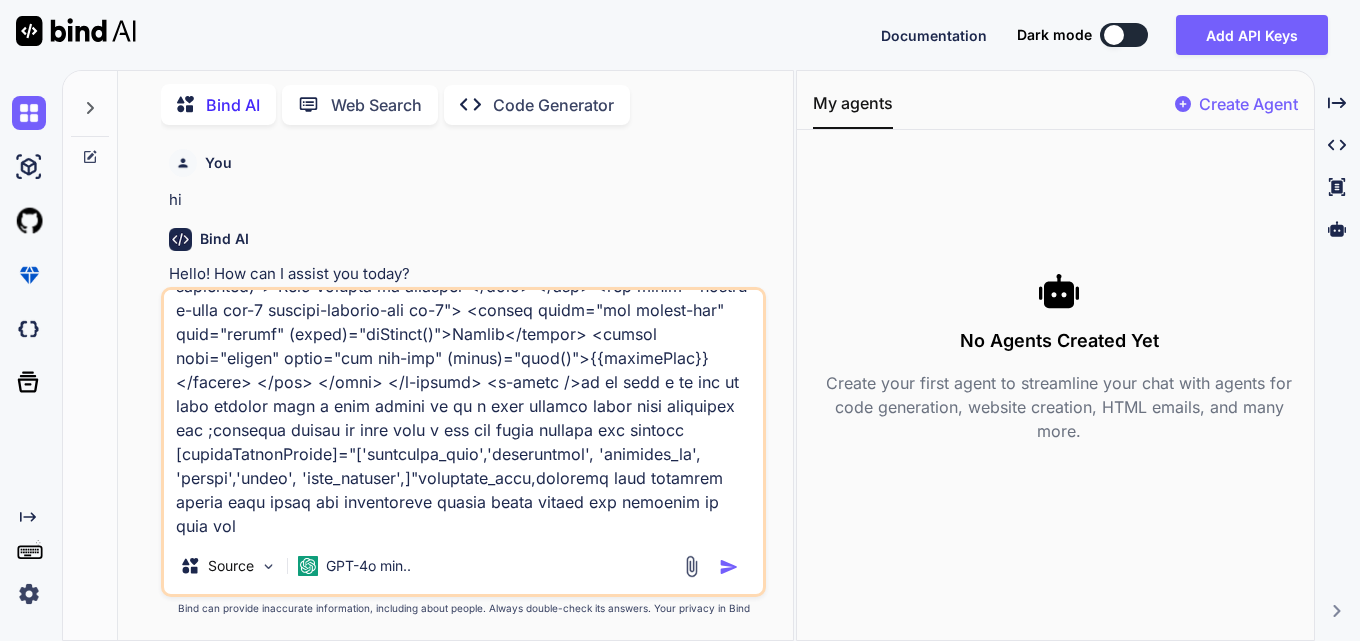 type on "x" 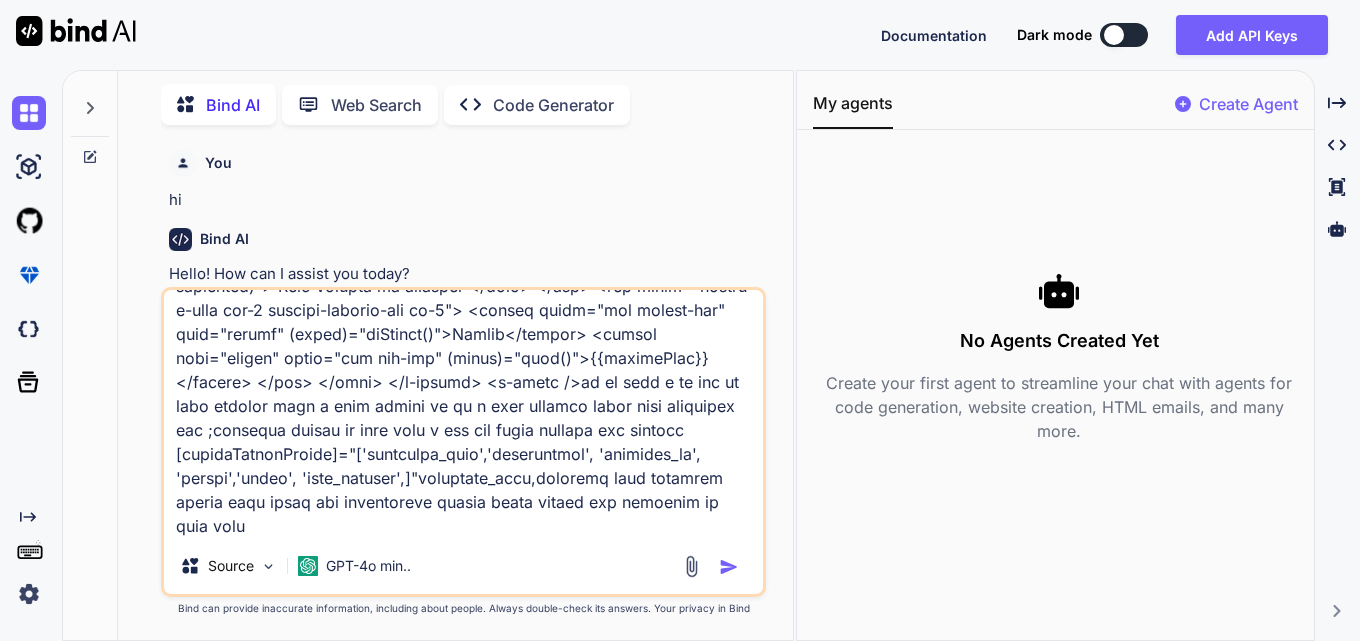 type on "x" 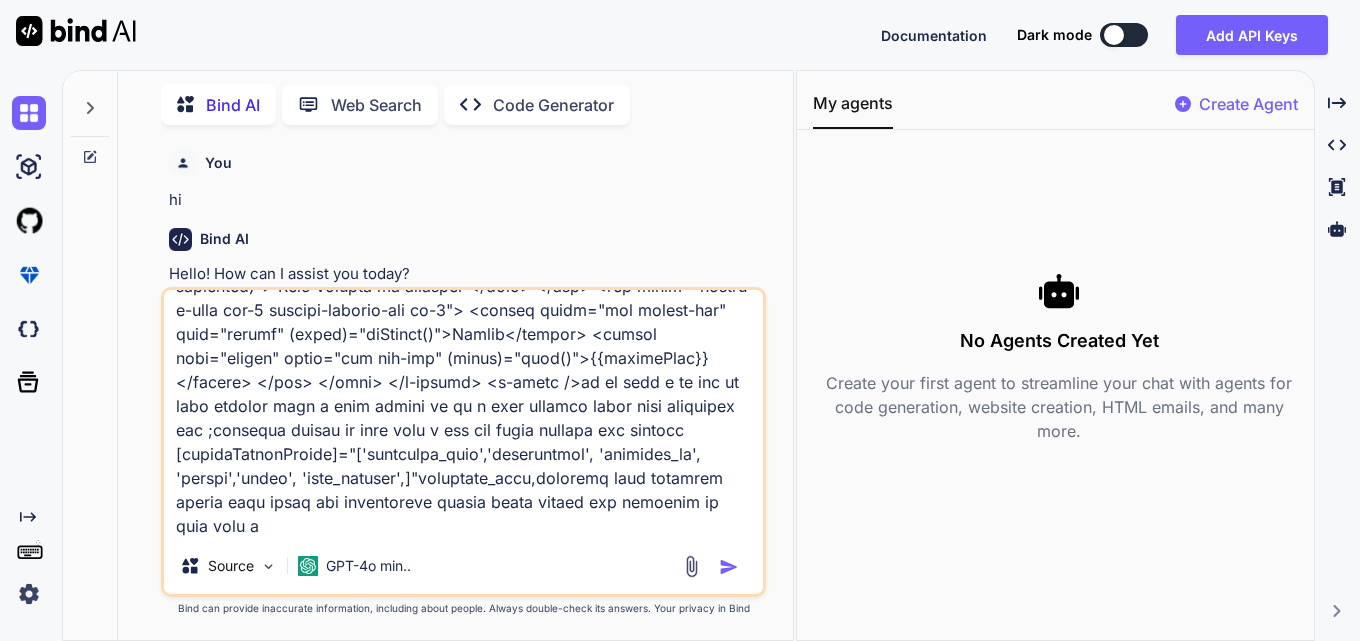 type on "x" 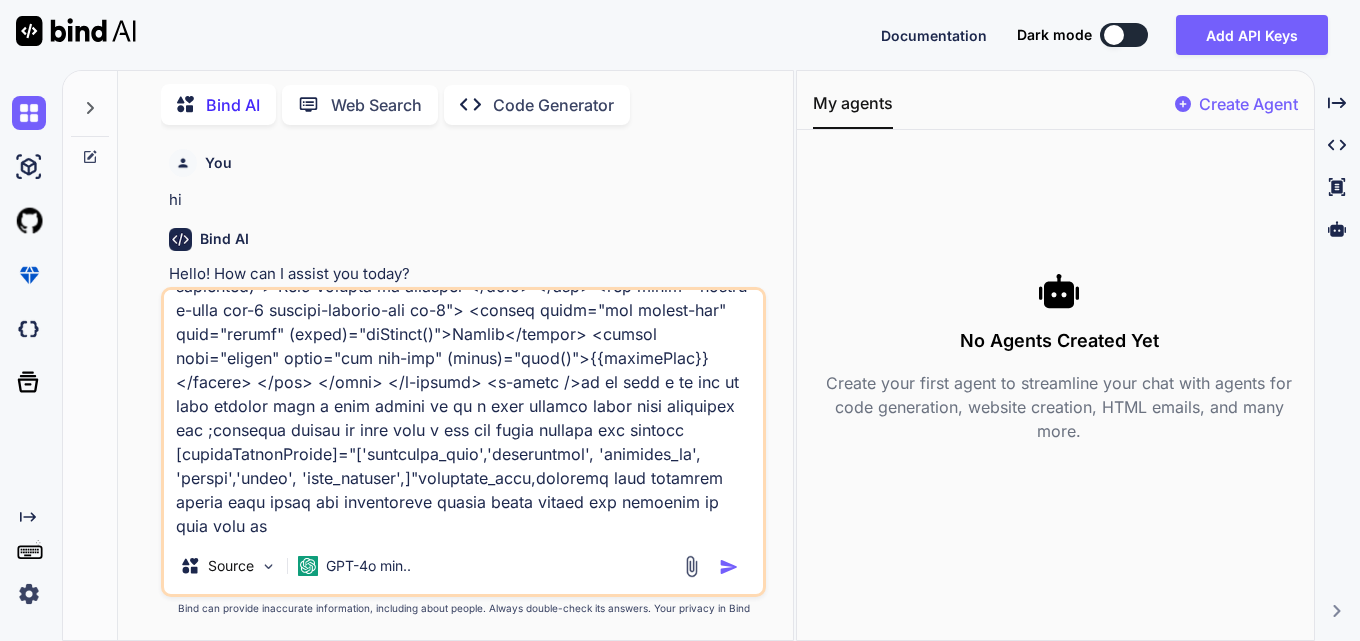 type on "x" 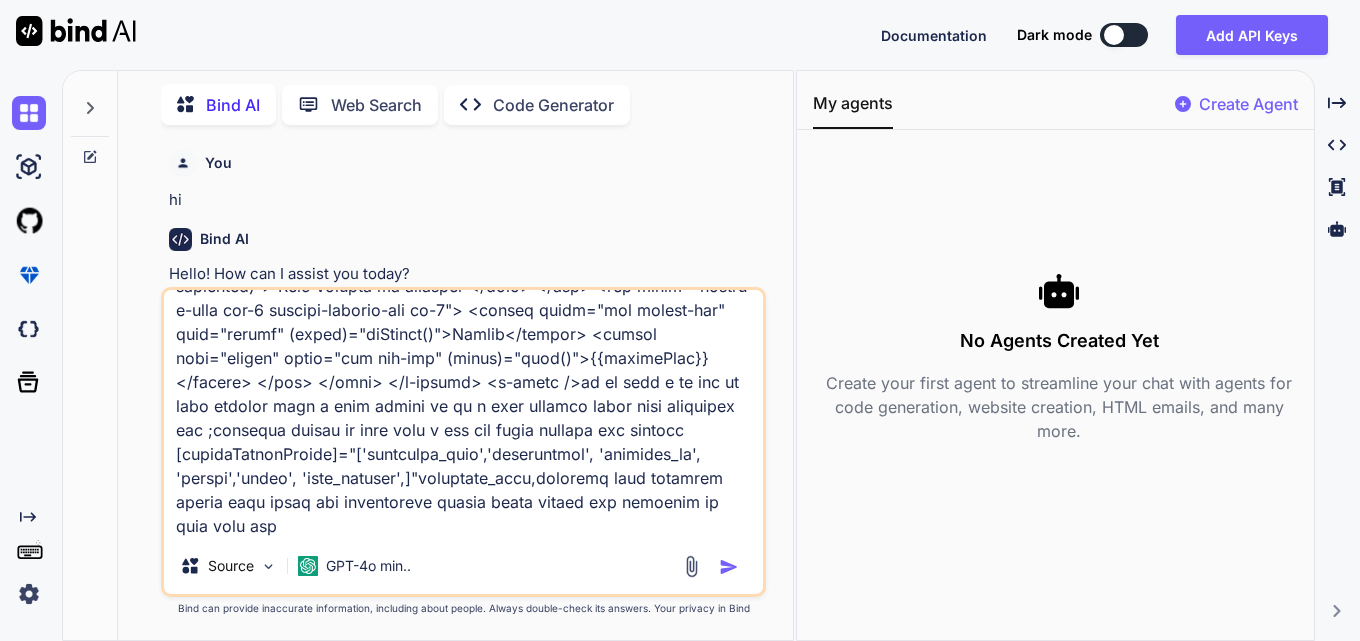 type on "x" 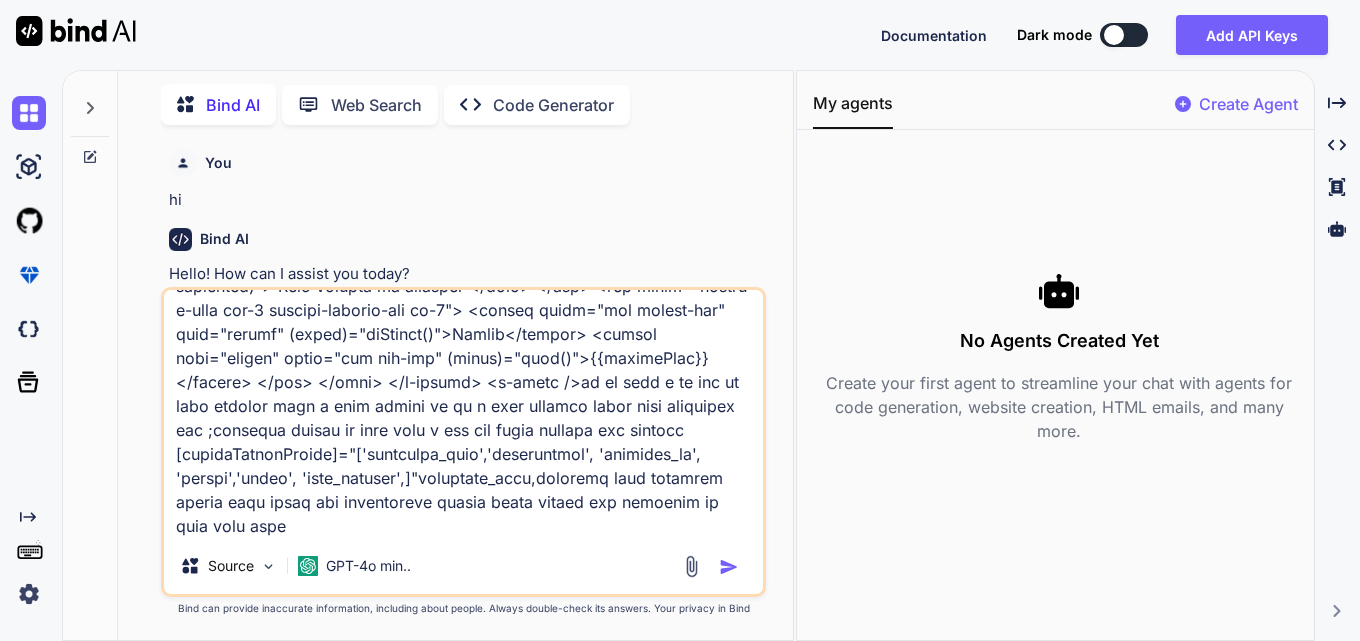 type on "x" 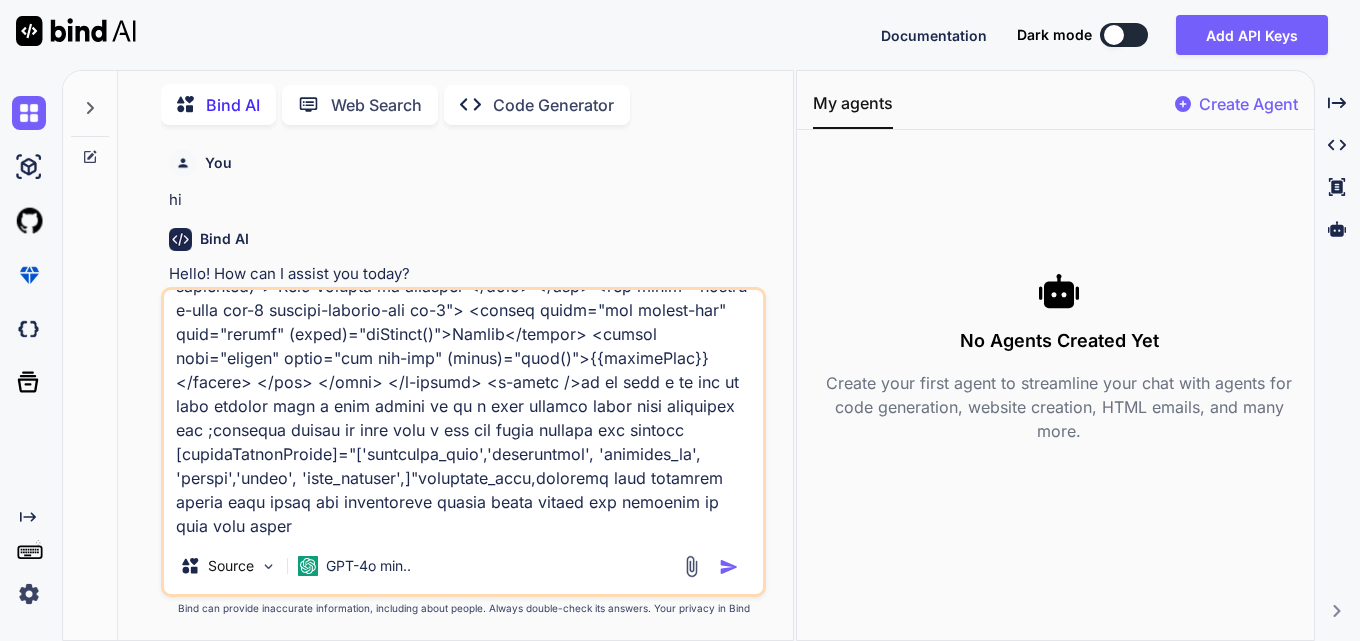 type on "x" 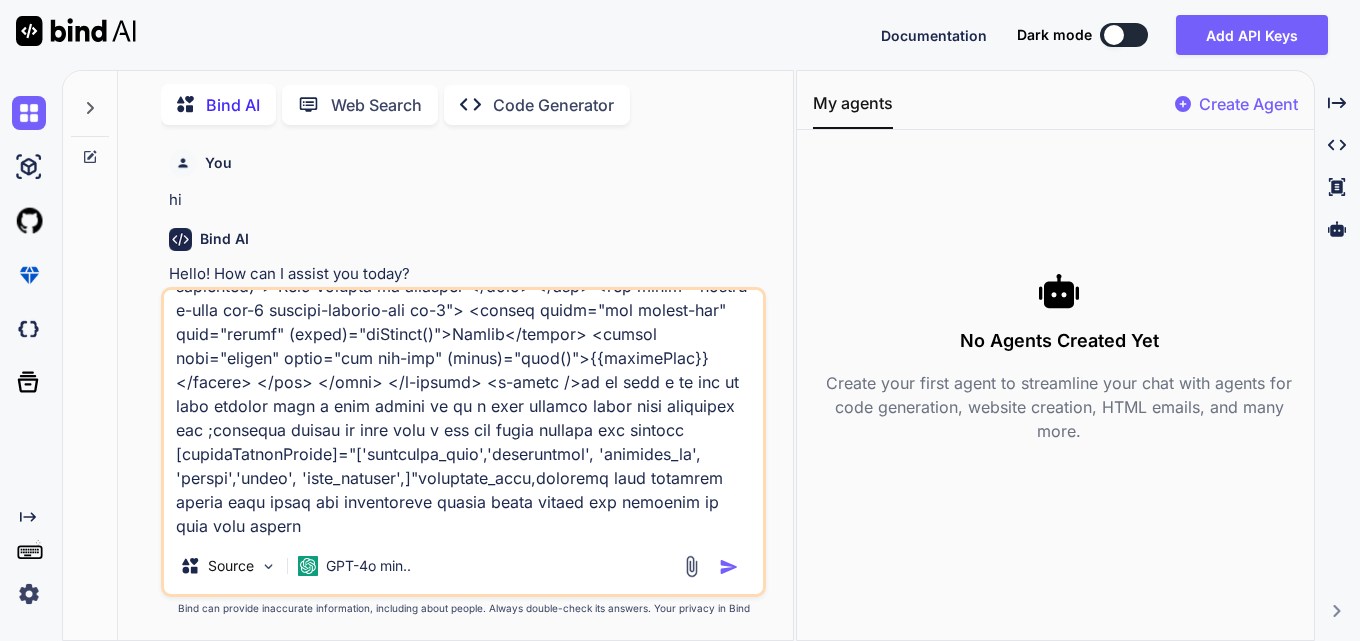 scroll, scrollTop: 2594, scrollLeft: 0, axis: vertical 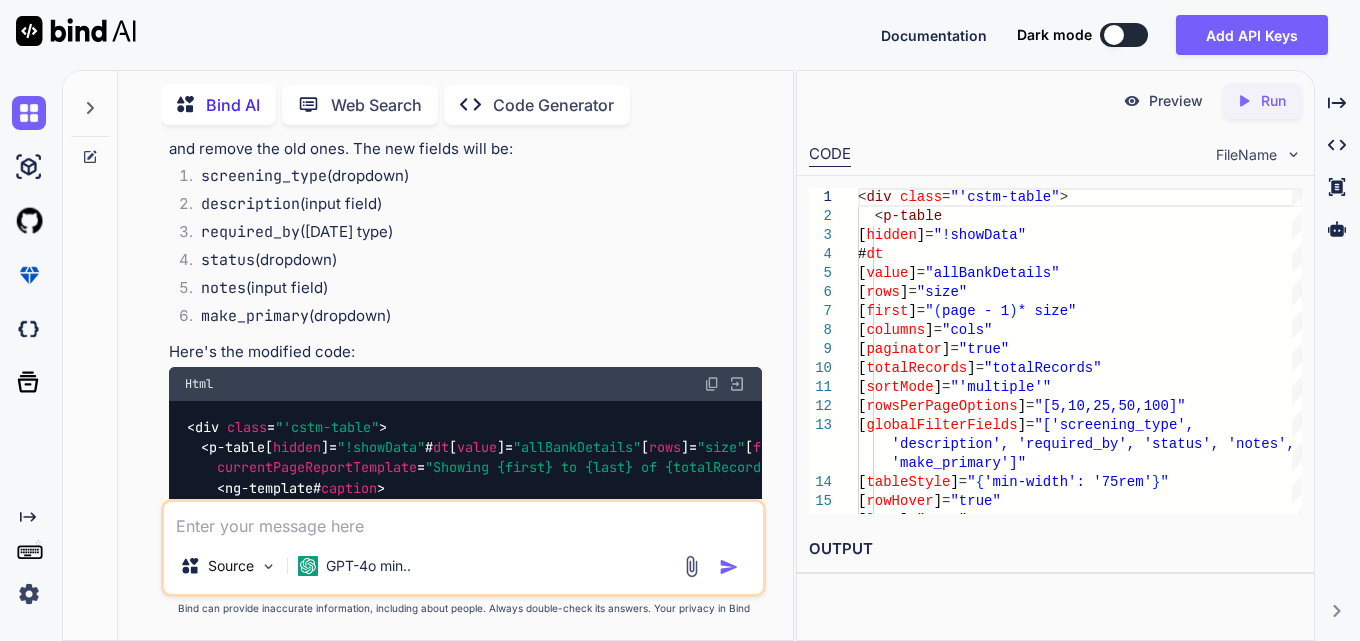 click at bounding box center [712, 384] 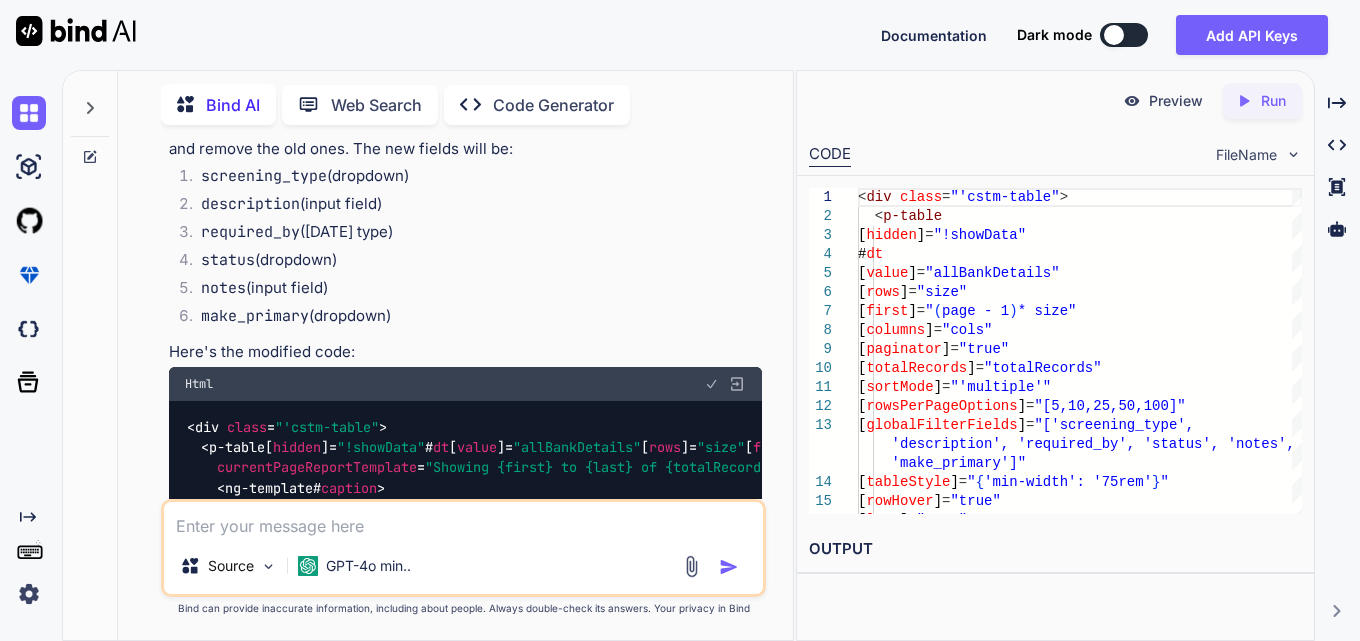 click at bounding box center (712, 384) 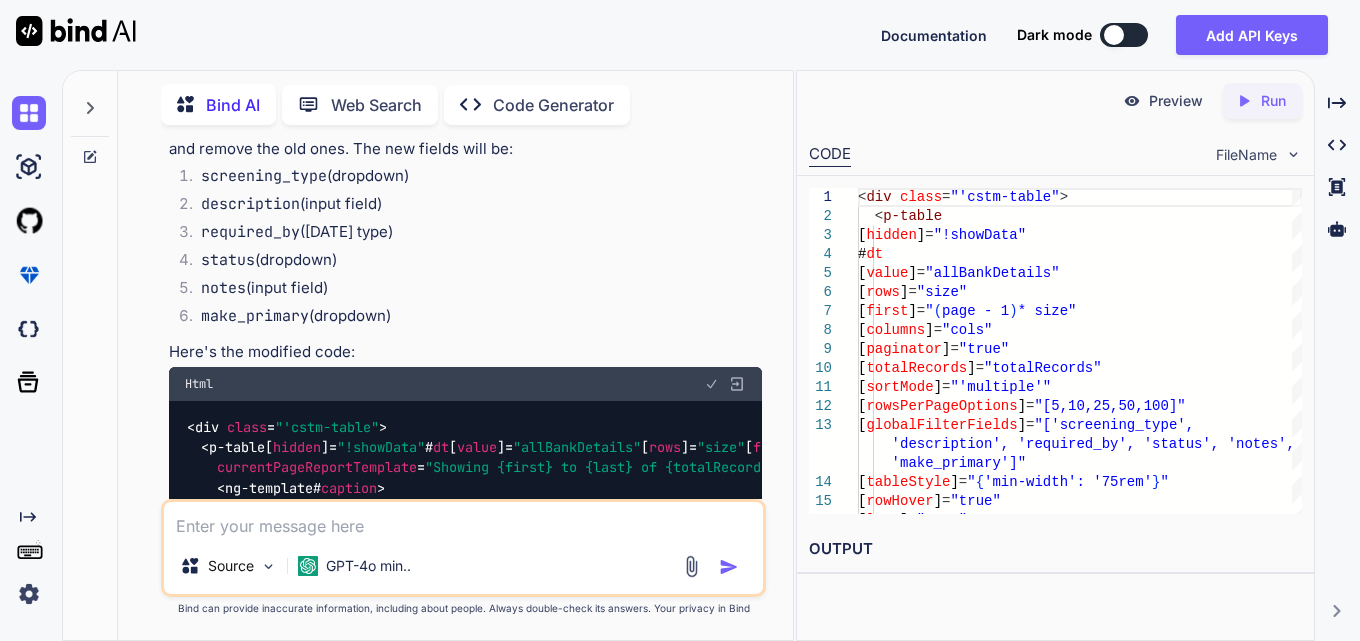 click on "make_primary  (dropdown)" at bounding box center (473, 319) 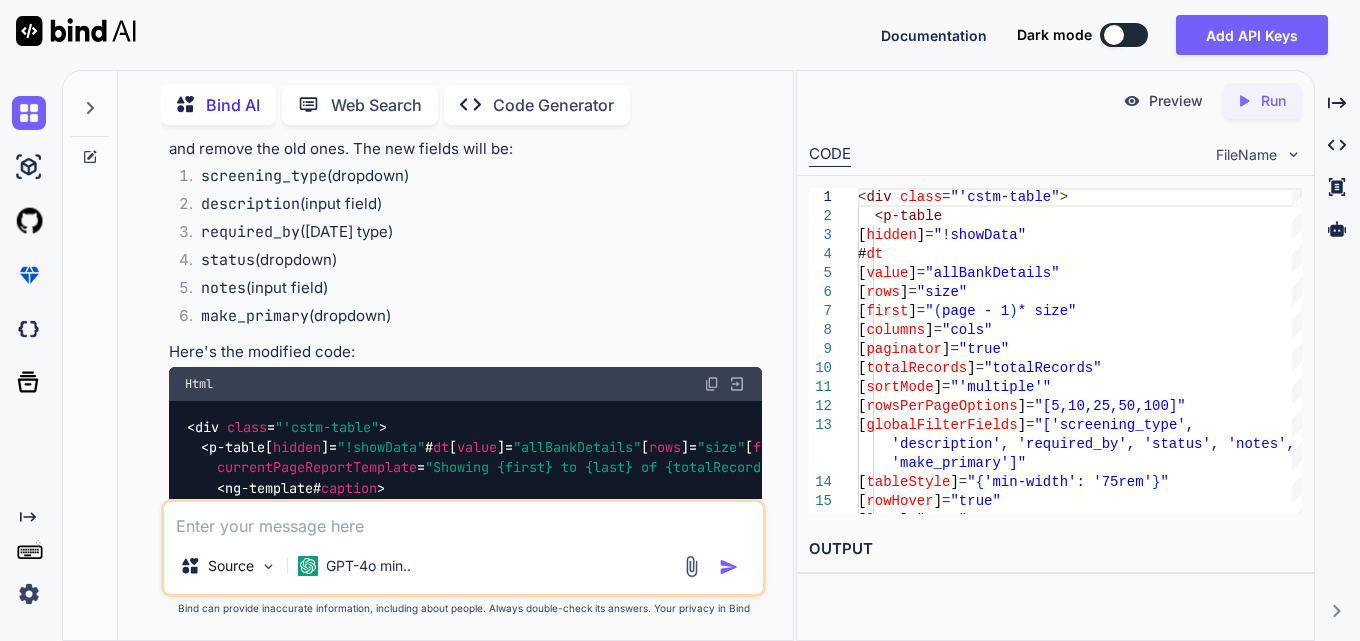 click at bounding box center (712, 384) 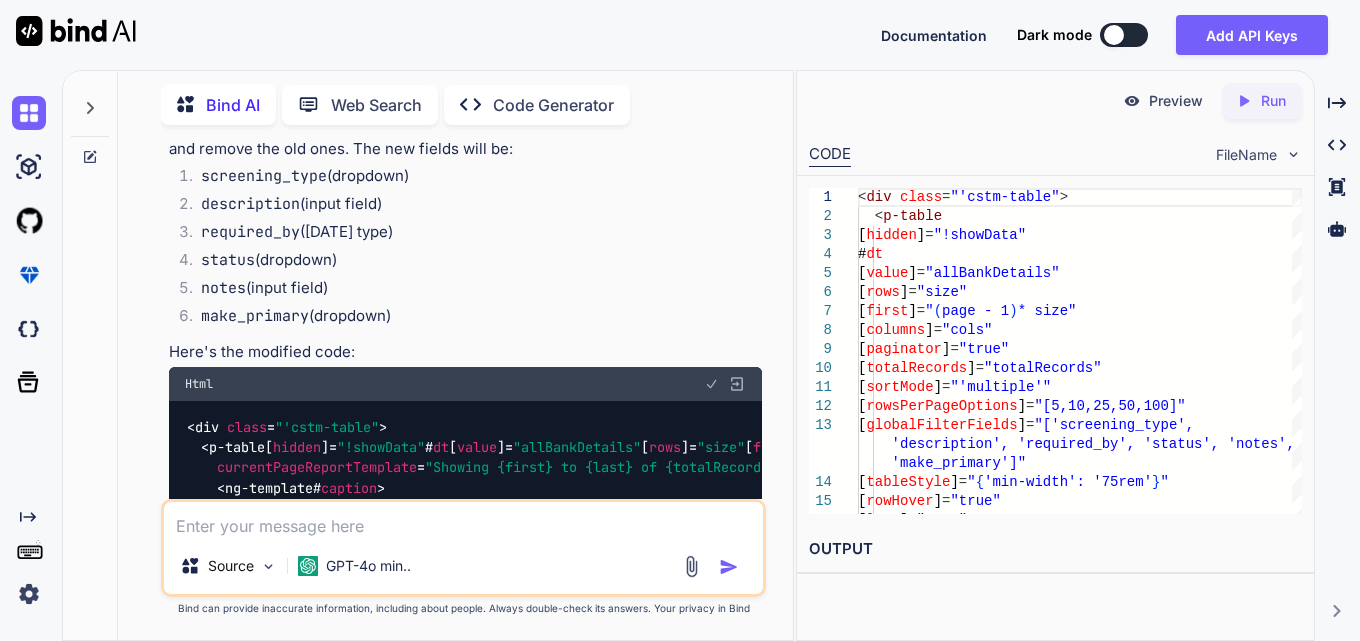 click at bounding box center [463, 520] 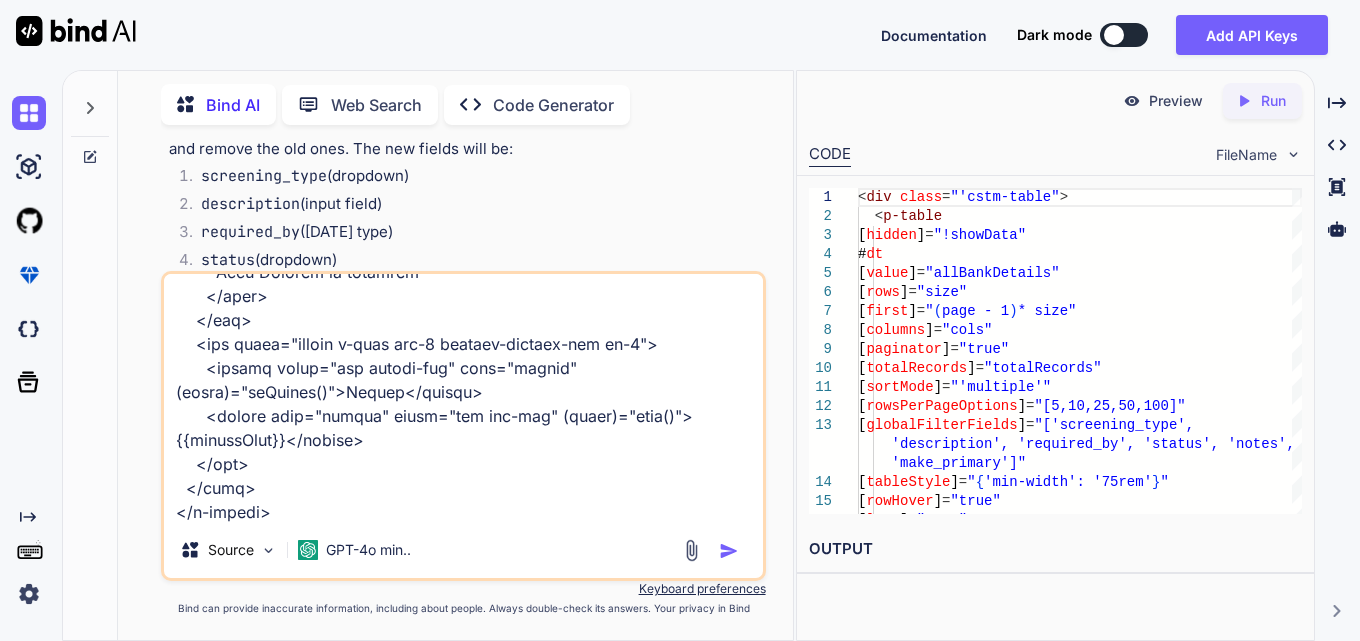 scroll, scrollTop: 3938, scrollLeft: 0, axis: vertical 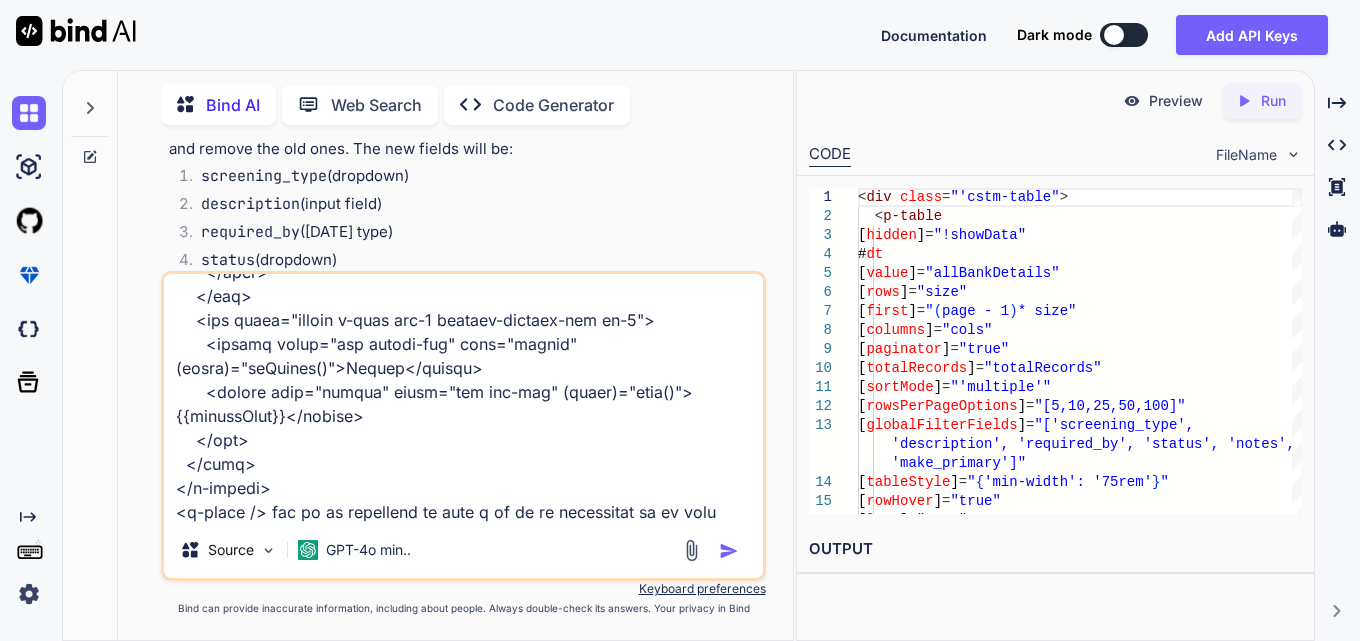 type on "<div class="cstm-table">
<p-table
[hidden]="!showData"
#dt
[value]="allBankDetails"
[rows]="size"
[first]="(page - 1) * size"
[columns]="cols"
[paginator]="true"
[totalRecords]="totalRecords"
[sortMode]="'multiple'"
[rowsPerPageOptions]="[5,10,25,50,100]"
[globalFilterFields]="['screening_type', 'description', 'required_by', 'status', 'notes', 'make_primary']"
[tableStyle]="{ 'min-width': '75rem' }"
[rowHover]="true"
[lazy]="true"
[dataKey]="'id'"
[showCurrentPageReport]="true"
currentPageReportTemplate="Showing {first} to {last} of {totalRecords} entries"
(onLazyLoad)="fetchAllBankingDetails($event)"
[scrollable]="true"
>
<ng-template #caption>
<div class="d-flex justify-content-end align-items-center mb-4" style="gap: 10px;">
<p-button label="Add" severity="info" (click)="addBankingDetails()"></p-button>
<p-iconfield>
<p-inputicon styleClass="pi pi-search"></p-inputicon>
<input pI..." 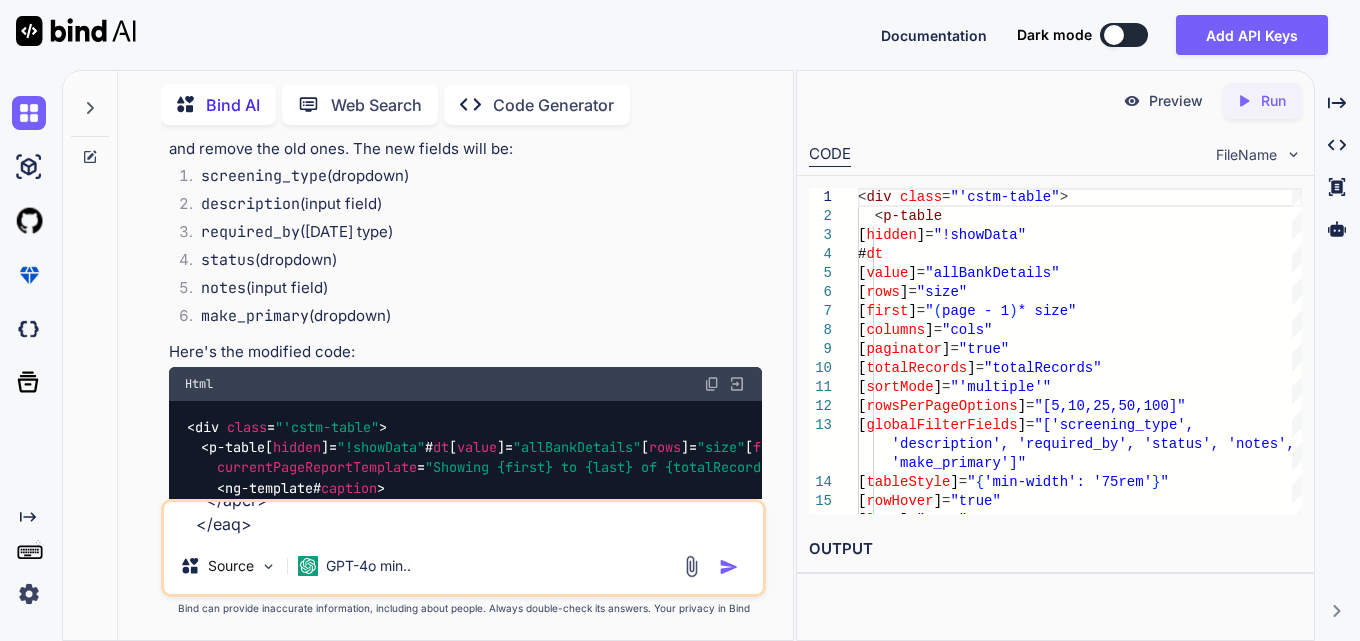scroll, scrollTop: 0, scrollLeft: 0, axis: both 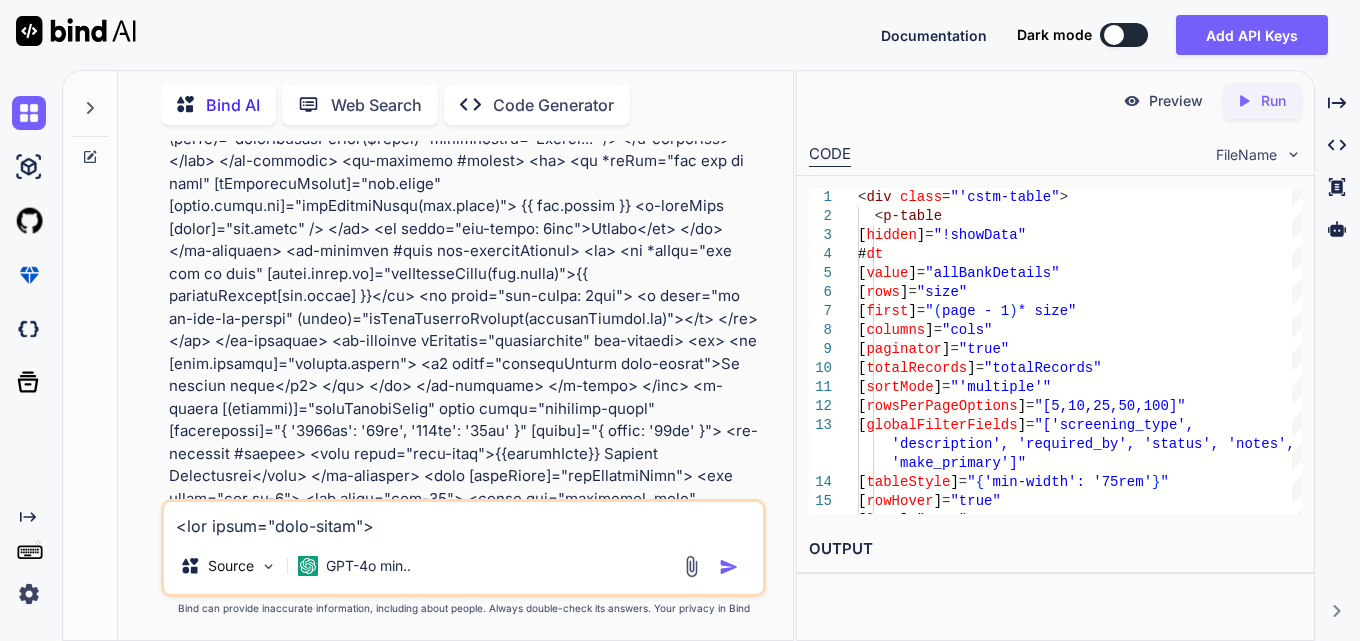 click at bounding box center (463, 520) 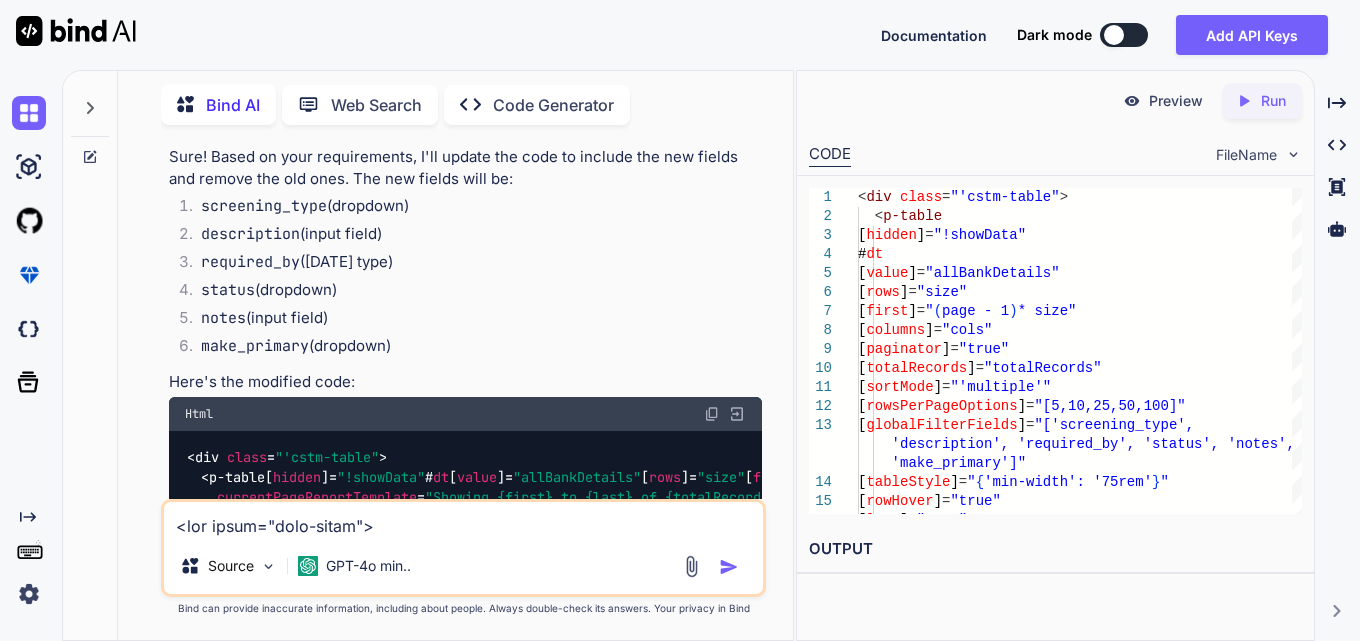 scroll, scrollTop: 5200, scrollLeft: 0, axis: vertical 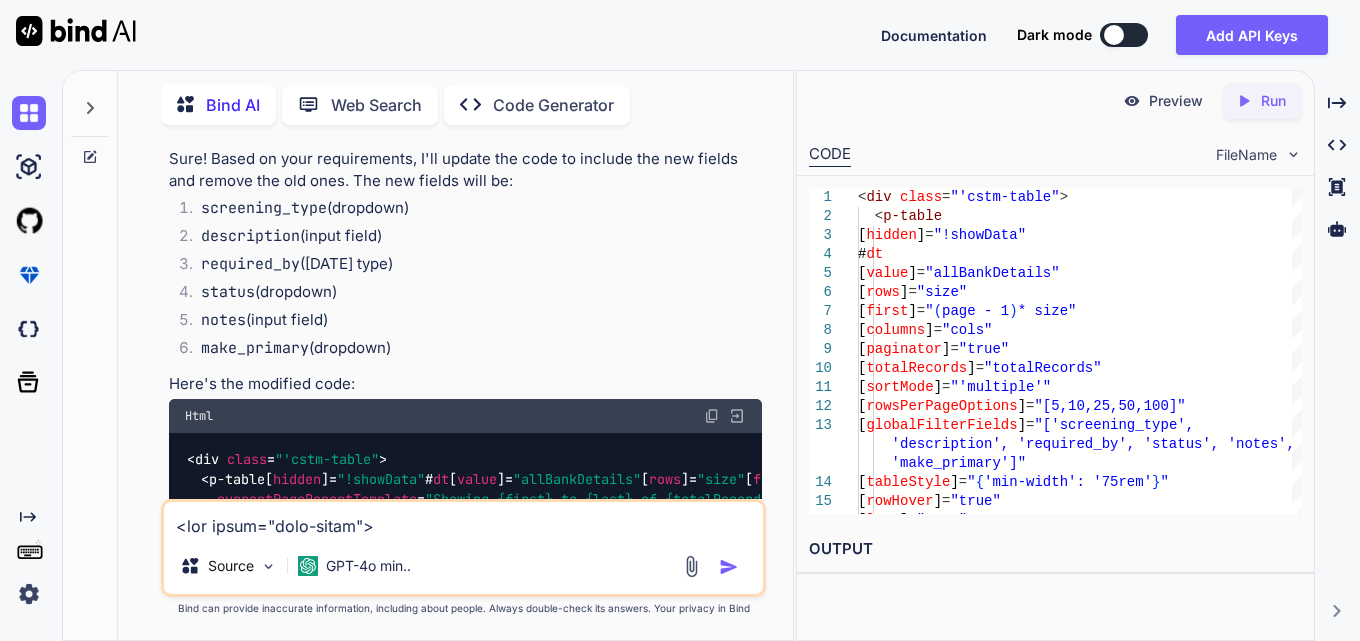 click at bounding box center [712, 416] 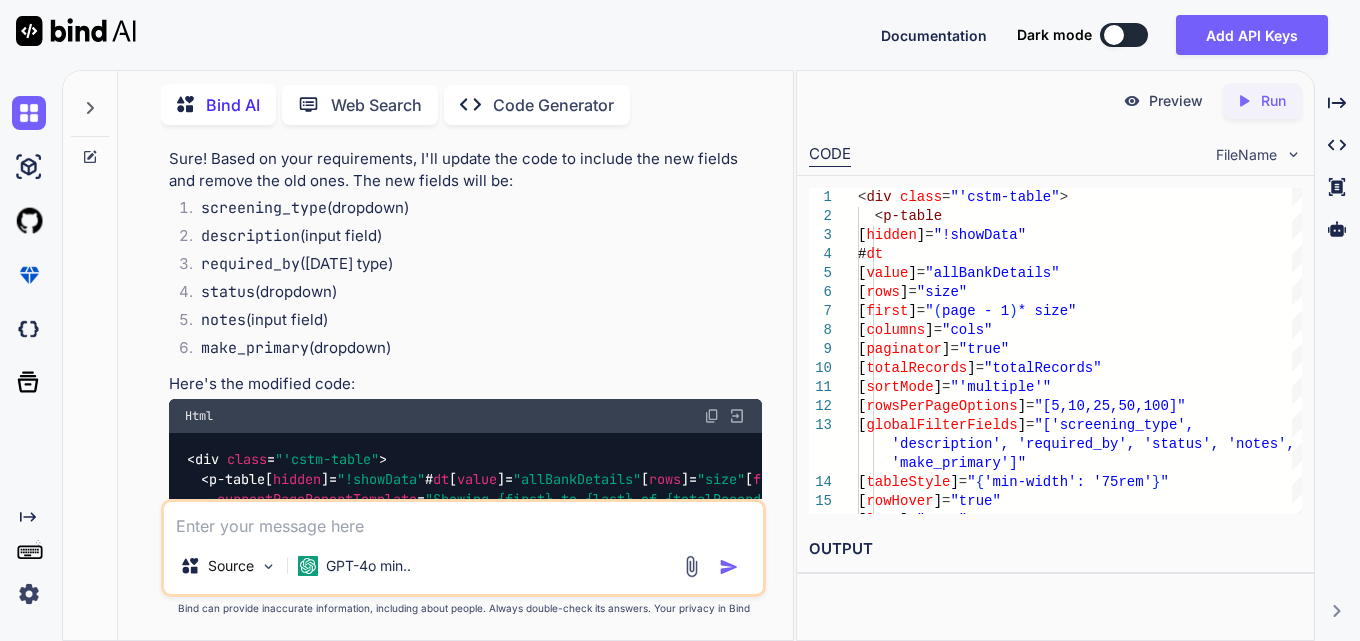 paste on "<div class="cstm-table">
<p-table
[hidden]="!showData"
#dt
[value]="allBankDetails"
[rows]="size"
[first]="(page - 1) * size"
[columns]="cols"
[paginator]="true"
[totalRecords]="totalRecords"
[sortMode]="'multiple'"
[rowsPerPageOptions]="[5,10,25,50,100]"
[globalFilterFields]="['screening_type', 'description', 'required_by', 'status', 'notes', 'make_primary']"
[tableStyle]="{ 'min-width': '75rem' }"
[rowHover]="true"
[lazy]="true"
[dataKey]="'id'"
[showCurrentPageReport]="true"
currentPageReportTemplate="Showing {first} to {last} of {totalRecords} entries"
(onLazyLoad)="fetchAllBankingDetails($event)"
[scrollable]="true"
>
<ng-template #caption>
<div class="d-flex justify-content-end align-items-center mb-4" style="gap: 10px;">
<p-button label="Add" severity="info" (click)="addBankingDetails()"></p-button>
<p-iconfield>
<p-inputicon styleClass="pi pi-search"></p-inputicon>
<input pI..." 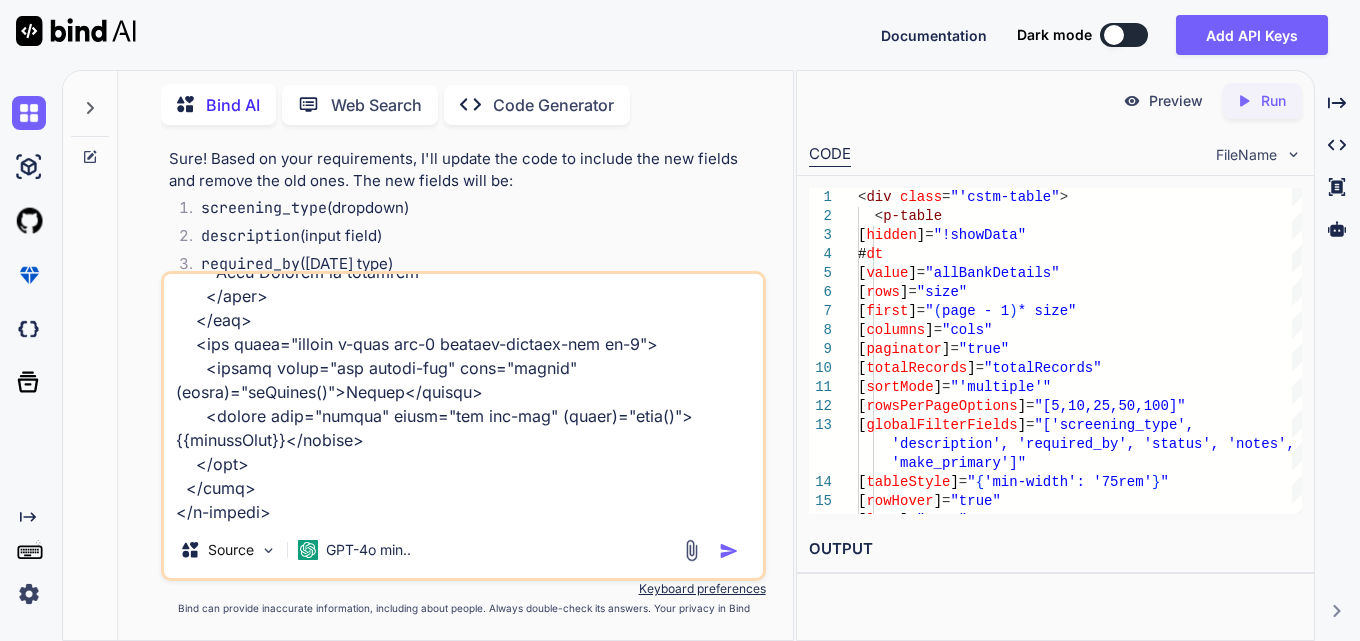 scroll, scrollTop: 3938, scrollLeft: 0, axis: vertical 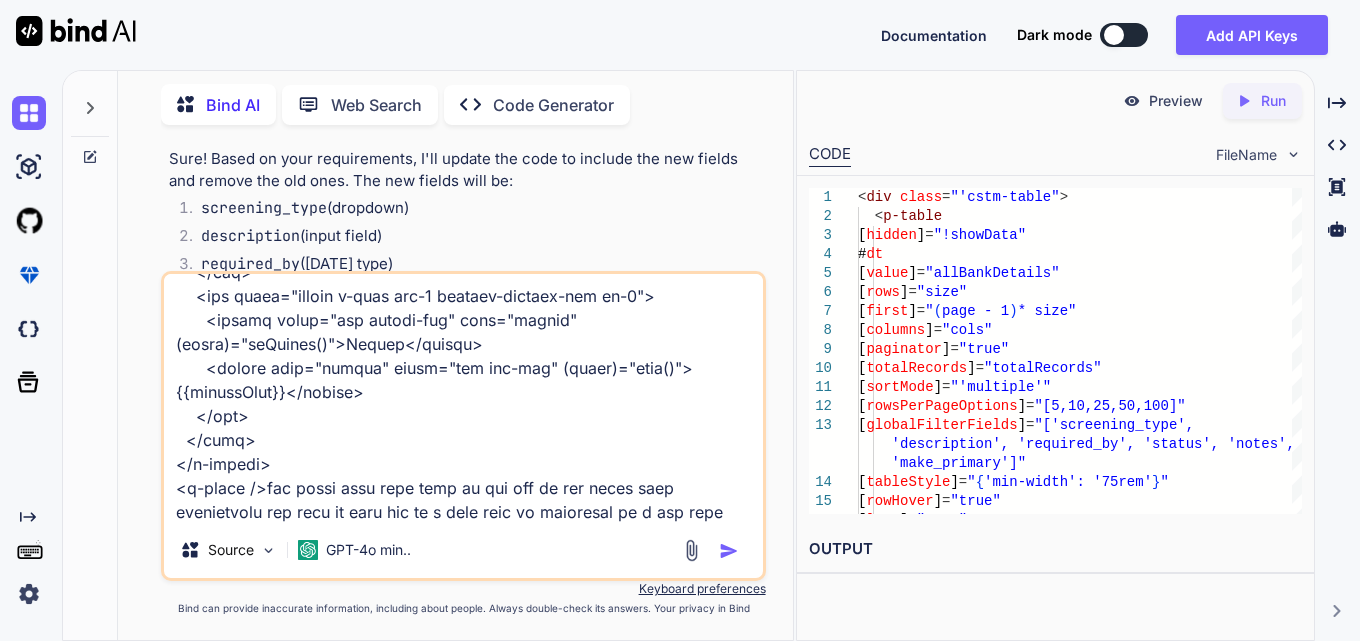 type on "<div class="cstm-table">
<p-table
[hidden]="!showData"
#dt
[value]="allBankDetails"
[rows]="size"
[first]="(page - 1) * size"
[columns]="cols"
[paginator]="true"
[totalRecords]="totalRecords"
[sortMode]="'multiple'"
[rowsPerPageOptions]="[5,10,25,50,100]"
[globalFilterFields]="['screening_type', 'description', 'required_by', 'status', 'notes', 'make_primary']"
[tableStyle]="{ 'min-width': '75rem' }"
[rowHover]="true"
[lazy]="true"
[dataKey]="'id'"
[showCurrentPageReport]="true"
currentPageReportTemplate="Showing {first} to {last} of {totalRecords} entries"
(onLazyLoad)="fetchAllBankingDetails($event)"
[scrollable]="true"
>
<ng-template #caption>
<div class="d-flex justify-content-end align-items-center mb-4" style="gap: 10px;">
<p-button label="Add" severity="info" (click)="addBankingDetails()"></p-button>
<p-iconfield>
<p-inputicon styleClass="pi pi-search"></p-inputicon>
<input pI..." 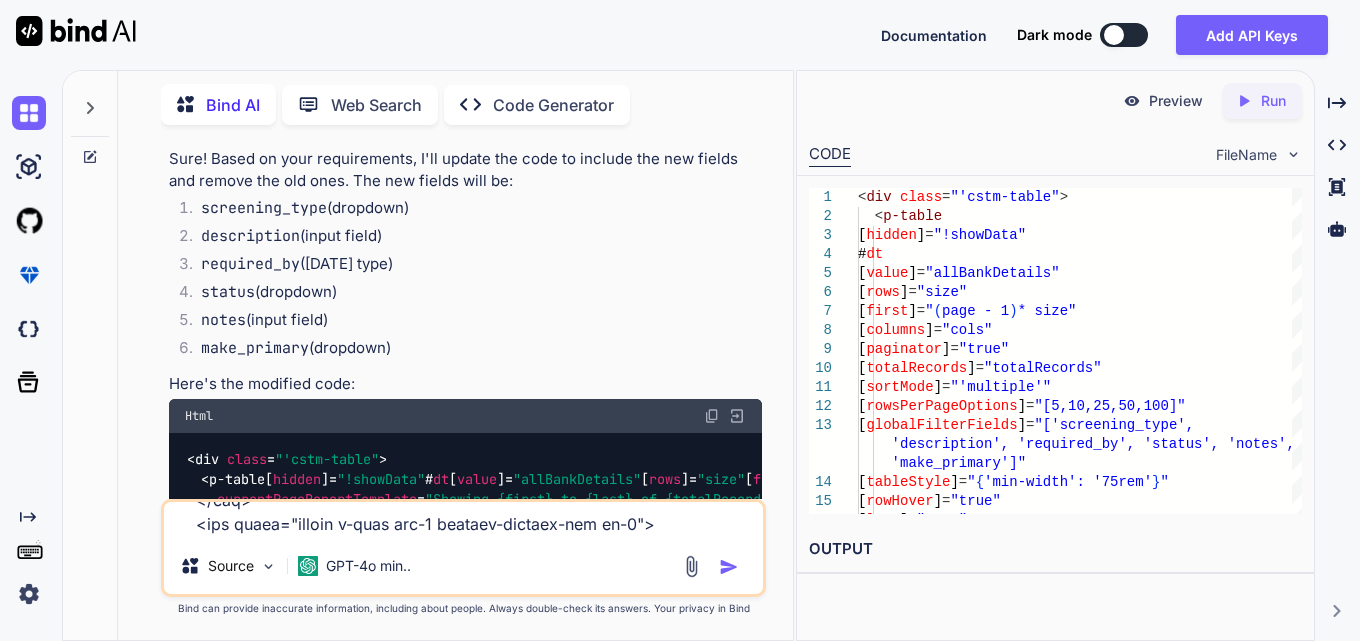 scroll, scrollTop: 0, scrollLeft: 0, axis: both 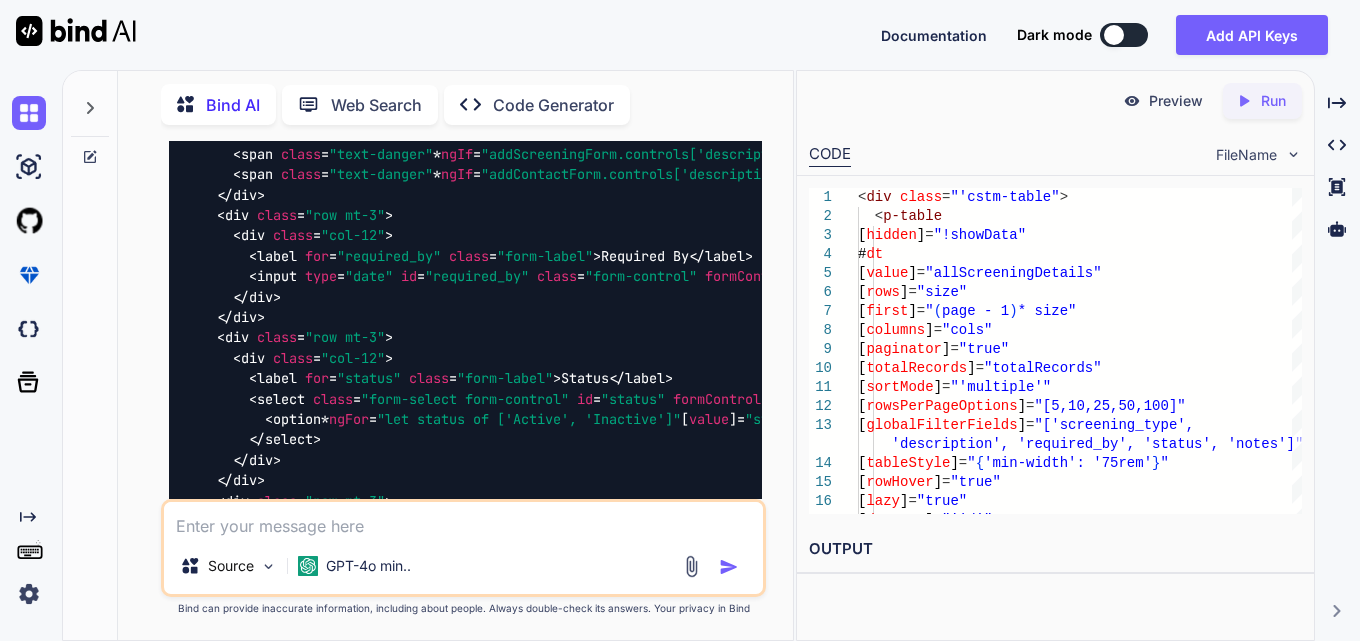 click at bounding box center (712, -1092) 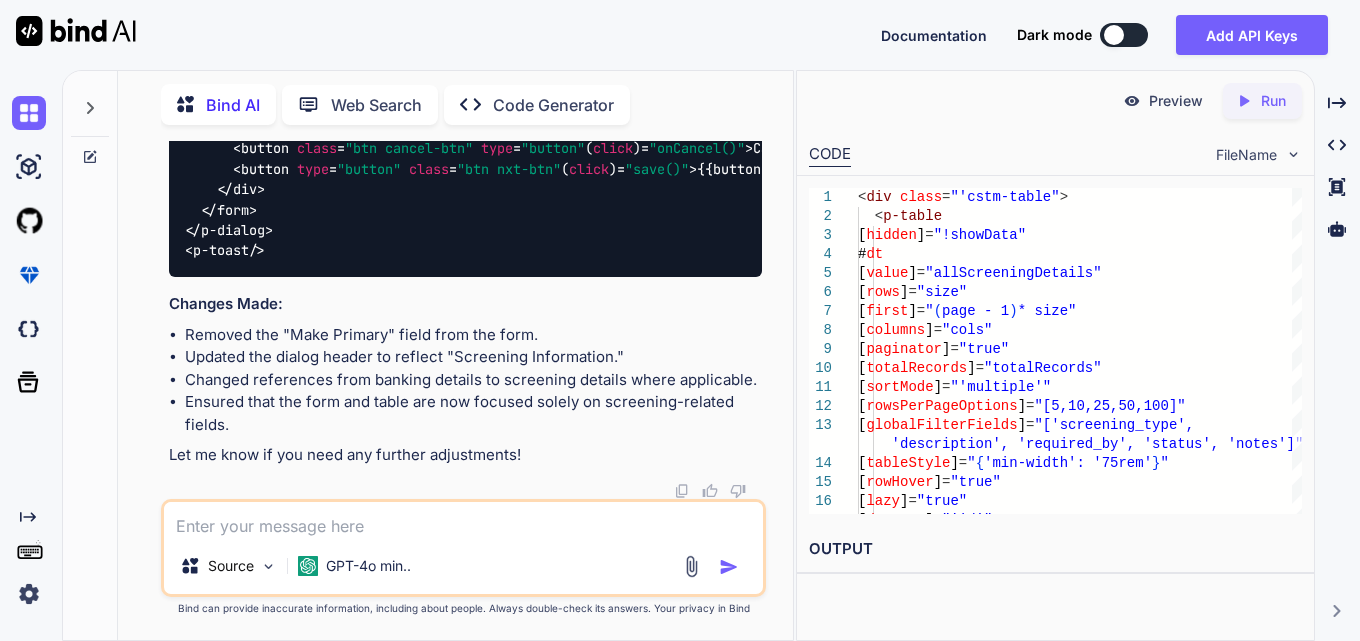 scroll, scrollTop: 17848, scrollLeft: 0, axis: vertical 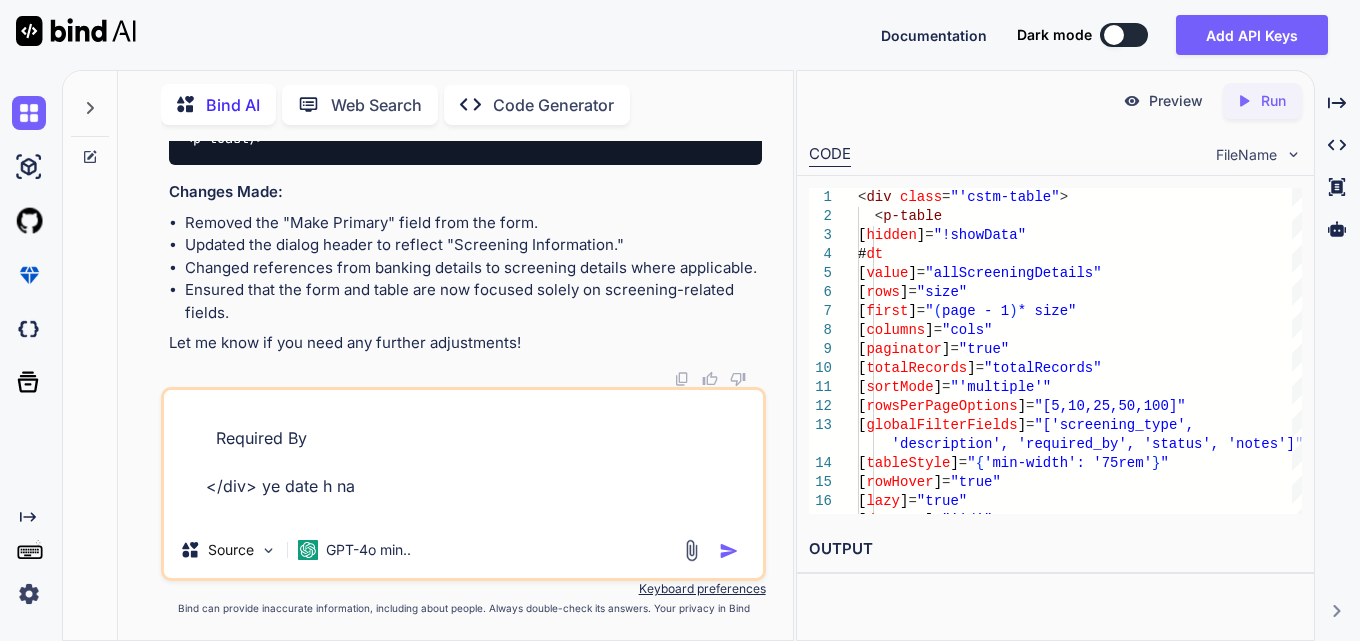 type on "<div class="col-12">
<label for="required_by" class="form-label">Required By</label>
<input type="date" id="required_by" class="form-control" formControlName="required_by" />
</div> ye date h na" 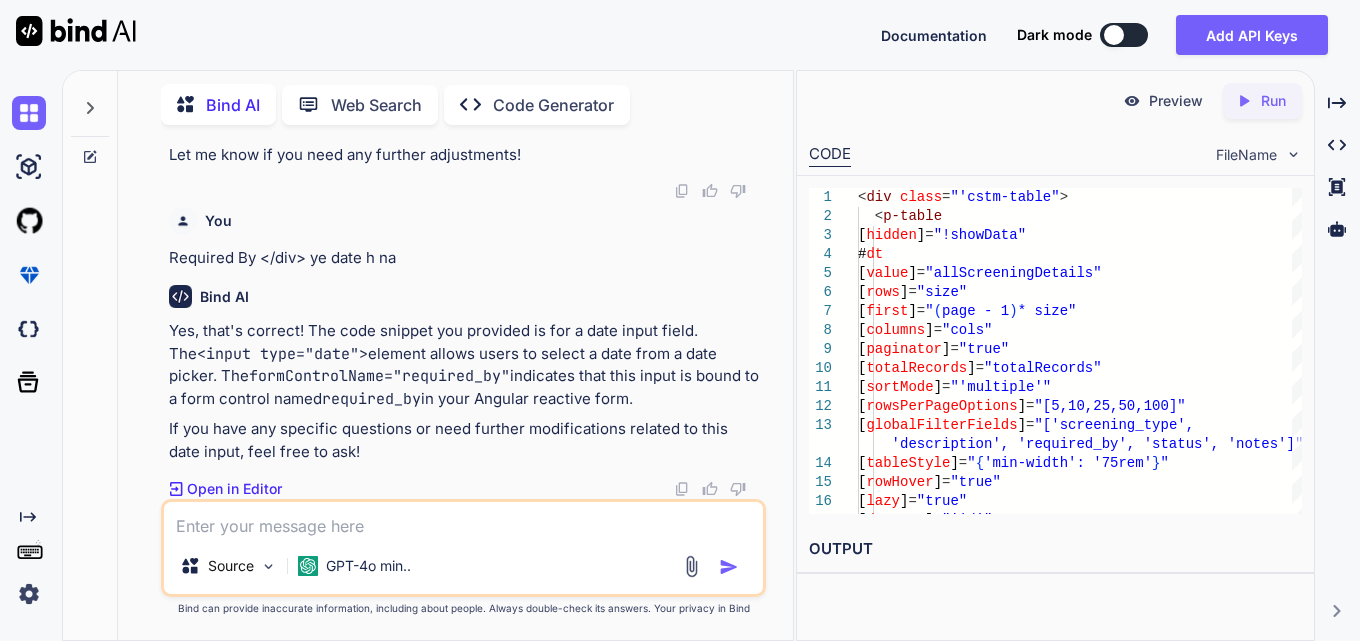 scroll, scrollTop: 18194, scrollLeft: 0, axis: vertical 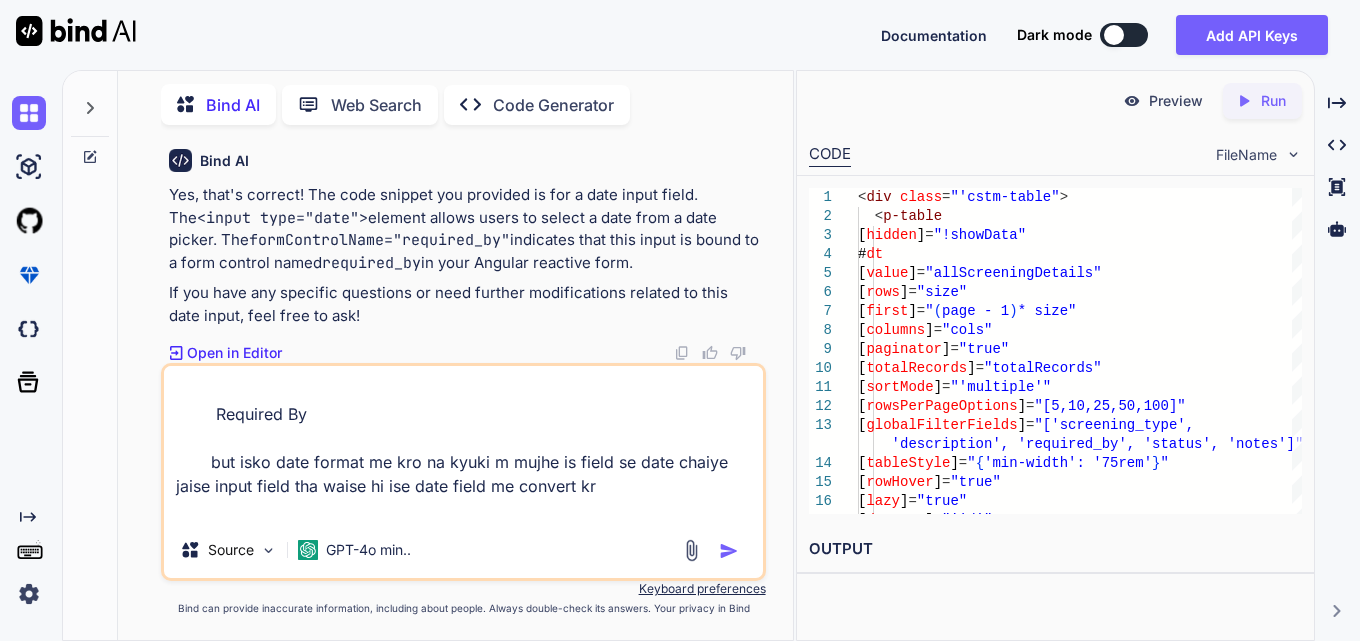 type on "<div class="col-12">
<label for="required_by" class="form-label">Required By</label>
<input type="date" id="required_by" class="form-control" formControlName="required_by" />
</div> but isko date format me kro na kyuki m mujhe is field se date chaiye jaise input field tha waise hi ise date field me convert kro" 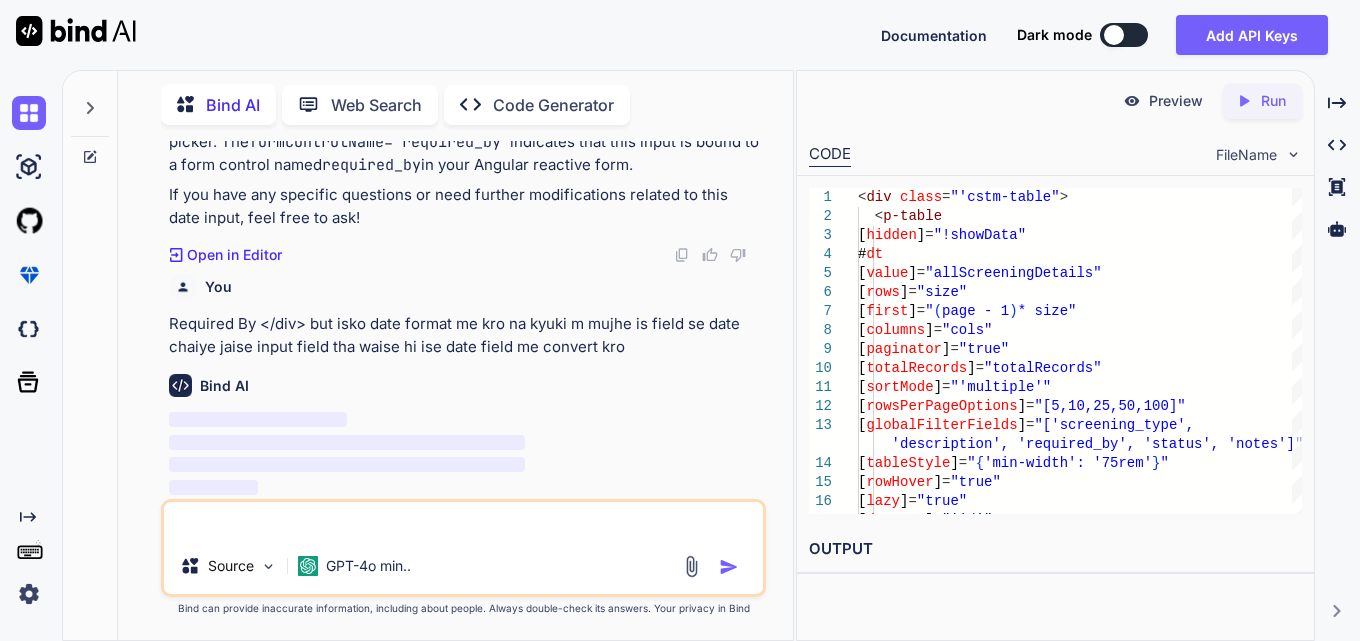 type 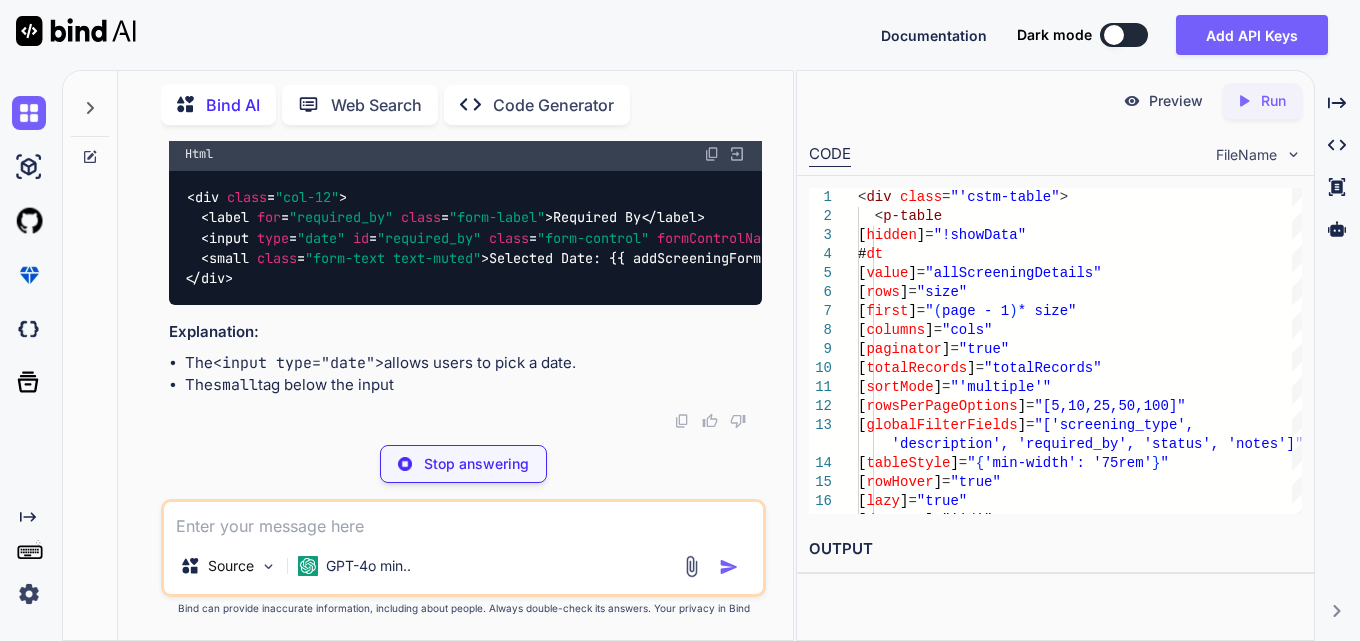 scroll, scrollTop: 19066, scrollLeft: 0, axis: vertical 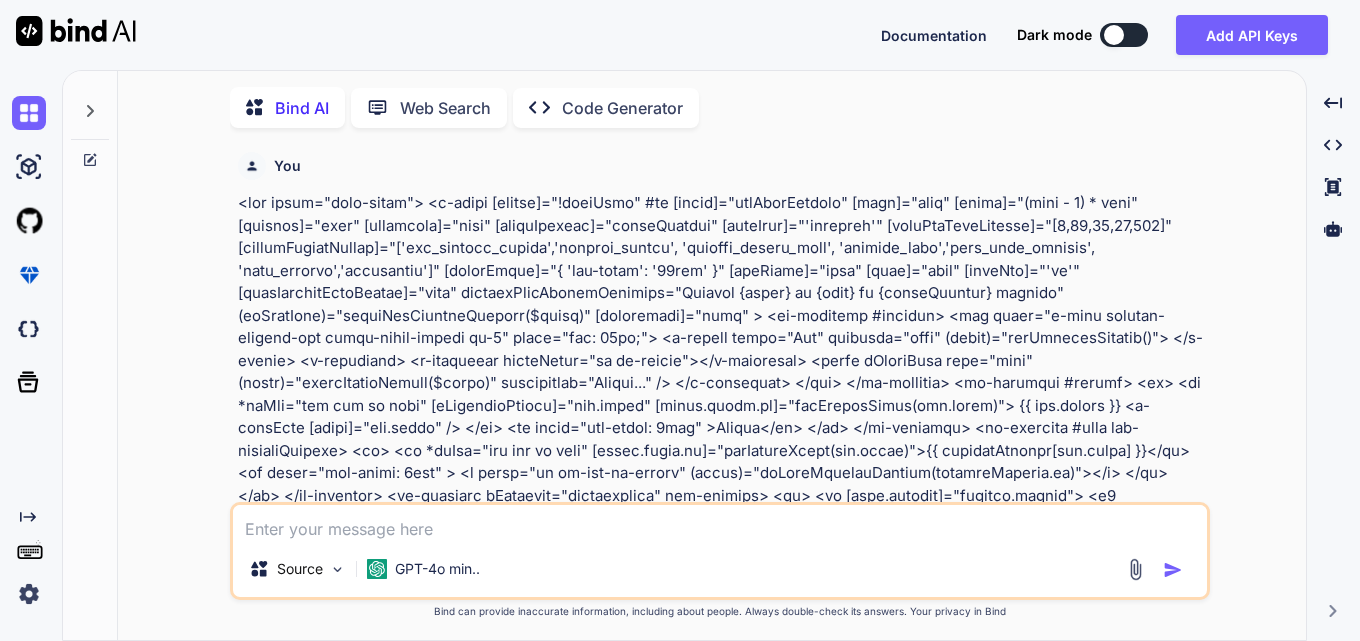 type on "x" 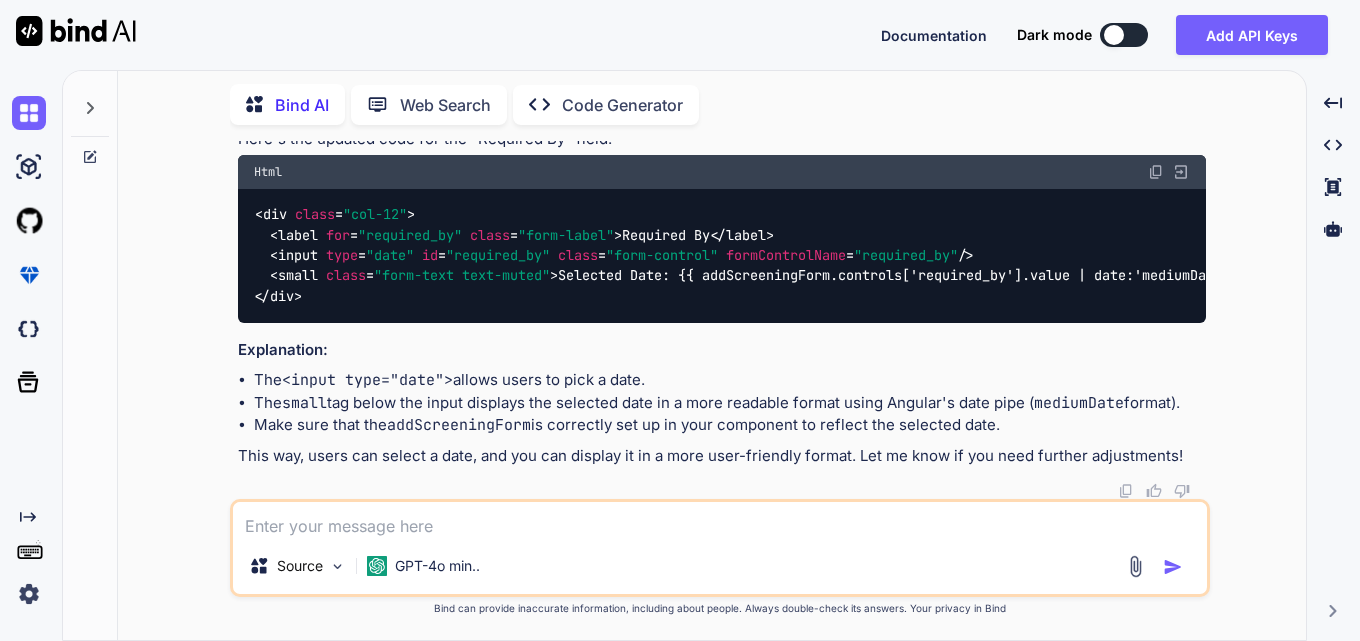 scroll, scrollTop: 13685, scrollLeft: 0, axis: vertical 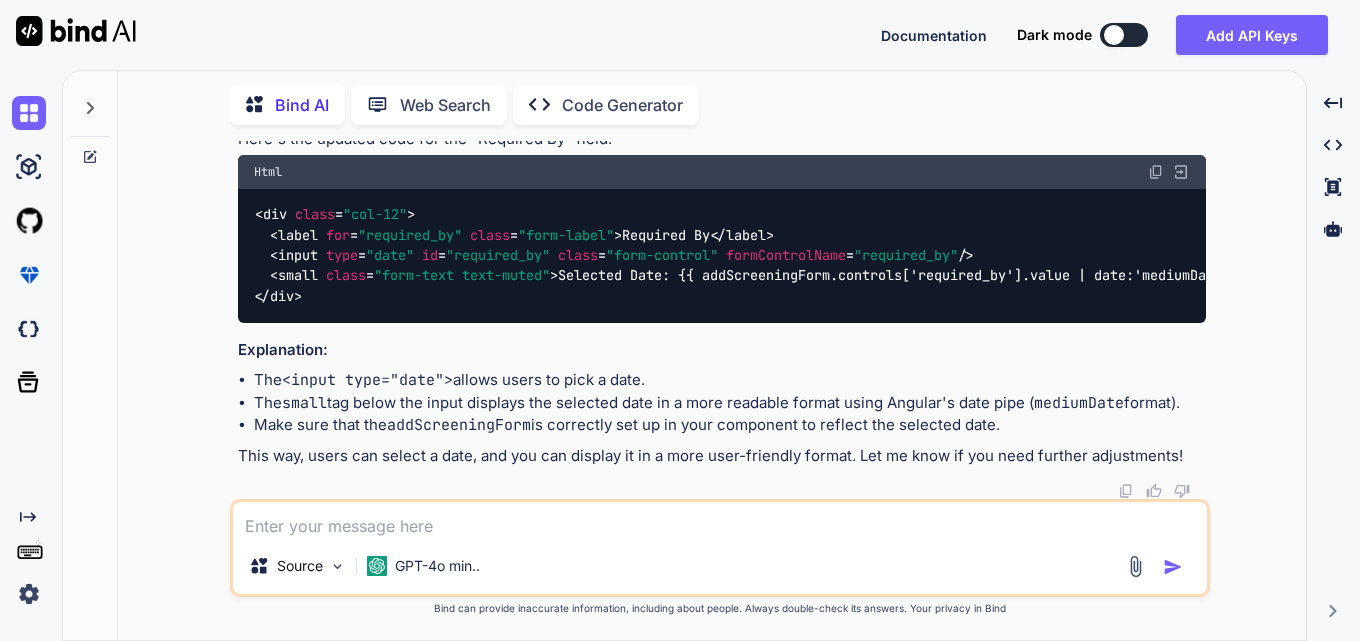 click at bounding box center (720, 520) 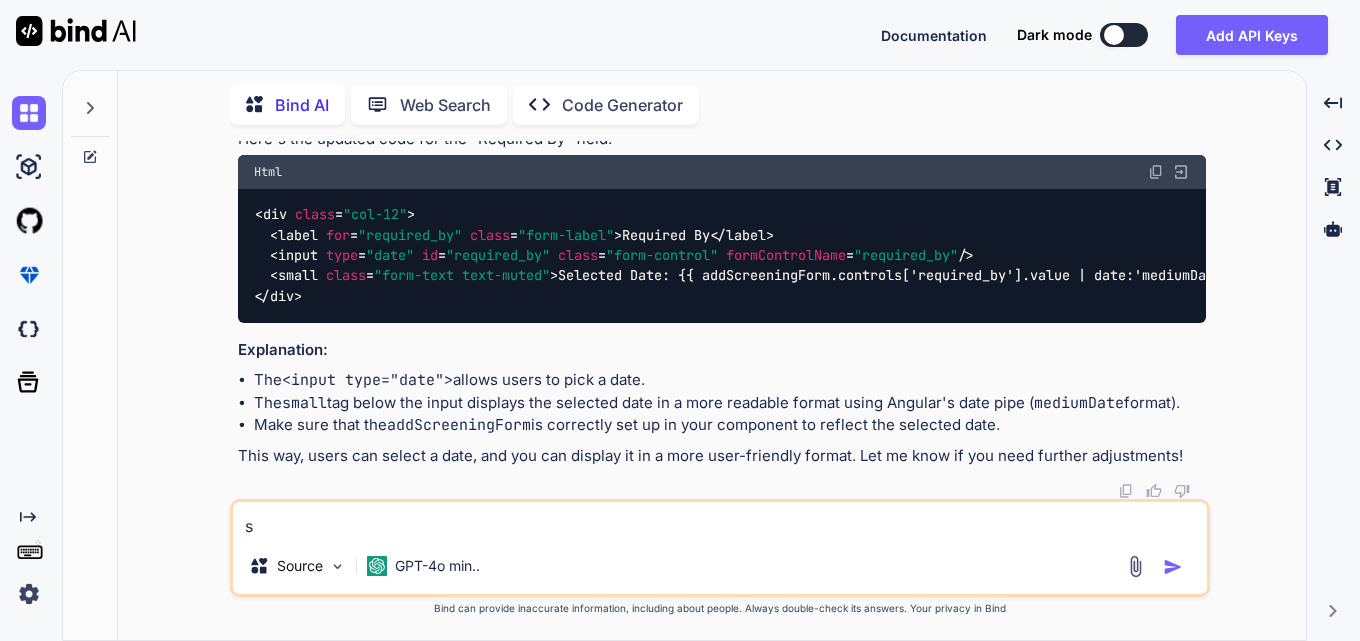 type on "x" 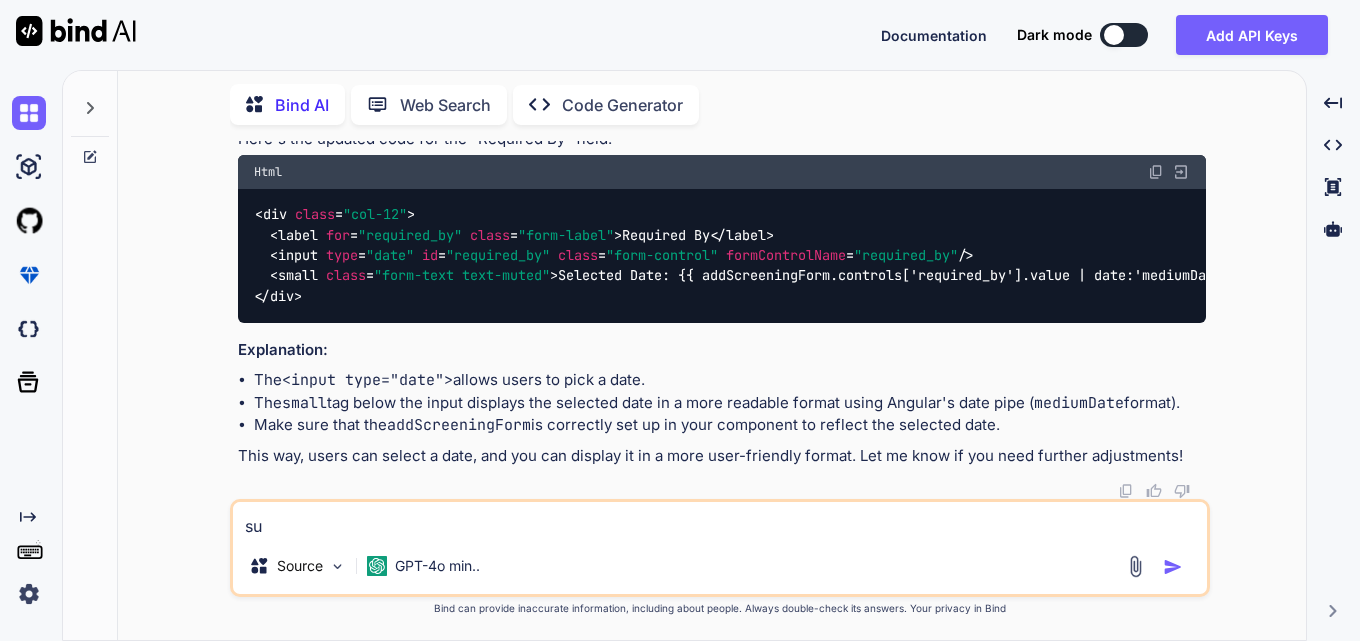 type on "x" 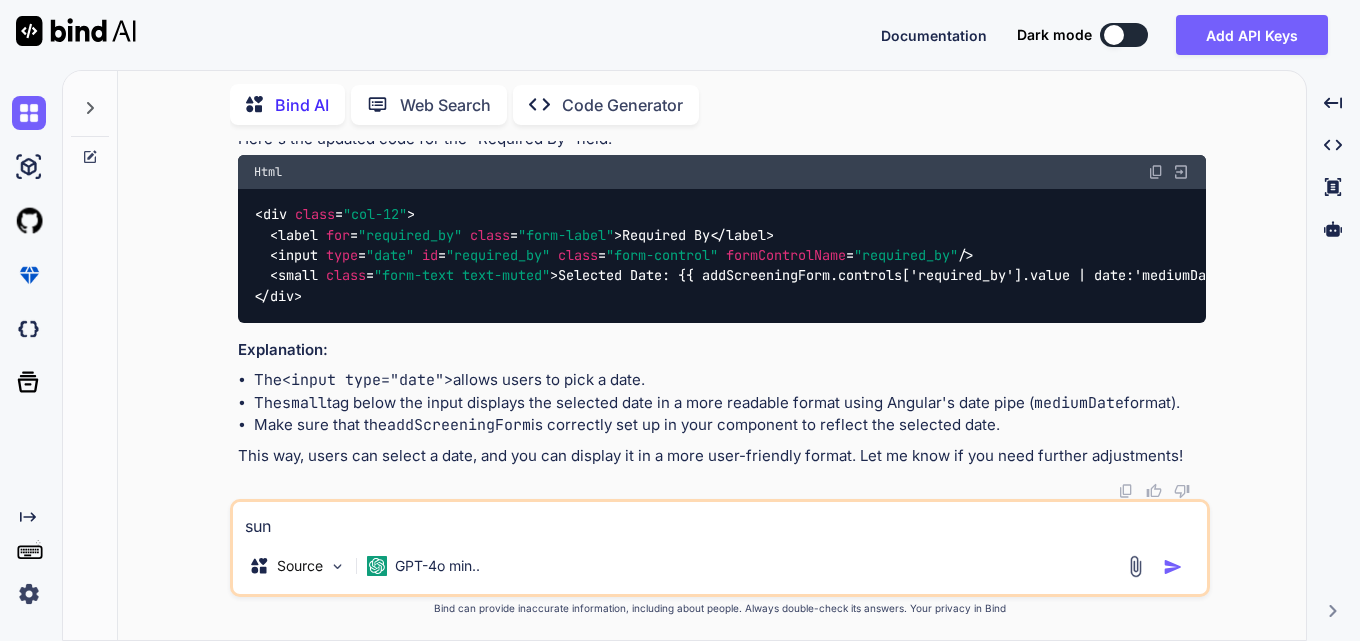 type on "suno" 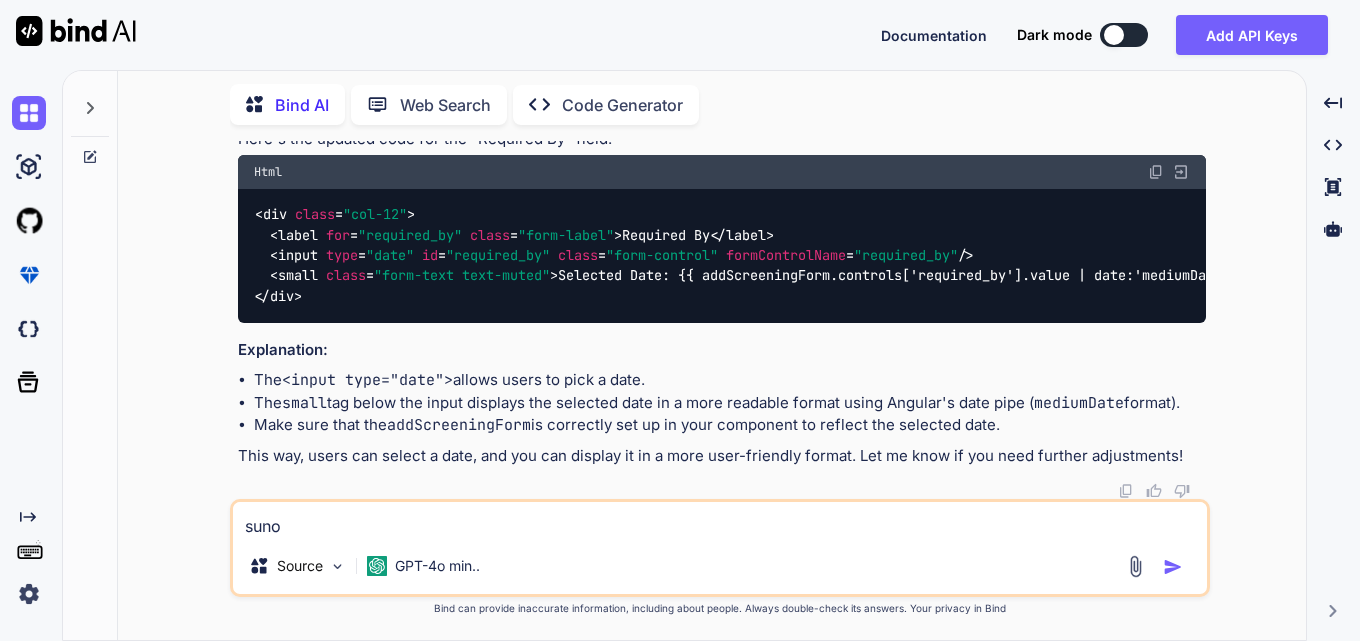 type on "suno" 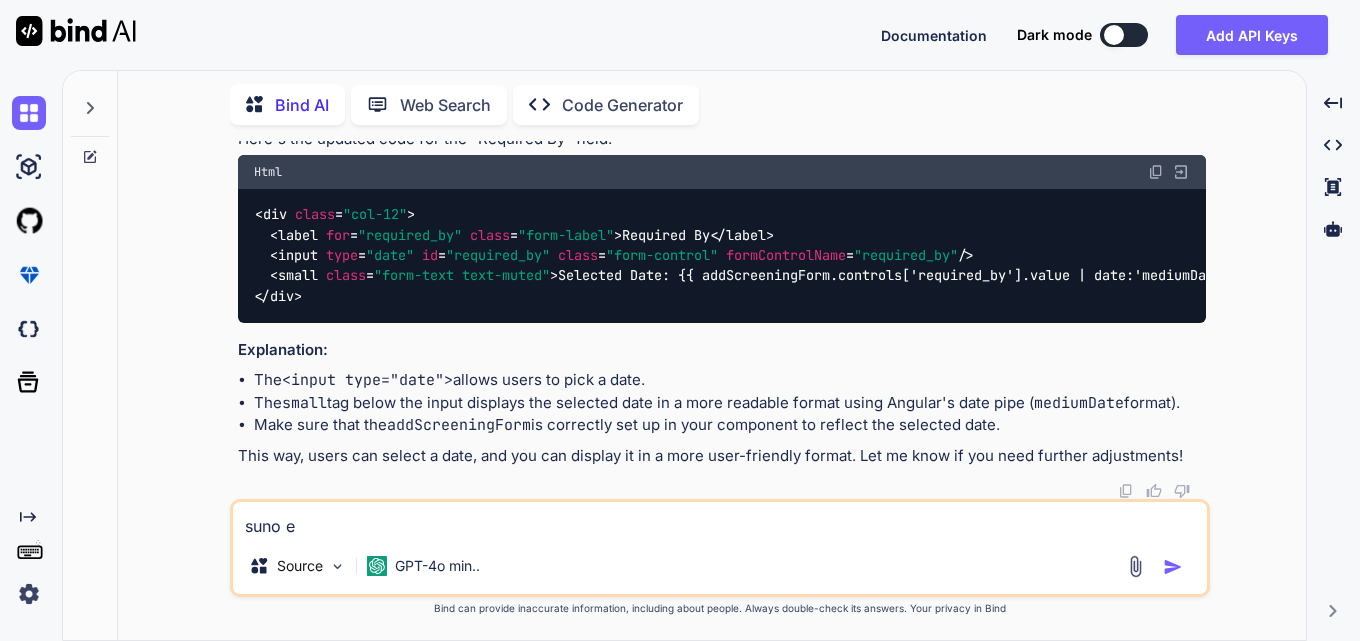 type on "suno ek" 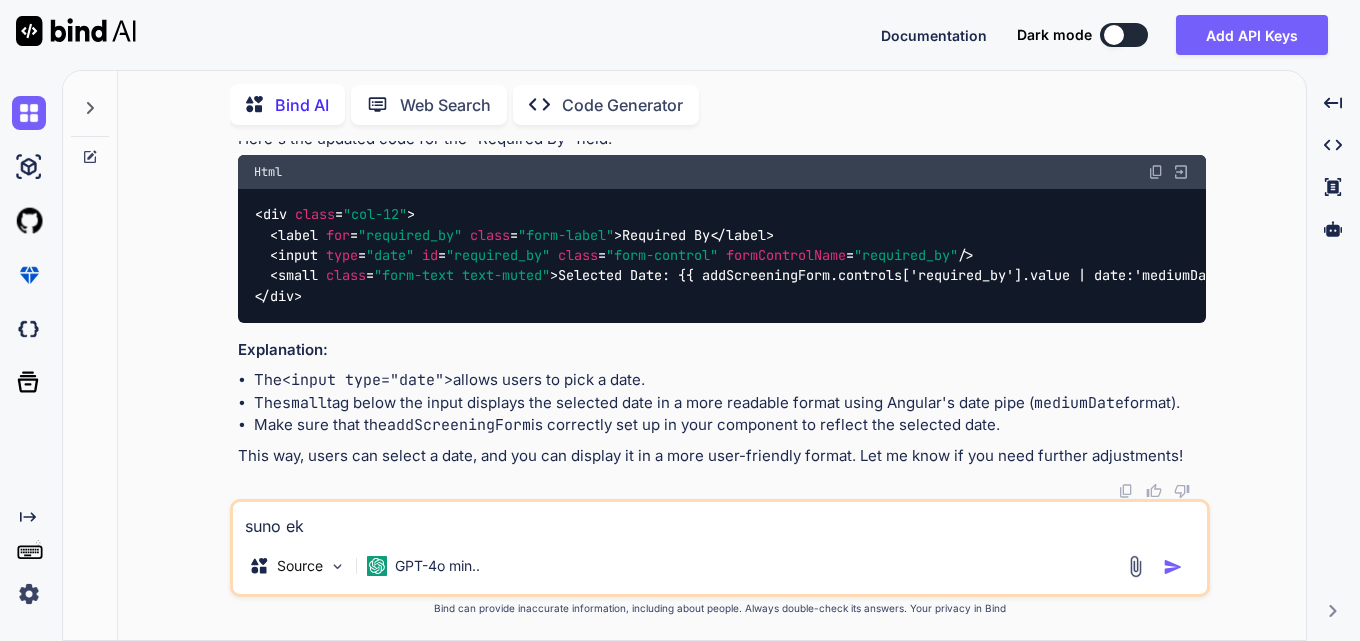 type on "suno ek" 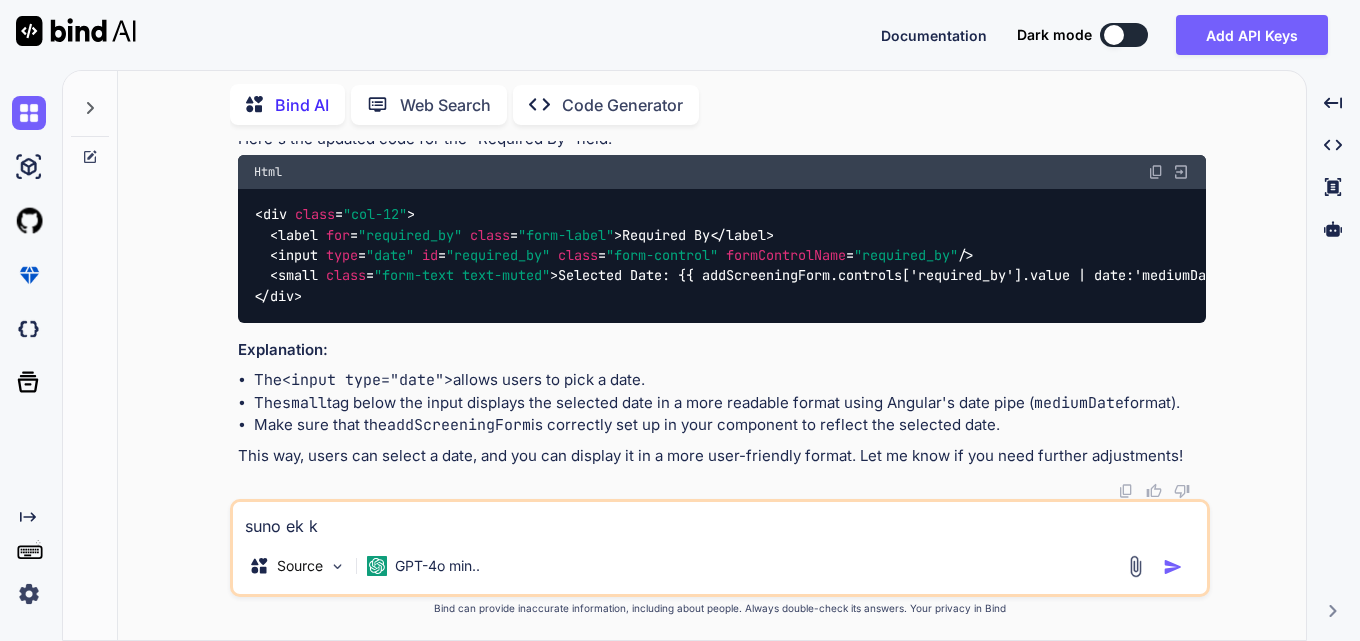 type on "suno ek ka" 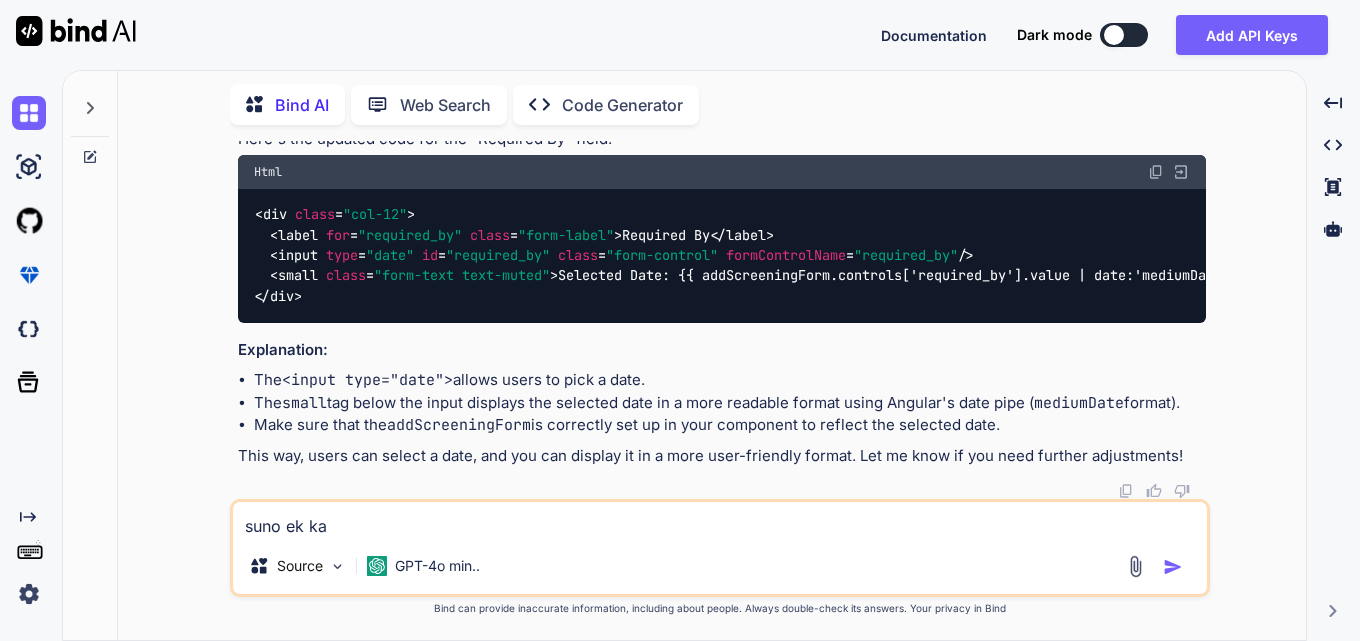type on "suno ek kaa" 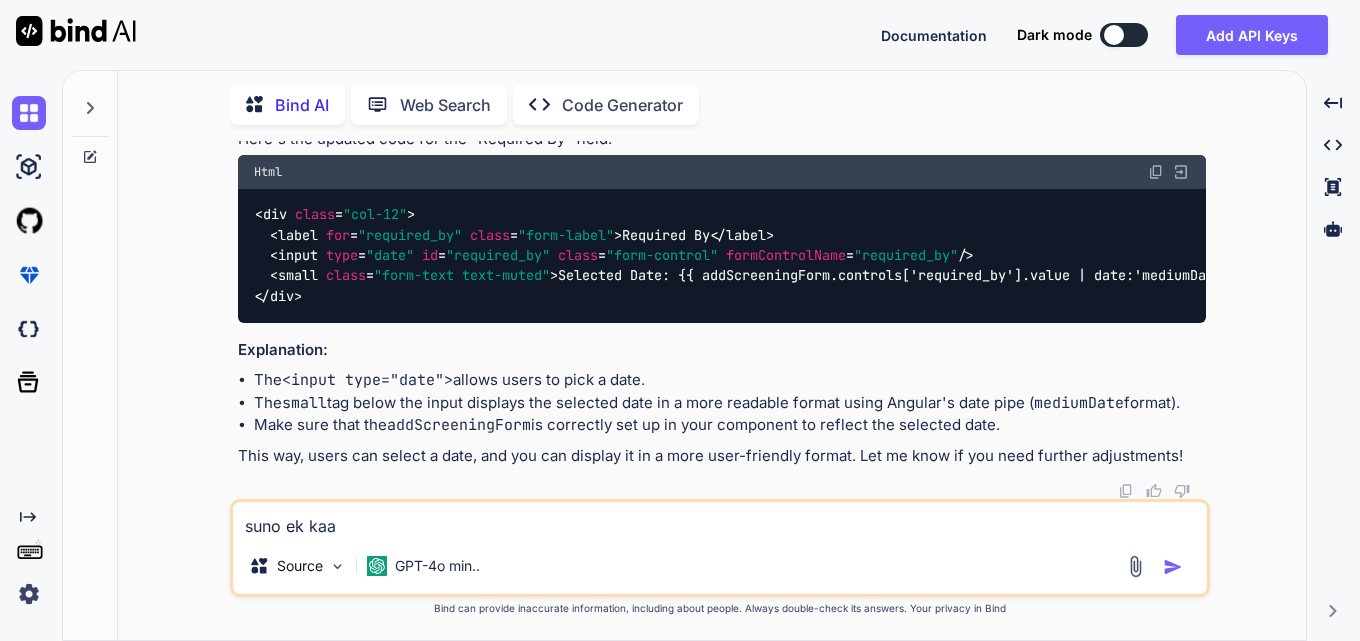 type on "suno ek kaam" 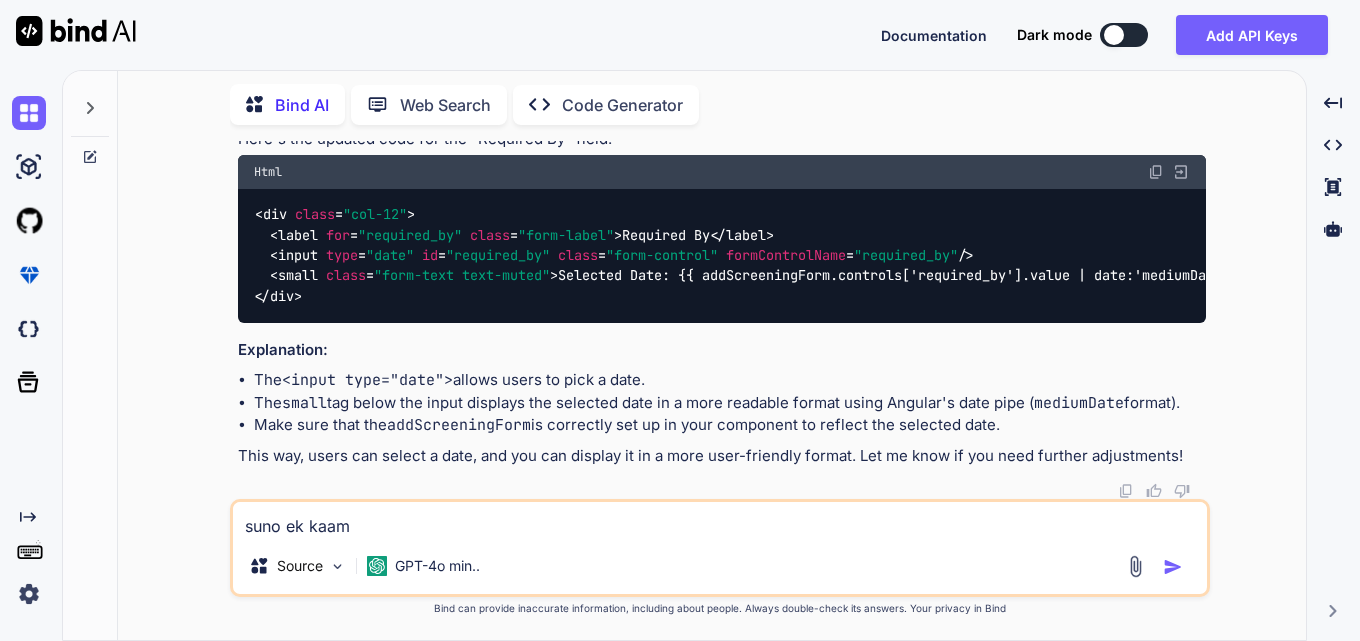 type on "suno ek kaam" 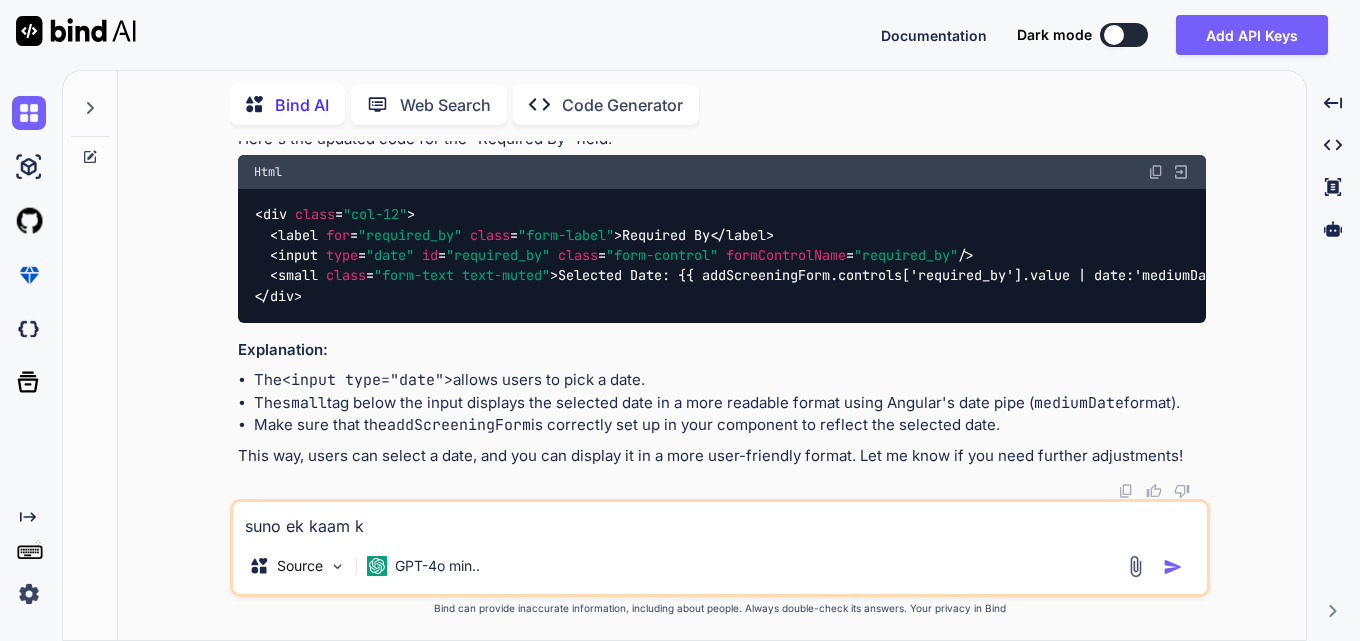 type on "suno ek kaam kr" 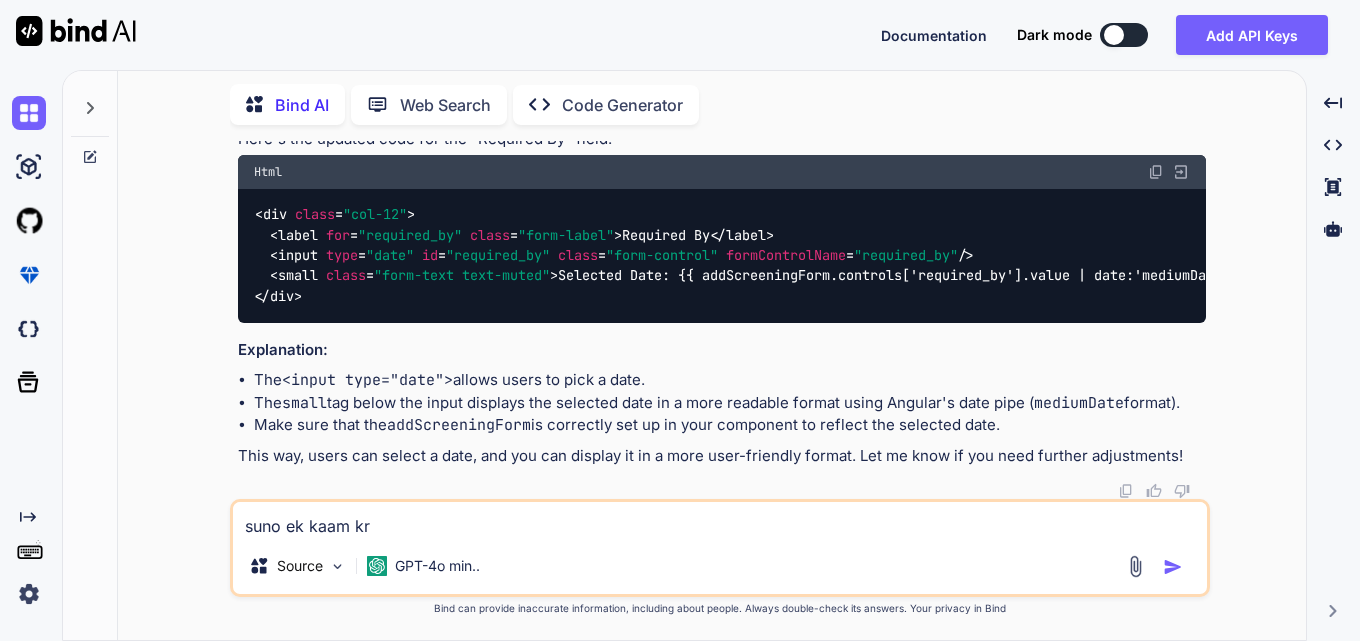type on "suno ek kaam krn" 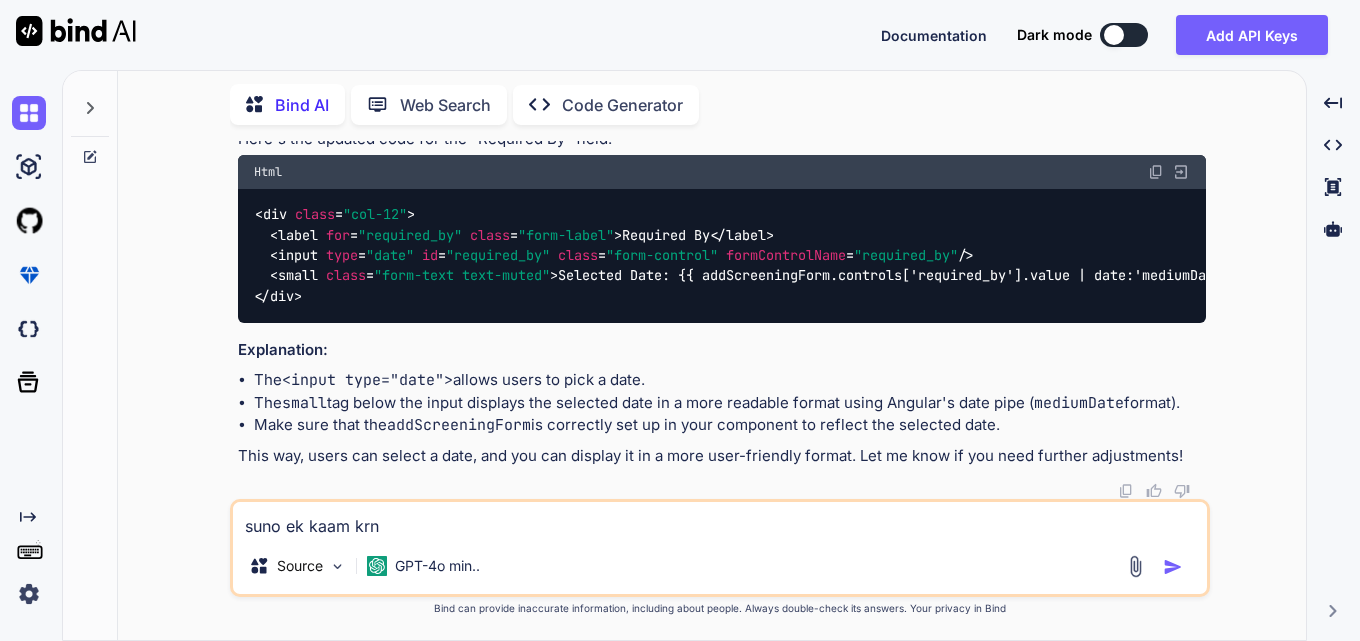 type on "suno ek kaam krna" 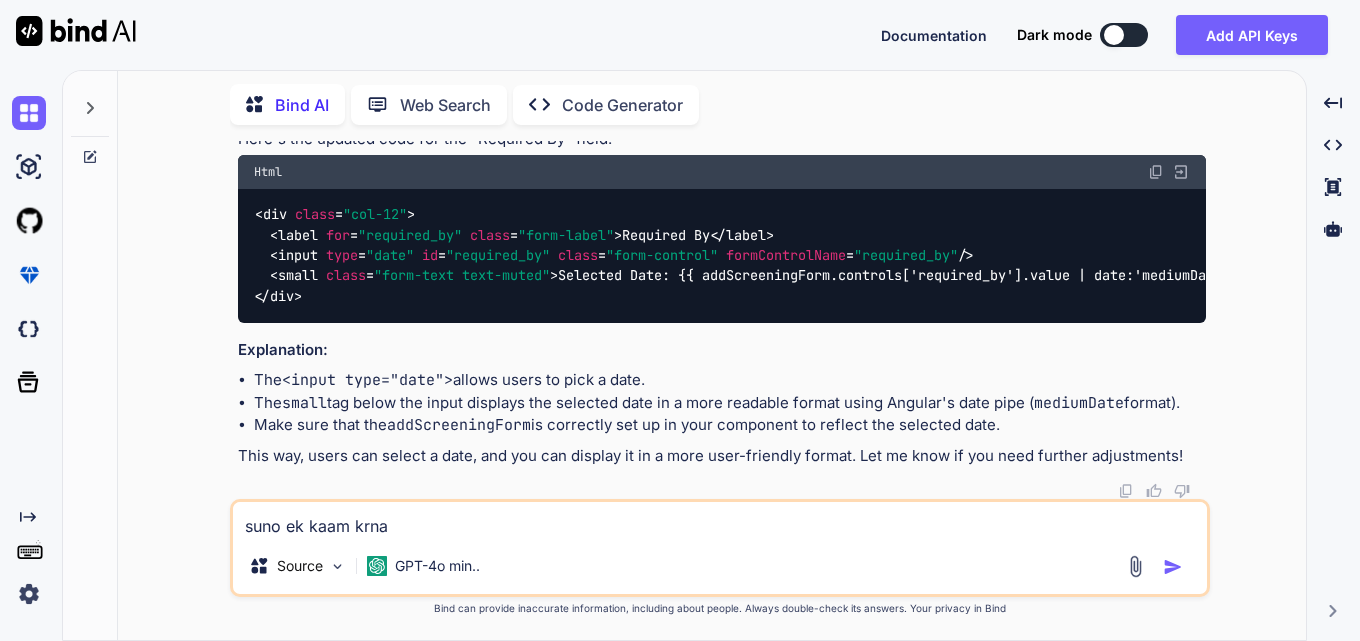 type on "suno ek kaam krna" 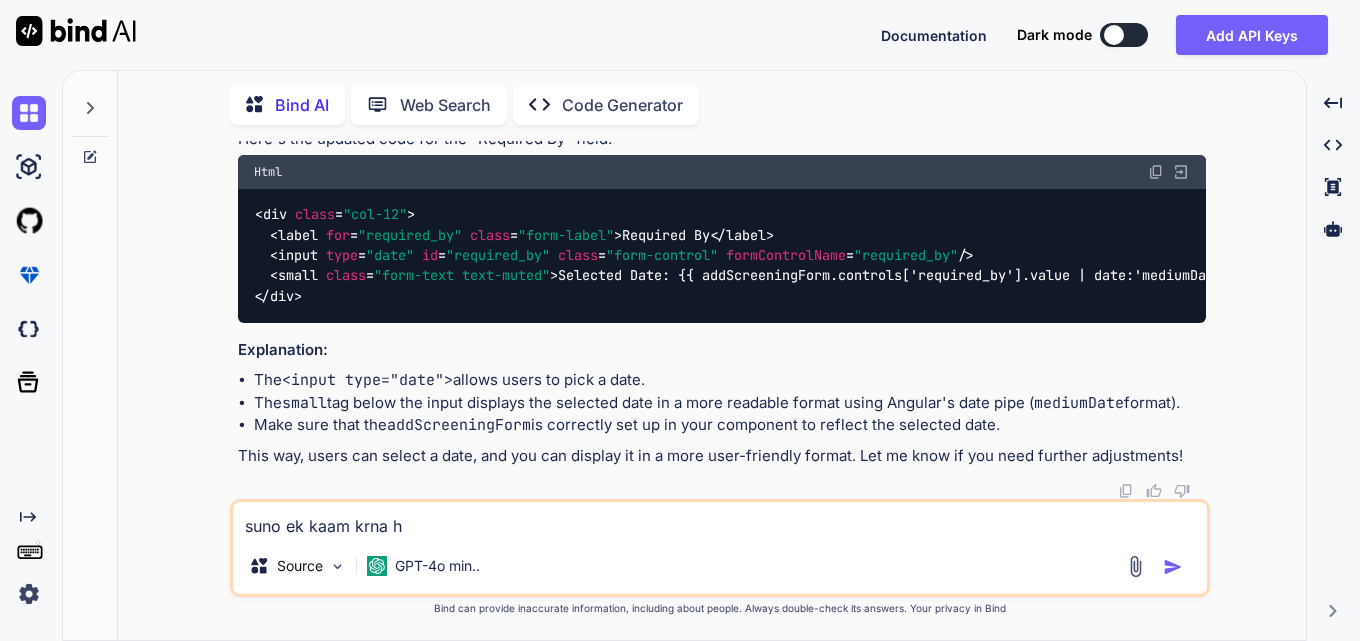 type on "suno ek kaam krna h" 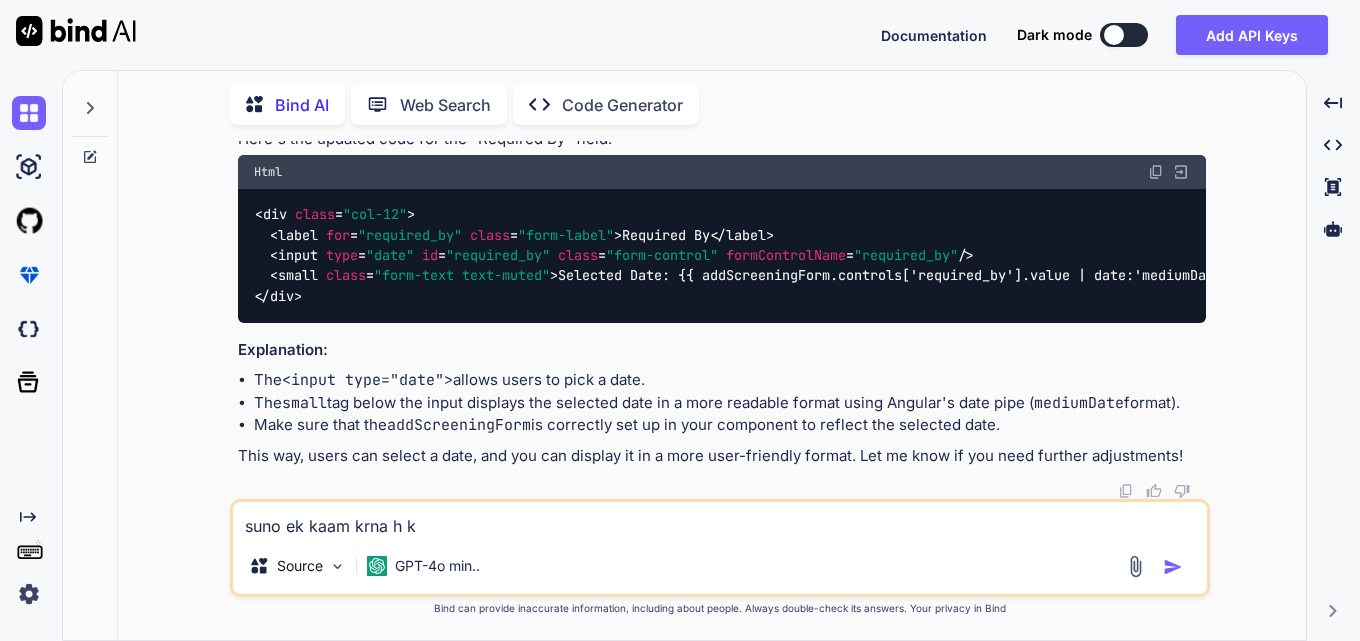 type on "suno ek kaam krna h kr" 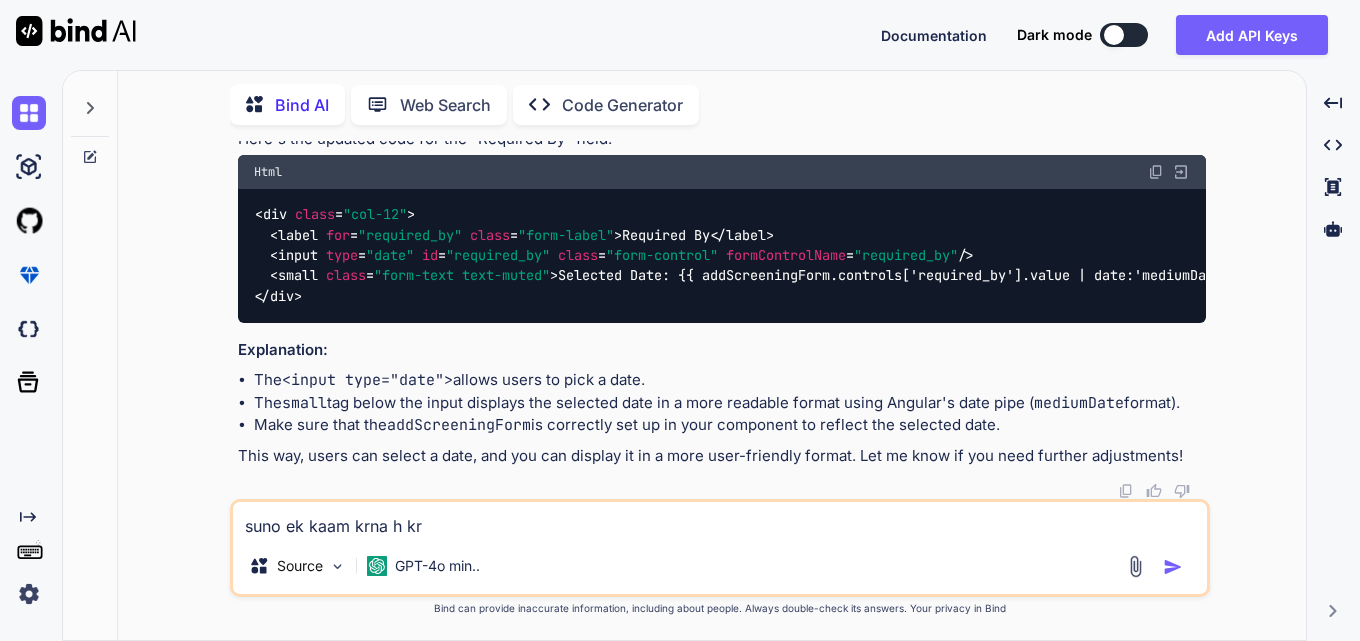 type on "x" 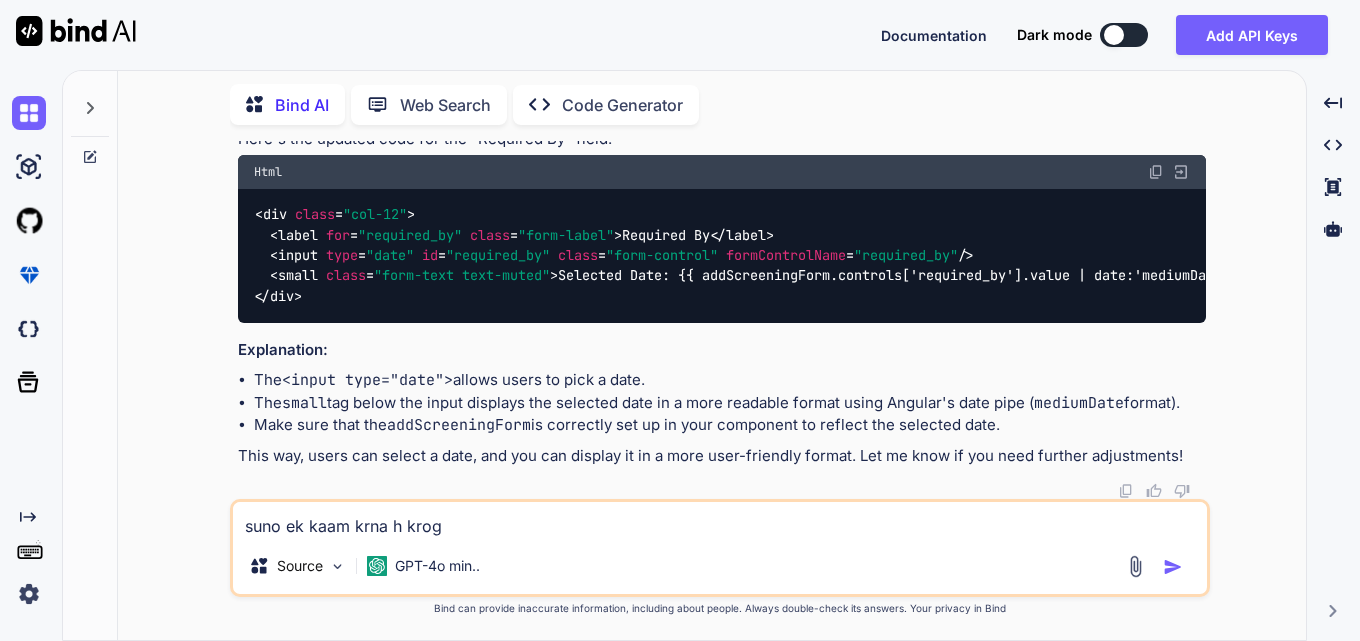 type on "suno ek kaam krna h kroge" 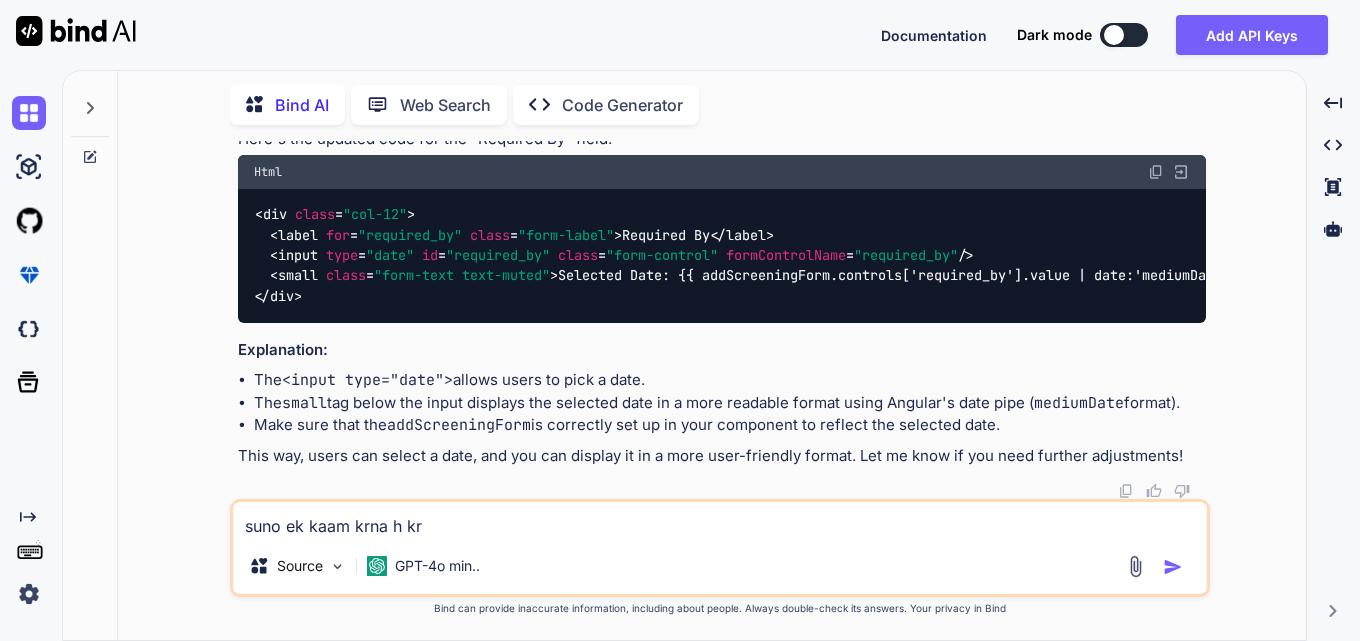 type on "suno ek kaam krna h kroge" 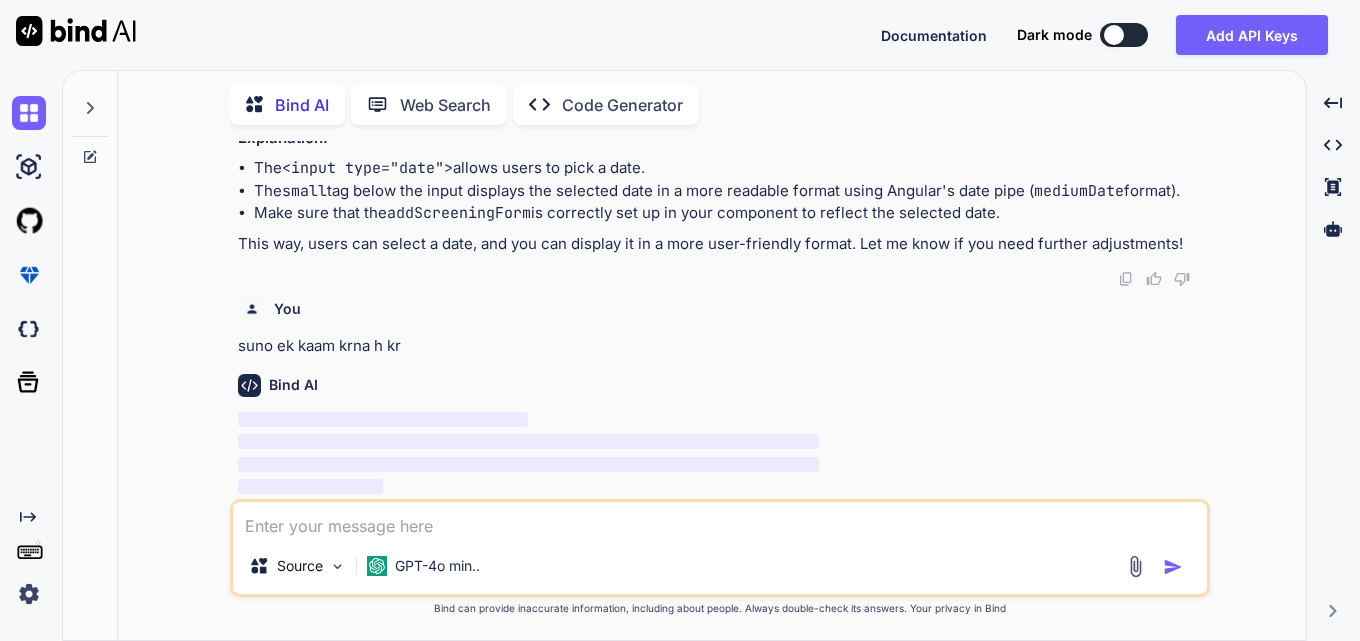 scroll, scrollTop: 13997, scrollLeft: 0, axis: vertical 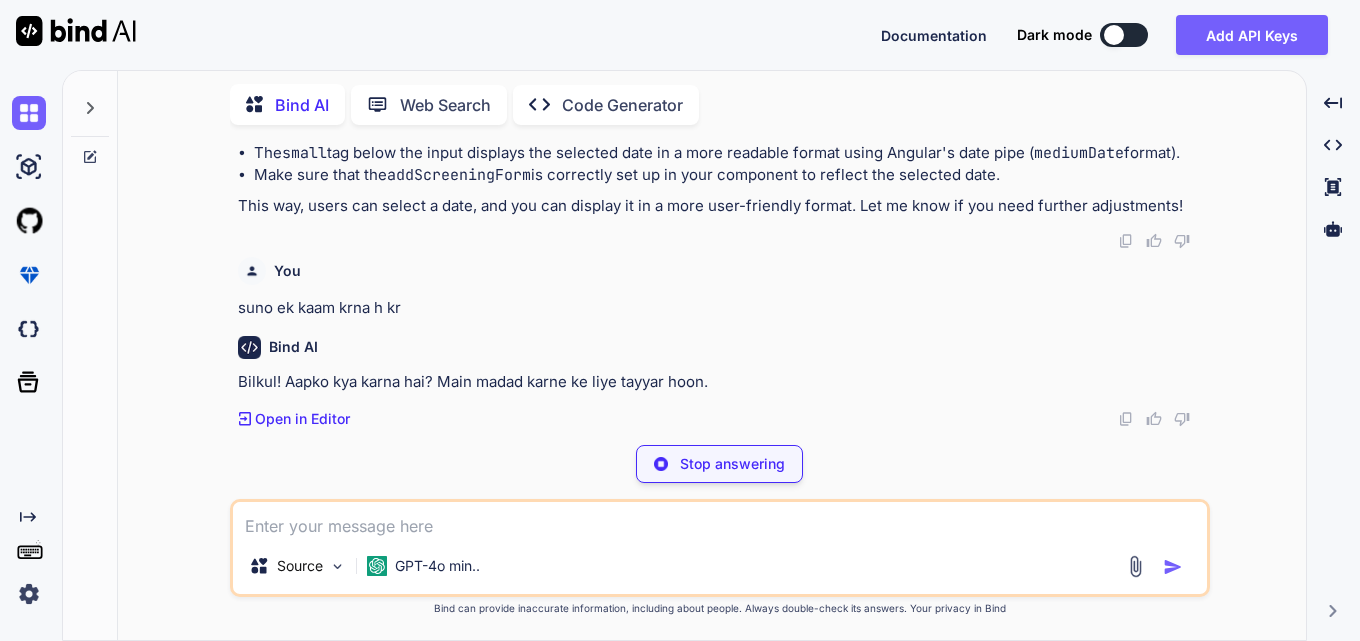type on "x" 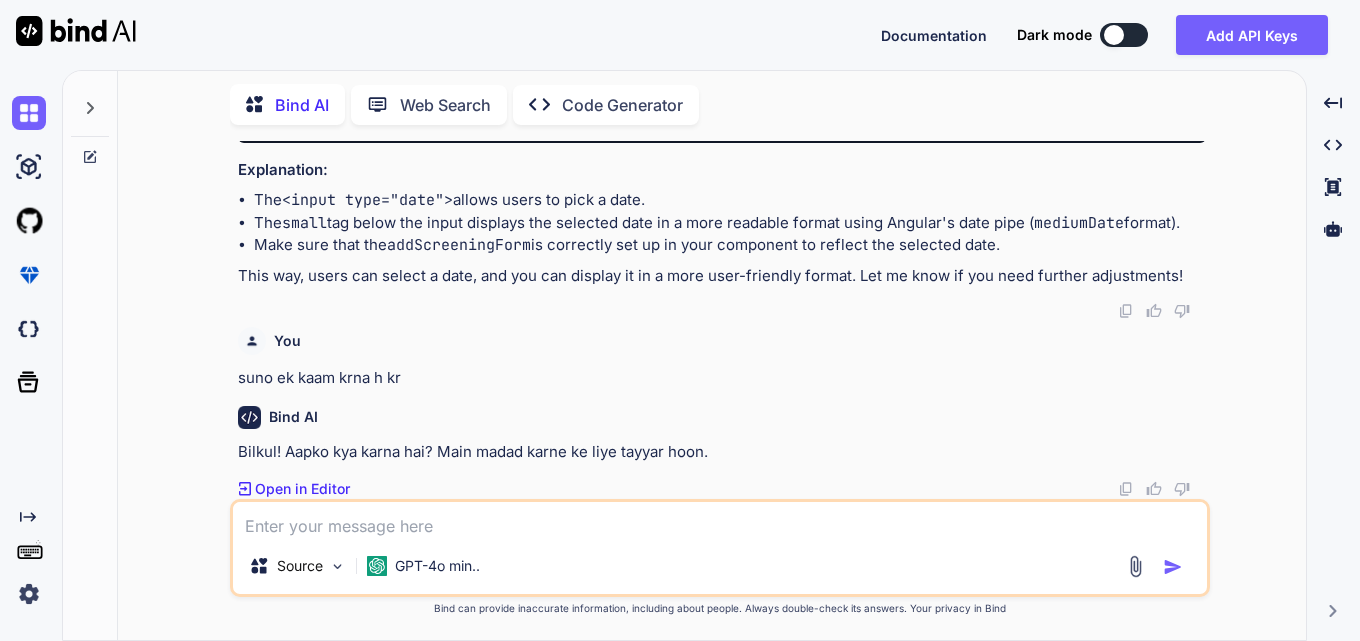 scroll, scrollTop: 13965, scrollLeft: 0, axis: vertical 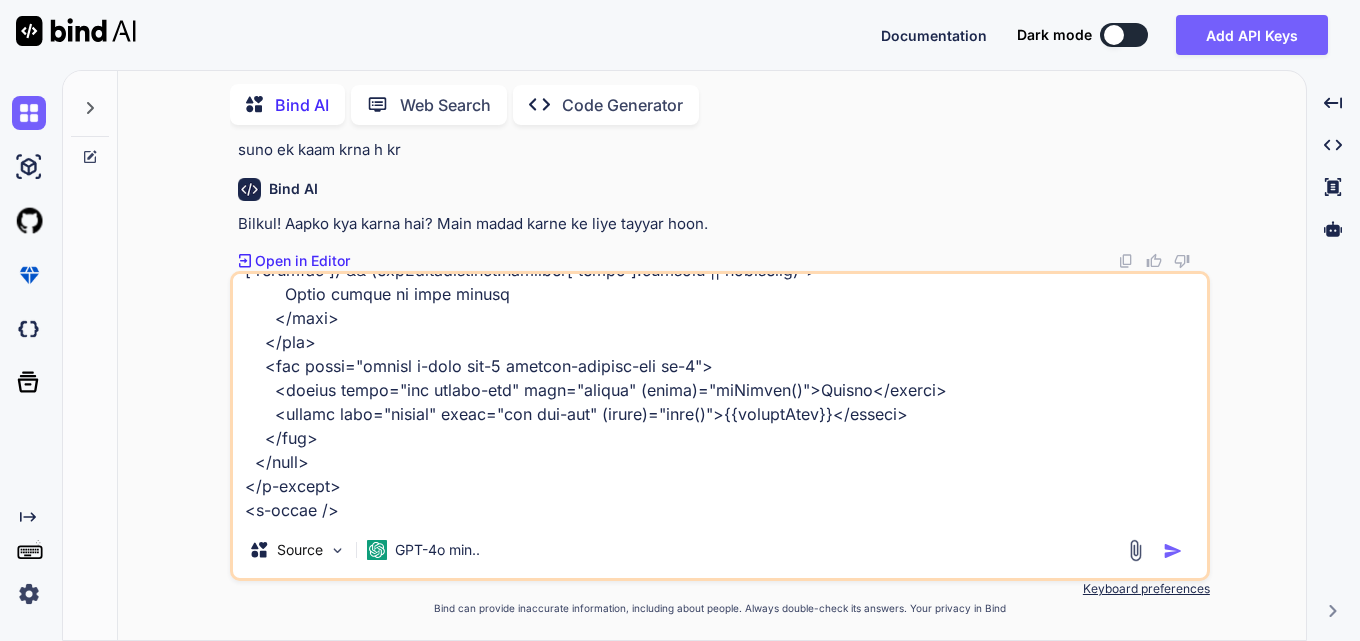 type on "<div class="cstm-table">
<p-table
[hidden]="!showData"
#dt
[value]="allScreeningDetails"
[rows]="size"
[first]="(page - 1) * size"
[columns]="cols"
[paginator]="true"
[totalRecords]="totalRecords"
[sortMode]="'multiple'"
[rowsPerPageOptions]="[5,10,25,50,100]"
[globalFilterFields]="['screening_type', 'description', 'required_by', 'status', 'notes']"
[tableStyle]="{ 'min-width': '75rem' }"
[rowHover]="true"
[lazy]="true"
[dataKey]="'id'"
[showCurrentPageReport]="true"
currentPageReportTemplate="Showing {first} to {last} of {totalRecords} entries"
(onLazyLoad)="fetchAllScreeningDetails($event)"
[scrollable]="true"
>
<ng-template #caption>
<div class="d-flex justify-content-end align-items-center mb-4" style="gap: 10px;">
<p-button label="Add" severity="info" (click)="addScreeningDetails()"></p-button>
<p-iconfield>
<p-inputicon styleClass="pi pi-search"></p-inputicon>
<input pInpu..." 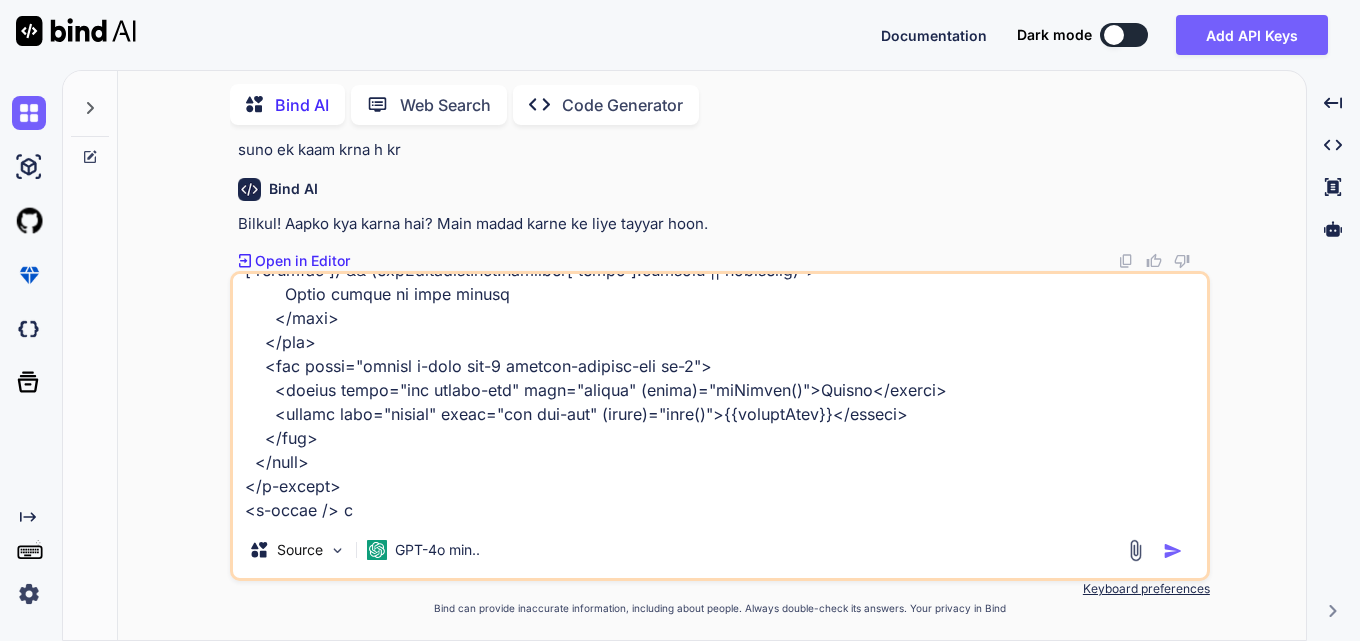 type on "<div class="cstm-table">
<p-table
[hidden]="!showData"
#dt
[value]="allScreeningDetails"
[rows]="size"
[first]="(page - 1) * size"
[columns]="cols"
[paginator]="true"
[totalRecords]="totalRecords"
[sortMode]="'multiple'"
[rowsPerPageOptions]="[5,10,25,50,100]"
[globalFilterFields]="['screening_type', 'description', 'required_by', 'status', 'notes']"
[tableStyle]="{ 'min-width': '75rem' }"
[rowHover]="true"
[lazy]="true"
[dataKey]="'id'"
[showCurrentPageReport]="true"
currentPageReportTemplate="Showing {first} to {last} of {totalRecords} entries"
(onLazyLoad)="fetchAllScreeningDetails($event)"
[scrollable]="true"
>
<ng-template #caption>
<div class="d-flex justify-content-end align-items-center mb-4" style="gap: 10px;">
<p-button label="Add" severity="info" (click)="addScreeningDetails()"></p-button>
<p-iconfield>
<p-inputicon styleClass="pi pi-search"></p-inputicon>
<input pInpu..." 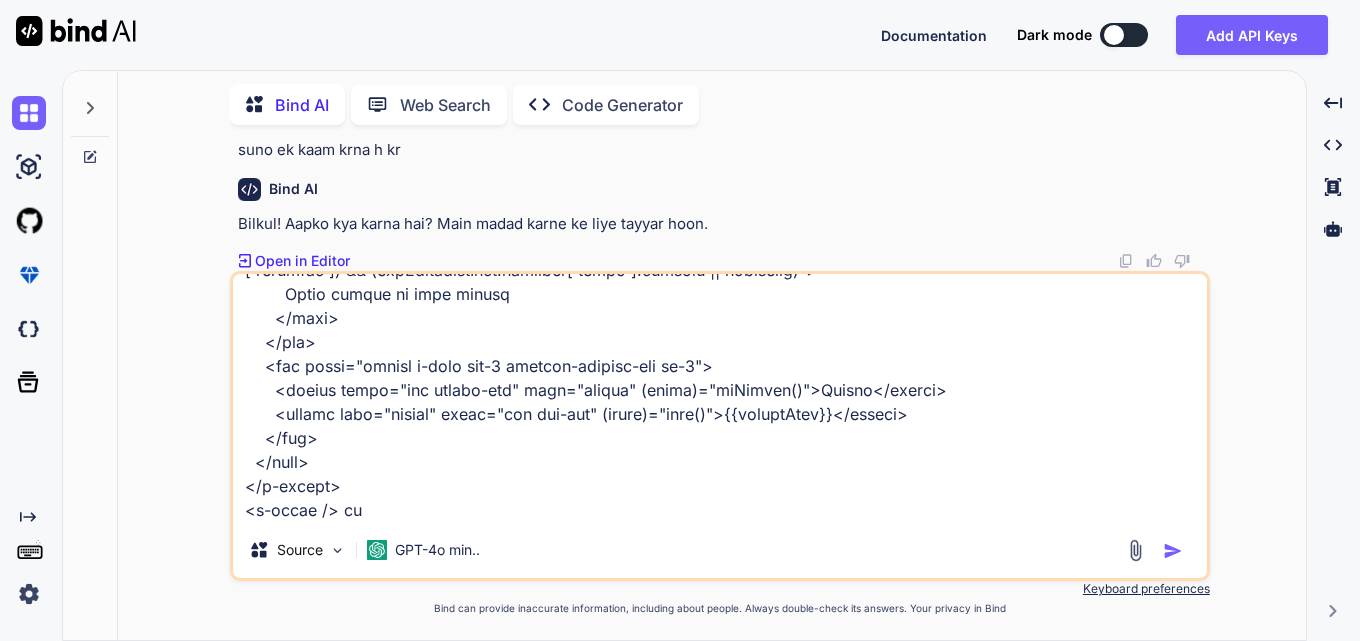 type on "<div class="cstm-table">
<p-table
[hidden]="!showData"
#dt
[value]="allScreeningDetails"
[rows]="size"
[first]="(page - 1) * size"
[columns]="cols"
[paginator]="true"
[totalRecords]="totalRecords"
[sortMode]="'multiple'"
[rowsPerPageOptions]="[5,10,25,50,100]"
[globalFilterFields]="['screening_type', 'description', 'required_by', 'status', 'notes']"
[tableStyle]="{ 'min-width': '75rem' }"
[rowHover]="true"
[lazy]="true"
[dataKey]="'id'"
[showCurrentPageReport]="true"
currentPageReportTemplate="Showing {first} to {last} of {totalRecords} entries"
(onLazyLoad)="fetchAllScreeningDetails($event)"
[scrollable]="true"
>
<ng-template #caption>
<div class="d-flex justify-content-end align-items-center mb-4" style="gap: 10px;">
<p-button label="Add" severity="info" (click)="addScreeningDetails()"></p-button>
<p-iconfield>
<p-inputicon styleClass="pi pi-search"></p-inputicon>
<input pInpu..." 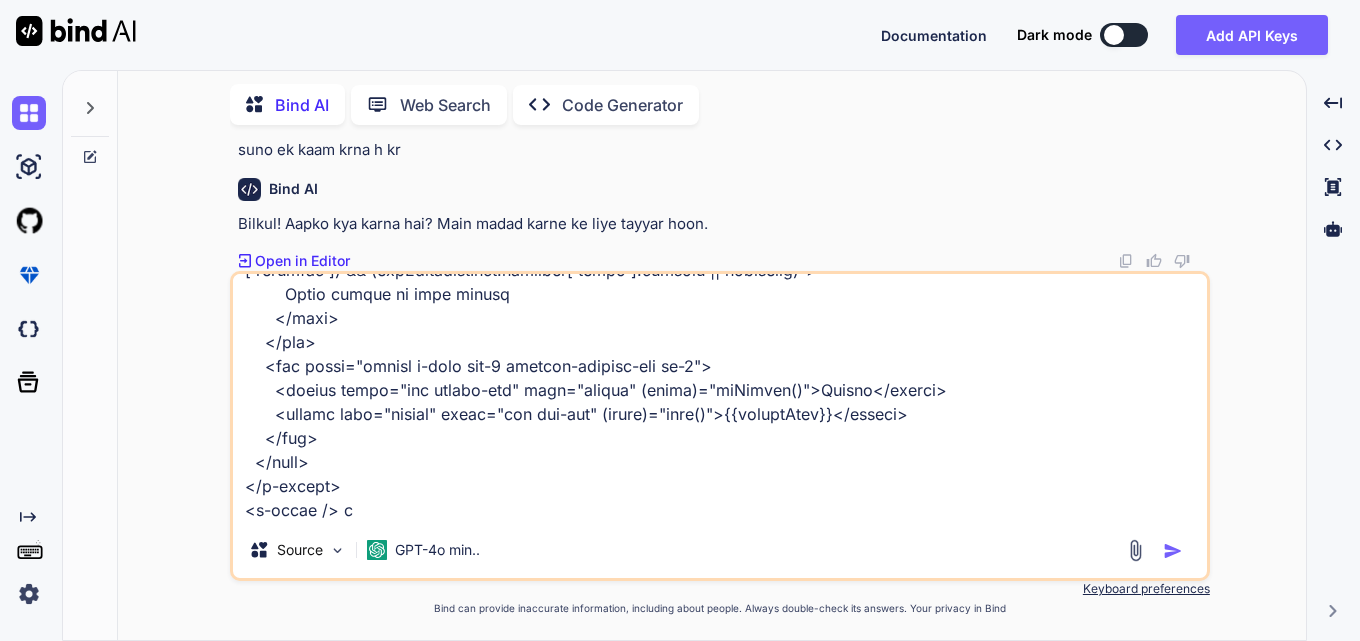 type on "<div class="cstm-table">
<p-table
[hidden]="!showData"
#dt
[value]="allScreeningDetails"
[rows]="size"
[first]="(page - 1) * size"
[columns]="cols"
[paginator]="true"
[totalRecords]="totalRecords"
[sortMode]="'multiple'"
[rowsPerPageOptions]="[5,10,25,50,100]"
[globalFilterFields]="['screening_type', 'description', 'required_by', 'status', 'notes']"
[tableStyle]="{ 'min-width': '75rem' }"
[rowHover]="true"
[lazy]="true"
[dataKey]="'id'"
[showCurrentPageReport]="true"
currentPageReportTemplate="Showing {first} to {last} of {totalRecords} entries"
(onLazyLoad)="fetchAllScreeningDetails($event)"
[scrollable]="true"
>
<ng-template #caption>
<div class="d-flex justify-content-end align-items-center mb-4" style="gap: 10px;">
<p-button label="Add" severity="info" (click)="addScreeningDetails()"></p-button>
<p-iconfield>
<p-inputicon styleClass="pi pi-search"></p-inputicon>
<input pInpu..." 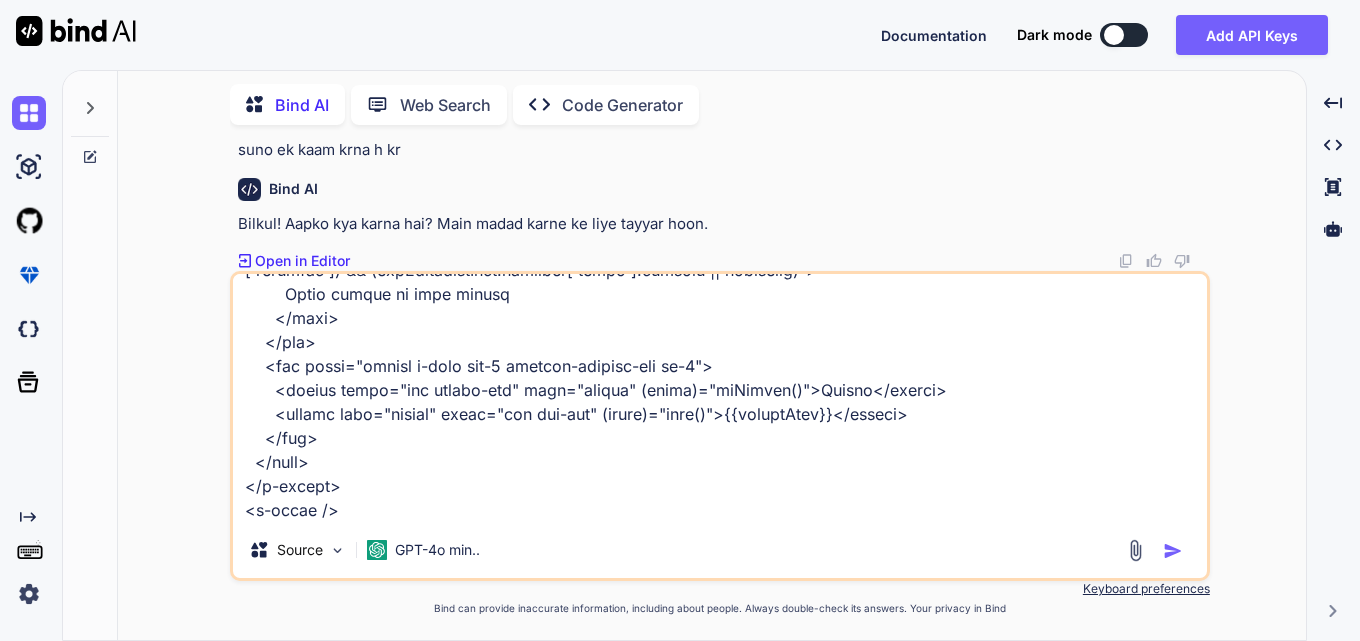 type on "<div class="cstm-table">
<p-table
[hidden]="!showData"
#dt
[value]="allScreeningDetails"
[rows]="size"
[first]="(page - 1) * size"
[columns]="cols"
[paginator]="true"
[totalRecords]="totalRecords"
[sortMode]="'multiple'"
[rowsPerPageOptions]="[5,10,25,50,100]"
[globalFilterFields]="['screening_type', 'description', 'required_by', 'status', 'notes']"
[tableStyle]="{ 'min-width': '75rem' }"
[rowHover]="true"
[lazy]="true"
[dataKey]="'id'"
[showCurrentPageReport]="true"
currentPageReportTemplate="Showing {first} to {last} of {totalRecords} entries"
(onLazyLoad)="fetchAllScreeningDetails($event)"
[scrollable]="true"
>
<ng-template #caption>
<div class="d-flex justify-content-end align-items-center mb-4" style="gap: 10px;">
<p-button label="Add" severity="info" (click)="addScreeningDetails()"></p-button>
<p-iconfield>
<p-inputicon styleClass="pi pi-search"></p-inputicon>
<input pInpu..." 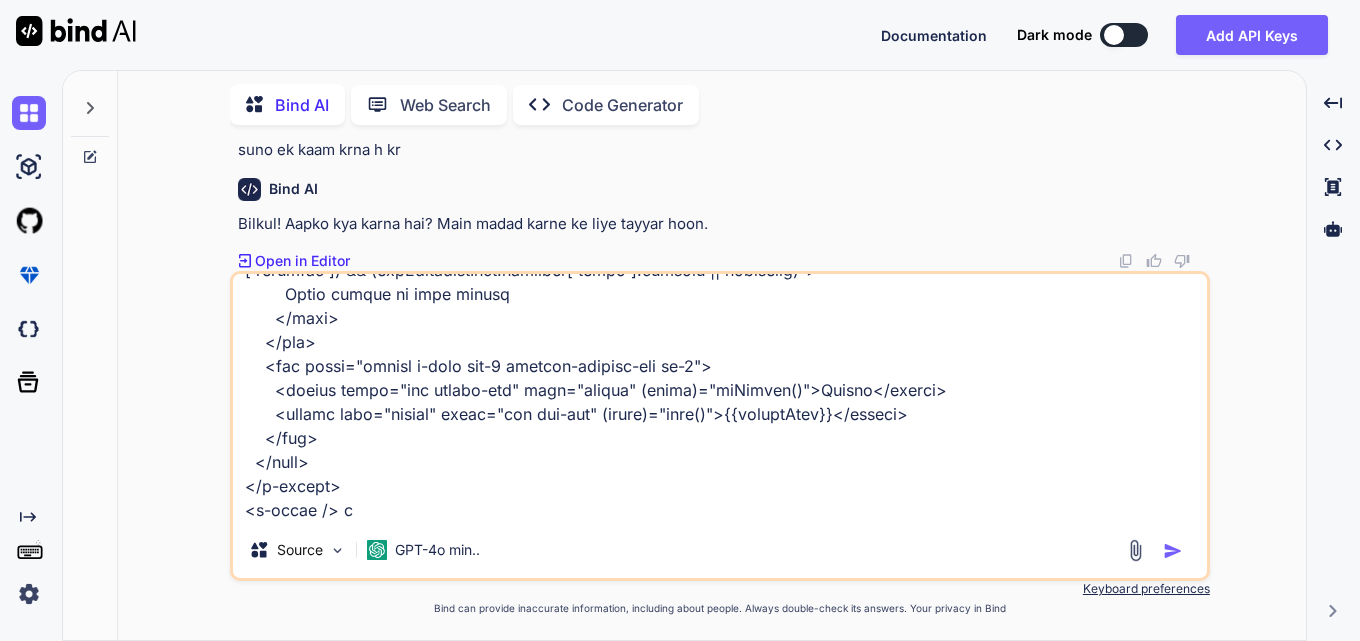 type on "<div class="cstm-table">
<p-table
[hidden]="!showData"
#dt
[value]="allScreeningDetails"
[rows]="size"
[first]="(page - 1) * size"
[columns]="cols"
[paginator]="true"
[totalRecords]="totalRecords"
[sortMode]="'multiple'"
[rowsPerPageOptions]="[5,10,25,50,100]"
[globalFilterFields]="['screening_type', 'description', 'required_by', 'status', 'notes']"
[tableStyle]="{ 'min-width': '75rem' }"
[rowHover]="true"
[lazy]="true"
[dataKey]="'id'"
[showCurrentPageReport]="true"
currentPageReportTemplate="Showing {first} to {last} of {totalRecords} entries"
(onLazyLoad)="fetchAllScreeningDetails($event)"
[scrollable]="true"
>
<ng-template #caption>
<div class="d-flex justify-content-end align-items-center mb-4" style="gap: 10px;">
<p-button label="Add" severity="info" (click)="addScreeningDetails()"></p-button>
<p-iconfield>
<p-inputicon styleClass="pi pi-search"></p-inputicon>
<input pInpu..." 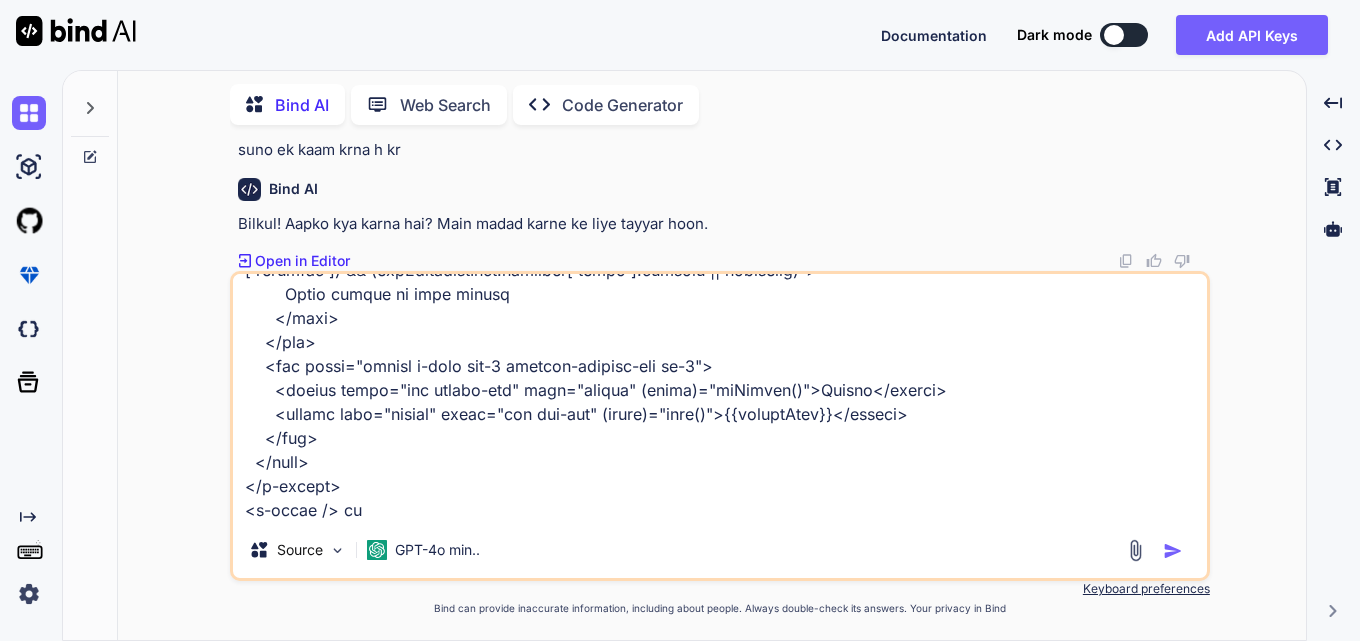type on "<div class="cstm-table">
<p-table
[hidden]="!showData"
#dt
[value]="allScreeningDetails"
[rows]="size"
[first]="(page - 1) * size"
[columns]="cols"
[paginator]="true"
[totalRecords]="totalRecords"
[sortMode]="'multiple'"
[rowsPerPageOptions]="[5,10,25,50,100]"
[globalFilterFields]="['screening_type', 'description', 'required_by', 'status', 'notes']"
[tableStyle]="{ 'min-width': '75rem' }"
[rowHover]="true"
[lazy]="true"
[dataKey]="'id'"
[showCurrentPageReport]="true"
currentPageReportTemplate="Showing {first} to {last} of {totalRecords} entries"
(onLazyLoad)="fetchAllScreeningDetails($event)"
[scrollable]="true"
>
<ng-template #caption>
<div class="d-flex justify-content-end align-items-center mb-4" style="gap: 10px;">
<p-button label="Add" severity="info" (click)="addScreeningDetails()"></p-button>
<p-iconfield>
<p-inputicon styleClass="pi pi-search"></p-inputicon>
<input pInpu..." 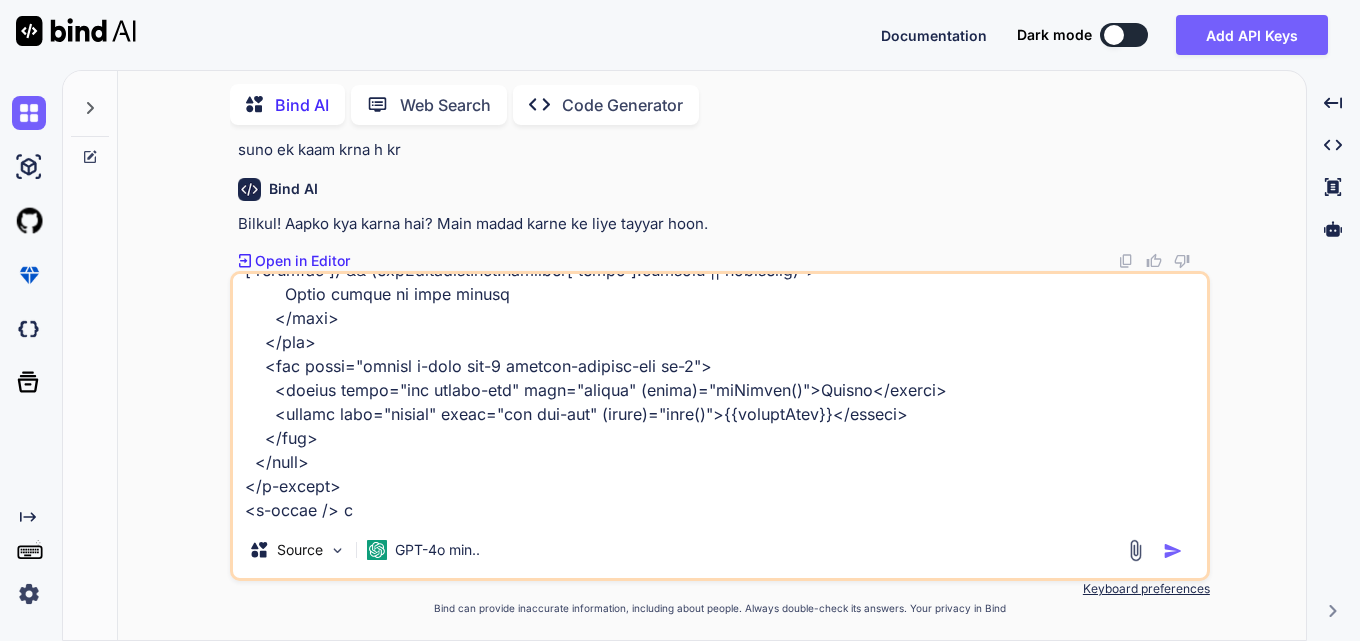type on "<div class="cstm-table">
<p-table
[hidden]="!showData"
#dt
[value]="allScreeningDetails"
[rows]="size"
[first]="(page - 1) * size"
[columns]="cols"
[paginator]="true"
[totalRecords]="totalRecords"
[sortMode]="'multiple'"
[rowsPerPageOptions]="[5,10,25,50,100]"
[globalFilterFields]="['screening_type', 'description', 'required_by', 'status', 'notes']"
[tableStyle]="{ 'min-width': '75rem' }"
[rowHover]="true"
[lazy]="true"
[dataKey]="'id'"
[showCurrentPageReport]="true"
currentPageReportTemplate="Showing {first} to {last} of {totalRecords} entries"
(onLazyLoad)="fetchAllScreeningDetails($event)"
[scrollable]="true"
>
<ng-template #caption>
<div class="d-flex justify-content-end align-items-center mb-4" style="gap: 10px;">
<p-button label="Add" severity="info" (click)="addScreeningDetails()"></p-button>
<p-iconfield>
<p-inputicon styleClass="pi pi-search"></p-inputicon>
<input pInpu..." 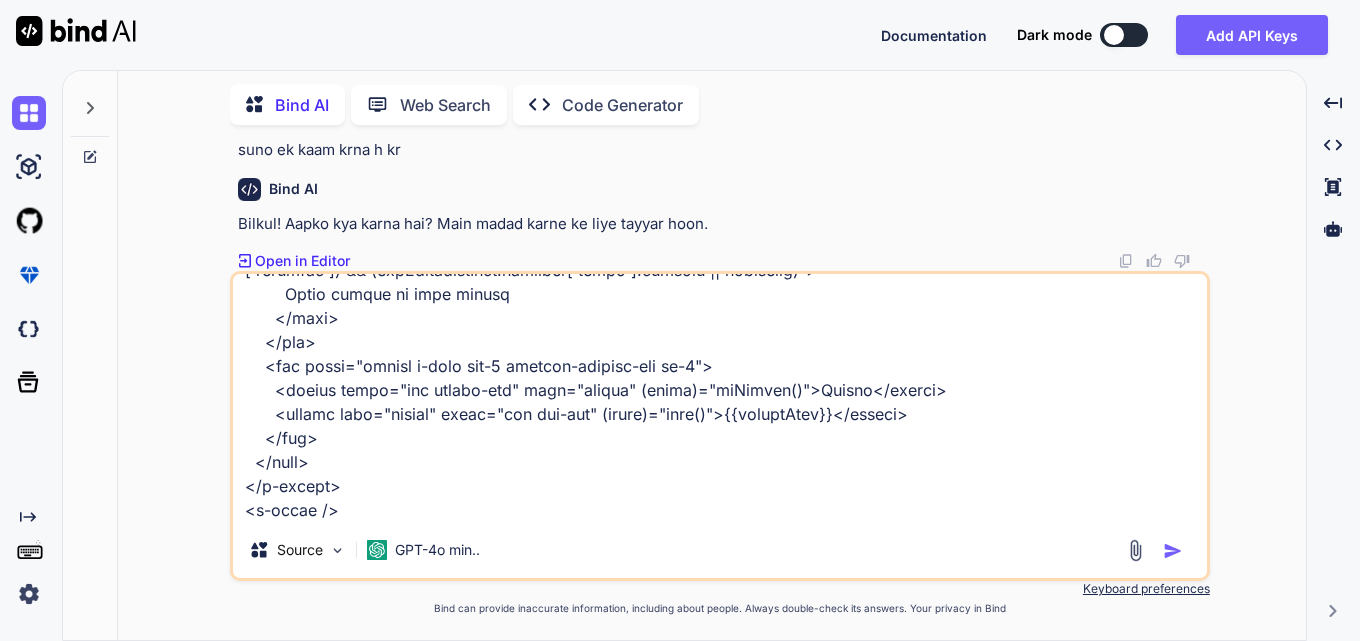 type on "<div class="cstm-table">
<p-table
[hidden]="!showData"
#dt
[value]="allScreeningDetails"
[rows]="size"
[first]="(page - 1) * size"
[columns]="cols"
[paginator]="true"
[totalRecords]="totalRecords"
[sortMode]="'multiple'"
[rowsPerPageOptions]="[5,10,25,50,100]"
[globalFilterFields]="['screening_type', 'description', 'required_by', 'status', 'notes']"
[tableStyle]="{ 'min-width': '75rem' }"
[rowHover]="true"
[lazy]="true"
[dataKey]="'id'"
[showCurrentPageReport]="true"
currentPageReportTemplate="Showing {first} to {last} of {totalRecords} entries"
(onLazyLoad)="fetchAllScreeningDetails($event)"
[scrollable]="true"
>
<ng-template #caption>
<div class="d-flex justify-content-end align-items-center mb-4" style="gap: 10px;">
<p-button label="Add" severity="info" (click)="addScreeningDetails()"></p-button>
<p-iconfield>
<p-inputicon styleClass="pi pi-search"></p-inputicon>
<input pInpu..." 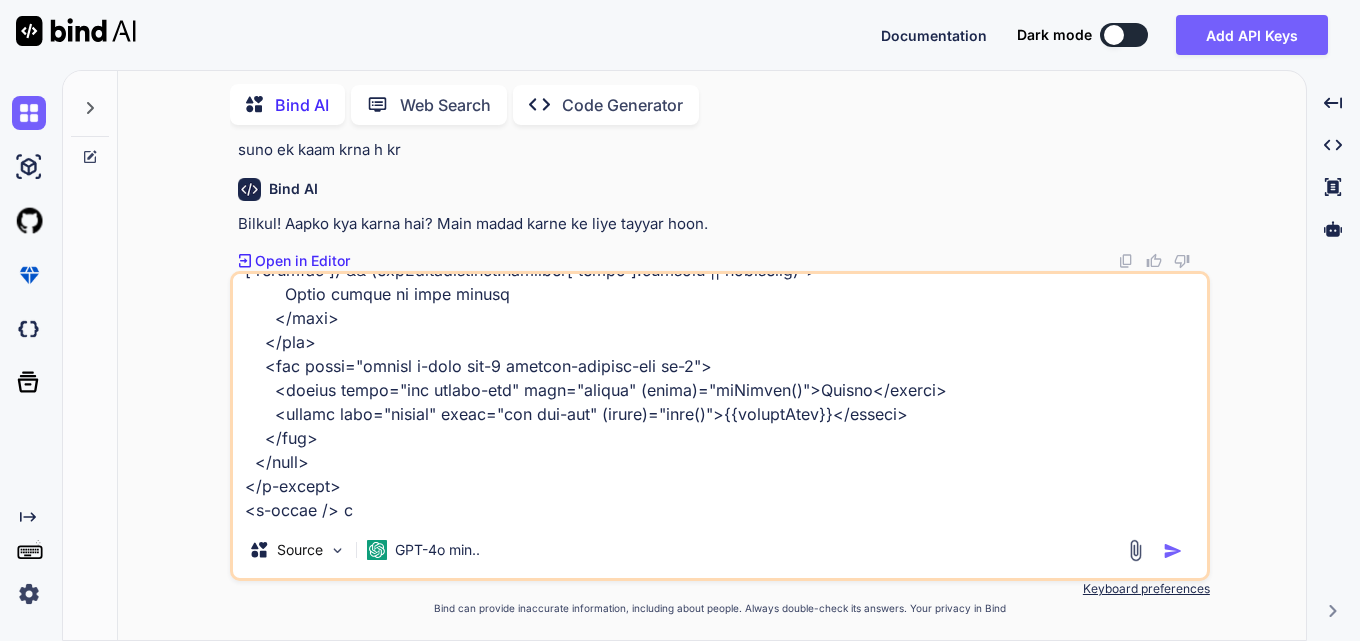type on "<div class="cstm-table">
<p-table
[hidden]="!showData"
#dt
[value]="allScreeningDetails"
[rows]="size"
[first]="(page - 1) * size"
[columns]="cols"
[paginator]="true"
[totalRecords]="totalRecords"
[sortMode]="'multiple'"
[rowsPerPageOptions]="[5,10,25,50,100]"
[globalFilterFields]="['screening_type', 'description', 'required_by', 'status', 'notes']"
[tableStyle]="{ 'min-width': '75rem' }"
[rowHover]="true"
[lazy]="true"
[dataKey]="'id'"
[showCurrentPageReport]="true"
currentPageReportTemplate="Showing {first} to {last} of {totalRecords} entries"
(onLazyLoad)="fetchAllScreeningDetails($event)"
[scrollable]="true"
>
<ng-template #caption>
<div class="d-flex justify-content-end align-items-center mb-4" style="gap: 10px;">
<p-button label="Add" severity="info" (click)="addScreeningDetails()"></p-button>
<p-iconfield>
<p-inputicon styleClass="pi pi-search"></p-inputicon>
<input pInpu..." 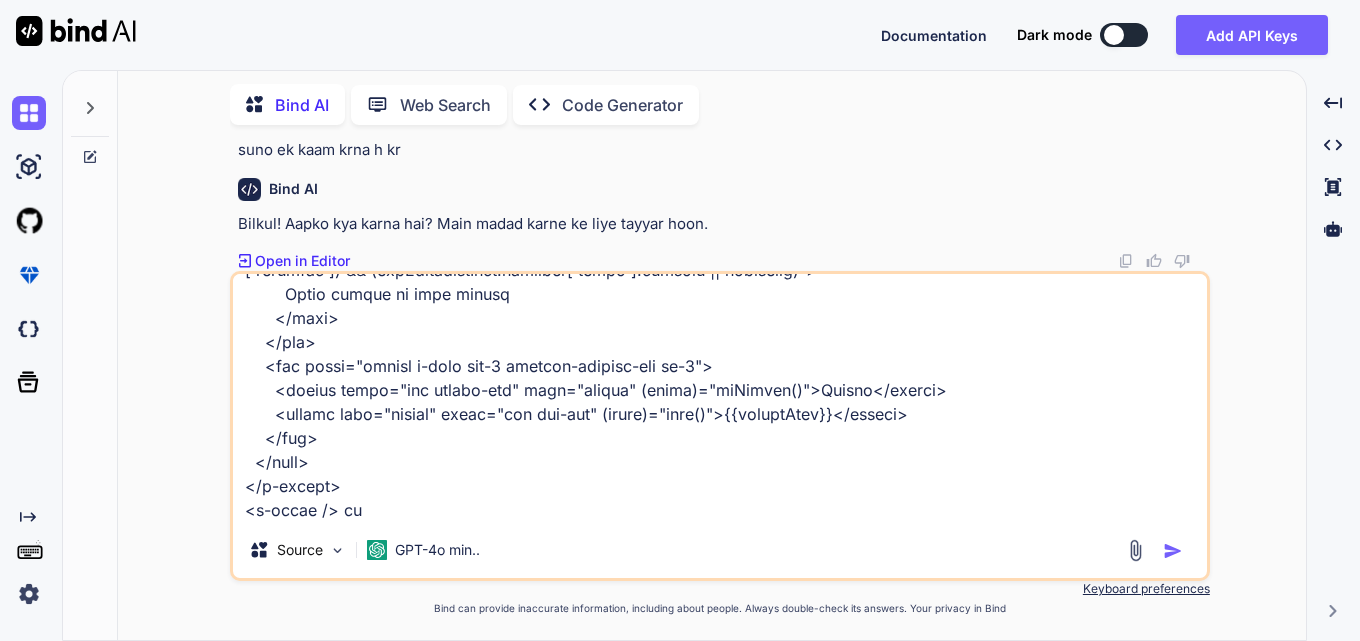type on "<div class="cstm-table">
<p-table
[hidden]="!showData"
#dt
[value]="allScreeningDetails"
[rows]="size"
[first]="(page - 1) * size"
[columns]="cols"
[paginator]="true"
[totalRecords]="totalRecords"
[sortMode]="'multiple'"
[rowsPerPageOptions]="[5,10,25,50,100]"
[globalFilterFields]="['screening_type', 'description', 'required_by', 'status', 'notes']"
[tableStyle]="{ 'min-width': '75rem' }"
[rowHover]="true"
[lazy]="true"
[dataKey]="'id'"
[showCurrentPageReport]="true"
currentPageReportTemplate="Showing {first} to {last} of {totalRecords} entries"
(onLazyLoad)="fetchAllScreeningDetails($event)"
[scrollable]="true"
>
<ng-template #caption>
<div class="d-flex justify-content-end align-items-center mb-4" style="gap: 10px;">
<p-button label="Add" severity="info" (click)="addScreeningDetails()"></p-button>
<p-iconfield>
<p-inputicon styleClass="pi pi-search"></p-inputicon>
<input pInpu..." 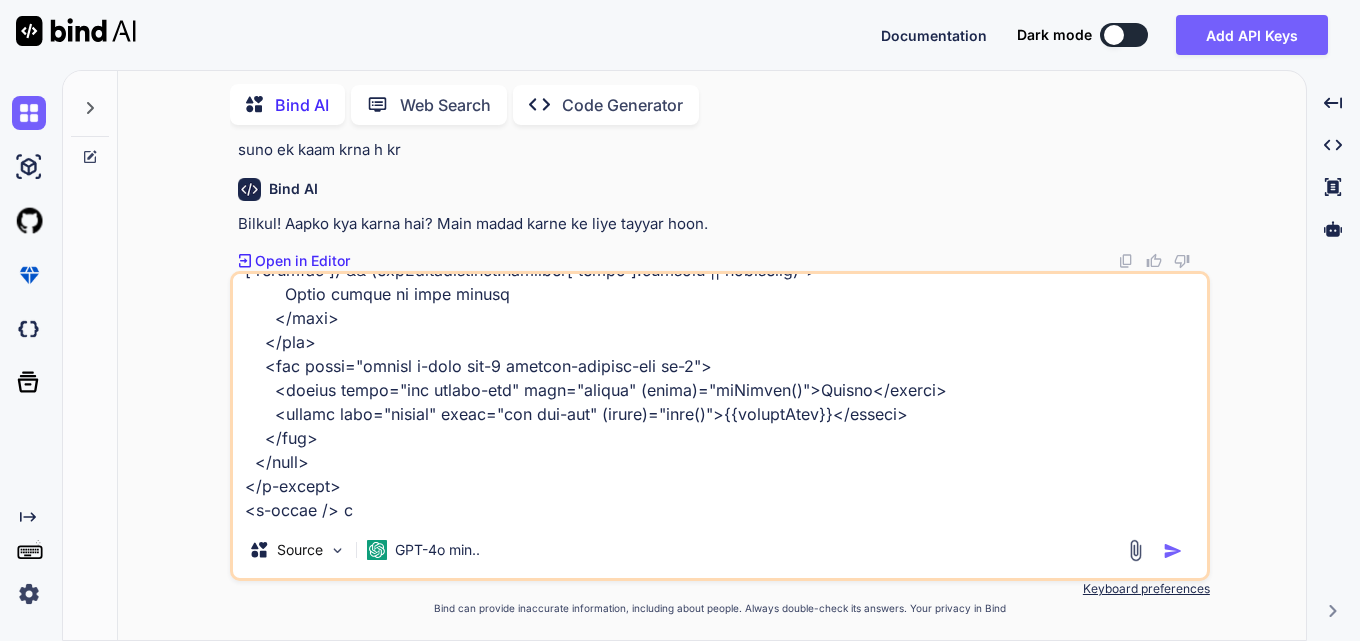 type on "x" 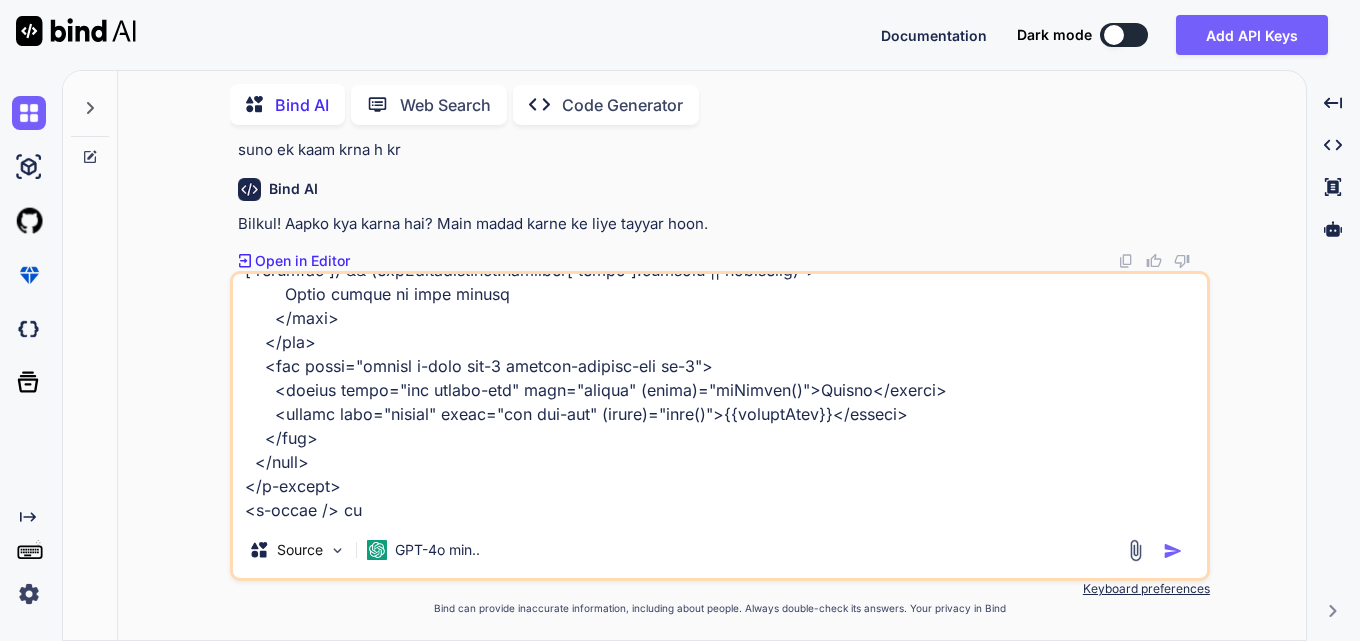 type on "<div class="cstm-table">
<p-table
[hidden]="!showData"
#dt
[value]="allScreeningDetails"
[rows]="size"
[first]="(page - 1) * size"
[columns]="cols"
[paginator]="true"
[totalRecords]="totalRecords"
[sortMode]="'multiple'"
[rowsPerPageOptions]="[5,10,25,50,100]"
[globalFilterFields]="['screening_type', 'description', 'required_by', 'status', 'notes']"
[tableStyle]="{ 'min-width': '75rem' }"
[rowHover]="true"
[lazy]="true"
[dataKey]="'id'"
[showCurrentPageReport]="true"
currentPageReportTemplate="Showing {first} to {last} of {totalRecords} entries"
(onLazyLoad)="fetchAllScreeningDetails($event)"
[scrollable]="true"
>
<ng-template #caption>
<div class="d-flex justify-content-end align-items-center mb-4" style="gap: 10px;">
<p-button label="Add" severity="info" (click)="addScreeningDetails()"></p-button>
<p-iconfield>
<p-inputicon styleClass="pi pi-search"></p-inputicon>
<input pInpu..." 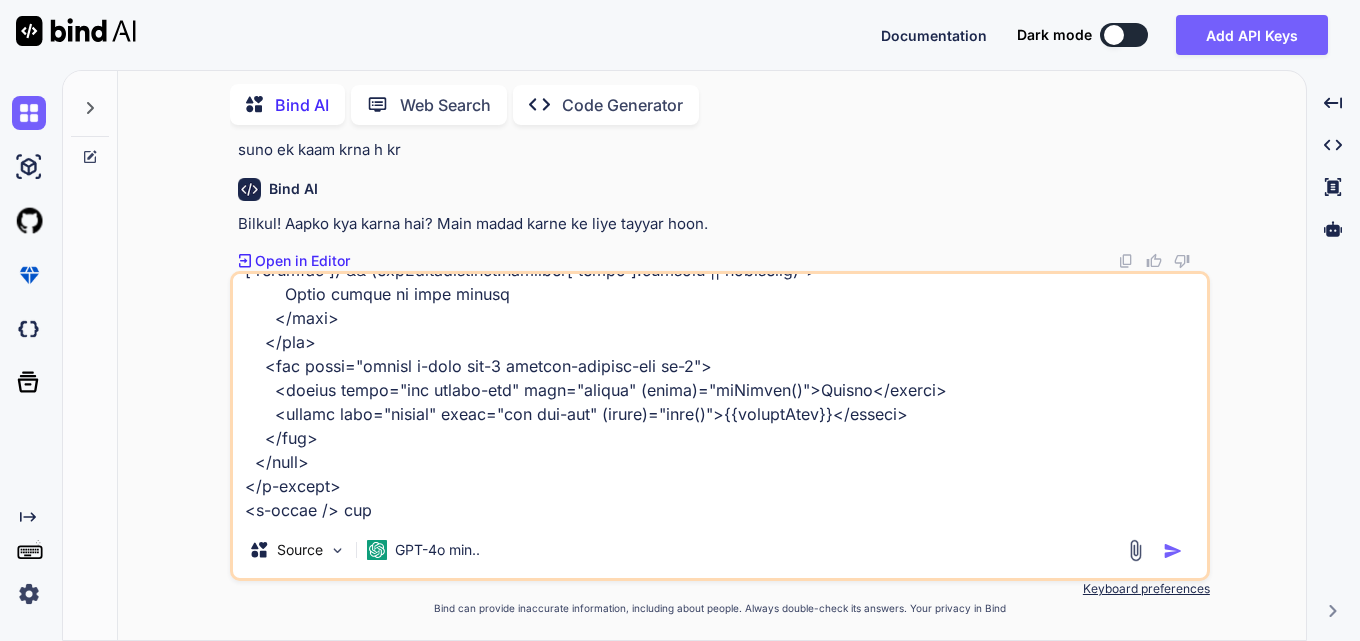 type on "<div class="cstm-table">
<p-table
[hidden]="!showData"
#dt
[value]="allScreeningDetails"
[rows]="size"
[first]="(page - 1) * size"
[columns]="cols"
[paginator]="true"
[totalRecords]="totalRecords"
[sortMode]="'multiple'"
[rowsPerPageOptions]="[5,10,25,50,100]"
[globalFilterFields]="['screening_type', 'description', 'required_by', 'status', 'notes']"
[tableStyle]="{ 'min-width': '75rem' }"
[rowHover]="true"
[lazy]="true"
[dataKey]="'id'"
[showCurrentPageReport]="true"
currentPageReportTemplate="Showing {first} to {last} of {totalRecords} entries"
(onLazyLoad)="fetchAllScreeningDetails($event)"
[scrollable]="true"
>
<ng-template #caption>
<div class="d-flex justify-content-end align-items-center mb-4" style="gap: 10px;">
<p-button label="Add" severity="info" (click)="addScreeningDetails()"></p-button>
<p-iconfield>
<p-inputicon styleClass="pi pi-search"></p-inputicon>
<input pInpu..." 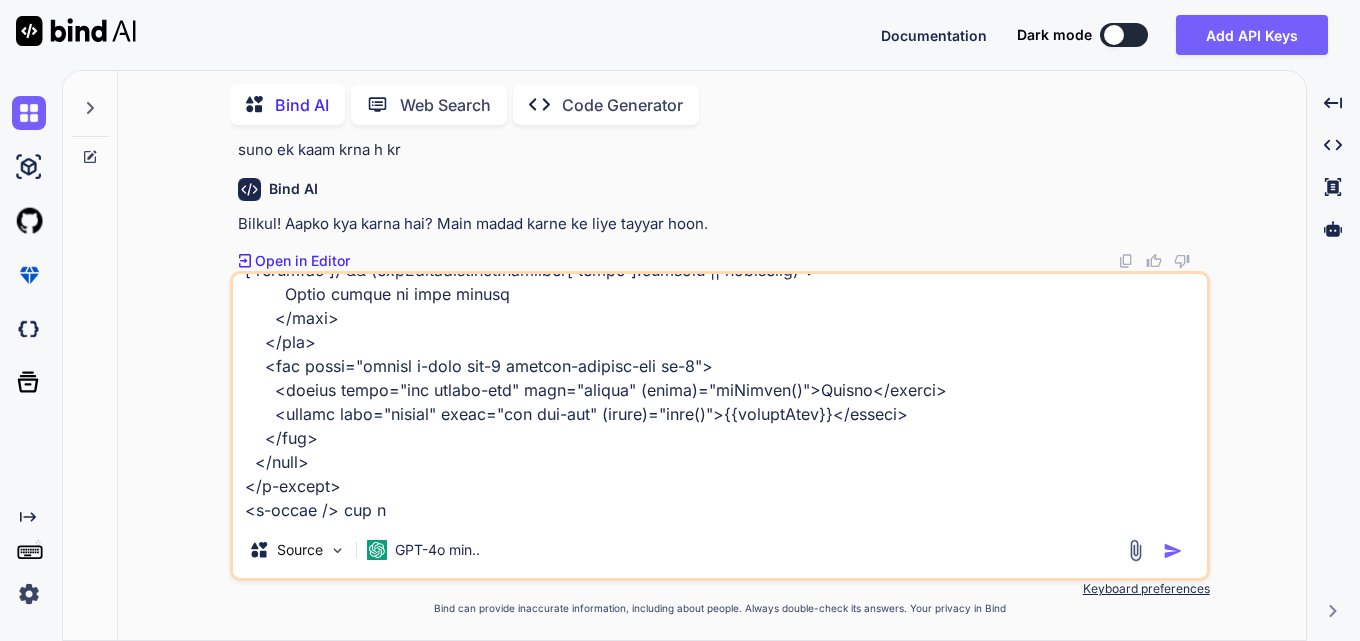 type on "<div class="cstm-table">
<p-table
[hidden]="!showData"
#dt
[value]="allScreeningDetails"
[rows]="size"
[first]="(page - 1) * size"
[columns]="cols"
[paginator]="true"
[totalRecords]="totalRecords"
[sortMode]="'multiple'"
[rowsPerPageOptions]="[5,10,25,50,100]"
[globalFilterFields]="['screening_type', 'description', 'required_by', 'status', 'notes']"
[tableStyle]="{ 'min-width': '75rem' }"
[rowHover]="true"
[lazy]="true"
[dataKey]="'id'"
[showCurrentPageReport]="true"
currentPageReportTemplate="Showing {first} to {last} of {totalRecords} entries"
(onLazyLoad)="fetchAllScreeningDetails($event)"
[scrollable]="true"
>
<ng-template #caption>
<div class="d-flex justify-content-end align-items-center mb-4" style="gap: 10px;">
<p-button label="Add" severity="info" (click)="addScreeningDetails()"></p-button>
<p-iconfield>
<p-inputicon styleClass="pi pi-search"></p-inputicon>
<input pInpu..." 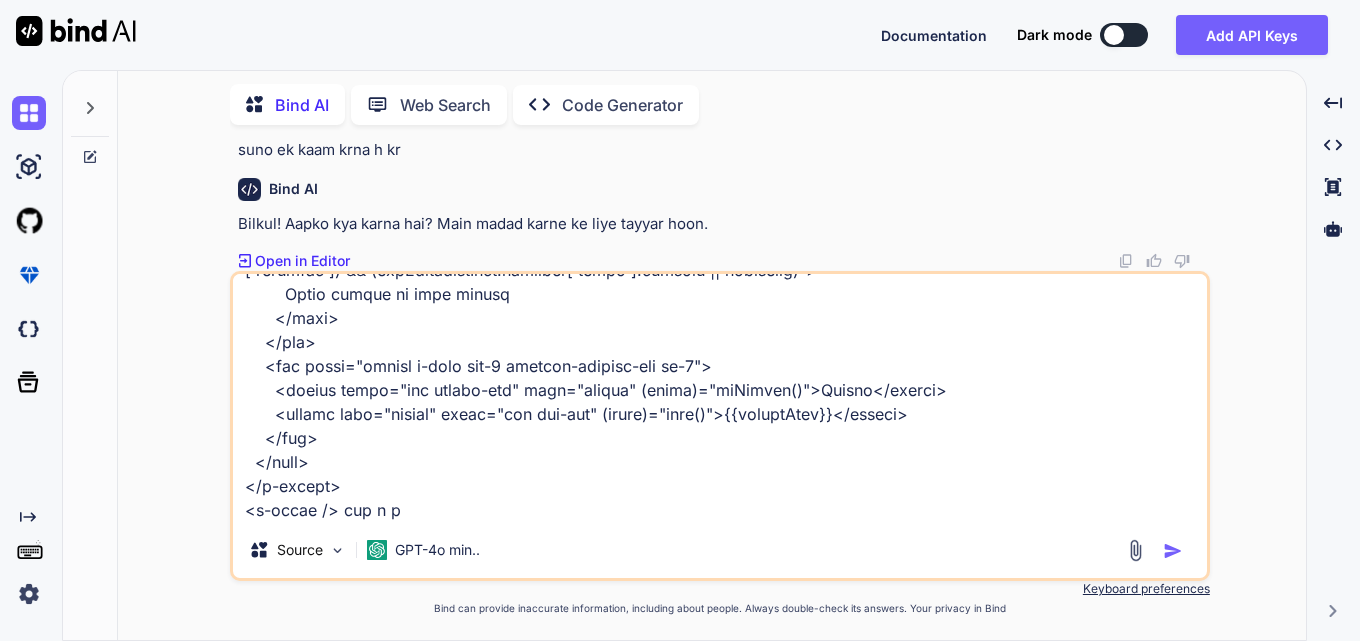 type on "<div class="cstm-table">
<p-table
[hidden]="!showData"
#dt
[value]="allScreeningDetails"
[rows]="size"
[first]="(page - 1) * size"
[columns]="cols"
[paginator]="true"
[totalRecords]="totalRecords"
[sortMode]="'multiple'"
[rowsPerPageOptions]="[5,10,25,50,100]"
[globalFilterFields]="['screening_type', 'description', 'required_by', 'status', 'notes']"
[tableStyle]="{ 'min-width': '75rem' }"
[rowHover]="true"
[lazy]="true"
[dataKey]="'id'"
[showCurrentPageReport]="true"
currentPageReportTemplate="Showing {first} to {last} of {totalRecords} entries"
(onLazyLoad)="fetchAllScreeningDetails($event)"
[scrollable]="true"
>
<ng-template #caption>
<div class="d-flex justify-content-end align-items-center mb-4" style="gap: 10px;">
<p-button label="Add" severity="info" (click)="addScreeningDetails()"></p-button>
<p-iconfield>
<p-inputicon styleClass="pi pi-search"></p-inputicon>
<input pInpu..." 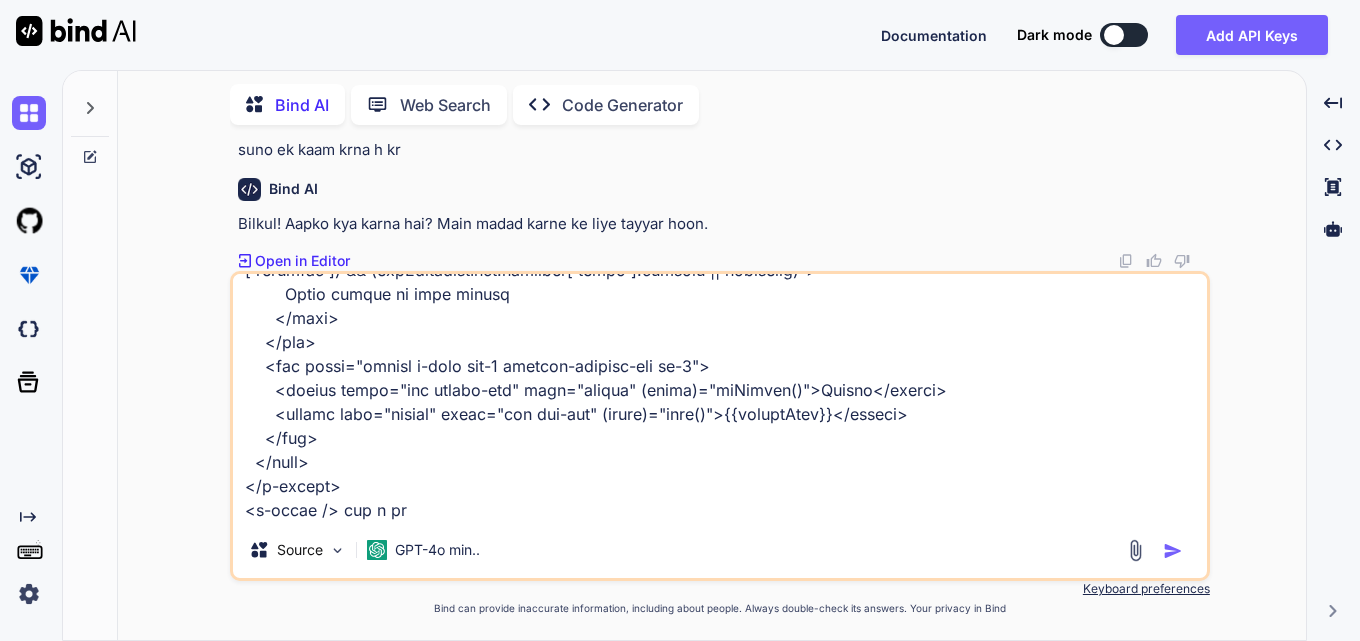 type on "<div class="cstm-table">
<p-table
[hidden]="!showData"
#dt
[value]="allScreeningDetails"
[rows]="size"
[first]="(page - 1) * size"
[columns]="cols"
[paginator]="true"
[totalRecords]="totalRecords"
[sortMode]="'multiple'"
[rowsPerPageOptions]="[5,10,25,50,100]"
[globalFilterFields]="['screening_type', 'description', 'required_by', 'status', 'notes']"
[tableStyle]="{ 'min-width': '75rem' }"
[rowHover]="true"
[lazy]="true"
[dataKey]="'id'"
[showCurrentPageReport]="true"
currentPageReportTemplate="Showing {first} to {last} of {totalRecords} entries"
(onLazyLoad)="fetchAllScreeningDetails($event)"
[scrollable]="true"
>
<ng-template #caption>
<div class="d-flex justify-content-end align-items-center mb-4" style="gap: 10px;">
<p-button label="Add" severity="info" (click)="addScreeningDetails()"></p-button>
<p-iconfield>
<p-inputicon styleClass="pi pi-search"></p-inputicon>
<input pInpu..." 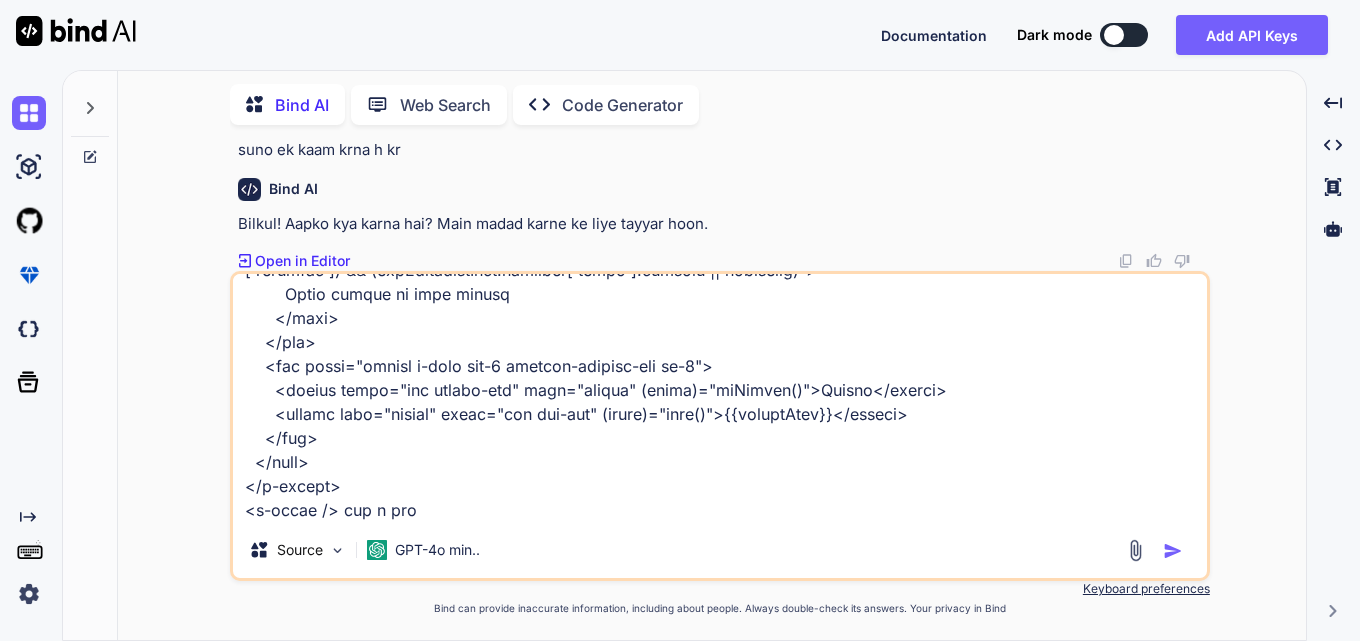 type on "<div class="cstm-table">
<p-table
[hidden]="!showData"
#dt
[value]="allScreeningDetails"
[rows]="size"
[first]="(page - 1) * size"
[columns]="cols"
[paginator]="true"
[totalRecords]="totalRecords"
[sortMode]="'multiple'"
[rowsPerPageOptions]="[5,10,25,50,100]"
[globalFilterFields]="['screening_type', 'description', 'required_by', 'status', 'notes']"
[tableStyle]="{ 'min-width': '75rem' }"
[rowHover]="true"
[lazy]="true"
[dataKey]="'id'"
[showCurrentPageReport]="true"
currentPageReportTemplate="Showing {first} to {last} of {totalRecords} entries"
(onLazyLoad)="fetchAllScreeningDetails($event)"
[scrollable]="true"
>
<ng-template #caption>
<div class="d-flex justify-content-end align-items-center mb-4" style="gap: 10px;">
<p-button label="Add" severity="info" (click)="addScreeningDetails()"></p-button>
<p-iconfield>
<p-inputicon styleClass="pi pi-search"></p-inputicon>
<input pInpu..." 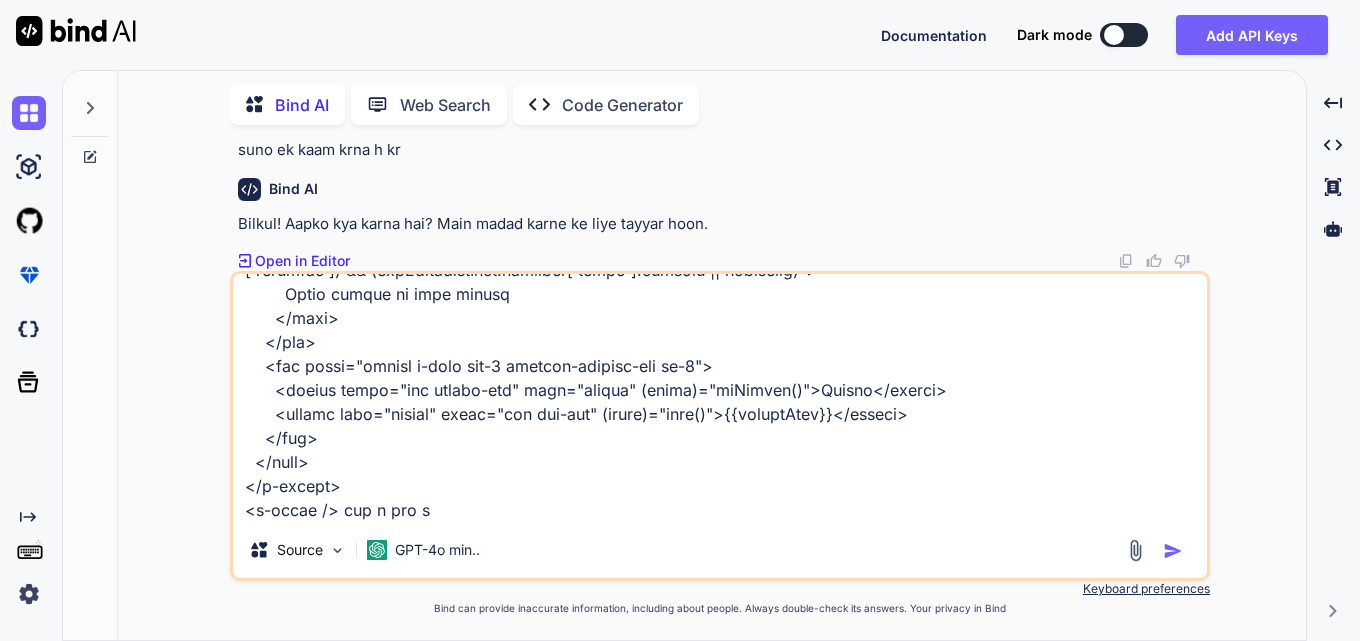 type on "<div class="cstm-table">
<p-table
[hidden]="!showData"
#dt
[value]="allScreeningDetails"
[rows]="size"
[first]="(page - 1) * size"
[columns]="cols"
[paginator]="true"
[totalRecords]="totalRecords"
[sortMode]="'multiple'"
[rowsPerPageOptions]="[5,10,25,50,100]"
[globalFilterFields]="['screening_type', 'description', 'required_by', 'status', 'notes']"
[tableStyle]="{ 'min-width': '75rem' }"
[rowHover]="true"
[lazy]="true"
[dataKey]="'id'"
[showCurrentPageReport]="true"
currentPageReportTemplate="Showing {first} to {last} of {totalRecords} entries"
(onLazyLoad)="fetchAllScreeningDetails($event)"
[scrollable]="true"
>
<ng-template #caption>
<div class="d-flex justify-content-end align-items-center mb-4" style="gap: 10px;">
<p-button label="Add" severity="info" (click)="addScreeningDetails()"></p-button>
<p-iconfield>
<p-inputicon styleClass="pi pi-search"></p-inputicon>
<input pInpu..." 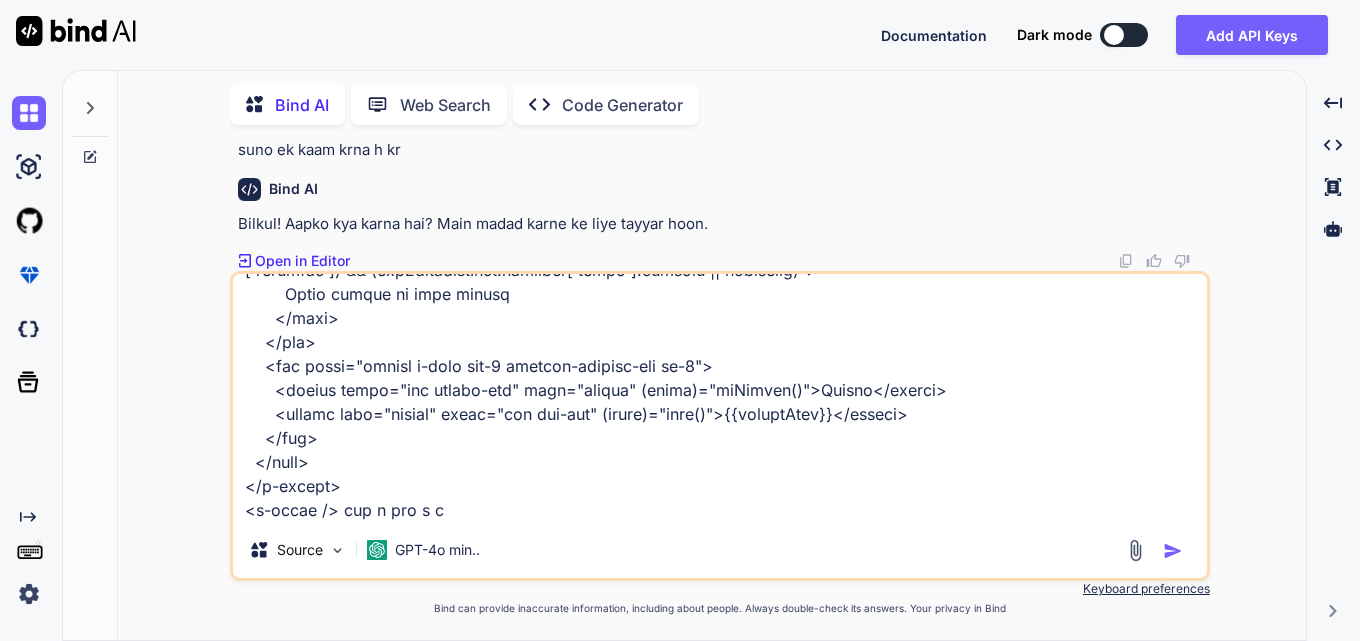 type on "<div class="cstm-table">
<p-table
[hidden]="!showData"
#dt
[value]="allScreeningDetails"
[rows]="size"
[first]="(page - 1) * size"
[columns]="cols"
[paginator]="true"
[totalRecords]="totalRecords"
[sortMode]="'multiple'"
[rowsPerPageOptions]="[5,10,25,50,100]"
[globalFilterFields]="['screening_type', 'description', 'required_by', 'status', 'notes']"
[tableStyle]="{ 'min-width': '75rem' }"
[rowHover]="true"
[lazy]="true"
[dataKey]="'id'"
[showCurrentPageReport]="true"
currentPageReportTemplate="Showing {first} to {last} of {totalRecords} entries"
(onLazyLoad)="fetchAllScreeningDetails($event)"
[scrollable]="true"
>
<ng-template #caption>
<div class="d-flex justify-content-end align-items-center mb-4" style="gap: 10px;">
<p-button label="Add" severity="info" (click)="addScreeningDetails()"></p-button>
<p-iconfield>
<p-inputicon styleClass="pi pi-search"></p-inputicon>
<input pInpu..." 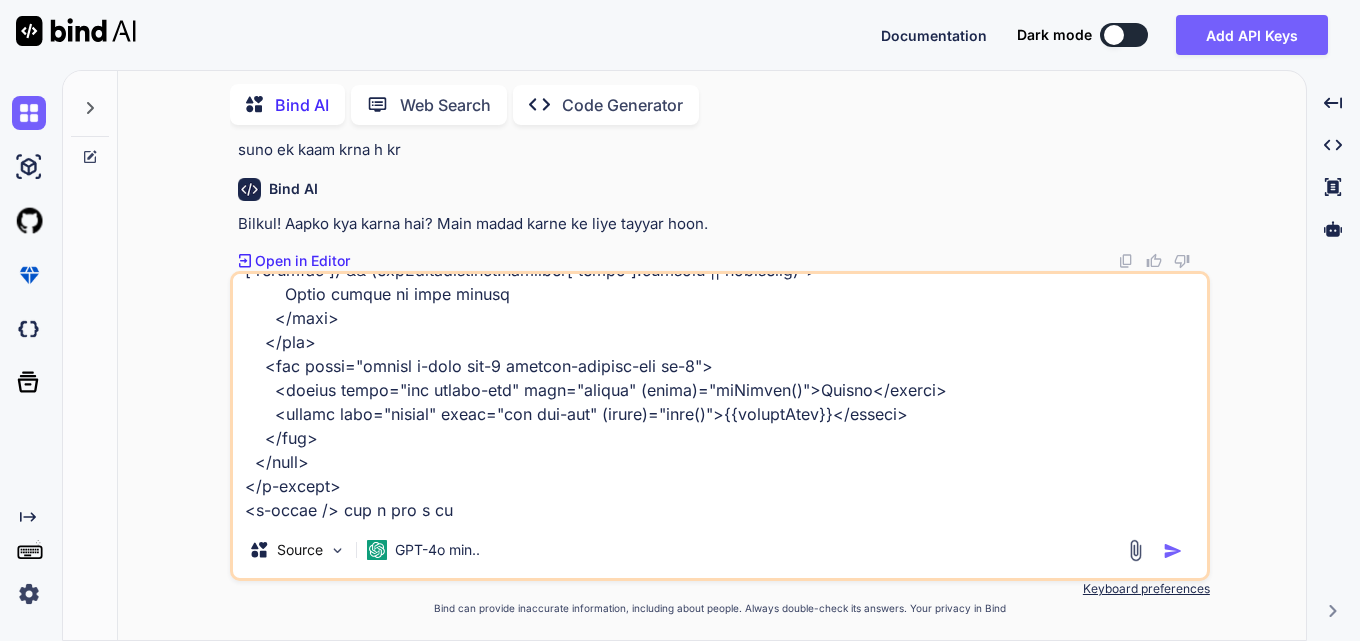 type on "<div class="cstm-table">
<p-table
[hidden]="!showData"
#dt
[value]="allScreeningDetails"
[rows]="size"
[first]="(page - 1) * size"
[columns]="cols"
[paginator]="true"
[totalRecords]="totalRecords"
[sortMode]="'multiple'"
[rowsPerPageOptions]="[5,10,25,50,100]"
[globalFilterFields]="['screening_type', 'description', 'required_by', 'status', 'notes']"
[tableStyle]="{ 'min-width': '75rem' }"
[rowHover]="true"
[lazy]="true"
[dataKey]="'id'"
[showCurrentPageReport]="true"
currentPageReportTemplate="Showing {first} to {last} of {totalRecords} entries"
(onLazyLoad)="fetchAllScreeningDetails($event)"
[scrollable]="true"
>
<ng-template #caption>
<div class="d-flex justify-content-end align-items-center mb-4" style="gap: 10px;">
<p-button label="Add" severity="info" (click)="addScreeningDetails()"></p-button>
<p-iconfield>
<p-inputicon styleClass="pi pi-search"></p-inputicon>
<input pInpu..." 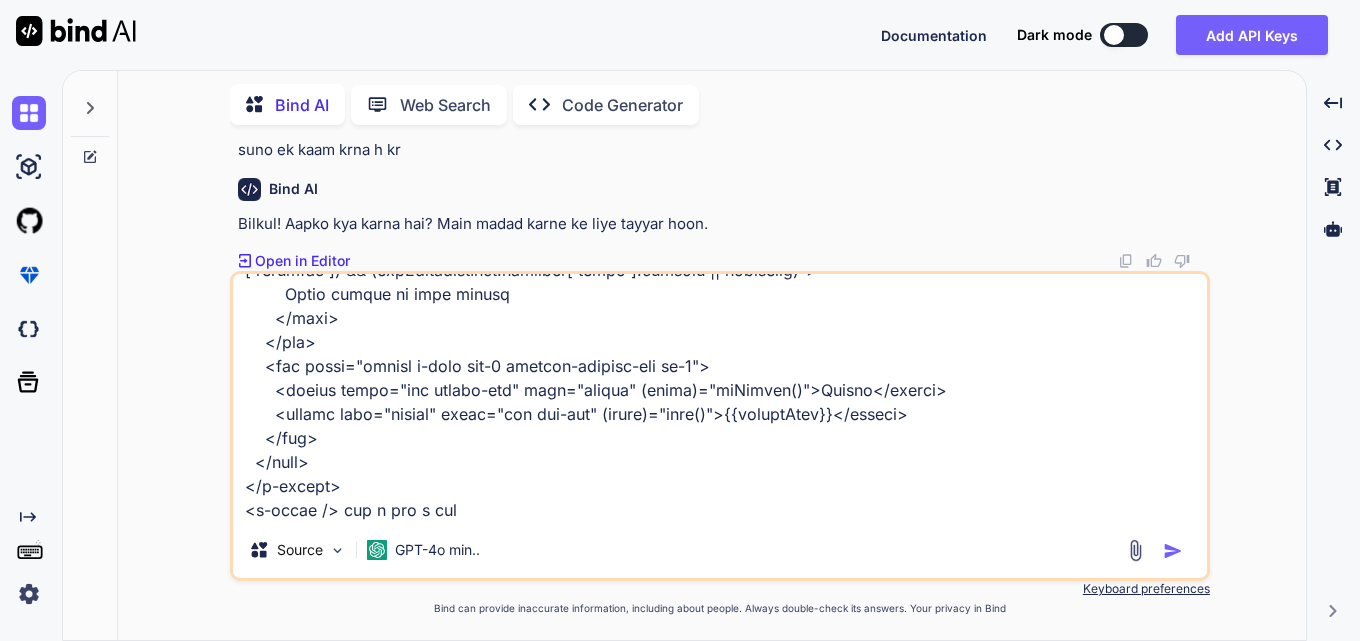 type on "<div class="cstm-table">
<p-table
[hidden]="!showData"
#dt
[value]="allScreeningDetails"
[rows]="size"
[first]="(page - 1) * size"
[columns]="cols"
[paginator]="true"
[totalRecords]="totalRecords"
[sortMode]="'multiple'"
[rowsPerPageOptions]="[5,10,25,50,100]"
[globalFilterFields]="['screening_type', 'description', 'required_by', 'status', 'notes']"
[tableStyle]="{ 'min-width': '75rem' }"
[rowHover]="true"
[lazy]="true"
[dataKey]="'id'"
[showCurrentPageReport]="true"
currentPageReportTemplate="Showing {first} to {last} of {totalRecords} entries"
(onLazyLoad)="fetchAllScreeningDetails($event)"
[scrollable]="true"
>
<ng-template #caption>
<div class="d-flex justify-content-end align-items-center mb-4" style="gap: 10px;">
<p-button label="Add" severity="info" (click)="addScreeningDetails()"></p-button>
<p-iconfield>
<p-inputicon styleClass="pi pi-search"></p-inputicon>
<input pInpu..." 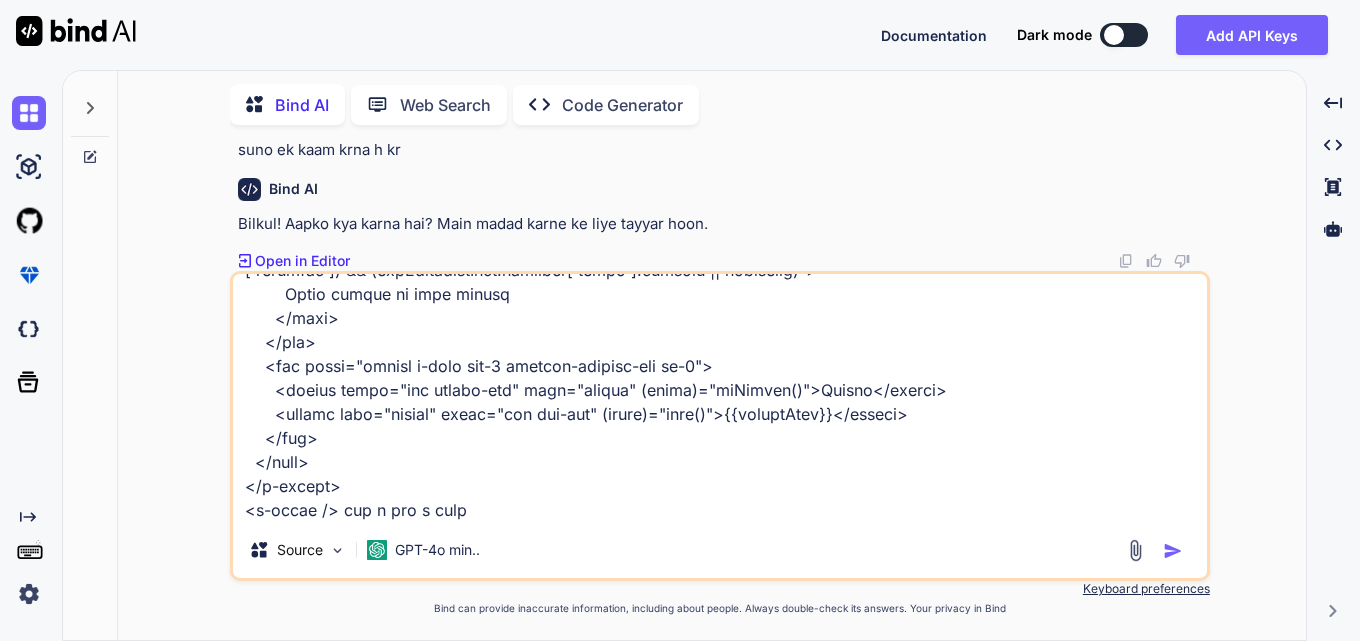 type on "<div class="cstm-table">
<p-table
[hidden]="!showData"
#dt
[value]="allScreeningDetails"
[rows]="size"
[first]="(page - 1) * size"
[columns]="cols"
[paginator]="true"
[totalRecords]="totalRecords"
[sortMode]="'multiple'"
[rowsPerPageOptions]="[5,10,25,50,100]"
[globalFilterFields]="['screening_type', 'description', 'required_by', 'status', 'notes']"
[tableStyle]="{ 'min-width': '75rem' }"
[rowHover]="true"
[lazy]="true"
[dataKey]="'id'"
[showCurrentPageReport]="true"
currentPageReportTemplate="Showing {first} to {last} of {totalRecords} entries"
(onLazyLoad)="fetchAllScreeningDetails($event)"
[scrollable]="true"
>
<ng-template #caption>
<div class="d-flex justify-content-end align-items-center mb-4" style="gap: 10px;">
<p-button label="Add" severity="info" (click)="addScreeningDetails()"></p-button>
<p-iconfield>
<p-inputicon styleClass="pi pi-search"></p-inputicon>
<input pInpu..." 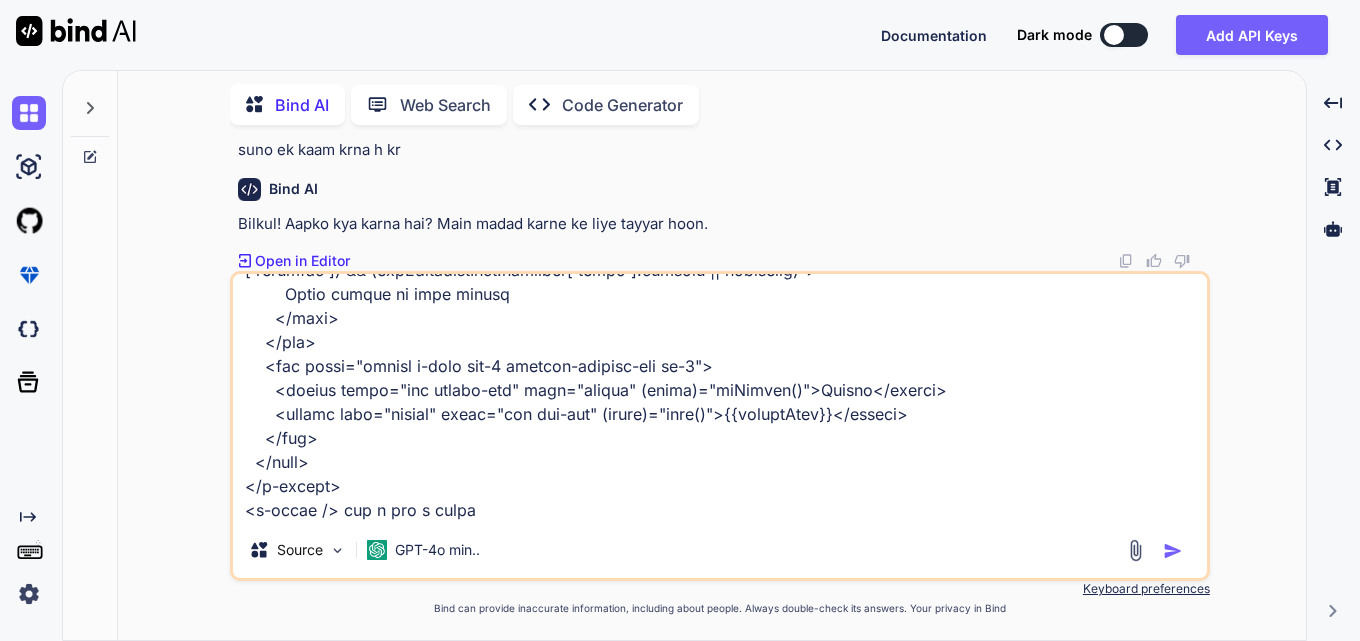 type on "<div class="cstm-table">
<p-table
[hidden]="!showData"
#dt
[value]="allScreeningDetails"
[rows]="size"
[first]="(page - 1) * size"
[columns]="cols"
[paginator]="true"
[totalRecords]="totalRecords"
[sortMode]="'multiple'"
[rowsPerPageOptions]="[5,10,25,50,100]"
[globalFilterFields]="['screening_type', 'description', 'required_by', 'status', 'notes']"
[tableStyle]="{ 'min-width': '75rem' }"
[rowHover]="true"
[lazy]="true"
[dataKey]="'id'"
[showCurrentPageReport]="true"
currentPageReportTemplate="Showing {first} to {last} of {totalRecords} entries"
(onLazyLoad)="fetchAllScreeningDetails($event)"
[scrollable]="true"
>
<ng-template #caption>
<div class="d-flex justify-content-end align-items-center mb-4" style="gap: 10px;">
<p-button label="Add" severity="info" (click)="addScreeningDetails()"></p-button>
<p-iconfield>
<p-inputicon styleClass="pi pi-search"></p-inputicon>
<input pInpu..." 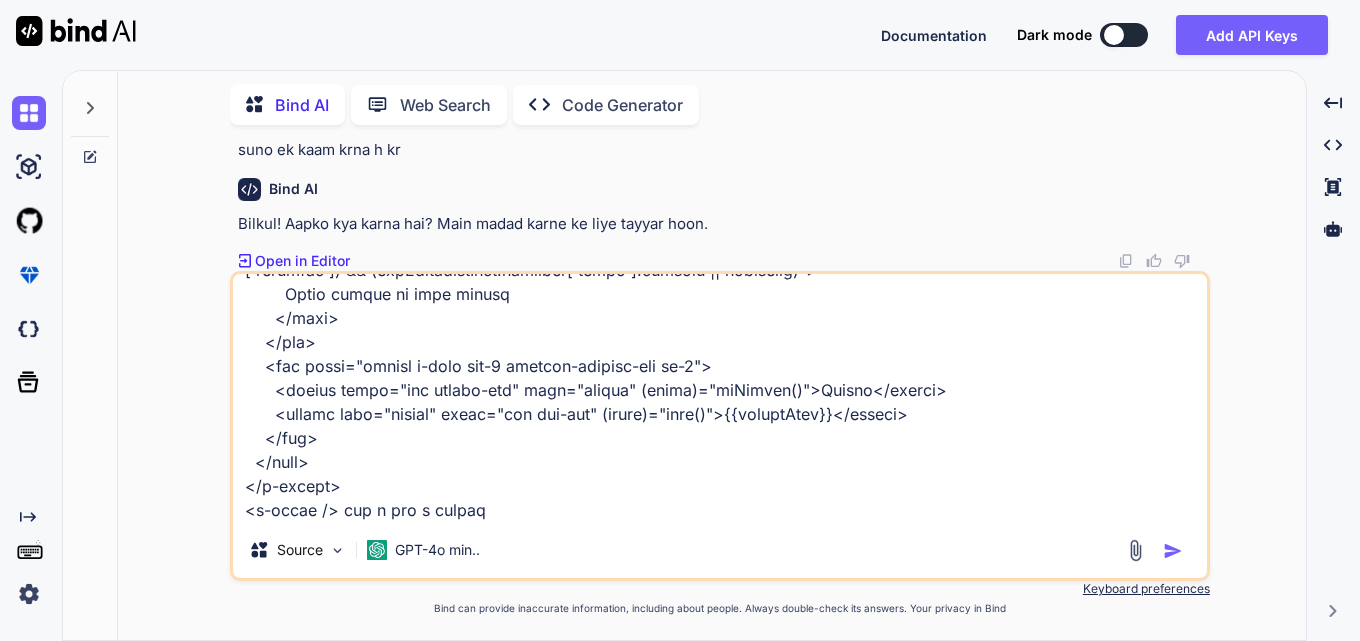 type on "<div class="cstm-table">
<p-table
[hidden]="!showData"
#dt
[value]="allScreeningDetails"
[rows]="size"
[first]="(page - 1) * size"
[columns]="cols"
[paginator]="true"
[totalRecords]="totalRecords"
[sortMode]="'multiple'"
[rowsPerPageOptions]="[5,10,25,50,100]"
[globalFilterFields]="['screening_type', 'description', 'required_by', 'status', 'notes']"
[tableStyle]="{ 'min-width': '75rem' }"
[rowHover]="true"
[lazy]="true"
[dataKey]="'id'"
[showCurrentPageReport]="true"
currentPageReportTemplate="Showing {first} to {last} of {totalRecords} entries"
(onLazyLoad)="fetchAllScreeningDetails($event)"
[scrollable]="true"
>
<ng-template #caption>
<div class="d-flex justify-content-end align-items-center mb-4" style="gap: 10px;">
<p-button label="Add" severity="info" (click)="addScreeningDetails()"></p-button>
<p-iconfield>
<p-inputicon styleClass="pi pi-search"></p-inputicon>
<input pInpu..." 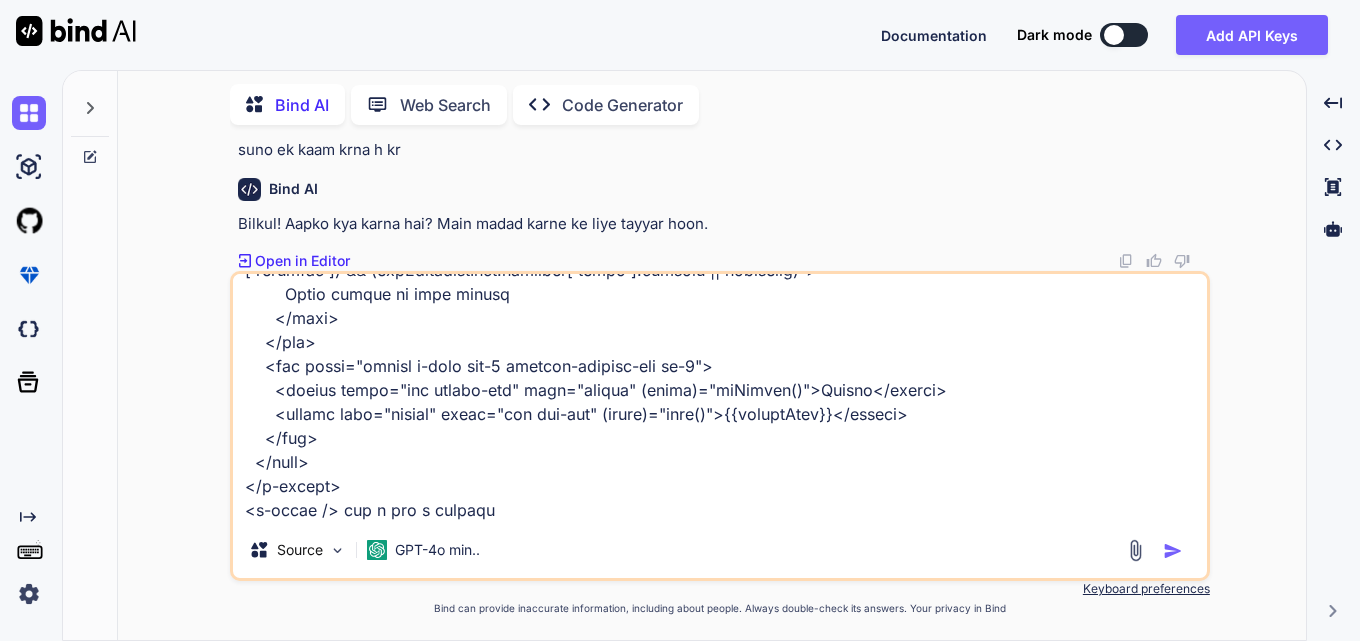 type on "<div class="cstm-table">
<p-table
[hidden]="!showData"
#dt
[value]="allScreeningDetails"
[rows]="size"
[first]="(page - 1) * size"
[columns]="cols"
[paginator]="true"
[totalRecords]="totalRecords"
[sortMode]="'multiple'"
[rowsPerPageOptions]="[5,10,25,50,100]"
[globalFilterFields]="['screening_type', 'description', 'required_by', 'status', 'notes']"
[tableStyle]="{ 'min-width': '75rem' }"
[rowHover]="true"
[lazy]="true"
[dataKey]="'id'"
[showCurrentPageReport]="true"
currentPageReportTemplate="Showing {first} to {last} of {totalRecords} entries"
(onLazyLoad)="fetchAllScreeningDetails($event)"
[scrollable]="true"
>
<ng-template #caption>
<div class="d-flex justify-content-end align-items-center mb-4" style="gap: 10px;">
<p-button label="Add" severity="info" (click)="addScreeningDetails()"></p-button>
<p-iconfield>
<p-inputicon styleClass="pi pi-search"></p-inputicon>
<input pInpu..." 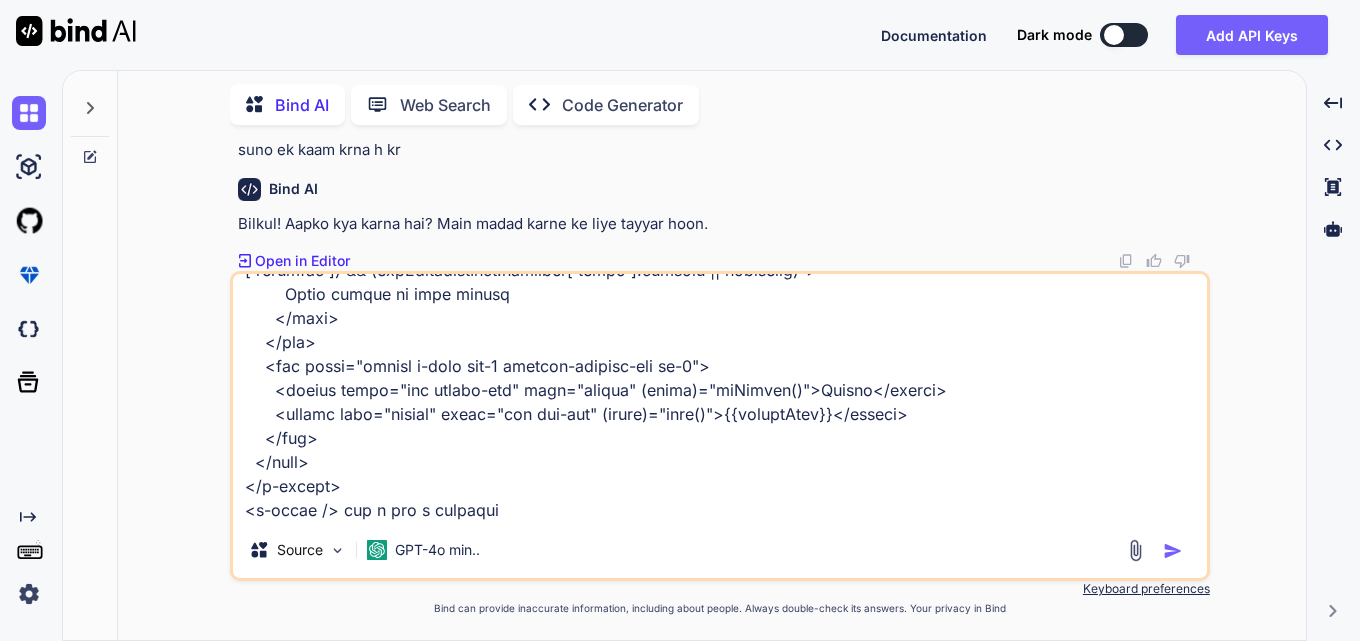 type on "<div class="cstm-table">
<p-table
[hidden]="!showData"
#dt
[value]="allScreeningDetails"
[rows]="size"
[first]="(page - 1) * size"
[columns]="cols"
[paginator]="true"
[totalRecords]="totalRecords"
[sortMode]="'multiple'"
[rowsPerPageOptions]="[5,10,25,50,100]"
[globalFilterFields]="['screening_type', 'description', 'required_by', 'status', 'notes']"
[tableStyle]="{ 'min-width': '75rem' }"
[rowHover]="true"
[lazy]="true"
[dataKey]="'id'"
[showCurrentPageReport]="true"
currentPageReportTemplate="Showing {first} to {last} of {totalRecords} entries"
(onLazyLoad)="fetchAllScreeningDetails($event)"
[scrollable]="true"
>
<ng-template #caption>
<div class="d-flex justify-content-end align-items-center mb-4" style="gap: 10px;">
<p-button label="Add" severity="info" (click)="addScreeningDetails()"></p-button>
<p-iconfield>
<p-inputicon styleClass="pi pi-search"></p-inputicon>
<input pInpu..." 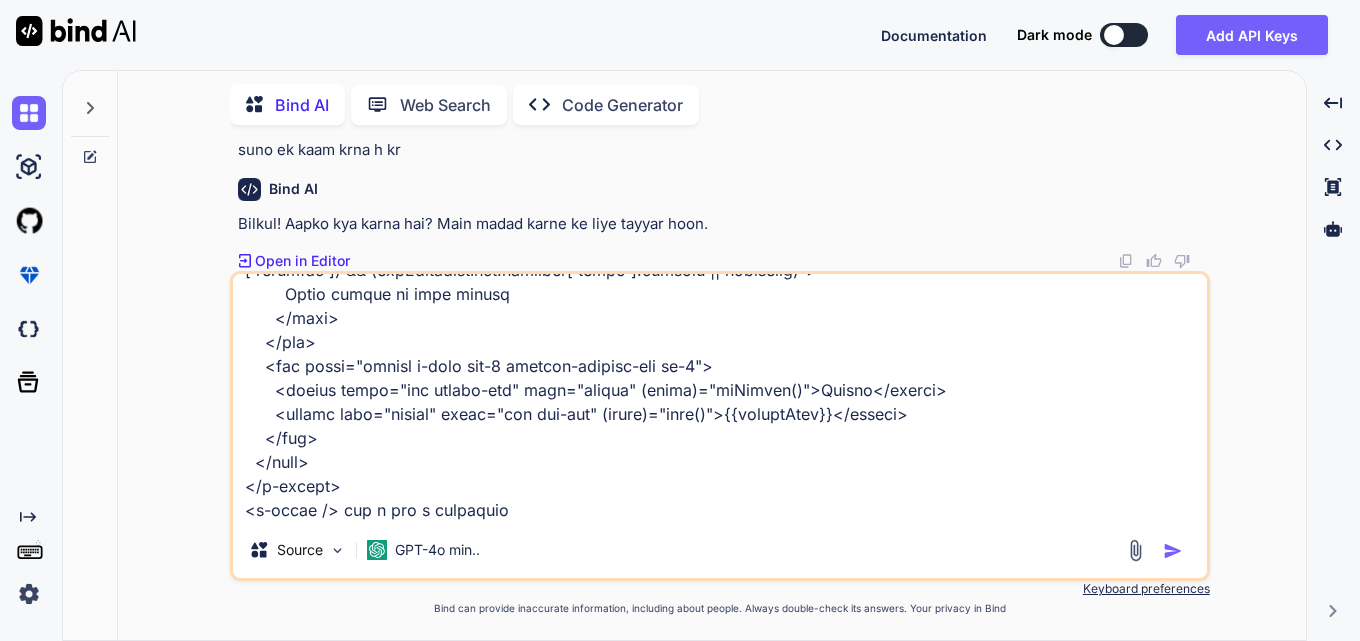 type on "x" 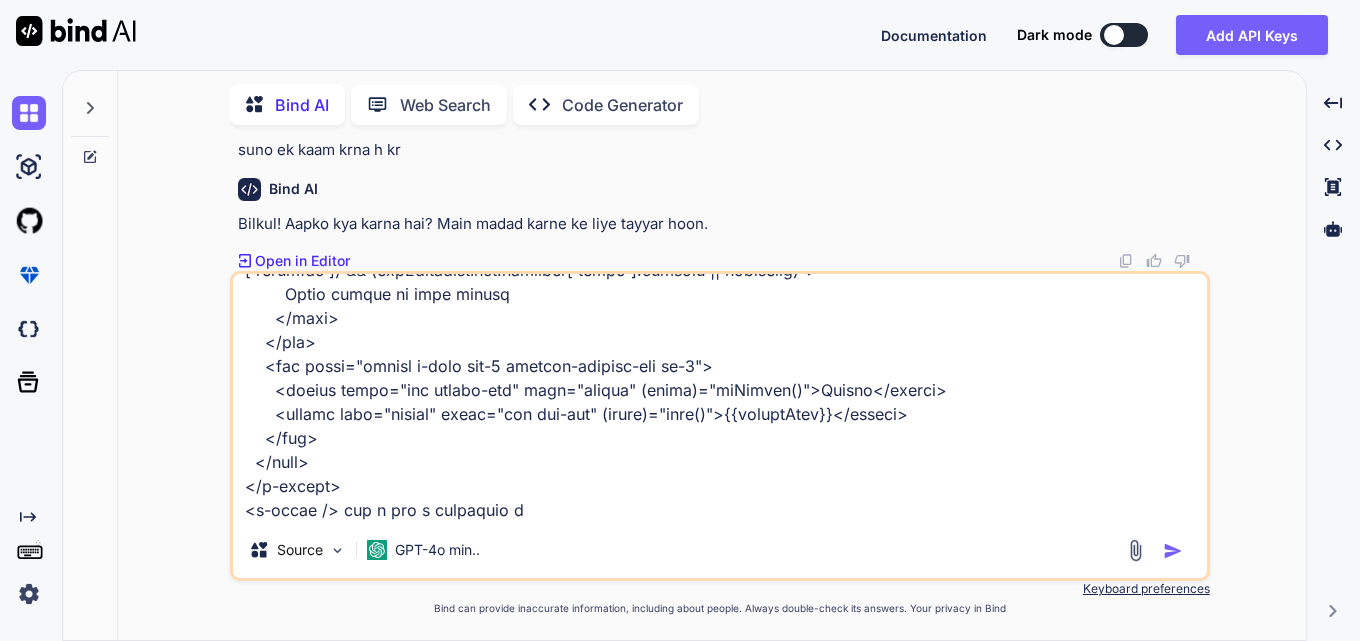 type on "<div class="cstm-table">
<p-table
[hidden]="!showData"
#dt
[value]="allScreeningDetails"
[rows]="size"
[first]="(page - 1) * size"
[columns]="cols"
[paginator]="true"
[totalRecords]="totalRecords"
[sortMode]="'multiple'"
[rowsPerPageOptions]="[5,10,25,50,100]"
[globalFilterFields]="['screening_type', 'description', 'required_by', 'status', 'notes']"
[tableStyle]="{ 'min-width': '75rem' }"
[rowHover]="true"
[lazy]="true"
[dataKey]="'id'"
[showCurrentPageReport]="true"
currentPageReportTemplate="Showing {first} to {last} of {totalRecords} entries"
(onLazyLoad)="fetchAllScreeningDetails($event)"
[scrollable]="true"
>
<ng-template #caption>
<div class="d-flex justify-content-end align-items-center mb-4" style="gap: 10px;">
<p-button label="Add" severity="info" (click)="addScreeningDetails()"></p-button>
<p-iconfield>
<p-inputicon styleClass="pi pi-search"></p-inputicon>
<input pInpu..." 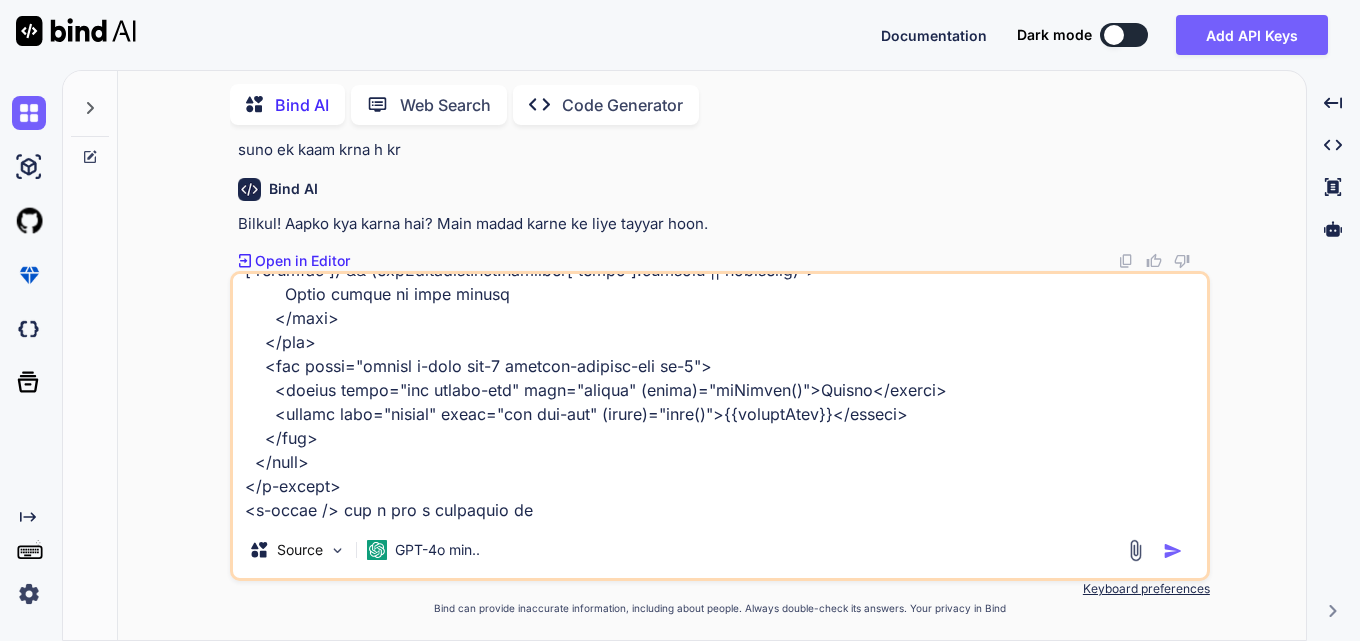 type on "<div class="cstm-table">
<p-table
[hidden]="!showData"
#dt
[value]="allScreeningDetails"
[rows]="size"
[first]="(page - 1) * size"
[columns]="cols"
[paginator]="true"
[totalRecords]="totalRecords"
[sortMode]="'multiple'"
[rowsPerPageOptions]="[5,10,25,50,100]"
[globalFilterFields]="['screening_type', 'description', 'required_by', 'status', 'notes']"
[tableStyle]="{ 'min-width': '75rem' }"
[rowHover]="true"
[lazy]="true"
[dataKey]="'id'"
[showCurrentPageReport]="true"
currentPageReportTemplate="Showing {first} to {last} of {totalRecords} entries"
(onLazyLoad)="fetchAllScreeningDetails($event)"
[scrollable]="true"
>
<ng-template #caption>
<div class="d-flex justify-content-end align-items-center mb-4" style="gap: 10px;">
<p-button label="Add" severity="info" (click)="addScreeningDetails()"></p-button>
<p-iconfield>
<p-inputicon styleClass="pi pi-search"></p-inputicon>
<input pInpu..." 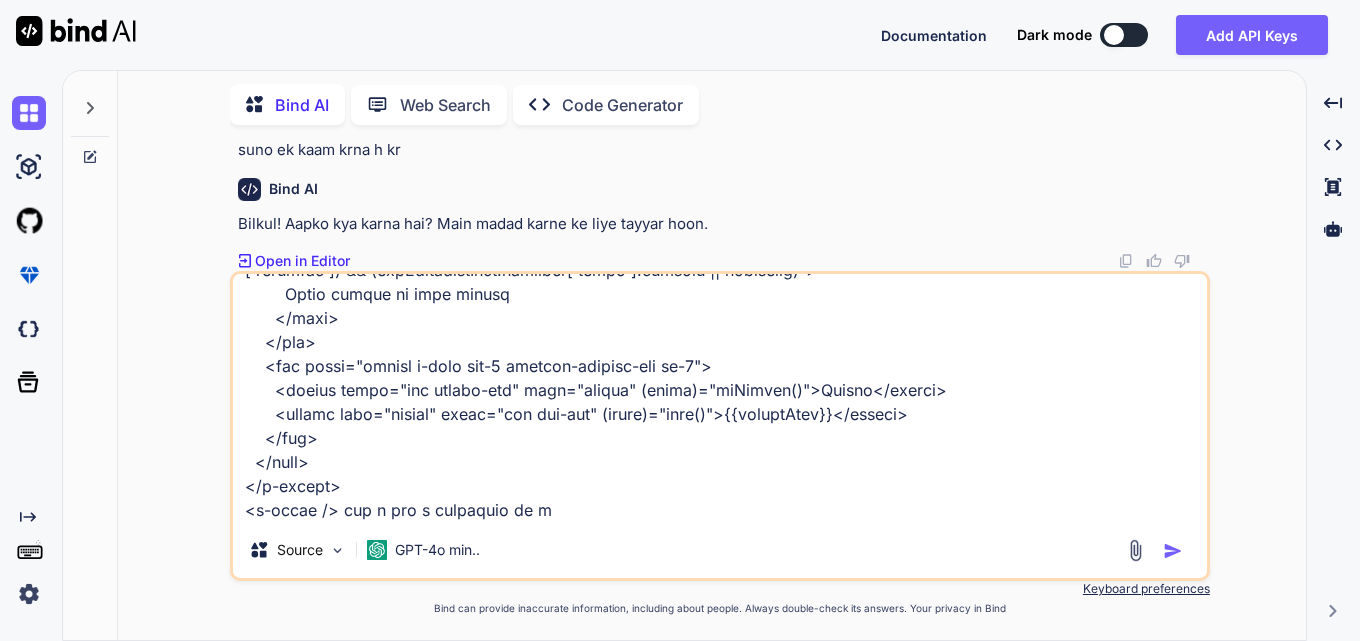 type on "<div class="cstm-table">
<p-table
[hidden]="!showData"
#dt
[value]="allScreeningDetails"
[rows]="size"
[first]="(page - 1) * size"
[columns]="cols"
[paginator]="true"
[totalRecords]="totalRecords"
[sortMode]="'multiple'"
[rowsPerPageOptions]="[5,10,25,50,100]"
[globalFilterFields]="['screening_type', 'description', 'required_by', 'status', 'notes']"
[tableStyle]="{ 'min-width': '75rem' }"
[rowHover]="true"
[lazy]="true"
[dataKey]="'id'"
[showCurrentPageReport]="true"
currentPageReportTemplate="Showing {first} to {last} of {totalRecords} entries"
(onLazyLoad)="fetchAllScreeningDetails($event)"
[scrollable]="true"
>
<ng-template #caption>
<div class="d-flex justify-content-end align-items-center mb-4" style="gap: 10px;">
<p-button label="Add" severity="info" (click)="addScreeningDetails()"></p-button>
<p-iconfield>
<p-inputicon styleClass="pi pi-search"></p-inputicon>
<input pInpu..." 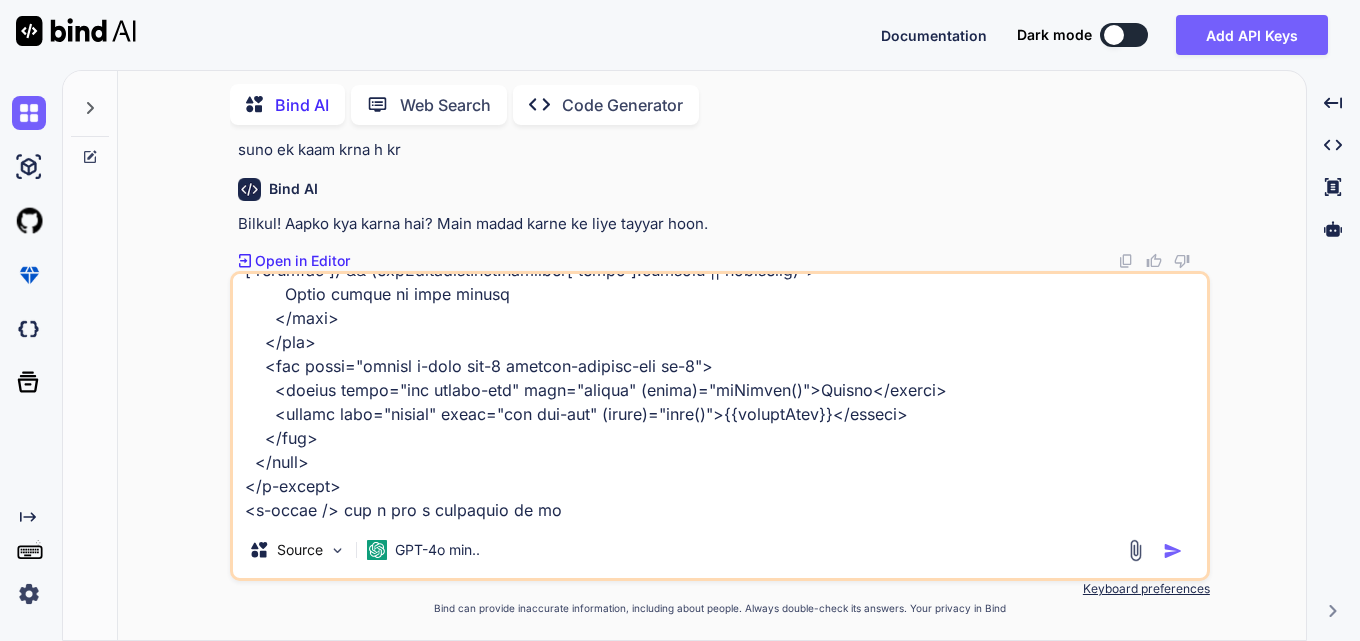 type on "<div class="cstm-table">
<p-table
[hidden]="!showData"
#dt
[value]="allScreeningDetails"
[rows]="size"
[first]="(page - 1) * size"
[columns]="cols"
[paginator]="true"
[totalRecords]="totalRecords"
[sortMode]="'multiple'"
[rowsPerPageOptions]="[5,10,25,50,100]"
[globalFilterFields]="['screening_type', 'description', 'required_by', 'status', 'notes']"
[tableStyle]="{ 'min-width': '75rem' }"
[rowHover]="true"
[lazy]="true"
[dataKey]="'id'"
[showCurrentPageReport]="true"
currentPageReportTemplate="Showing {first} to {last} of {totalRecords} entries"
(onLazyLoad)="fetchAllScreeningDetails($event)"
[scrollable]="true"
>
<ng-template #caption>
<div class="d-flex justify-content-end align-items-center mb-4" style="gap: 10px;">
<p-button label="Add" severity="info" (click)="addScreeningDetails()"></p-button>
<p-iconfield>
<p-inputicon styleClass="pi pi-search"></p-inputicon>
<input pInpu..." 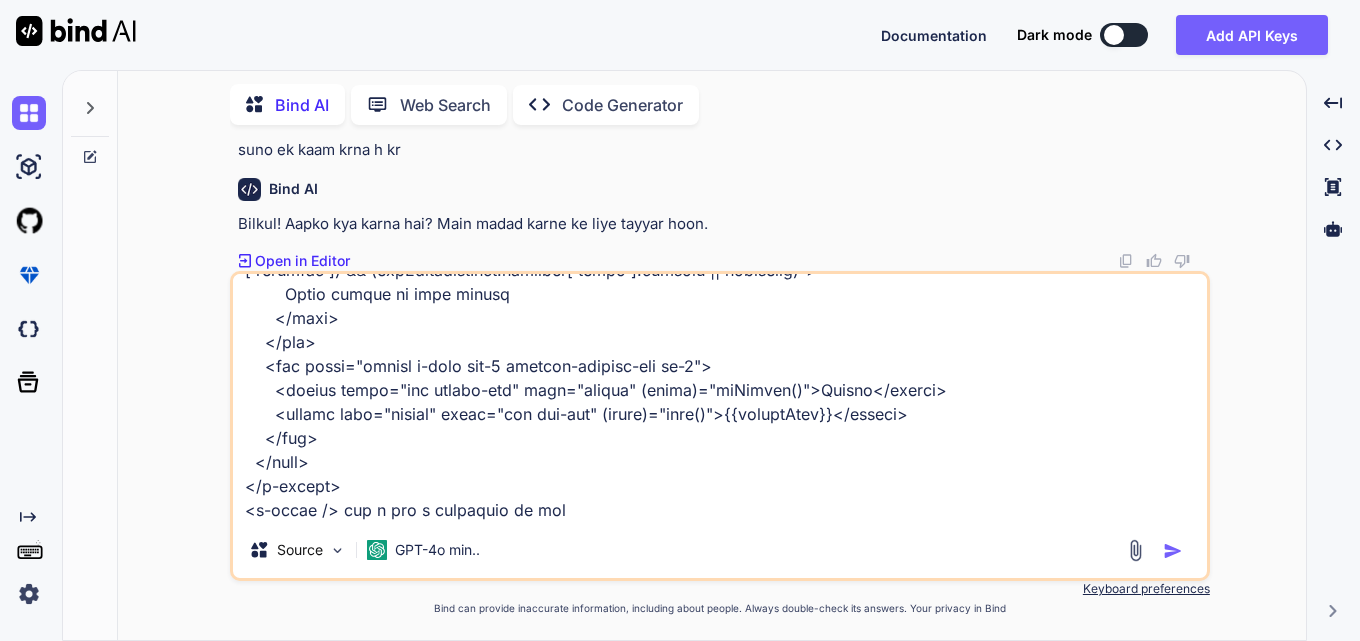 type on "<div class="cstm-table">
<p-table
[hidden]="!showData"
#dt
[value]="allScreeningDetails"
[rows]="size"
[first]="(page - 1) * size"
[columns]="cols"
[paginator]="true"
[totalRecords]="totalRecords"
[sortMode]="'multiple'"
[rowsPerPageOptions]="[5,10,25,50,100]"
[globalFilterFields]="['screening_type', 'description', 'required_by', 'status', 'notes']"
[tableStyle]="{ 'min-width': '75rem' }"
[rowHover]="true"
[lazy]="true"
[dataKey]="'id'"
[showCurrentPageReport]="true"
currentPageReportTemplate="Showing {first} to {last} of {totalRecords} entries"
(onLazyLoad)="fetchAllScreeningDetails($event)"
[scrollable]="true"
>
<ng-template #caption>
<div class="d-flex justify-content-end align-items-center mb-4" style="gap: 10px;">
<p-button label="Add" severity="info" (click)="addScreeningDetails()"></p-button>
<p-iconfield>
<p-inputicon styleClass="pi pi-search"></p-inputicon>
<input pInpu..." 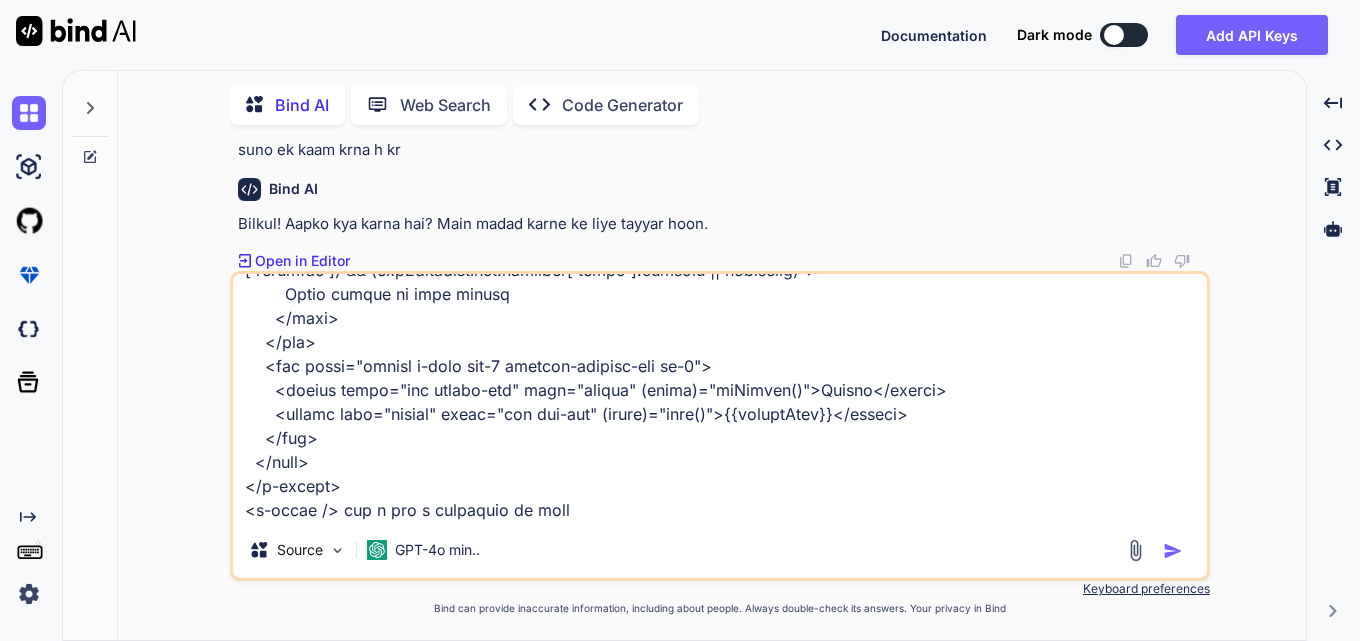 type on "<div class="cstm-table">
<p-table
[hidden]="!showData"
#dt
[value]="allScreeningDetails"
[rows]="size"
[first]="(page - 1) * size"
[columns]="cols"
[paginator]="true"
[totalRecords]="totalRecords"
[sortMode]="'multiple'"
[rowsPerPageOptions]="[5,10,25,50,100]"
[globalFilterFields]="['screening_type', 'description', 'required_by', 'status', 'notes']"
[tableStyle]="{ 'min-width': '75rem' }"
[rowHover]="true"
[lazy]="true"
[dataKey]="'id'"
[showCurrentPageReport]="true"
currentPageReportTemplate="Showing {first} to {last} of {totalRecords} entries"
(onLazyLoad)="fetchAllScreeningDetails($event)"
[scrollable]="true"
>
<ng-template #caption>
<div class="d-flex justify-content-end align-items-center mb-4" style="gap: 10px;">
<p-button label="Add" severity="info" (click)="addScreeningDetails()"></p-button>
<p-iconfield>
<p-inputicon styleClass="pi pi-search"></p-inputicon>
<input pInpu..." 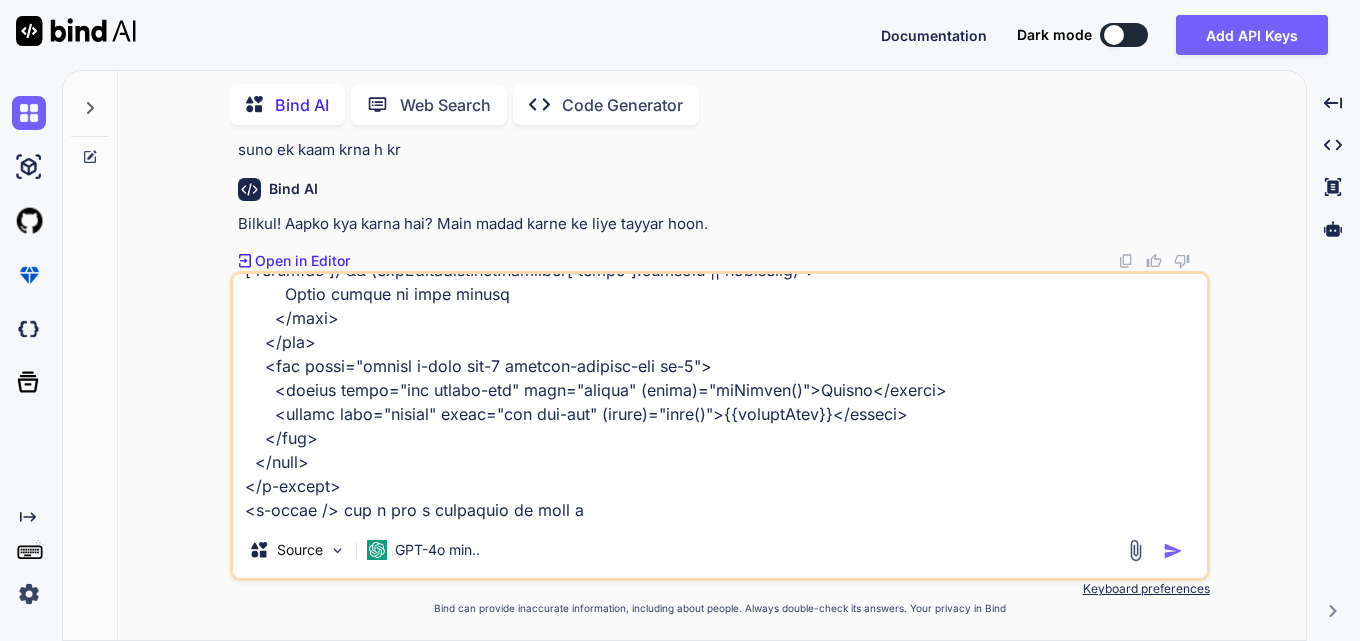 type on "<div class="cstm-table">
<p-table
[hidden]="!showData"
#dt
[value]="allScreeningDetails"
[rows]="size"
[first]="(page - 1) * size"
[columns]="cols"
[paginator]="true"
[totalRecords]="totalRecords"
[sortMode]="'multiple'"
[rowsPerPageOptions]="[5,10,25,50,100]"
[globalFilterFields]="['screening_type', 'description', 'required_by', 'status', 'notes']"
[tableStyle]="{ 'min-width': '75rem' }"
[rowHover]="true"
[lazy]="true"
[dataKey]="'id'"
[showCurrentPageReport]="true"
currentPageReportTemplate="Showing {first} to {last} of {totalRecords} entries"
(onLazyLoad)="fetchAllScreeningDetails($event)"
[scrollable]="true"
>
<ng-template #caption>
<div class="d-flex justify-content-end align-items-center mb-4" style="gap: 10px;">
<p-button label="Add" severity="info" (click)="addScreeningDetails()"></p-button>
<p-iconfield>
<p-inputicon styleClass="pi pi-search"></p-inputicon>
<input pInpu..." 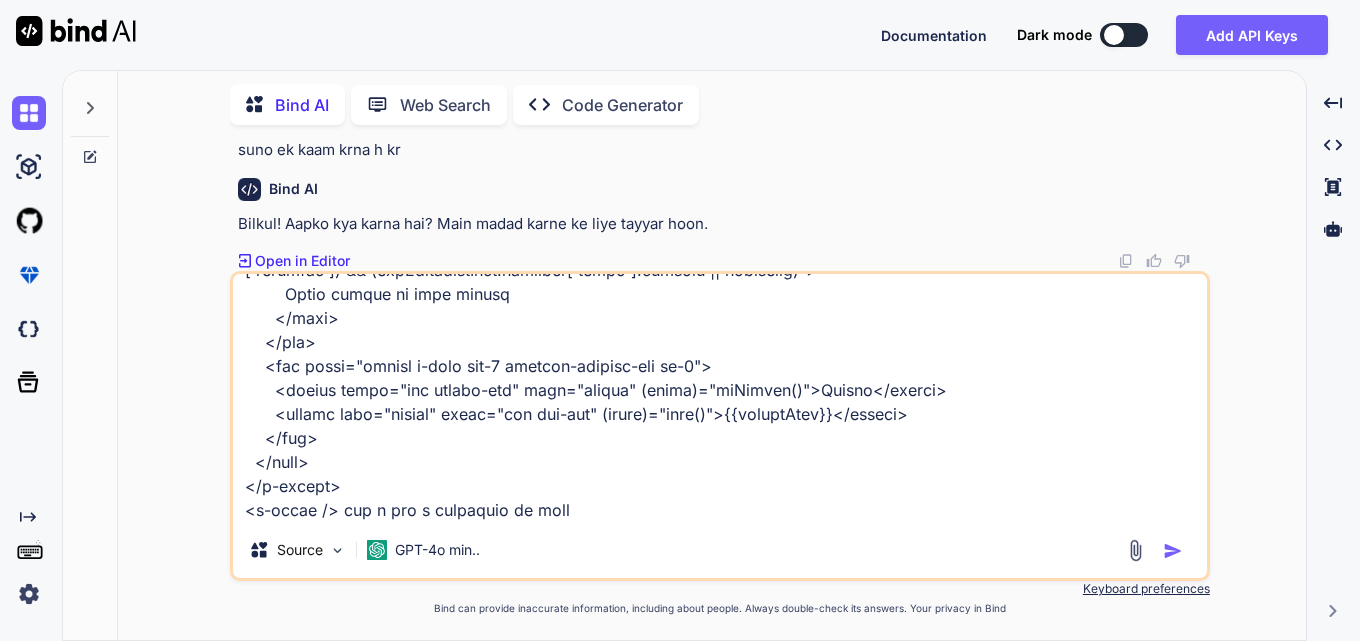 type on "<div class="cstm-table">
<p-table
[hidden]="!showData"
#dt
[value]="allScreeningDetails"
[rows]="size"
[first]="(page - 1) * size"
[columns]="cols"
[paginator]="true"
[totalRecords]="totalRecords"
[sortMode]="'multiple'"
[rowsPerPageOptions]="[5,10,25,50,100]"
[globalFilterFields]="['screening_type', 'description', 'required_by', 'status', 'notes']"
[tableStyle]="{ 'min-width': '75rem' }"
[rowHover]="true"
[lazy]="true"
[dataKey]="'id'"
[showCurrentPageReport]="true"
currentPageReportTemplate="Showing {first} to {last} of {totalRecords} entries"
(onLazyLoad)="fetchAllScreeningDetails($event)"
[scrollable]="true"
>
<ng-template #caption>
<div class="d-flex justify-content-end align-items-center mb-4" style="gap: 10px;">
<p-button label="Add" severity="info" (click)="addScreeningDetails()"></p-button>
<p-iconfield>
<p-inputicon styleClass="pi pi-search"></p-inputicon>
<input pInpu..." 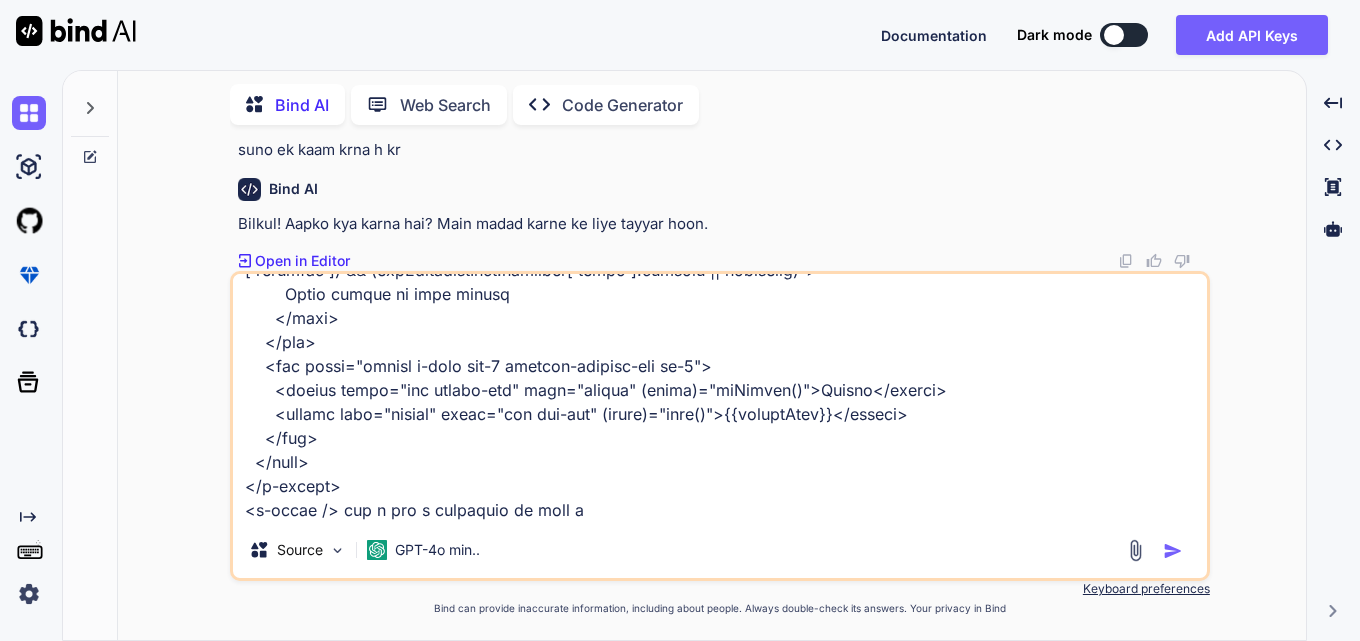 type on "<div class="cstm-table">
<p-table
[hidden]="!showData"
#dt
[value]="allScreeningDetails"
[rows]="size"
[first]="(page - 1) * size"
[columns]="cols"
[paginator]="true"
[totalRecords]="totalRecords"
[sortMode]="'multiple'"
[rowsPerPageOptions]="[5,10,25,50,100]"
[globalFilterFields]="['screening_type', 'description', 'required_by', 'status', 'notes']"
[tableStyle]="{ 'min-width': '75rem' }"
[rowHover]="true"
[lazy]="true"
[dataKey]="'id'"
[showCurrentPageReport]="true"
currentPageReportTemplate="Showing {first} to {last} of {totalRecords} entries"
(onLazyLoad)="fetchAllScreeningDetails($event)"
[scrollable]="true"
>
<ng-template #caption>
<div class="d-flex justify-content-end align-items-center mb-4" style="gap: 10px;">
<p-button label="Add" severity="info" (click)="addScreeningDetails()"></p-button>
<p-iconfield>
<p-inputicon styleClass="pi pi-search"></p-inputicon>
<input pInpu..." 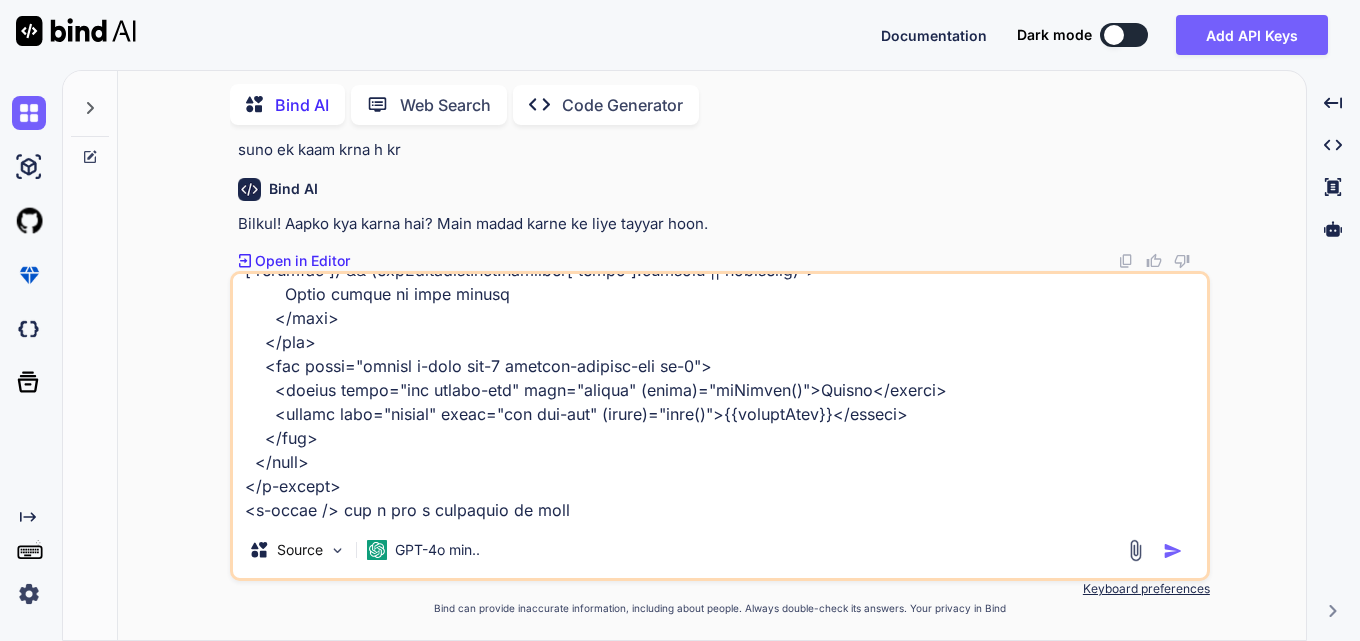 type on "<div class="cstm-table">
<p-table
[hidden]="!showData"
#dt
[value]="allScreeningDetails"
[rows]="size"
[first]="(page - 1) * size"
[columns]="cols"
[paginator]="true"
[totalRecords]="totalRecords"
[sortMode]="'multiple'"
[rowsPerPageOptions]="[5,10,25,50,100]"
[globalFilterFields]="['screening_type', 'description', 'required_by', 'status', 'notes']"
[tableStyle]="{ 'min-width': '75rem' }"
[rowHover]="true"
[lazy]="true"
[dataKey]="'id'"
[showCurrentPageReport]="true"
currentPageReportTemplate="Showing {first} to {last} of {totalRecords} entries"
(onLazyLoad)="fetchAllScreeningDetails($event)"
[scrollable]="true"
>
<ng-template #caption>
<div class="d-flex justify-content-end align-items-center mb-4" style="gap: 10px;">
<p-button label="Add" severity="info" (click)="addScreeningDetails()"></p-button>
<p-iconfield>
<p-inputicon styleClass="pi pi-search"></p-inputicon>
<input pInpu..." 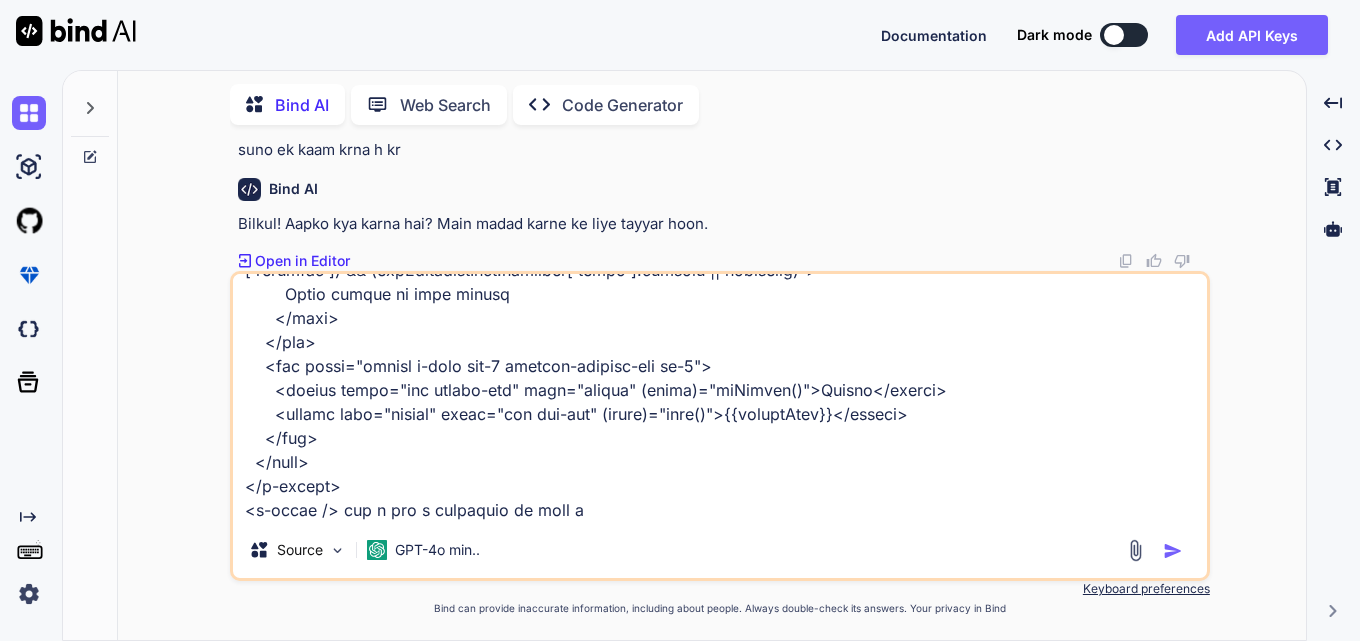 type on "<div class="cstm-table">
<p-table
[hidden]="!showData"
#dt
[value]="allScreeningDetails"
[rows]="size"
[first]="(page - 1) * size"
[columns]="cols"
[paginator]="true"
[totalRecords]="totalRecords"
[sortMode]="'multiple'"
[rowsPerPageOptions]="[5,10,25,50,100]"
[globalFilterFields]="['screening_type', 'description', 'required_by', 'status', 'notes']"
[tableStyle]="{ 'min-width': '75rem' }"
[rowHover]="true"
[lazy]="true"
[dataKey]="'id'"
[showCurrentPageReport]="true"
currentPageReportTemplate="Showing {first} to {last} of {totalRecords} entries"
(onLazyLoad)="fetchAllScreeningDetails($event)"
[scrollable]="true"
>
<ng-template #caption>
<div class="d-flex justify-content-end align-items-center mb-4" style="gap: 10px;">
<p-button label="Add" severity="info" (click)="addScreeningDetails()"></p-button>
<p-iconfield>
<p-inputicon styleClass="pi pi-search"></p-inputicon>
<input pInpu..." 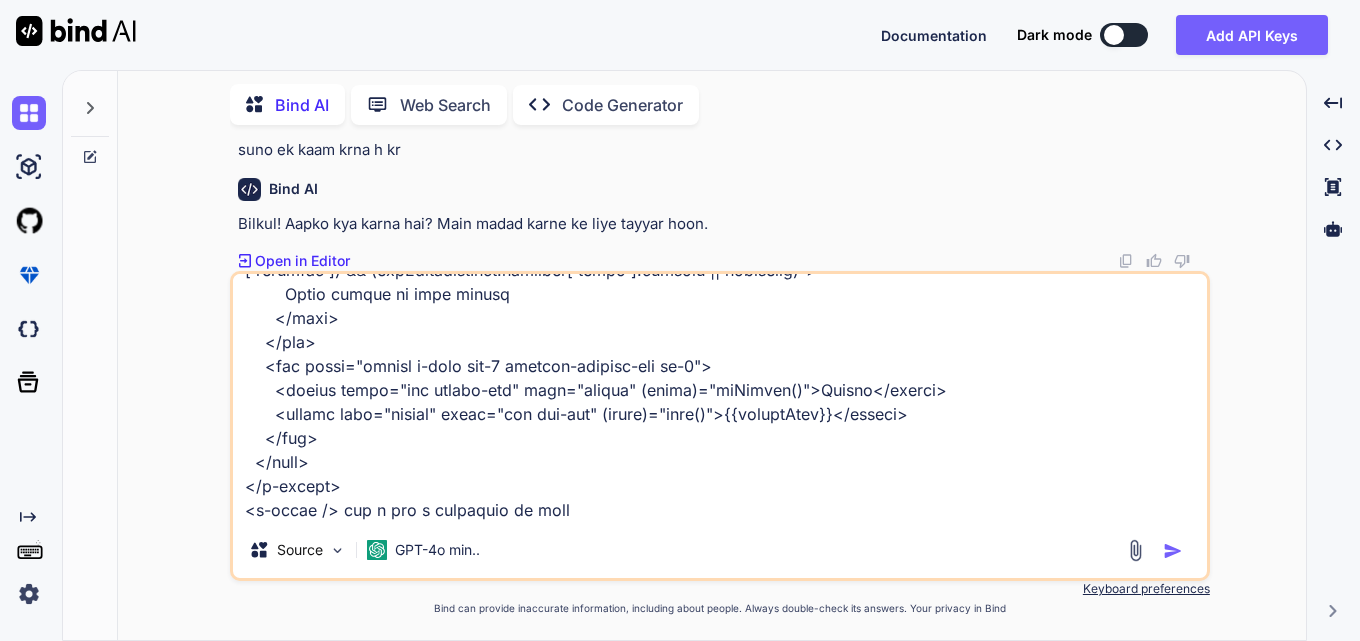 type on "<div class="cstm-table">
<p-table
[hidden]="!showData"
#dt
[value]="allScreeningDetails"
[rows]="size"
[first]="(page - 1) * size"
[columns]="cols"
[paginator]="true"
[totalRecords]="totalRecords"
[sortMode]="'multiple'"
[rowsPerPageOptions]="[5,10,25,50,100]"
[globalFilterFields]="['screening_type', 'description', 'required_by', 'status', 'notes']"
[tableStyle]="{ 'min-width': '75rem' }"
[rowHover]="true"
[lazy]="true"
[dataKey]="'id'"
[showCurrentPageReport]="true"
currentPageReportTemplate="Showing {first} to {last} of {totalRecords} entries"
(onLazyLoad)="fetchAllScreeningDetails($event)"
[scrollable]="true"
>
<ng-template #caption>
<div class="d-flex justify-content-end align-items-center mb-4" style="gap: 10px;">
<p-button label="Add" severity="info" (click)="addScreeningDetails()"></p-button>
<p-iconfield>
<p-inputicon styleClass="pi pi-search"></p-inputicon>
<input pInpu..." 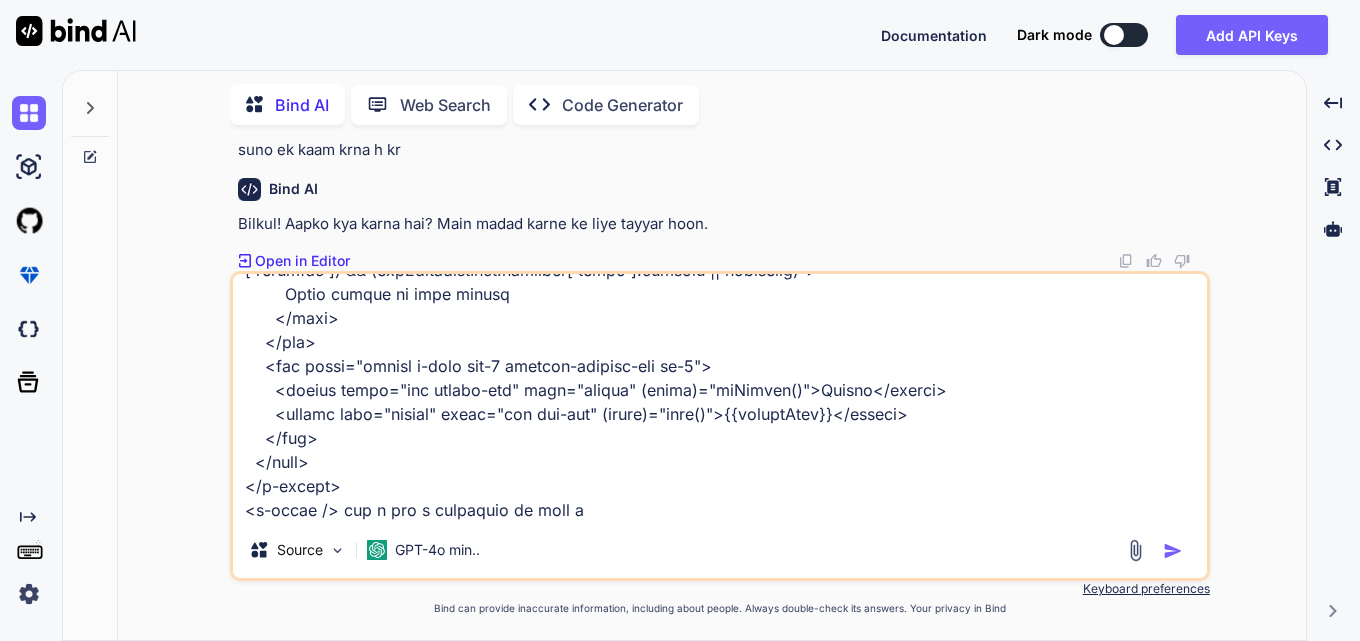 type on "x" 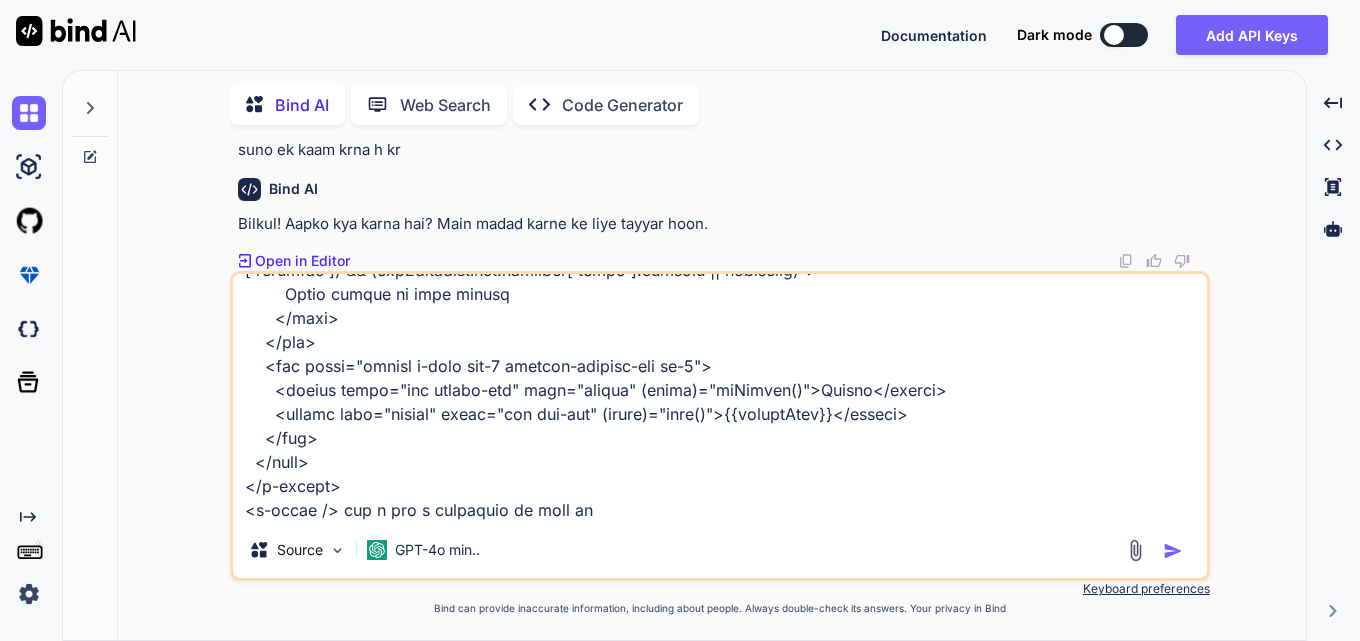 type on "<div class="cstm-table">
<p-table
[hidden]="!showData"
#dt
[value]="allScreeningDetails"
[rows]="size"
[first]="(page - 1) * size"
[columns]="cols"
[paginator]="true"
[totalRecords]="totalRecords"
[sortMode]="'multiple'"
[rowsPerPageOptions]="[5,10,25,50,100]"
[globalFilterFields]="['screening_type', 'description', 'required_by', 'status', 'notes']"
[tableStyle]="{ 'min-width': '75rem' }"
[rowHover]="true"
[lazy]="true"
[dataKey]="'id'"
[showCurrentPageReport]="true"
currentPageReportTemplate="Showing {first} to {last} of {totalRecords} entries"
(onLazyLoad)="fetchAllScreeningDetails($event)"
[scrollable]="true"
>
<ng-template #caption>
<div class="d-flex justify-content-end align-items-center mb-4" style="gap: 10px;">
<p-button label="Add" severity="info" (click)="addScreeningDetails()"></p-button>
<p-iconfield>
<p-inputicon styleClass="pi pi-search"></p-inputicon>
<input pInpu..." 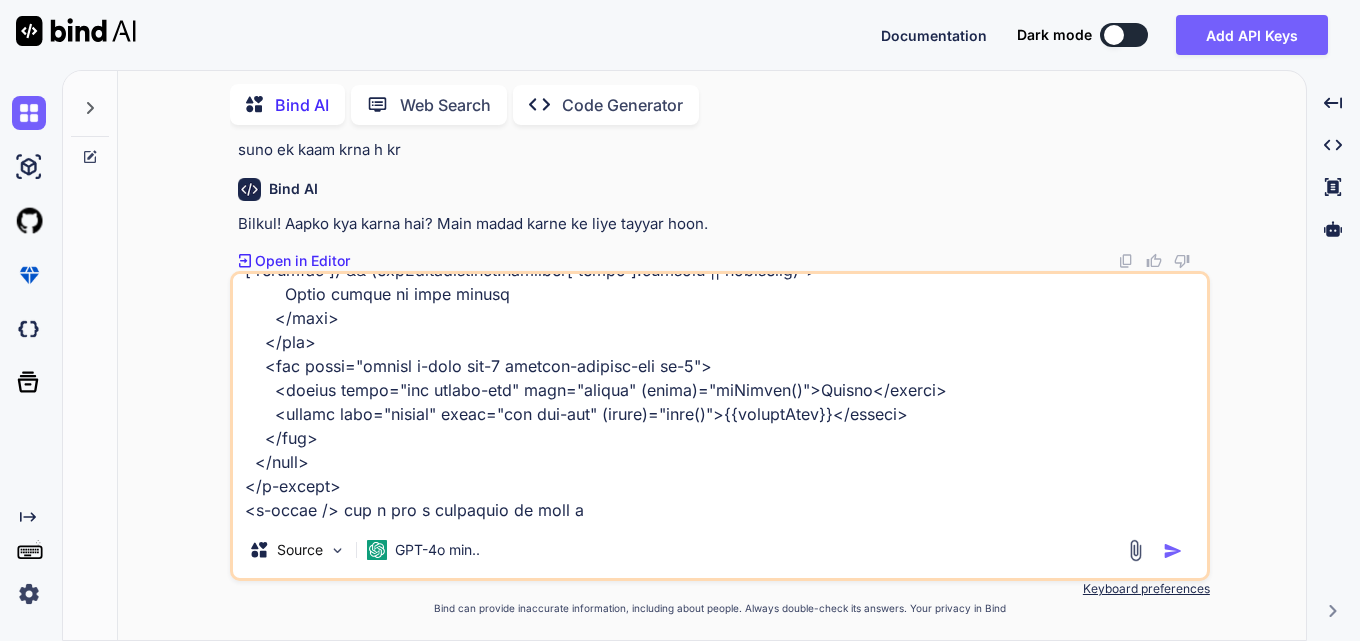 type on "x" 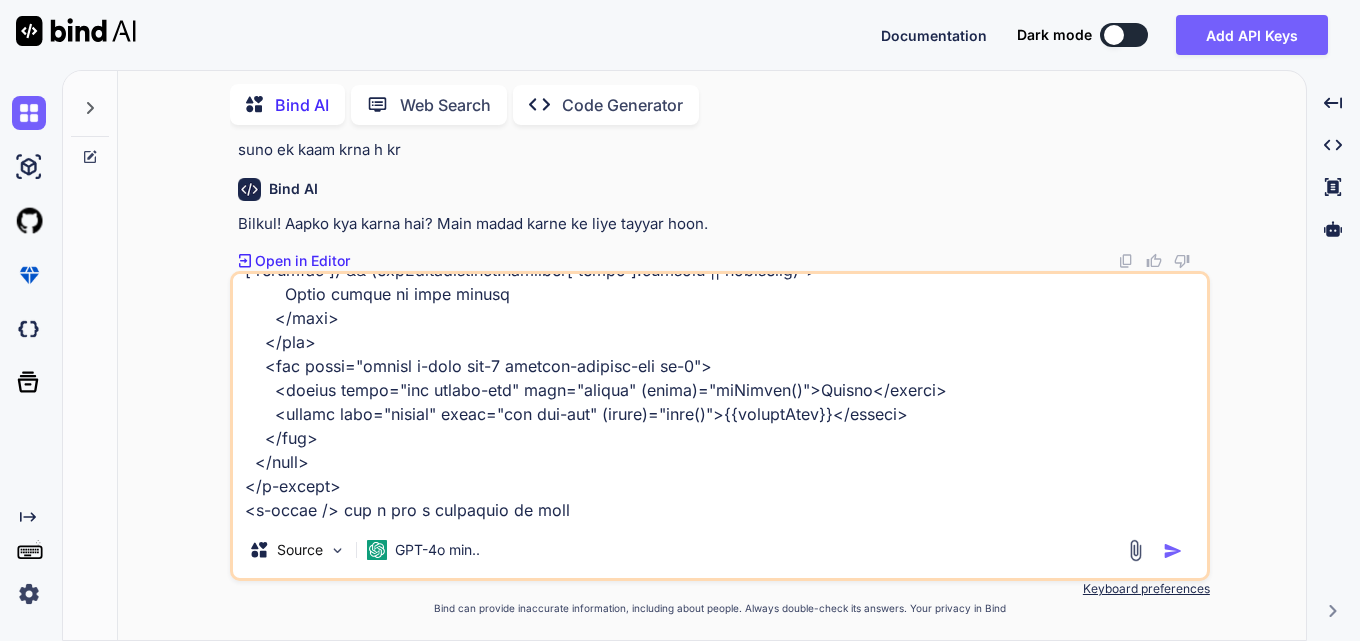 type on "x" 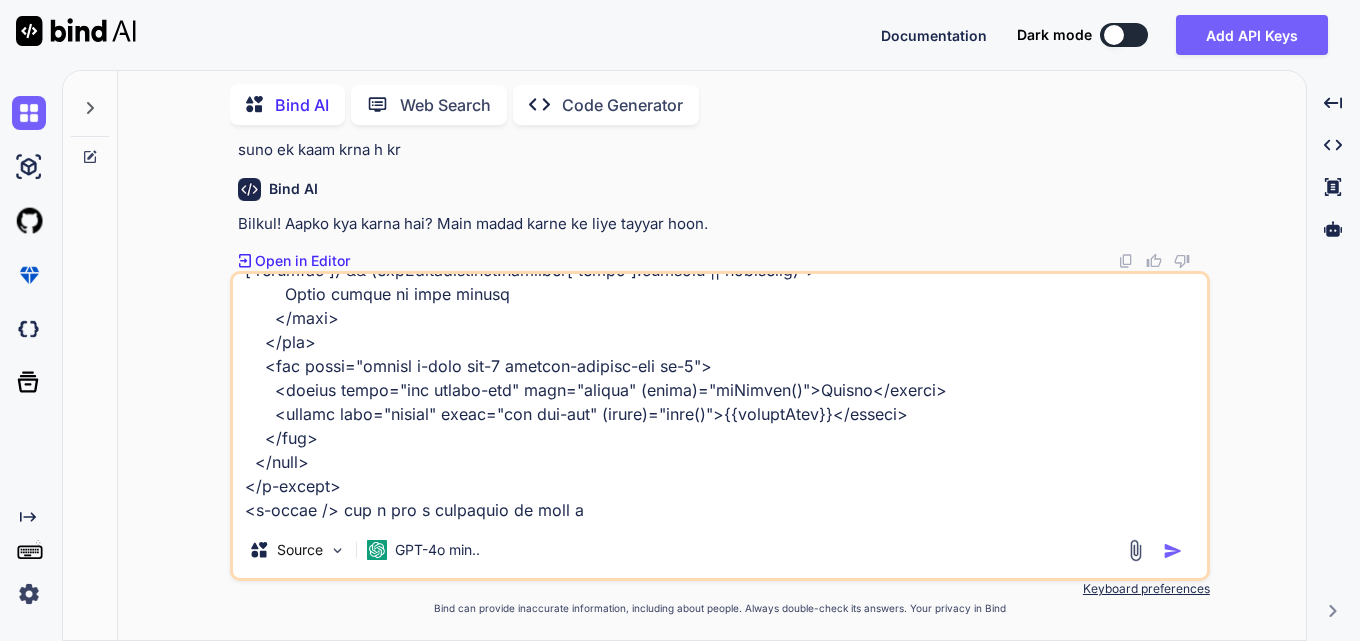 type on "<div class="cstm-table">
<p-table
[hidden]="!showData"
#dt
[value]="allScreeningDetails"
[rows]="size"
[first]="(page - 1) * size"
[columns]="cols"
[paginator]="true"
[totalRecords]="totalRecords"
[sortMode]="'multiple'"
[rowsPerPageOptions]="[5,10,25,50,100]"
[globalFilterFields]="['screening_type', 'description', 'required_by', 'status', 'notes']"
[tableStyle]="{ 'min-width': '75rem' }"
[rowHover]="true"
[lazy]="true"
[dataKey]="'id'"
[showCurrentPageReport]="true"
currentPageReportTemplate="Showing {first} to {last} of {totalRecords} entries"
(onLazyLoad)="fetchAllScreeningDetails($event)"
[scrollable]="true"
>
<ng-template #caption>
<div class="d-flex justify-content-end align-items-center mb-4" style="gap: 10px;">
<p-button label="Add" severity="info" (click)="addScreeningDetails()"></p-button>
<p-iconfield>
<p-inputicon styleClass="pi pi-search"></p-inputicon>
<input pInpu..." 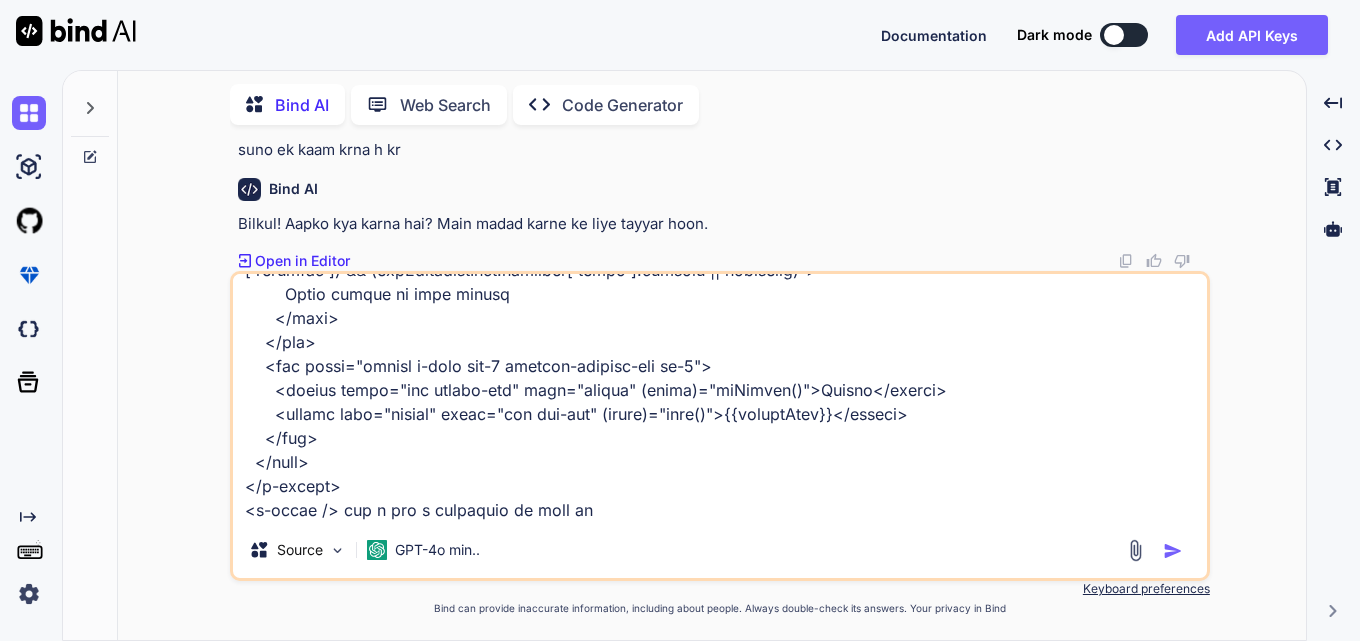 type on "<div class="cstm-table">
<p-table
[hidden]="!showData"
#dt
[value]="allScreeningDetails"
[rows]="size"
[first]="(page - 1) * size"
[columns]="cols"
[paginator]="true"
[totalRecords]="totalRecords"
[sortMode]="'multiple'"
[rowsPerPageOptions]="[5,10,25,50,100]"
[globalFilterFields]="['screening_type', 'description', 'required_by', 'status', 'notes']"
[tableStyle]="{ 'min-width': '75rem' }"
[rowHover]="true"
[lazy]="true"
[dataKey]="'id'"
[showCurrentPageReport]="true"
currentPageReportTemplate="Showing {first} to {last} of {totalRecords} entries"
(onLazyLoad)="fetchAllScreeningDetails($event)"
[scrollable]="true"
>
<ng-template #caption>
<div class="d-flex justify-content-end align-items-center mb-4" style="gap: 10px;">
<p-button label="Add" severity="info" (click)="addScreeningDetails()"></p-button>
<p-iconfield>
<p-inputicon styleClass="pi pi-search"></p-inputicon>
<input pInpu..." 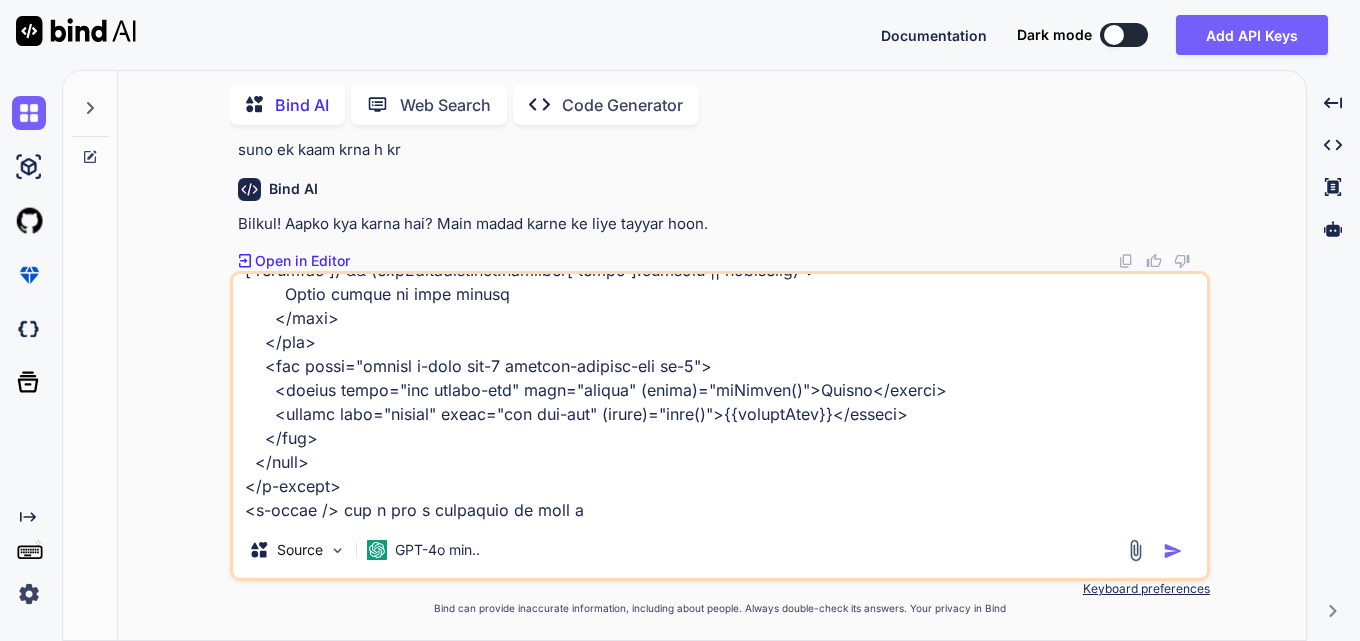 type on "<div class="cstm-table">
<p-table
[hidden]="!showData"
#dt
[value]="allScreeningDetails"
[rows]="size"
[first]="(page - 1) * size"
[columns]="cols"
[paginator]="true"
[totalRecords]="totalRecords"
[sortMode]="'multiple'"
[rowsPerPageOptions]="[5,10,25,50,100]"
[globalFilterFields]="['screening_type', 'description', 'required_by', 'status', 'notes']"
[tableStyle]="{ 'min-width': '75rem' }"
[rowHover]="true"
[lazy]="true"
[dataKey]="'id'"
[showCurrentPageReport]="true"
currentPageReportTemplate="Showing {first} to {last} of {totalRecords} entries"
(onLazyLoad)="fetchAllScreeningDetails($event)"
[scrollable]="true"
>
<ng-template #caption>
<div class="d-flex justify-content-end align-items-center mb-4" style="gap: 10px;">
<p-button label="Add" severity="info" (click)="addScreeningDetails()"></p-button>
<p-iconfield>
<p-inputicon styleClass="pi pi-search"></p-inputicon>
<input pInpu..." 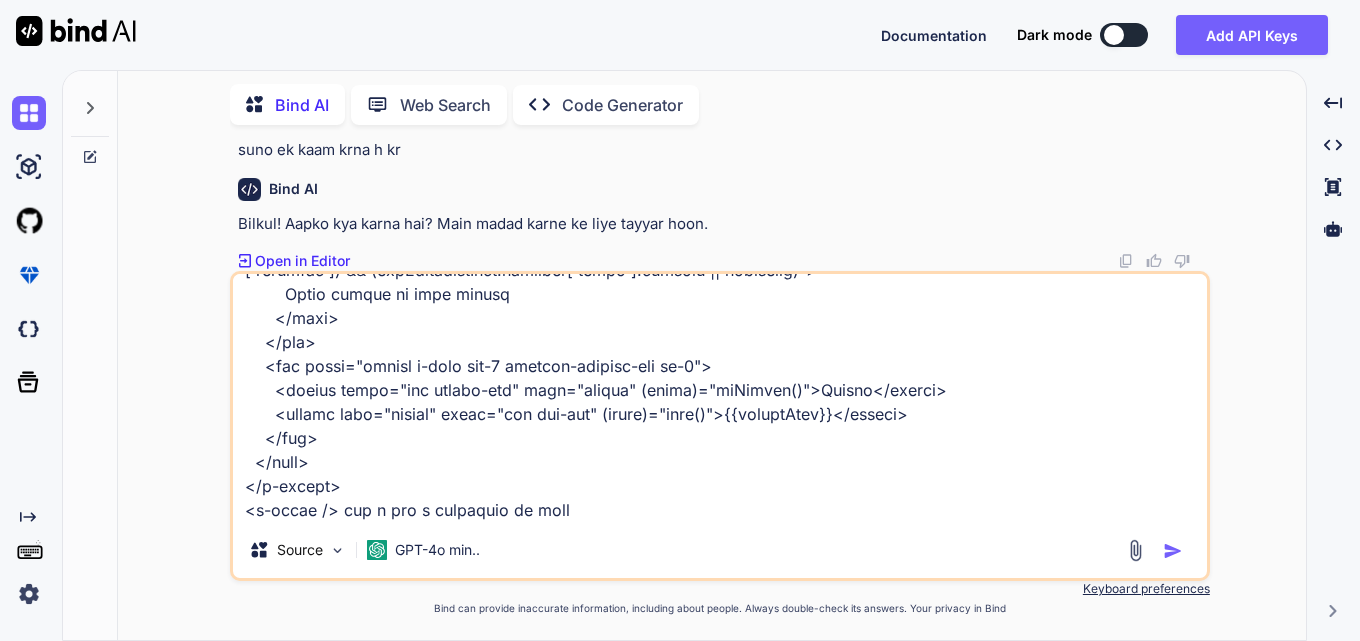 type on "<div class="cstm-table">
<p-table
[hidden]="!showData"
#dt
[value]="allScreeningDetails"
[rows]="size"
[first]="(page - 1) * size"
[columns]="cols"
[paginator]="true"
[totalRecords]="totalRecords"
[sortMode]="'multiple'"
[rowsPerPageOptions]="[5,10,25,50,100]"
[globalFilterFields]="['screening_type', 'description', 'required_by', 'status', 'notes']"
[tableStyle]="{ 'min-width': '75rem' }"
[rowHover]="true"
[lazy]="true"
[dataKey]="'id'"
[showCurrentPageReport]="true"
currentPageReportTemplate="Showing {first} to {last} of {totalRecords} entries"
(onLazyLoad)="fetchAllScreeningDetails($event)"
[scrollable]="true"
>
<ng-template #caption>
<div class="d-flex justify-content-end align-items-center mb-4" style="gap: 10px;">
<p-button label="Add" severity="info" (click)="addScreeningDetails()"></p-button>
<p-iconfield>
<p-inputicon styleClass="pi pi-search"></p-inputicon>
<input pInpu..." 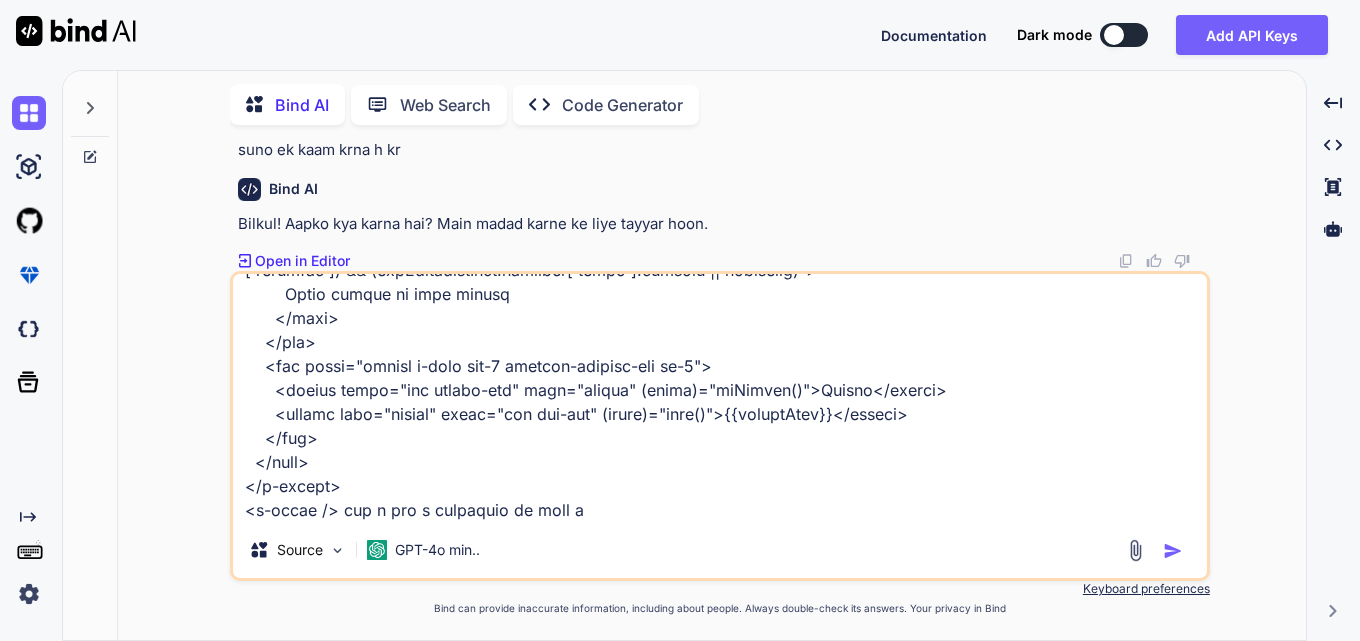 type on "<div class="cstm-table">
<p-table
[hidden]="!showData"
#dt
[value]="allScreeningDetails"
[rows]="size"
[first]="(page - 1) * size"
[columns]="cols"
[paginator]="true"
[totalRecords]="totalRecords"
[sortMode]="'multiple'"
[rowsPerPageOptions]="[5,10,25,50,100]"
[globalFilterFields]="['screening_type', 'description', 'required_by', 'status', 'notes']"
[tableStyle]="{ 'min-width': '75rem' }"
[rowHover]="true"
[lazy]="true"
[dataKey]="'id'"
[showCurrentPageReport]="true"
currentPageReportTemplate="Showing {first} to {last} of {totalRecords} entries"
(onLazyLoad)="fetchAllScreeningDetails($event)"
[scrollable]="true"
>
<ng-template #caption>
<div class="d-flex justify-content-end align-items-center mb-4" style="gap: 10px;">
<p-button label="Add" severity="info" (click)="addScreeningDetails()"></p-button>
<p-iconfield>
<p-inputicon styleClass="pi pi-search"></p-inputicon>
<input pInpu..." 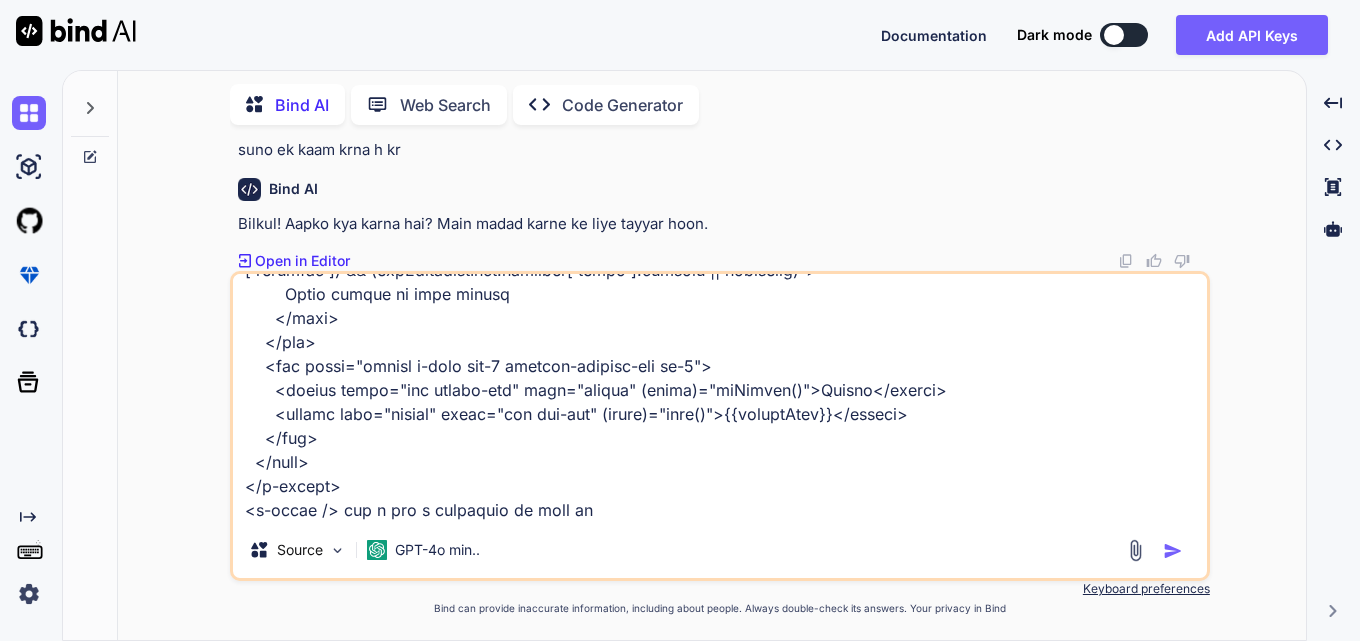 type on "<div class="cstm-table">
<p-table
[hidden]="!showData"
#dt
[value]="allScreeningDetails"
[rows]="size"
[first]="(page - 1) * size"
[columns]="cols"
[paginator]="true"
[totalRecords]="totalRecords"
[sortMode]="'multiple'"
[rowsPerPageOptions]="[5,10,25,50,100]"
[globalFilterFields]="['screening_type', 'description', 'required_by', 'status', 'notes']"
[tableStyle]="{ 'min-width': '75rem' }"
[rowHover]="true"
[lazy]="true"
[dataKey]="'id'"
[showCurrentPageReport]="true"
currentPageReportTemplate="Showing {first} to {last} of {totalRecords} entries"
(onLazyLoad)="fetchAllScreeningDetails($event)"
[scrollable]="true"
>
<ng-template #caption>
<div class="d-flex justify-content-end align-items-center mb-4" style="gap: 10px;">
<p-button label="Add" severity="info" (click)="addScreeningDetails()"></p-button>
<p-iconfield>
<p-inputicon styleClass="pi pi-search"></p-inputicon>
<input pInpu..." 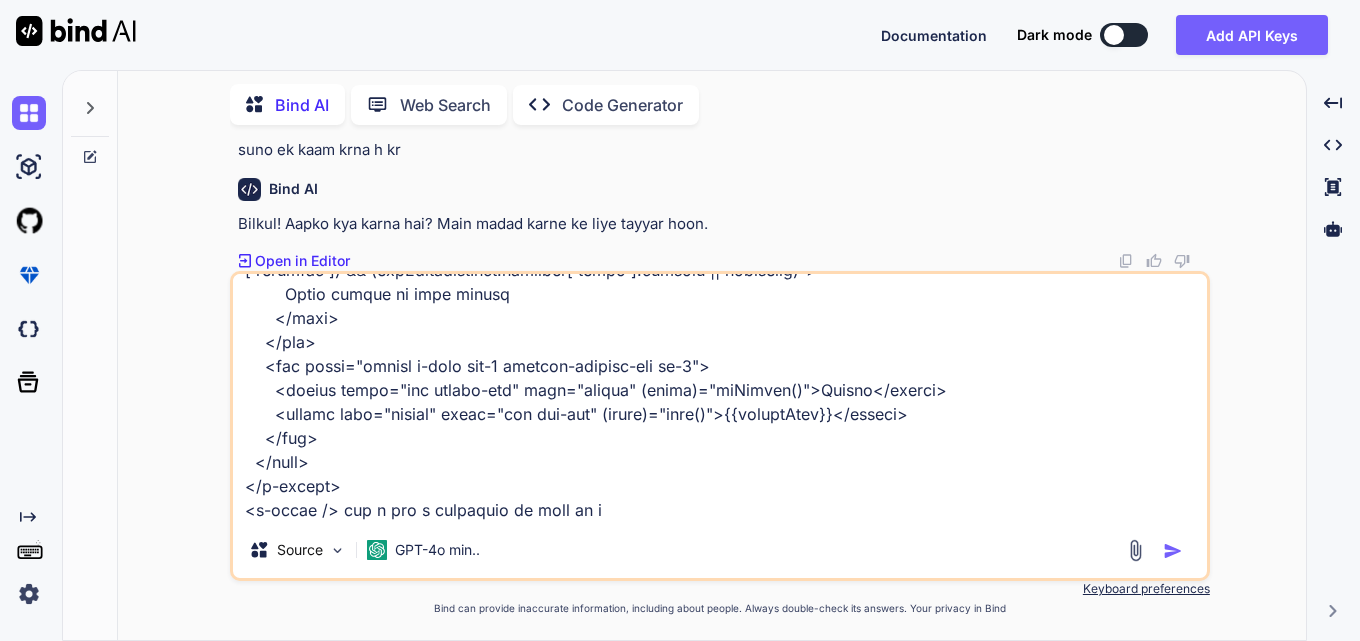 type on "<div class="cstm-table">
<p-table
[hidden]="!showData"
#dt
[value]="allScreeningDetails"
[rows]="size"
[first]="(page - 1) * size"
[columns]="cols"
[paginator]="true"
[totalRecords]="totalRecords"
[sortMode]="'multiple'"
[rowsPerPageOptions]="[5,10,25,50,100]"
[globalFilterFields]="['screening_type', 'description', 'required_by', 'status', 'notes']"
[tableStyle]="{ 'min-width': '75rem' }"
[rowHover]="true"
[lazy]="true"
[dataKey]="'id'"
[showCurrentPageReport]="true"
currentPageReportTemplate="Showing {first} to {last} of {totalRecords} entries"
(onLazyLoad)="fetchAllScreeningDetails($event)"
[scrollable]="true"
>
<ng-template #caption>
<div class="d-flex justify-content-end align-items-center mb-4" style="gap: 10px;">
<p-button label="Add" severity="info" (click)="addScreeningDetails()"></p-button>
<p-iconfield>
<p-inputicon styleClass="pi pi-search"></p-inputicon>
<input pInpu..." 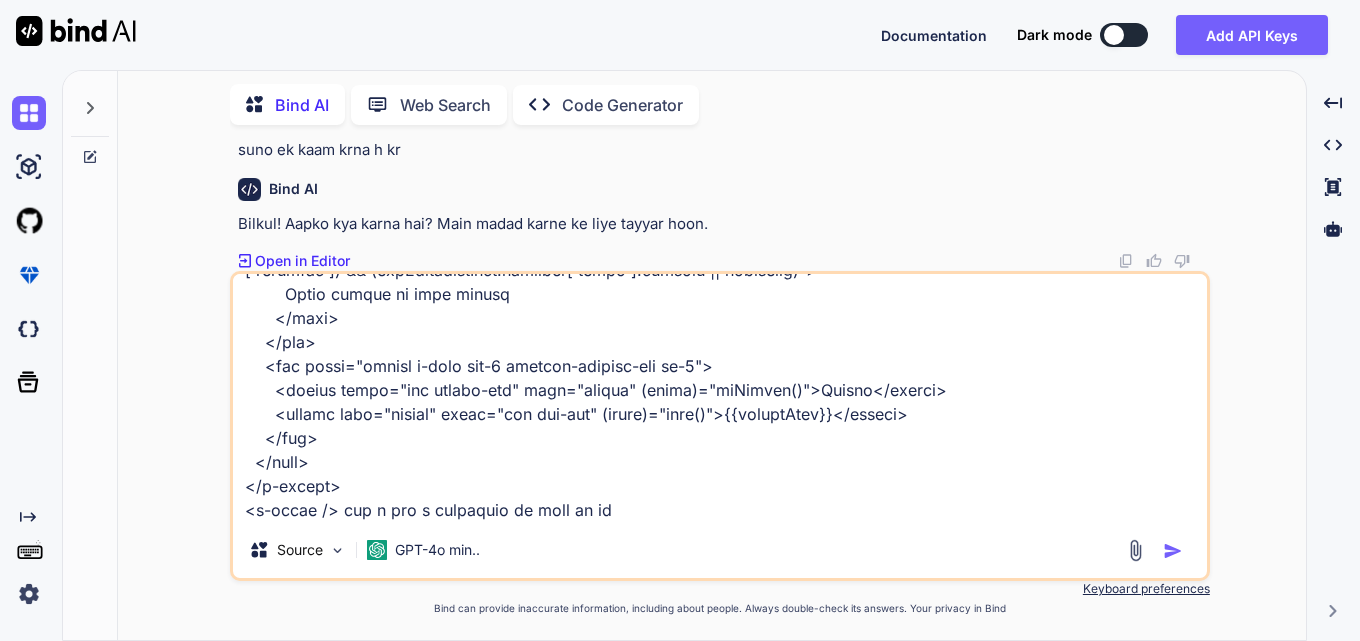 type on "<div class="cstm-table">
<p-table
[hidden]="!showData"
#dt
[value]="allScreeningDetails"
[rows]="size"
[first]="(page - 1) * size"
[columns]="cols"
[paginator]="true"
[totalRecords]="totalRecords"
[sortMode]="'multiple'"
[rowsPerPageOptions]="[5,10,25,50,100]"
[globalFilterFields]="['screening_type', 'description', 'required_by', 'status', 'notes']"
[tableStyle]="{ 'min-width': '75rem' }"
[rowHover]="true"
[lazy]="true"
[dataKey]="'id'"
[showCurrentPageReport]="true"
currentPageReportTemplate="Showing {first} to {last} of {totalRecords} entries"
(onLazyLoad)="fetchAllScreeningDetails($event)"
[scrollable]="true"
>
<ng-template #caption>
<div class="d-flex justify-content-end align-items-center mb-4" style="gap: 10px;">
<p-button label="Add" severity="info" (click)="addScreeningDetails()"></p-button>
<p-iconfield>
<p-inputicon styleClass="pi pi-search"></p-inputicon>
<input pInpu..." 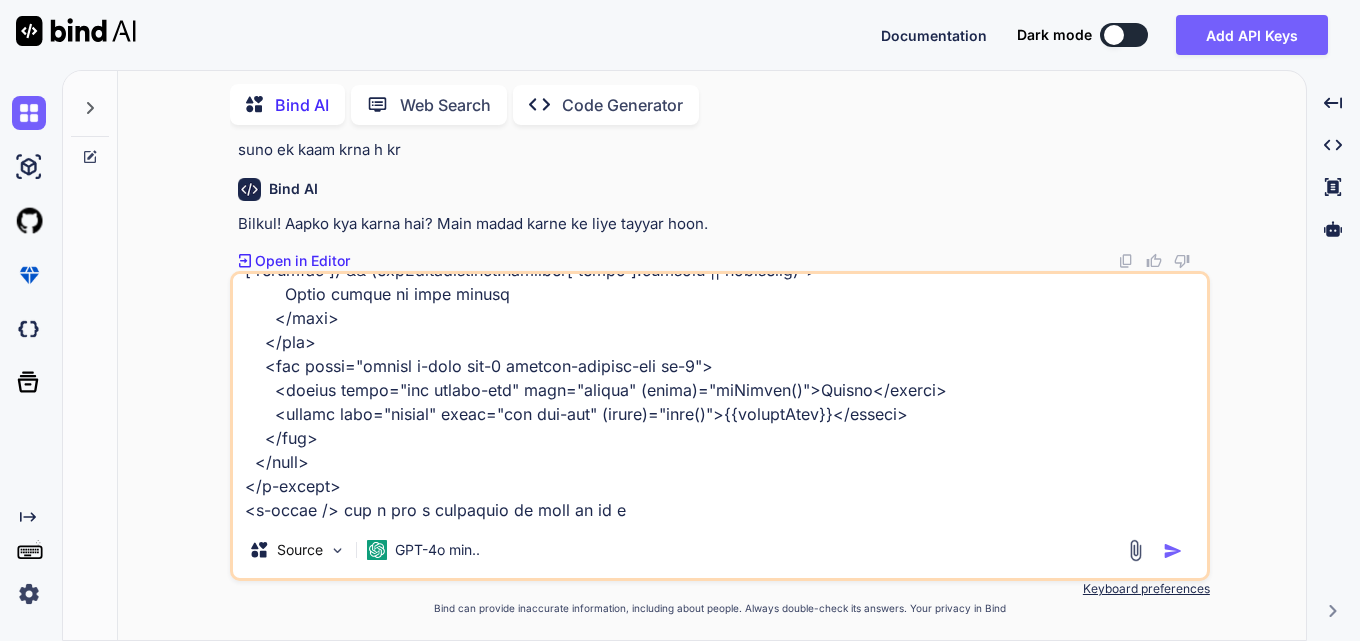 type on "<div class="cstm-table">
<p-table
[hidden]="!showData"
#dt
[value]="allScreeningDetails"
[rows]="size"
[first]="(page - 1) * size"
[columns]="cols"
[paginator]="true"
[totalRecords]="totalRecords"
[sortMode]="'multiple'"
[rowsPerPageOptions]="[5,10,25,50,100]"
[globalFilterFields]="['screening_type', 'description', 'required_by', 'status', 'notes']"
[tableStyle]="{ 'min-width': '75rem' }"
[rowHover]="true"
[lazy]="true"
[dataKey]="'id'"
[showCurrentPageReport]="true"
currentPageReportTemplate="Showing {first} to {last} of {totalRecords} entries"
(onLazyLoad)="fetchAllScreeningDetails($event)"
[scrollable]="true"
>
<ng-template #caption>
<div class="d-flex justify-content-end align-items-center mb-4" style="gap: 10px;">
<p-button label="Add" severity="info" (click)="addScreeningDetails()"></p-button>
<p-iconfield>
<p-inputicon styleClass="pi pi-search"></p-inputicon>
<input pInpu..." 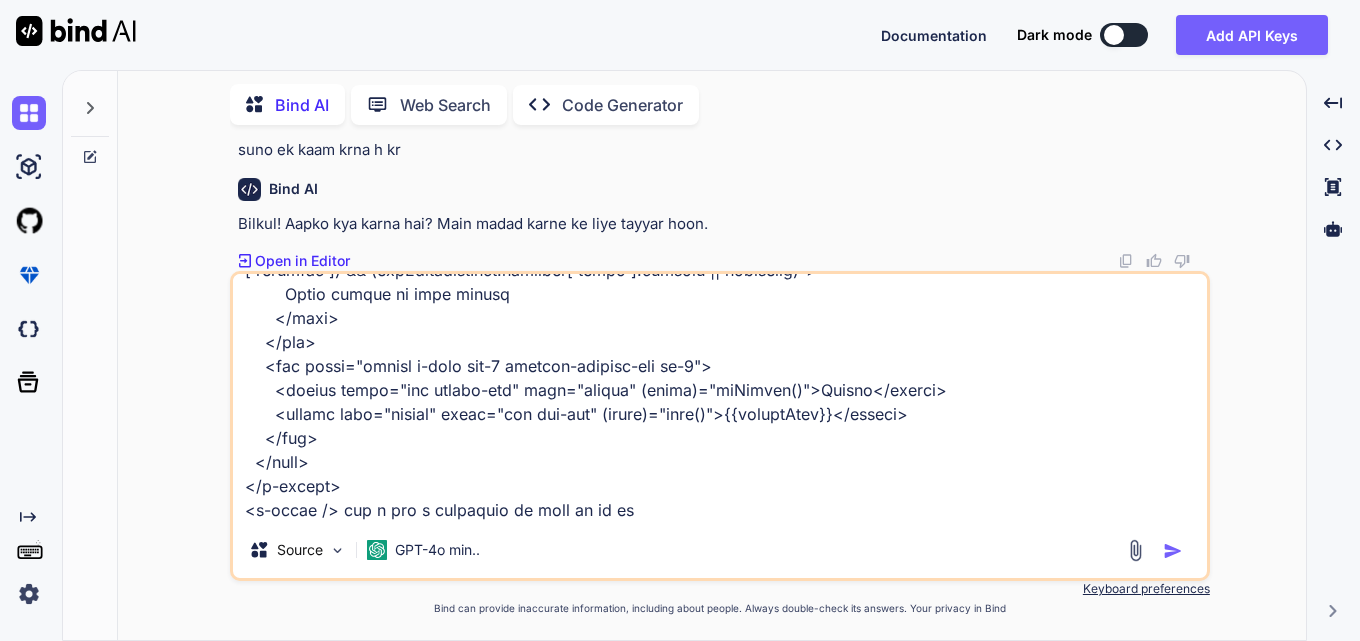 type on "<div class="cstm-table">
<p-table
[hidden]="!showData"
#dt
[value]="allScreeningDetails"
[rows]="size"
[first]="(page - 1) * size"
[columns]="cols"
[paginator]="true"
[totalRecords]="totalRecords"
[sortMode]="'multiple'"
[rowsPerPageOptions]="[5,10,25,50,100]"
[globalFilterFields]="['screening_type', 'description', 'required_by', 'status', 'notes']"
[tableStyle]="{ 'min-width': '75rem' }"
[rowHover]="true"
[lazy]="true"
[dataKey]="'id'"
[showCurrentPageReport]="true"
currentPageReportTemplate="Showing {first} to {last} of {totalRecords} entries"
(onLazyLoad)="fetchAllScreeningDetails($event)"
[scrollable]="true"
>
<ng-template #caption>
<div class="d-flex justify-content-end align-items-center mb-4" style="gap: 10px;">
<p-button label="Add" severity="info" (click)="addScreeningDetails()"></p-button>
<p-iconfield>
<p-inputicon styleClass="pi pi-search"></p-inputicon>
<input pInpu..." 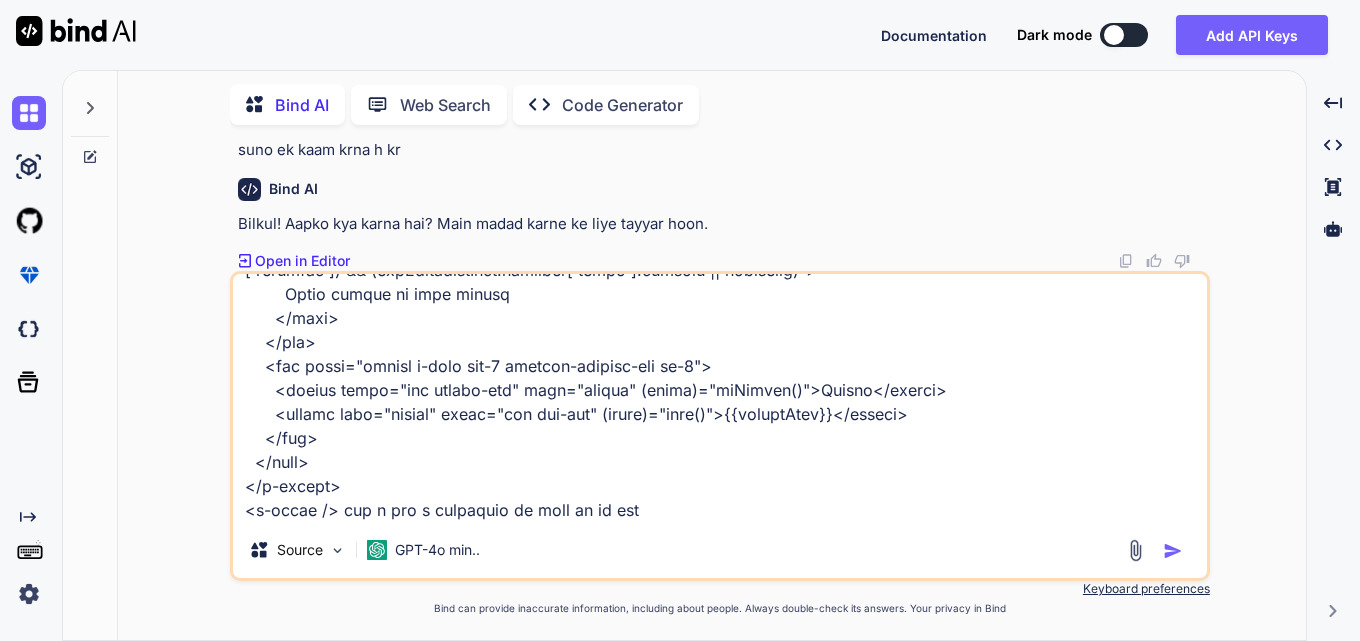 type on "<div class="cstm-table">
<p-table
[hidden]="!showData"
#dt
[value]="allScreeningDetails"
[rows]="size"
[first]="(page - 1) * size"
[columns]="cols"
[paginator]="true"
[totalRecords]="totalRecords"
[sortMode]="'multiple'"
[rowsPerPageOptions]="[5,10,25,50,100]"
[globalFilterFields]="['screening_type', 'description', 'required_by', 'status', 'notes']"
[tableStyle]="{ 'min-width': '75rem' }"
[rowHover]="true"
[lazy]="true"
[dataKey]="'id'"
[showCurrentPageReport]="true"
currentPageReportTemplate="Showing {first} to {last} of {totalRecords} entries"
(onLazyLoad)="fetchAllScreeningDetails($event)"
[scrollable]="true"
>
<ng-template #caption>
<div class="d-flex justify-content-end align-items-center mb-4" style="gap: 10px;">
<p-button label="Add" severity="info" (click)="addScreeningDetails()"></p-button>
<p-iconfield>
<p-inputicon styleClass="pi pi-search"></p-inputicon>
<input pInpu..." 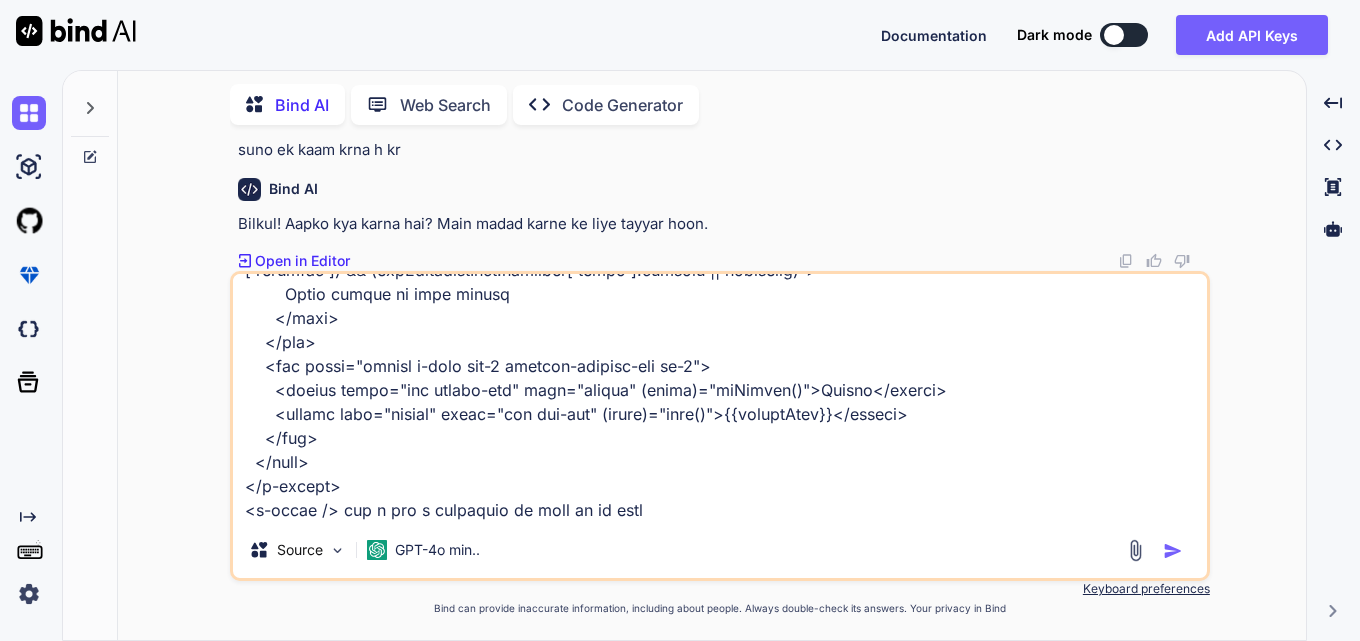 type on "<div class="cstm-table">
<p-table
[hidden]="!showData"
#dt
[value]="allScreeningDetails"
[rows]="size"
[first]="(page - 1) * size"
[columns]="cols"
[paginator]="true"
[totalRecords]="totalRecords"
[sortMode]="'multiple'"
[rowsPerPageOptions]="[5,10,25,50,100]"
[globalFilterFields]="['screening_type', 'description', 'required_by', 'status', 'notes']"
[tableStyle]="{ 'min-width': '75rem' }"
[rowHover]="true"
[lazy]="true"
[dataKey]="'id'"
[showCurrentPageReport]="true"
currentPageReportTemplate="Showing {first} to {last} of {totalRecords} entries"
(onLazyLoad)="fetchAllScreeningDetails($event)"
[scrollable]="true"
>
<ng-template #caption>
<div class="d-flex justify-content-end align-items-center mb-4" style="gap: 10px;">
<p-button label="Add" severity="info" (click)="addScreeningDetails()"></p-button>
<p-iconfield>
<p-inputicon styleClass="pi pi-search"></p-inputicon>
<input pInpu..." 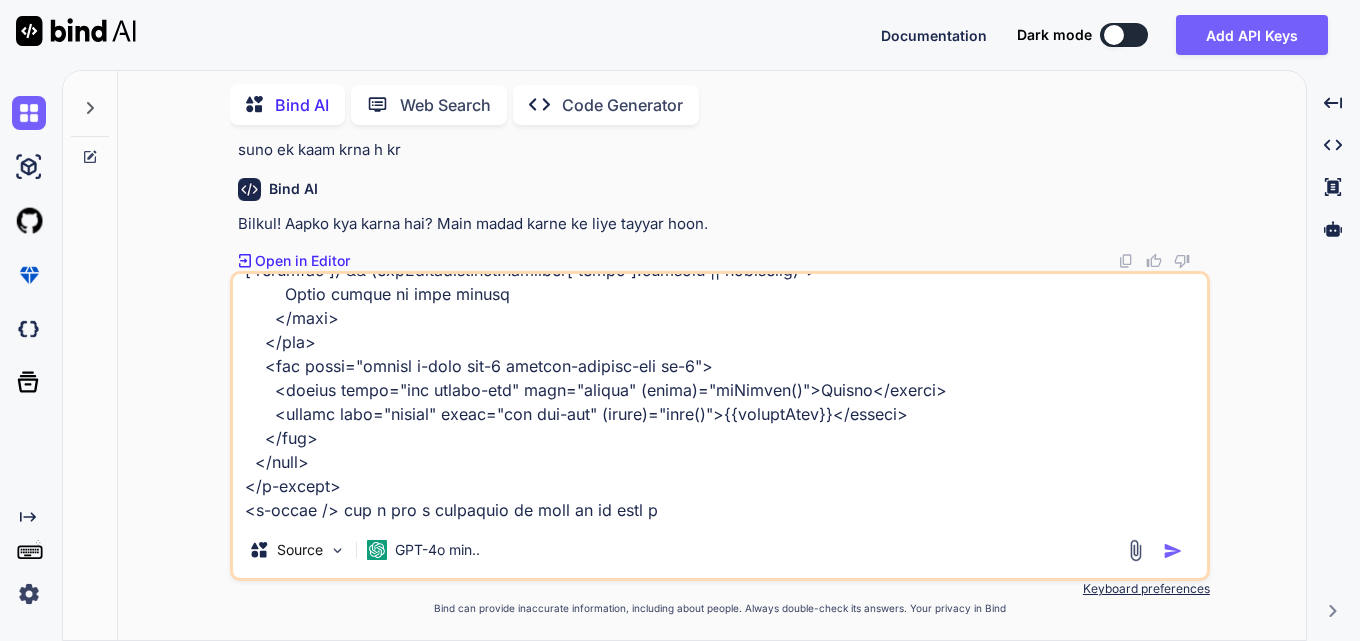 type on "<div class="cstm-table">
<p-table
[hidden]="!showData"
#dt
[value]="allScreeningDetails"
[rows]="size"
[first]="(page - 1) * size"
[columns]="cols"
[paginator]="true"
[totalRecords]="totalRecords"
[sortMode]="'multiple'"
[rowsPerPageOptions]="[5,10,25,50,100]"
[globalFilterFields]="['screening_type', 'description', 'required_by', 'status', 'notes']"
[tableStyle]="{ 'min-width': '75rem' }"
[rowHover]="true"
[lazy]="true"
[dataKey]="'id'"
[showCurrentPageReport]="true"
currentPageReportTemplate="Showing {first} to {last} of {totalRecords} entries"
(onLazyLoad)="fetchAllScreeningDetails($event)"
[scrollable]="true"
>
<ng-template #caption>
<div class="d-flex justify-content-end align-items-center mb-4" style="gap: 10px;">
<p-button label="Add" severity="info" (click)="addScreeningDetails()"></p-button>
<p-iconfield>
<p-inputicon styleClass="pi pi-search"></p-inputicon>
<input pInpu..." 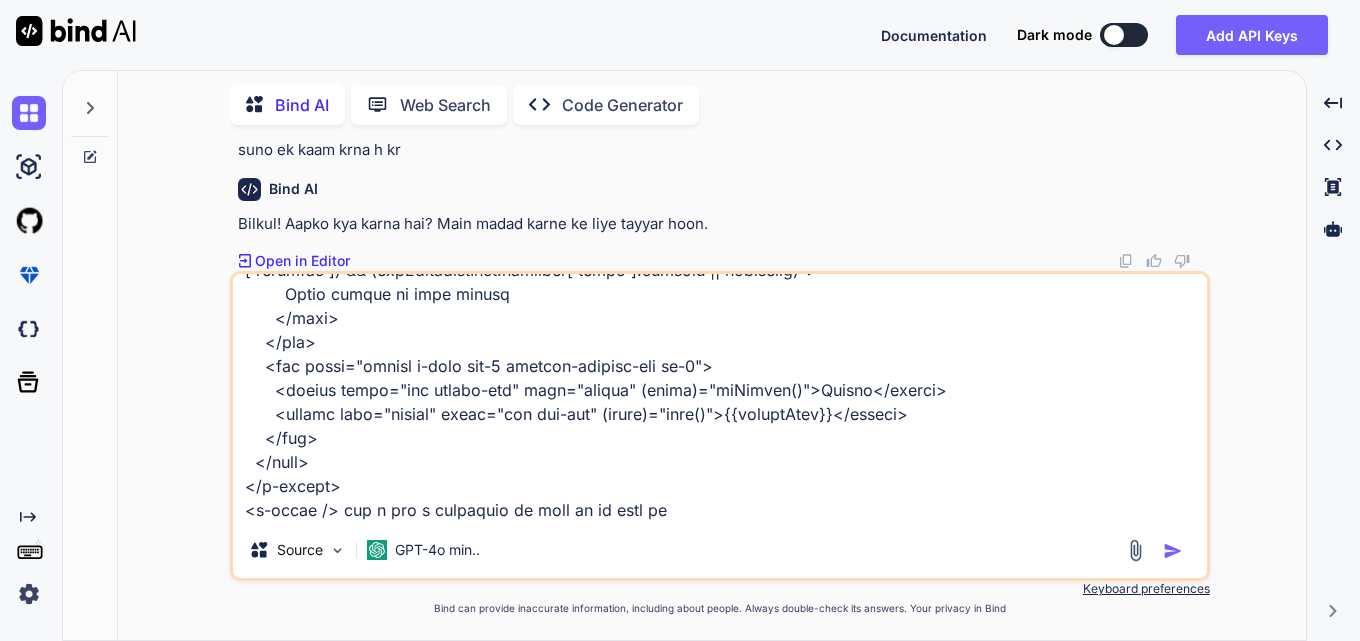 type on "<div class="cstm-table">
<p-table
[hidden]="!showData"
#dt
[value]="allScreeningDetails"
[rows]="size"
[first]="(page - 1) * size"
[columns]="cols"
[paginator]="true"
[totalRecords]="totalRecords"
[sortMode]="'multiple'"
[rowsPerPageOptions]="[5,10,25,50,100]"
[globalFilterFields]="['screening_type', 'description', 'required_by', 'status', 'notes']"
[tableStyle]="{ 'min-width': '75rem' }"
[rowHover]="true"
[lazy]="true"
[dataKey]="'id'"
[showCurrentPageReport]="true"
currentPageReportTemplate="Showing {first} to {last} of {totalRecords} entries"
(onLazyLoad)="fetchAllScreeningDetails($event)"
[scrollable]="true"
>
<ng-template #caption>
<div class="d-flex justify-content-end align-items-center mb-4" style="gap: 10px;">
<p-button label="Add" severity="info" (click)="addScreeningDetails()"></p-button>
<p-iconfield>
<p-inputicon styleClass="pi pi-search"></p-inputicon>
<input pInpu..." 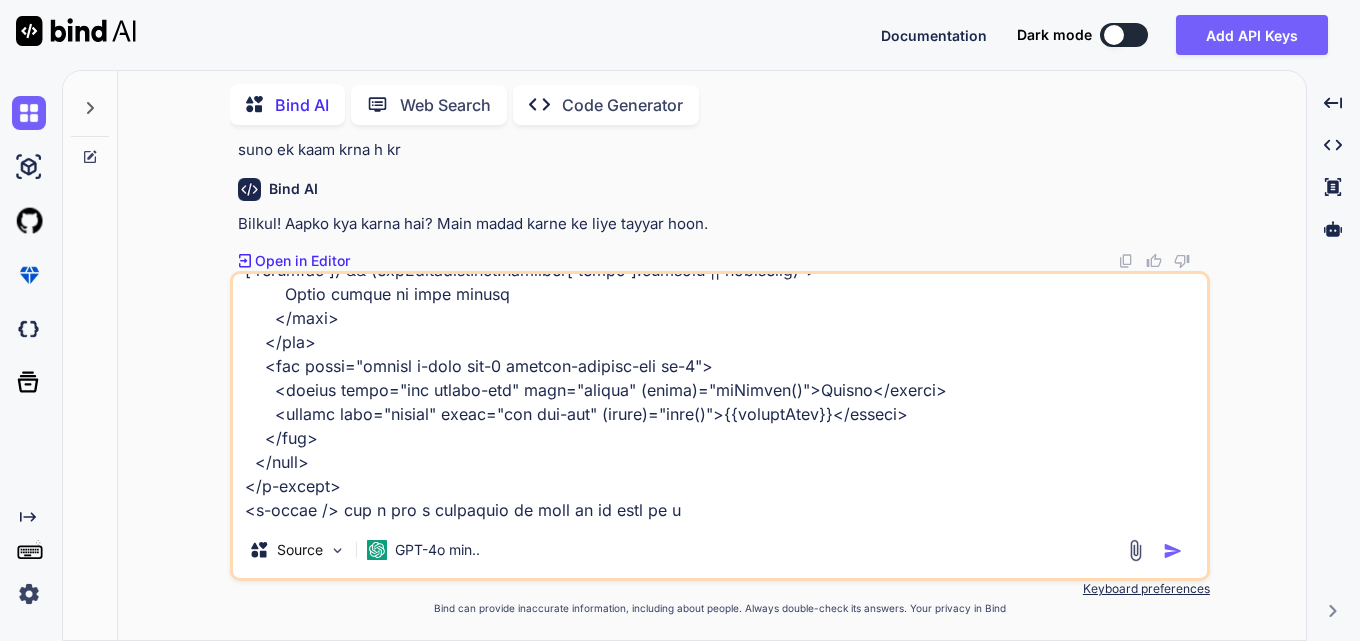 type on "<div class="cstm-table">
<p-table
[hidden]="!showData"
#dt
[value]="allScreeningDetails"
[rows]="size"
[first]="(page - 1) * size"
[columns]="cols"
[paginator]="true"
[totalRecords]="totalRecords"
[sortMode]="'multiple'"
[rowsPerPageOptions]="[5,10,25,50,100]"
[globalFilterFields]="['screening_type', 'description', 'required_by', 'status', 'notes']"
[tableStyle]="{ 'min-width': '75rem' }"
[rowHover]="true"
[lazy]="true"
[dataKey]="'id'"
[showCurrentPageReport]="true"
currentPageReportTemplate="Showing {first} to {last} of {totalRecords} entries"
(onLazyLoad)="fetchAllScreeningDetails($event)"
[scrollable]="true"
>
<ng-template #caption>
<div class="d-flex justify-content-end align-items-center mb-4" style="gap: 10px;">
<p-button label="Add" severity="info" (click)="addScreeningDetails()"></p-button>
<p-iconfield>
<p-inputicon styleClass="pi pi-search"></p-inputicon>
<input pInpu..." 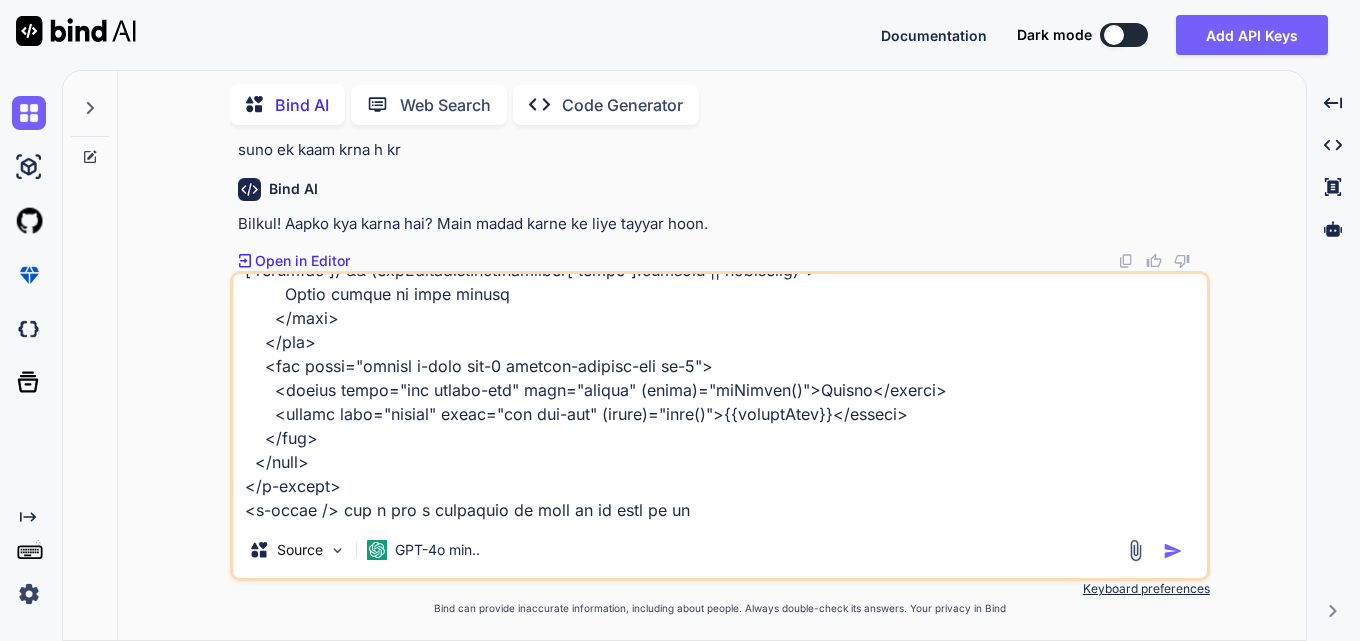 type on "<div class="cstm-table">
<p-table
[hidden]="!showData"
#dt
[value]="allScreeningDetails"
[rows]="size"
[first]="(page - 1) * size"
[columns]="cols"
[paginator]="true"
[totalRecords]="totalRecords"
[sortMode]="'multiple'"
[rowsPerPageOptions]="[5,10,25,50,100]"
[globalFilterFields]="['screening_type', 'description', 'required_by', 'status', 'notes']"
[tableStyle]="{ 'min-width': '75rem' }"
[rowHover]="true"
[lazy]="true"
[dataKey]="'id'"
[showCurrentPageReport]="true"
currentPageReportTemplate="Showing {first} to {last} of {totalRecords} entries"
(onLazyLoad)="fetchAllScreeningDetails($event)"
[scrollable]="true"
>
<ng-template #caption>
<div class="d-flex justify-content-end align-items-center mb-4" style="gap: 10px;">
<p-button label="Add" severity="info" (click)="addScreeningDetails()"></p-button>
<p-iconfield>
<p-inputicon styleClass="pi pi-search"></p-inputicon>
<input pInpu..." 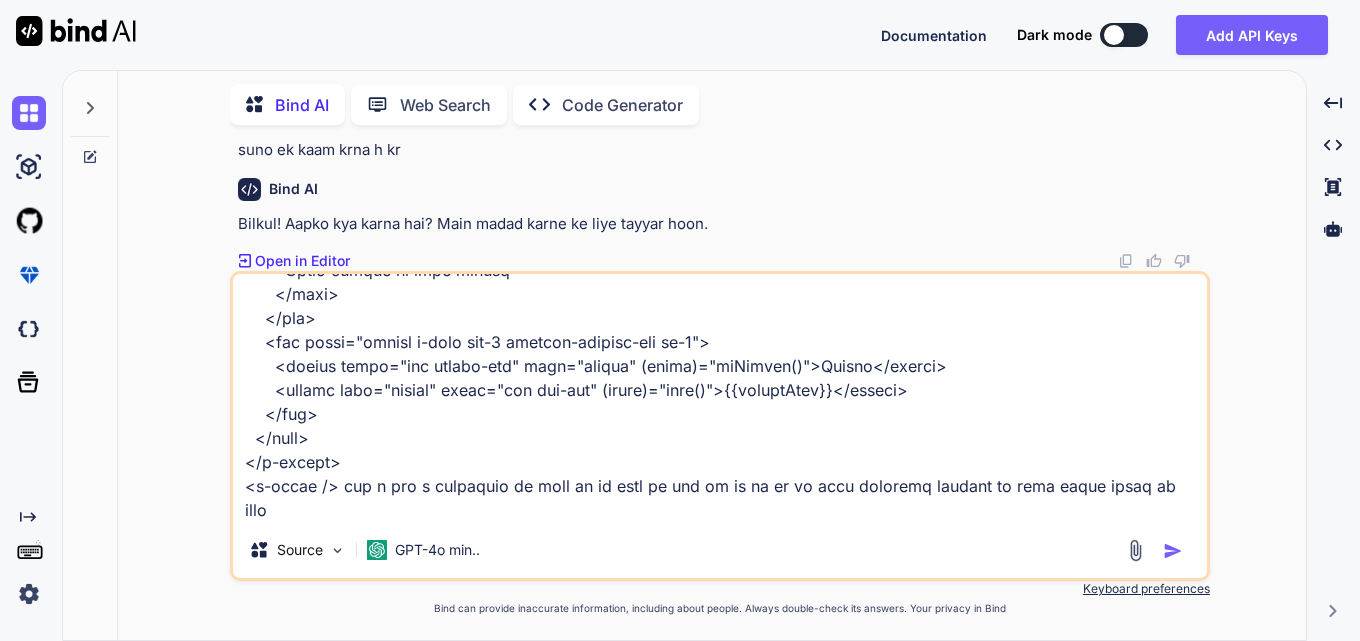 scroll, scrollTop: 3122, scrollLeft: 0, axis: vertical 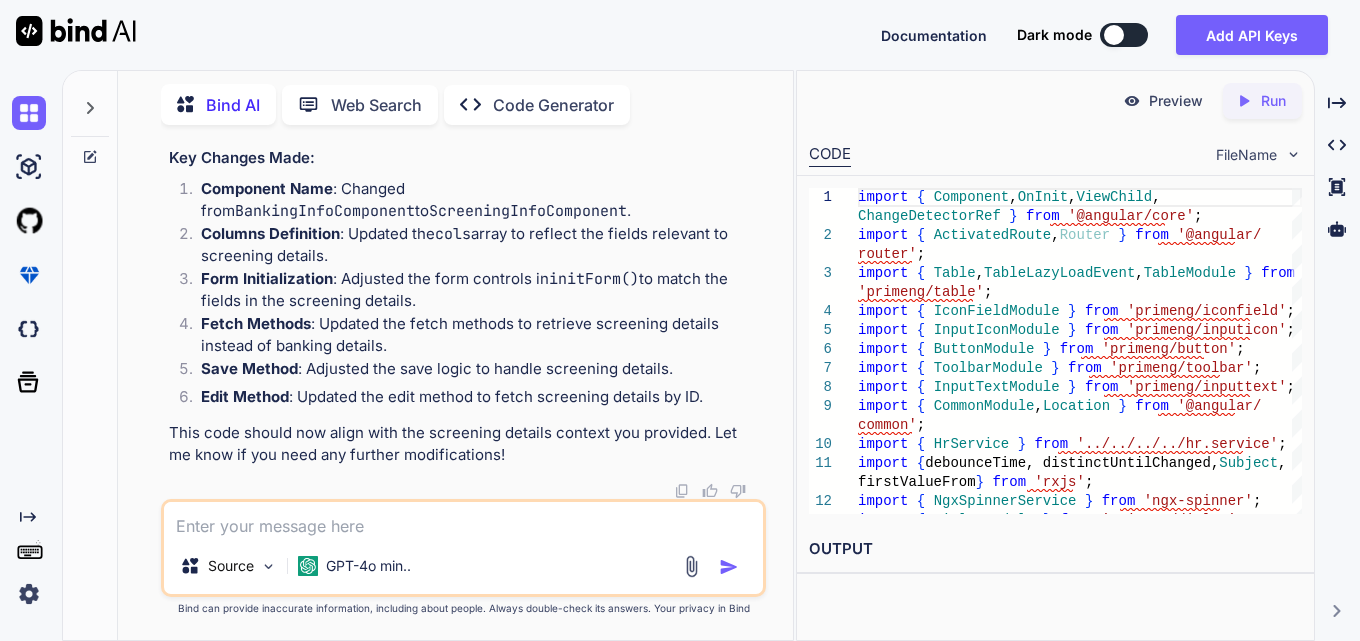 click at bounding box center [463, 520] 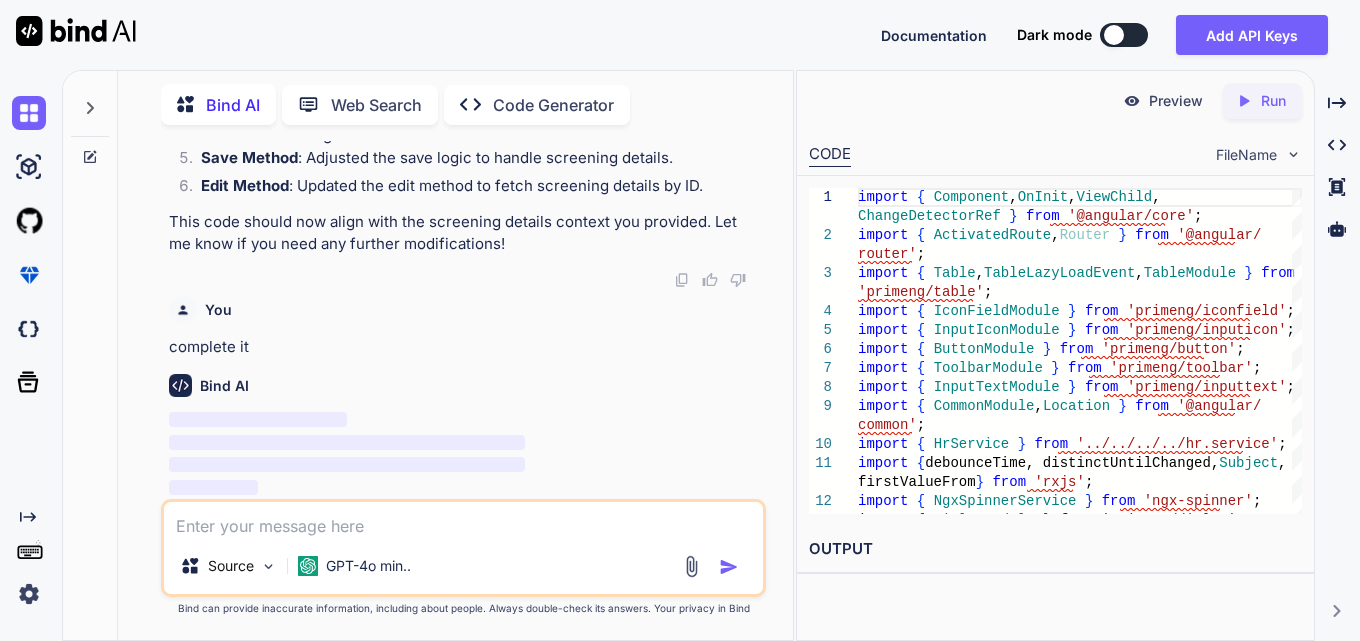 scroll, scrollTop: 25417, scrollLeft: 0, axis: vertical 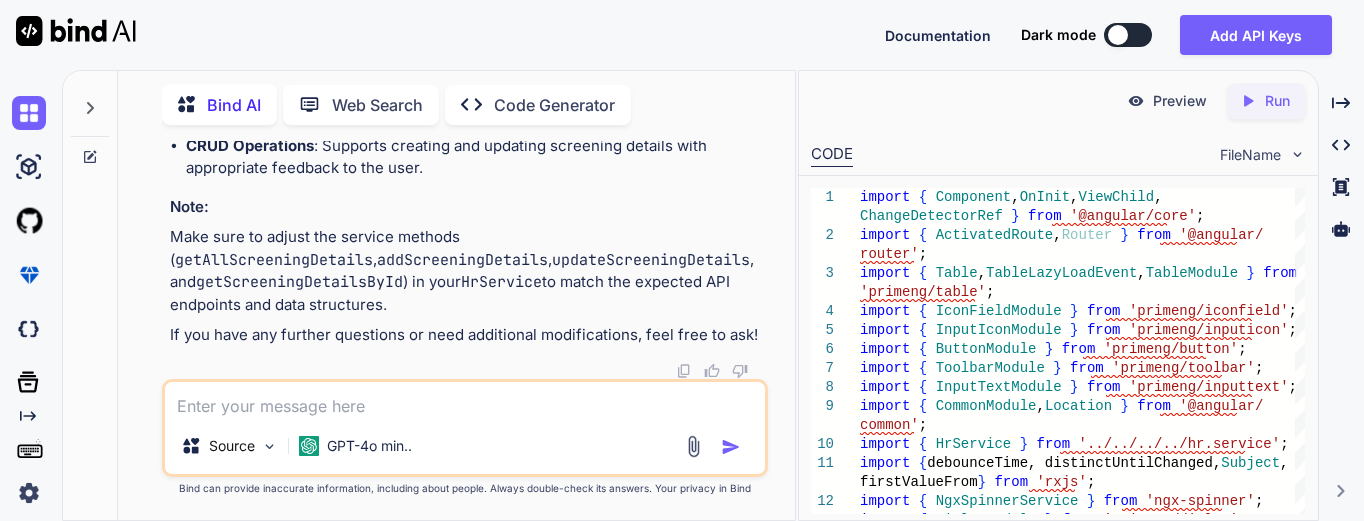 click on "Bind AI Web Search Created with Pixso. Code Generator You Bind AI Sure! Based on your requirements, I'll update the code to include the new fields and remove the old ones. The new fields will be:
screening_type  (dropdown)
description  (input field)
required_by  (date type)
status  (dropdown)
notes  (input field)
make_primary  (dropdown)
Here's the modified code:
Html < div   class = "cstm-table" >
< p-table
[ hidden ]= "!showData"
# dt
[ value ]= "allBankDetails"
[ rows ]= "size"
[ first ]= "(page - 1) * size"
[ columns ]= "cols"
[ paginator ]= "true"
[ totalRecords ]= "totalRecords"
[ sortMode ]= "'multiple'"
[ rowsPerPageOptions ]= "[5,10,25,50,100]"
[ globalFilterFields ]= "['screening_type', 'description', 'required_by', 'status', 'notes', 'make_primary']"
[ tableStyle ]= "{ 'min-width': '75rem' }"
[ rowHover ]= "true"
[ lazy ]= "true"
[ dataKey ]= "'id'"
[ showCurrentPageReport ]= "true"
= )= ]=" at bounding box center [713, 295] 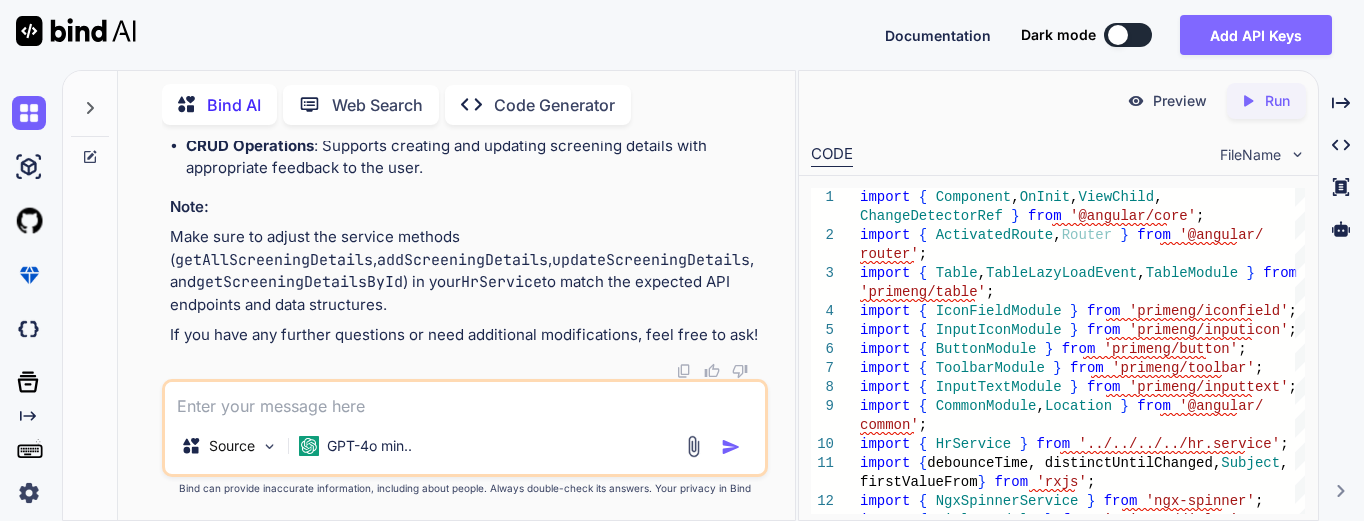 click on "Add API Keys" at bounding box center (1256, 35) 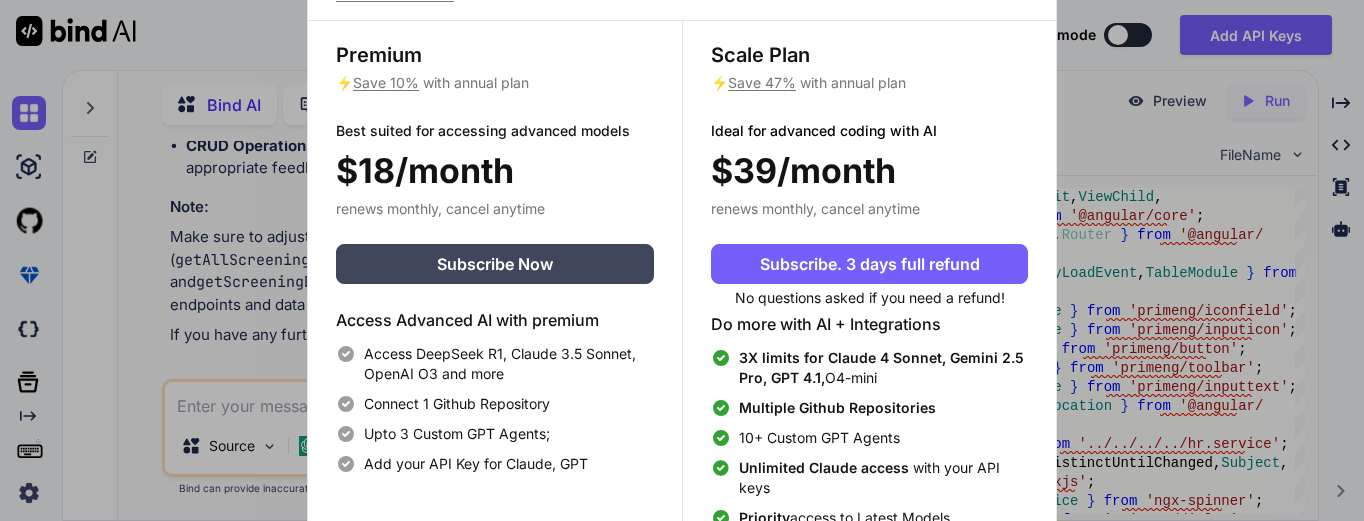click on "Upgrade to access Advanced AI & Integrations  View Annual Price Premium   ⚡ Save 10%   with annual plan Best suited for accessing advanced models $18/month renews monthly, cancel anytime Subscribe Now Access Advanced AI with premium Access DeepSeek R1, Claude 3.5 Sonnet, OpenAI O3 and more Connect 1 Github Repository Upto 3 Custom GPT Agents; Add your API Key for Claude, GPT Scale Plan   ⚡ Save 47%   with annual plan Ideal for advanced coding with AI $39/month renews monthly, cancel anytime Subscribe. 3 days full refund No questions asked if you need a refund! Do more with AI + Integrations 3X limits for Claude 4 Sonnet, Gemini 2.5 Pro, GPT 4.1, O4-mini Multiple Github Repositories 10+ Custom GPT Agents Unlimited Claude access   with your API keys Priority  access to Latest Models Compare plans   to learn more" at bounding box center [682, 260] 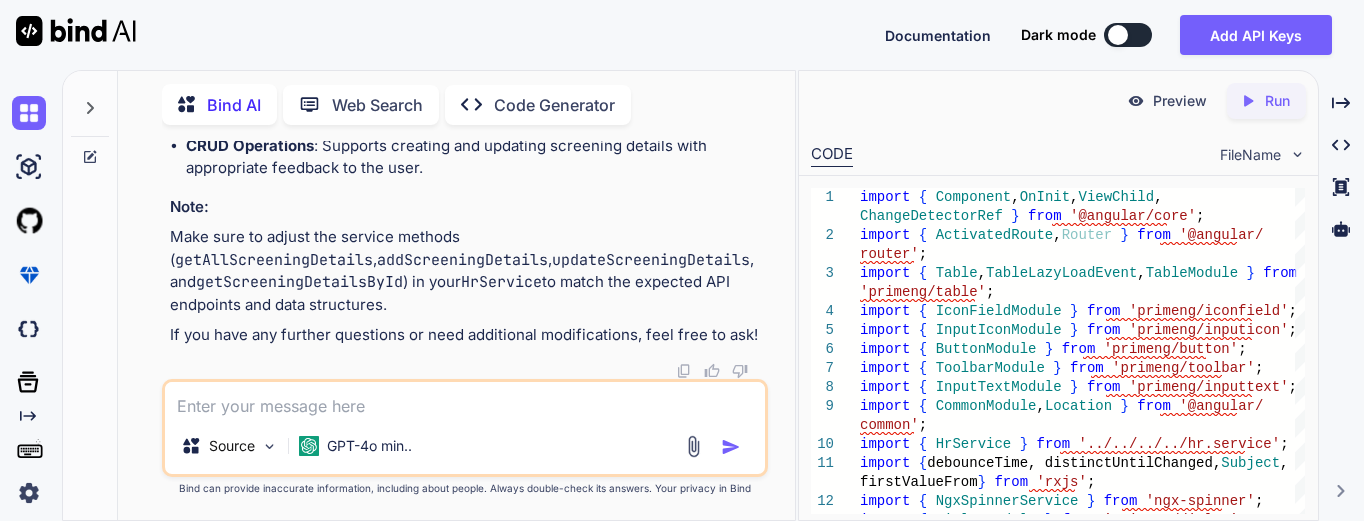 drag, startPoint x: 1323, startPoint y: 283, endPoint x: 1306, endPoint y: 274, distance: 19.235384 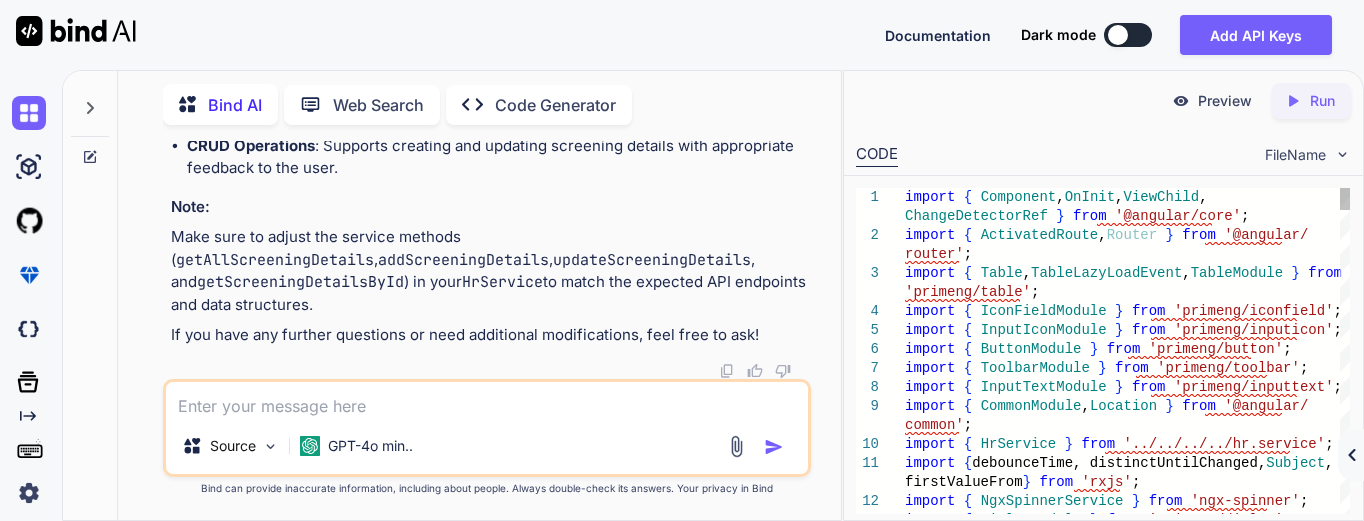 scroll, scrollTop: 26152, scrollLeft: 0, axis: vertical 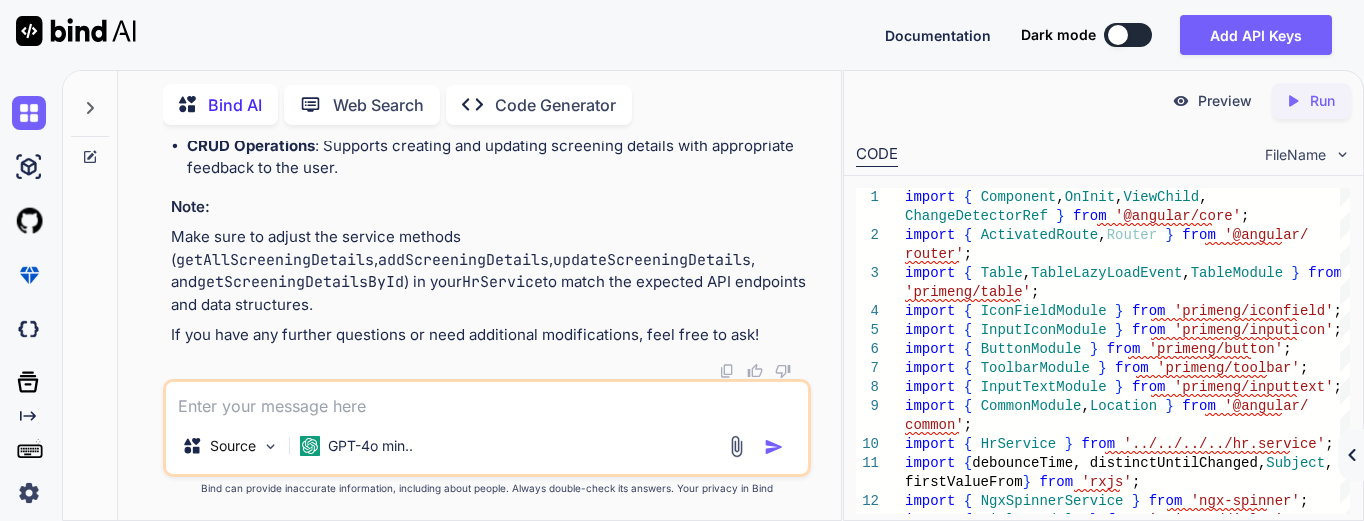 click at bounding box center (1342, 154) 